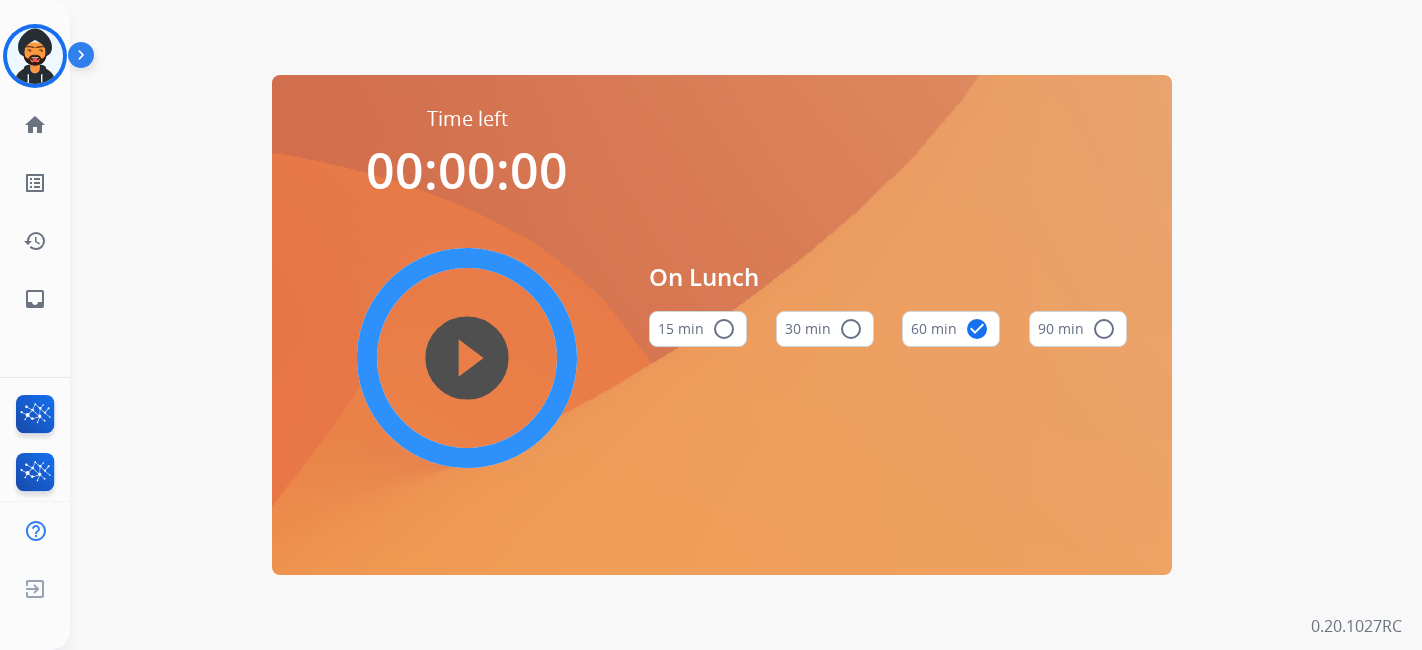 scroll, scrollTop: 0, scrollLeft: 0, axis: both 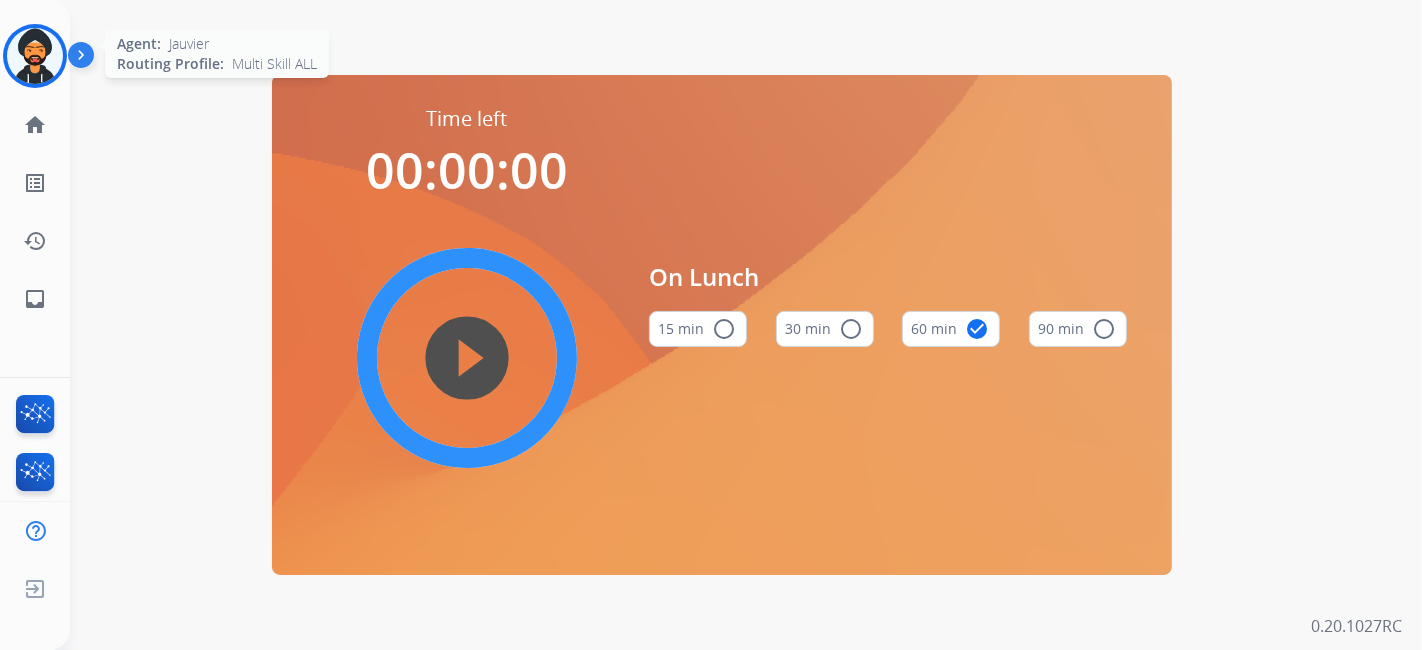 click at bounding box center [35, 56] 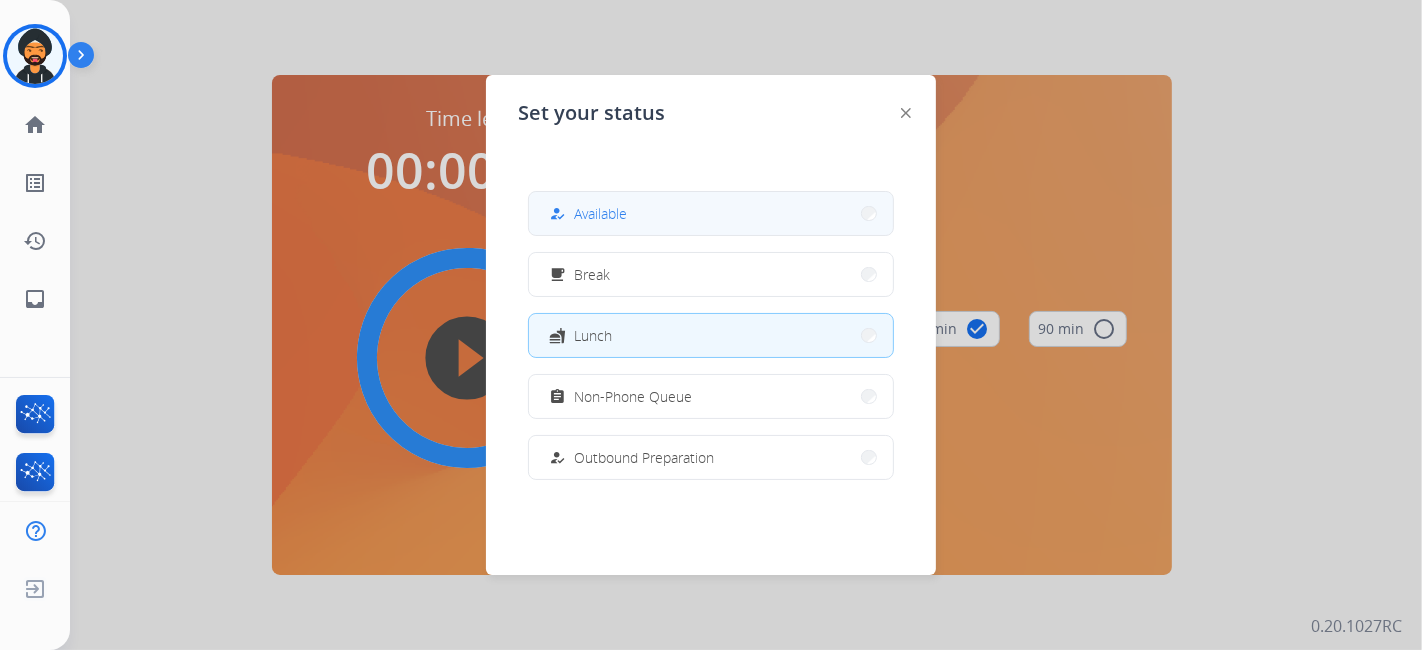 click on "how_to_reg Available" at bounding box center [586, 214] 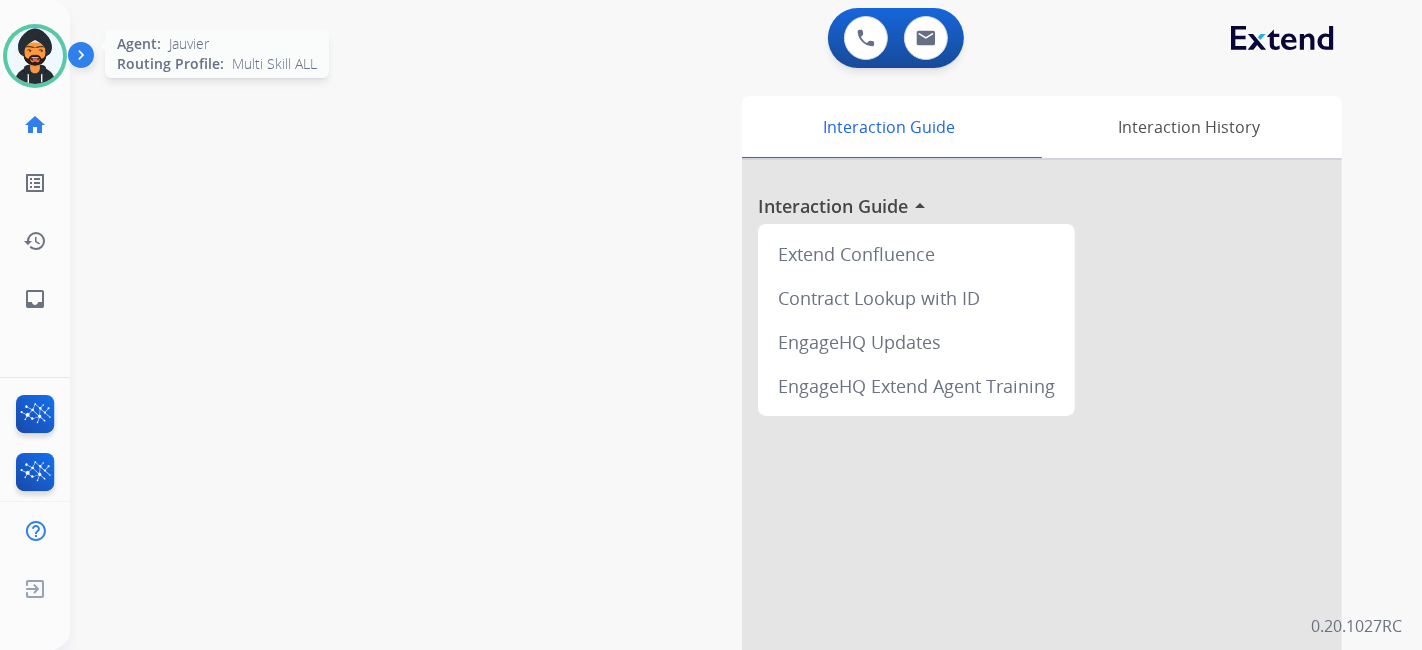 click at bounding box center [35, 56] 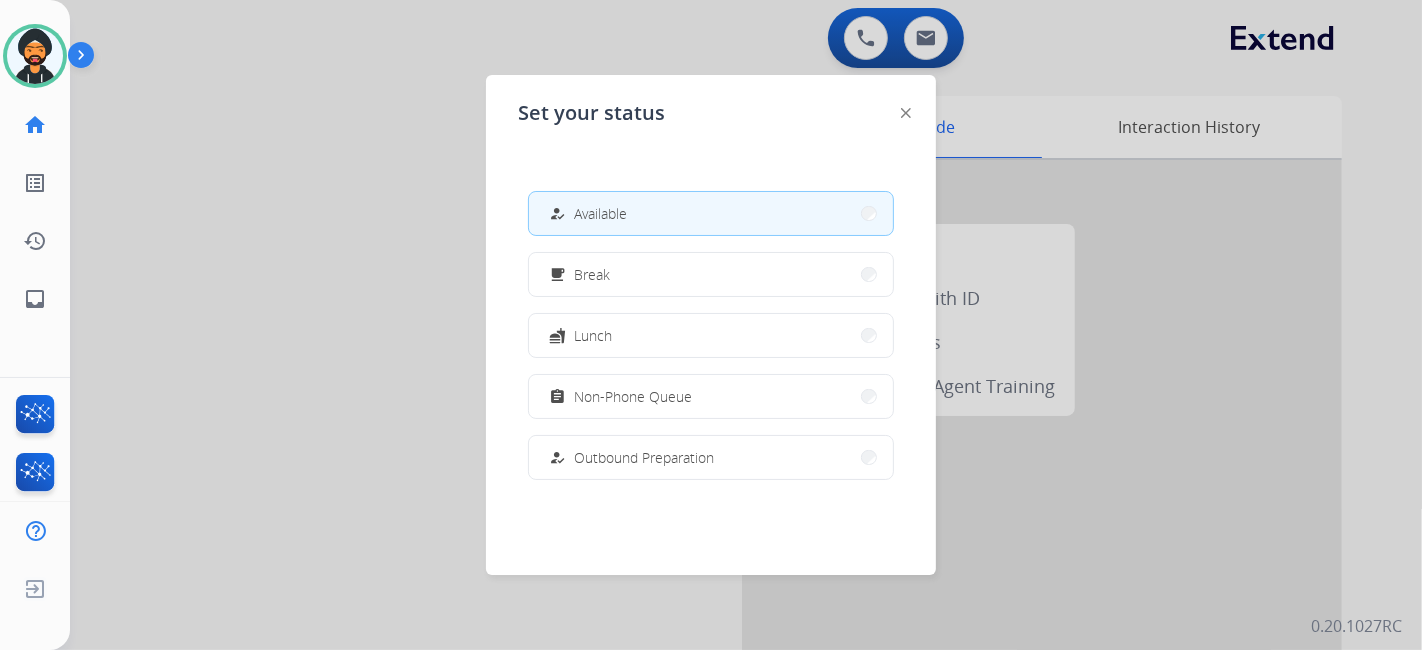 click at bounding box center (711, 325) 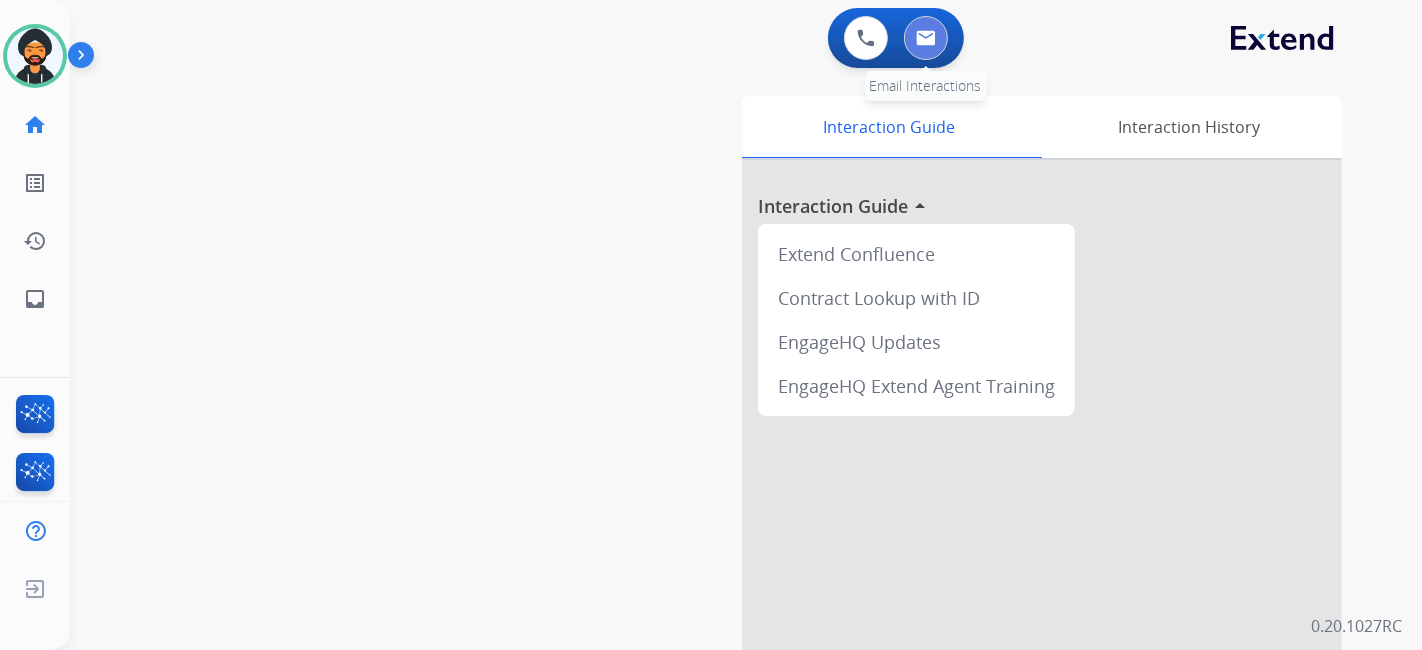 click at bounding box center (926, 38) 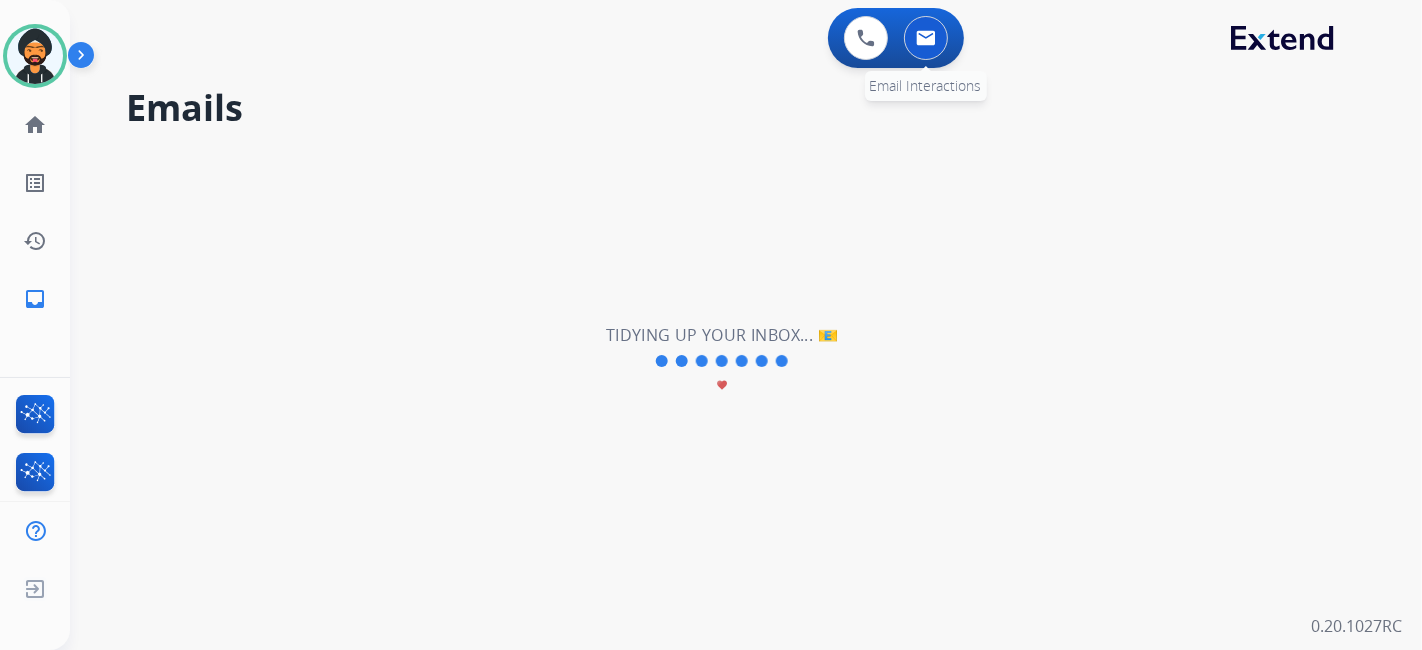 click at bounding box center [926, 38] 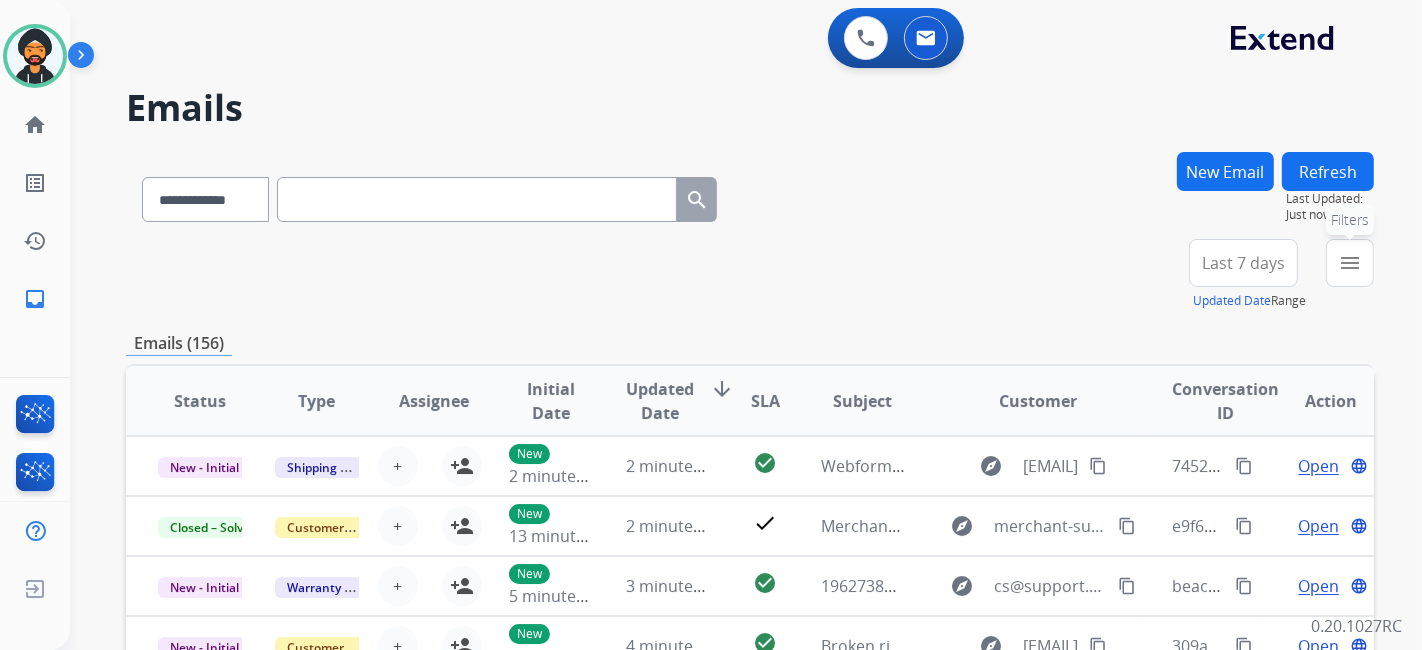 click on "menu" at bounding box center [1350, 263] 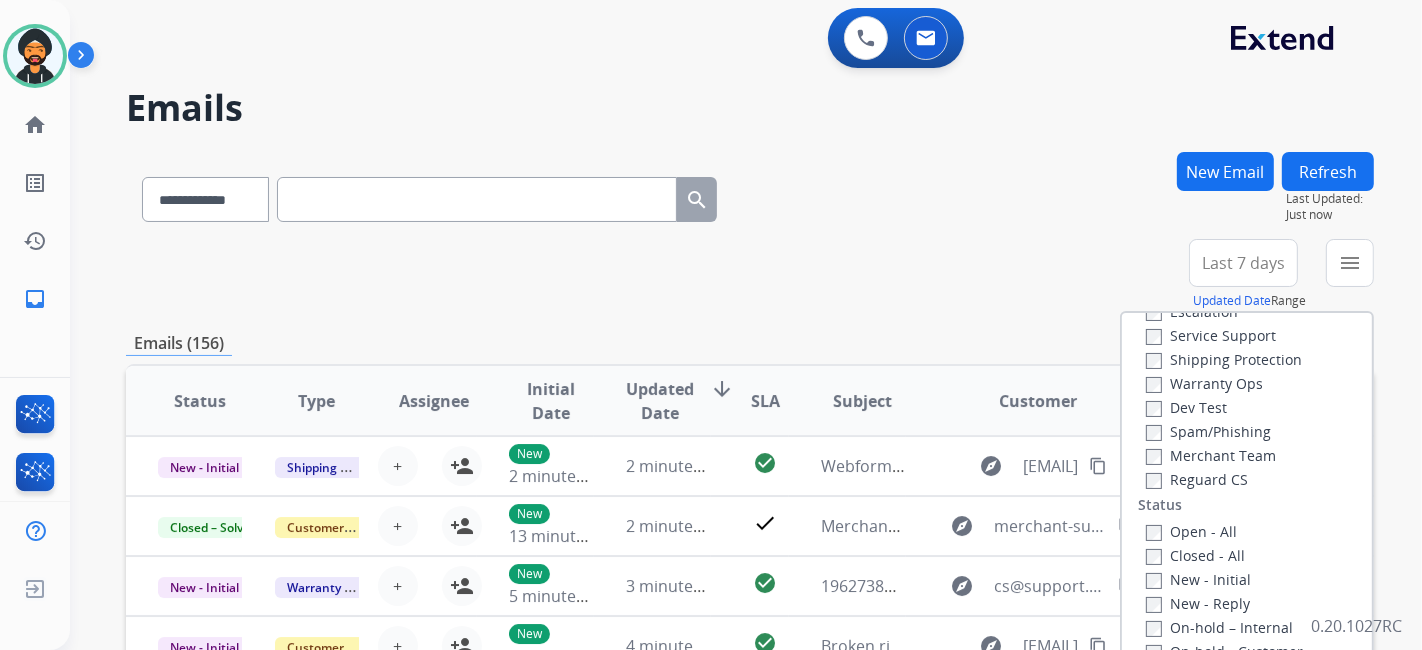 scroll, scrollTop: 222, scrollLeft: 0, axis: vertical 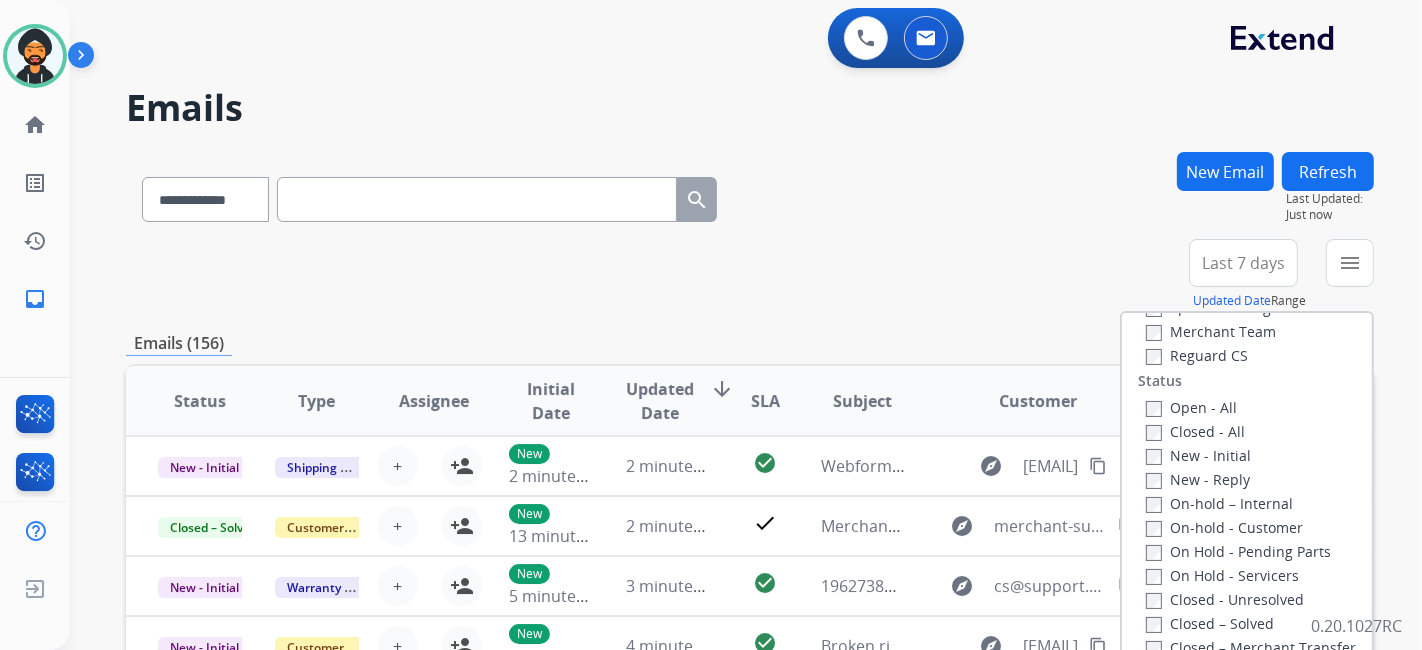 click on "Open - All" at bounding box center [1191, 407] 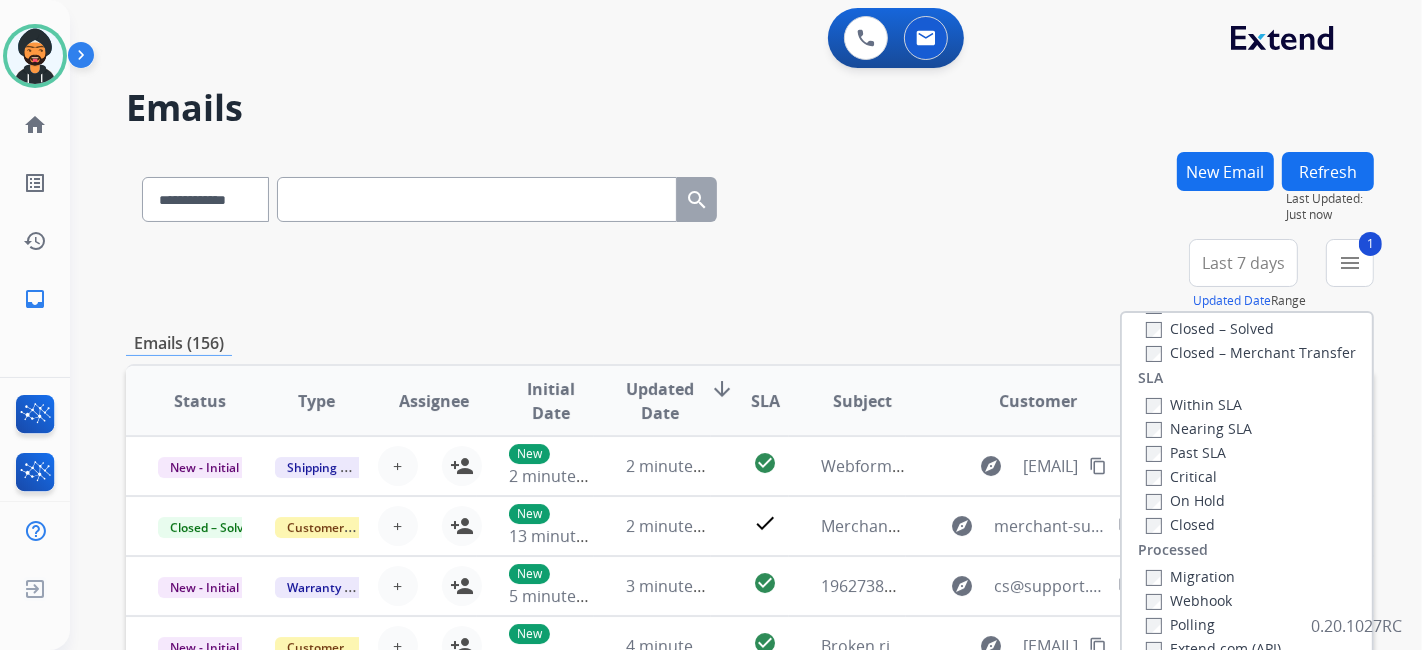 scroll, scrollTop: 526, scrollLeft: 0, axis: vertical 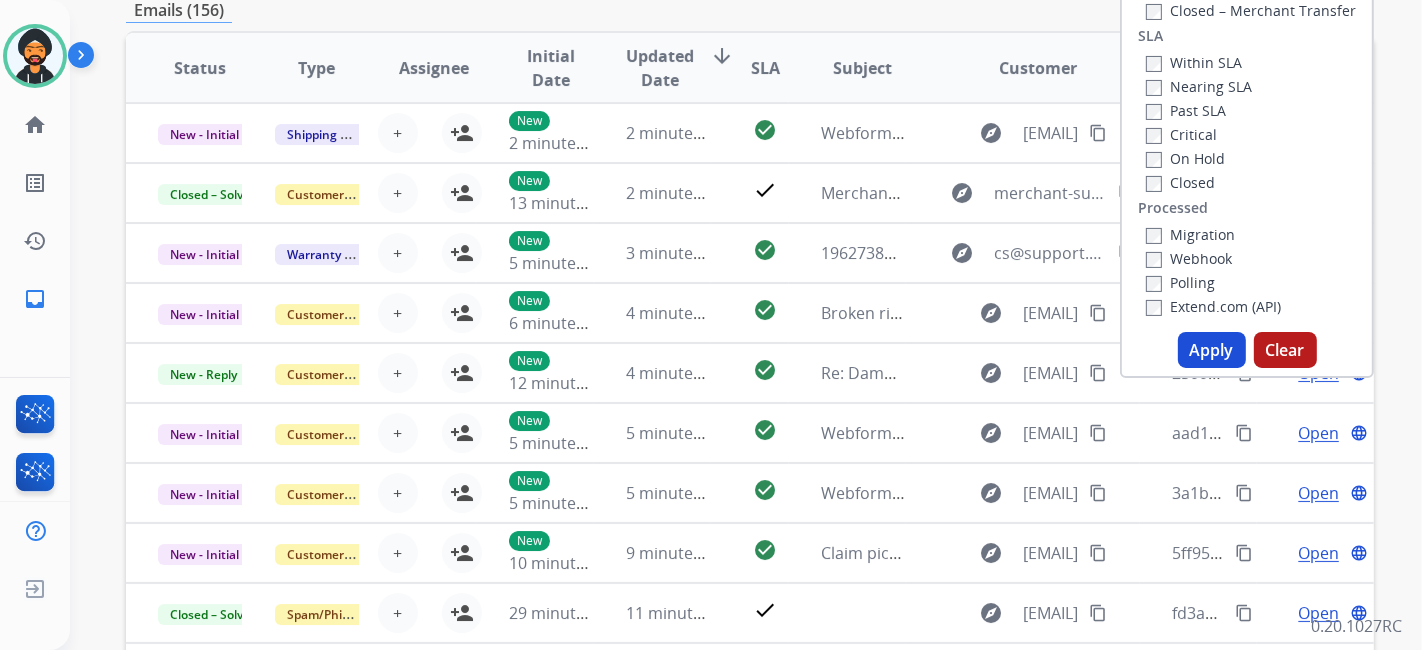 click on "Apply Clear" at bounding box center (1247, 350) 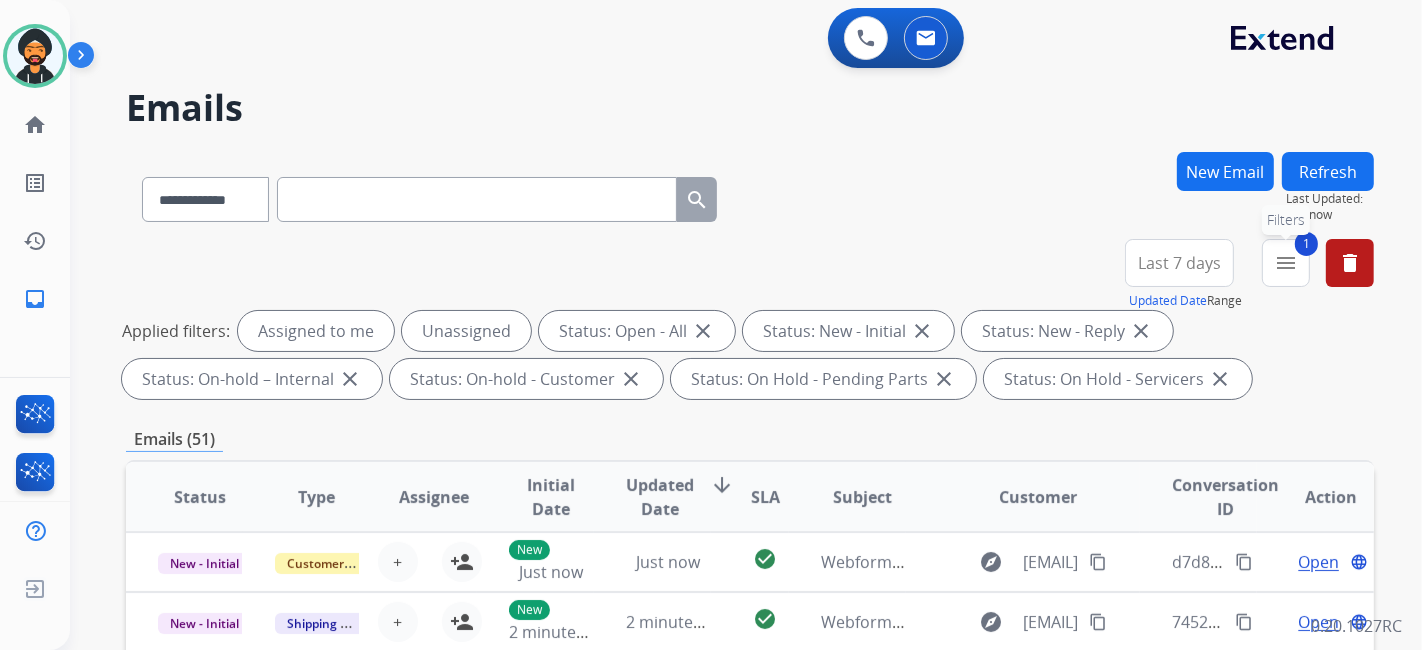 click on "menu" at bounding box center [1286, 263] 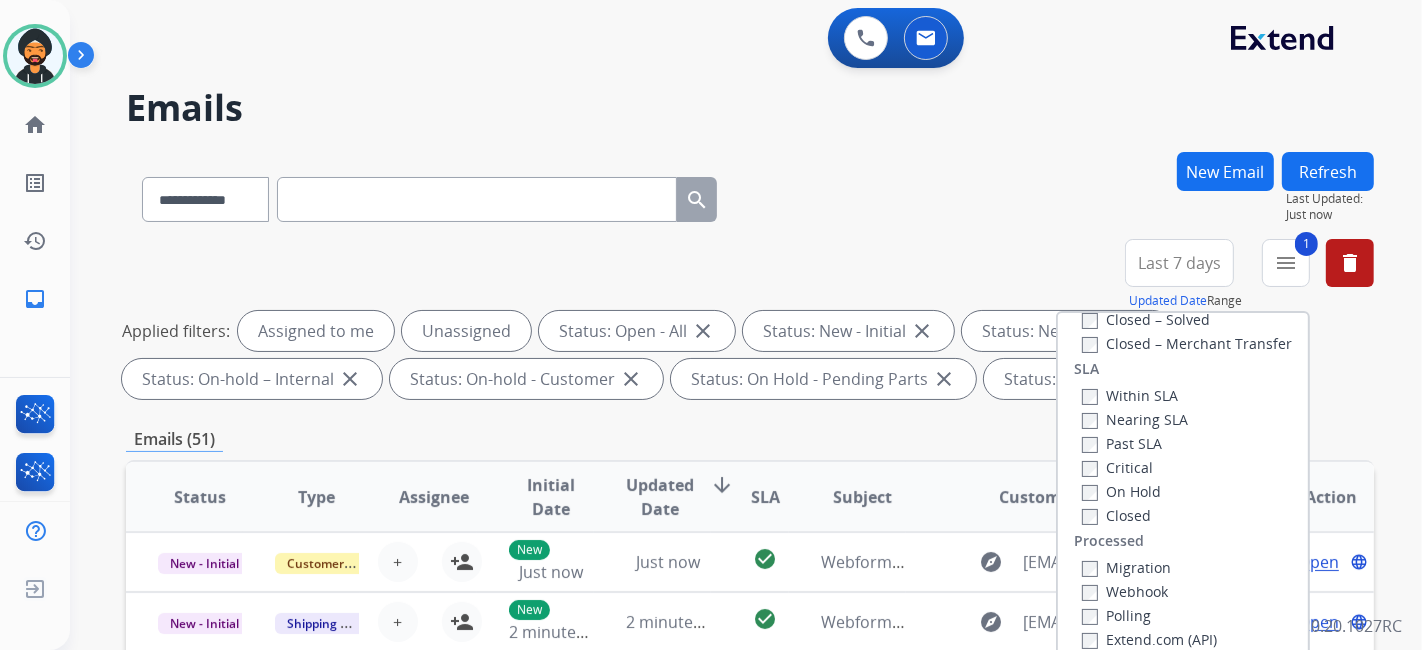 click on "**********" at bounding box center (750, 195) 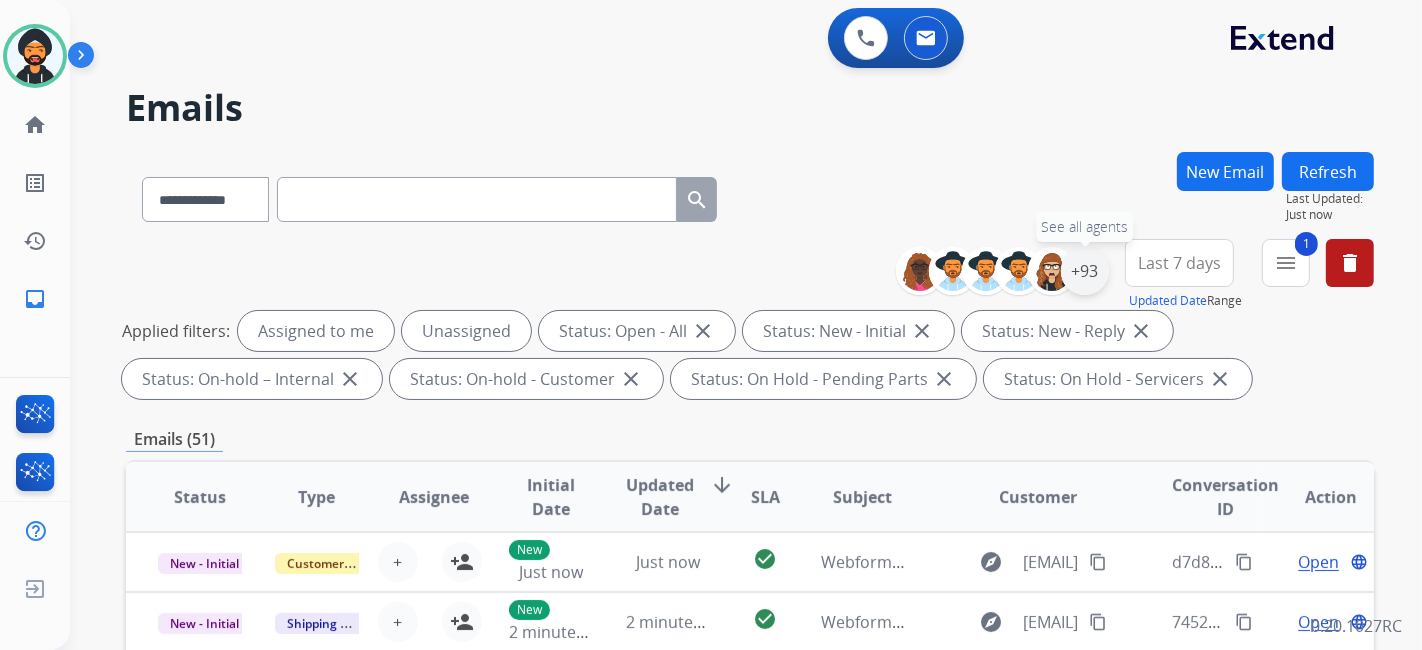 click on "+93" at bounding box center (1085, 271) 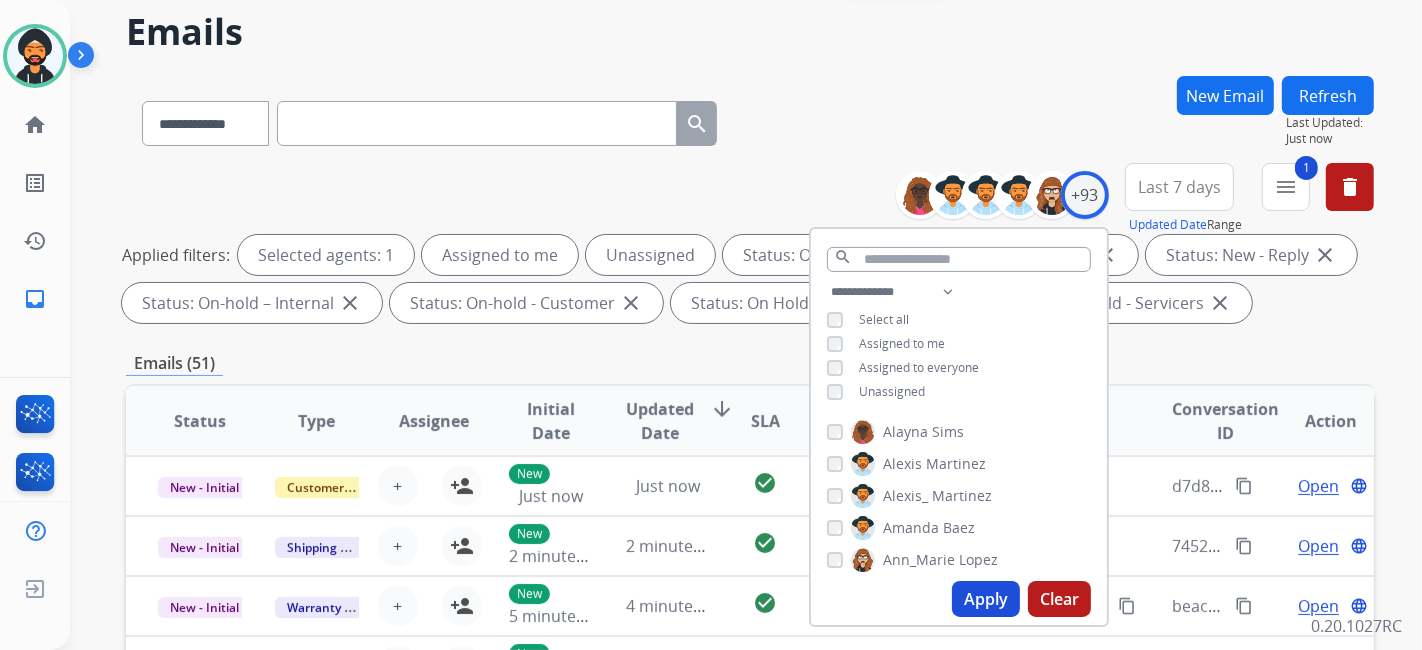 scroll, scrollTop: 111, scrollLeft: 0, axis: vertical 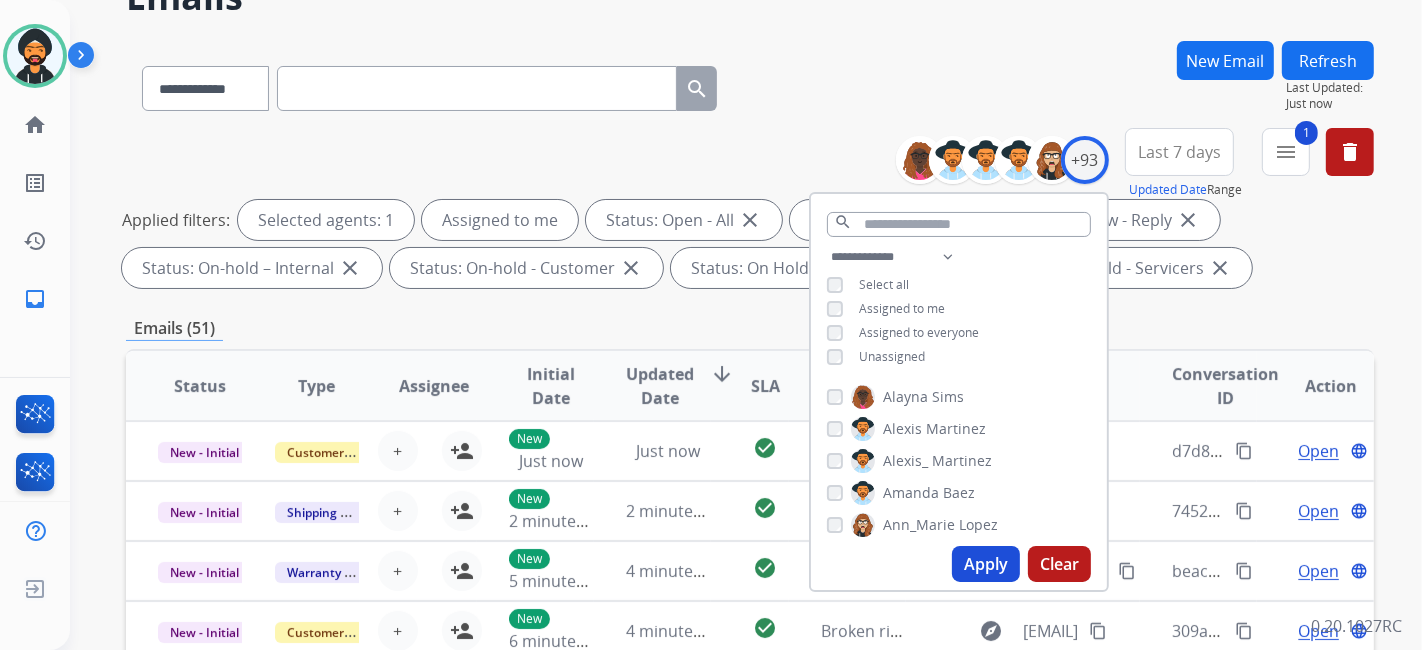 click on "Apply" at bounding box center [986, 564] 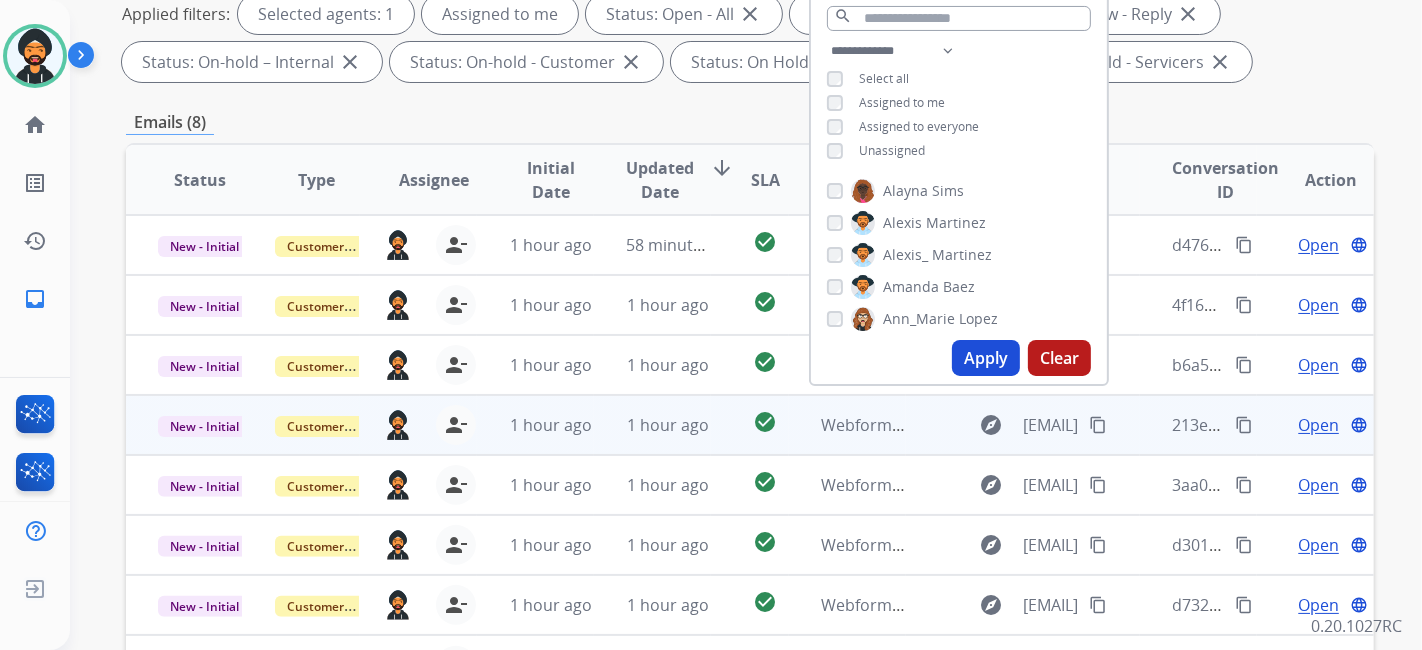 scroll, scrollTop: 333, scrollLeft: 0, axis: vertical 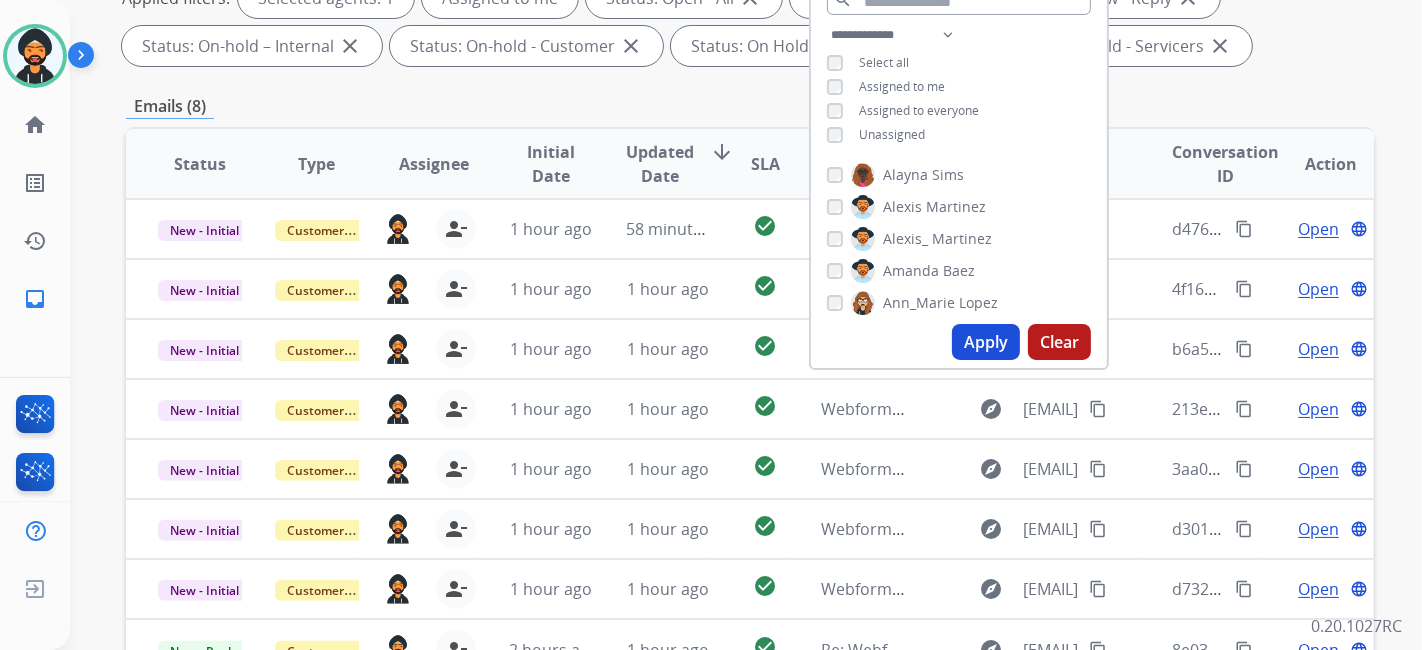 click on "Apply" at bounding box center (986, 342) 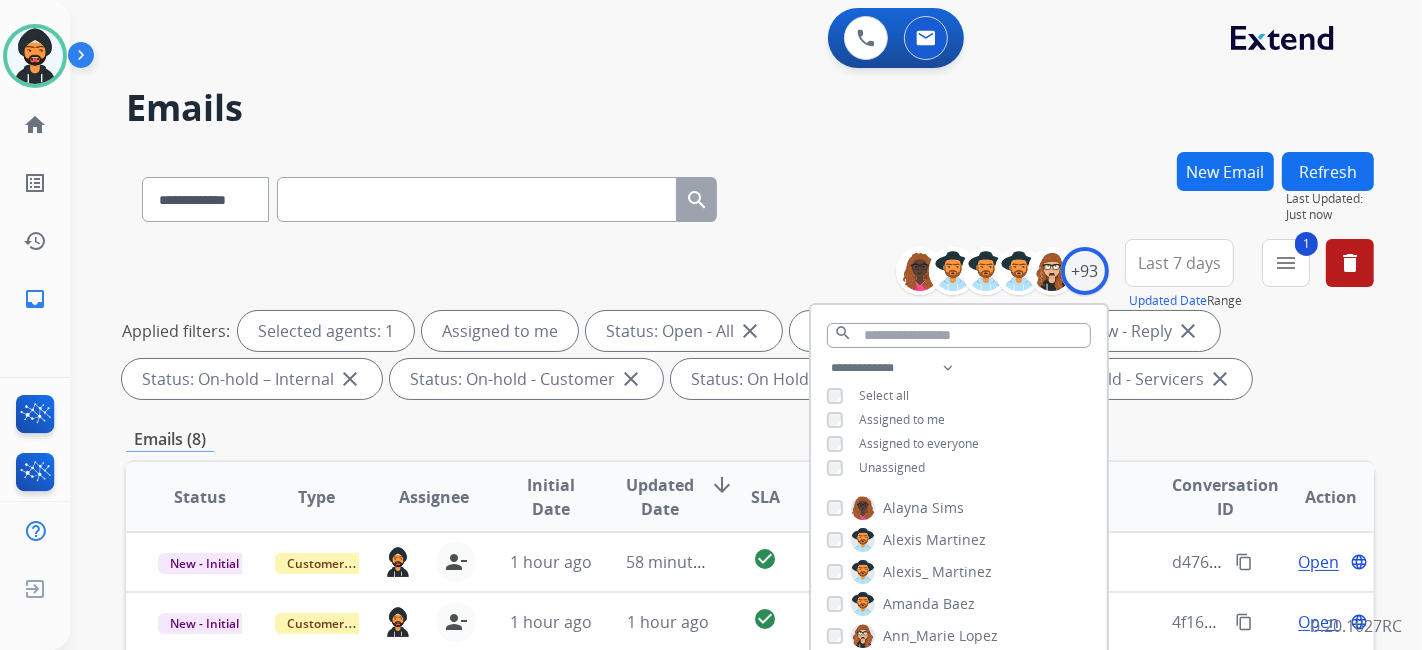 click on "**********" at bounding box center (750, 323) 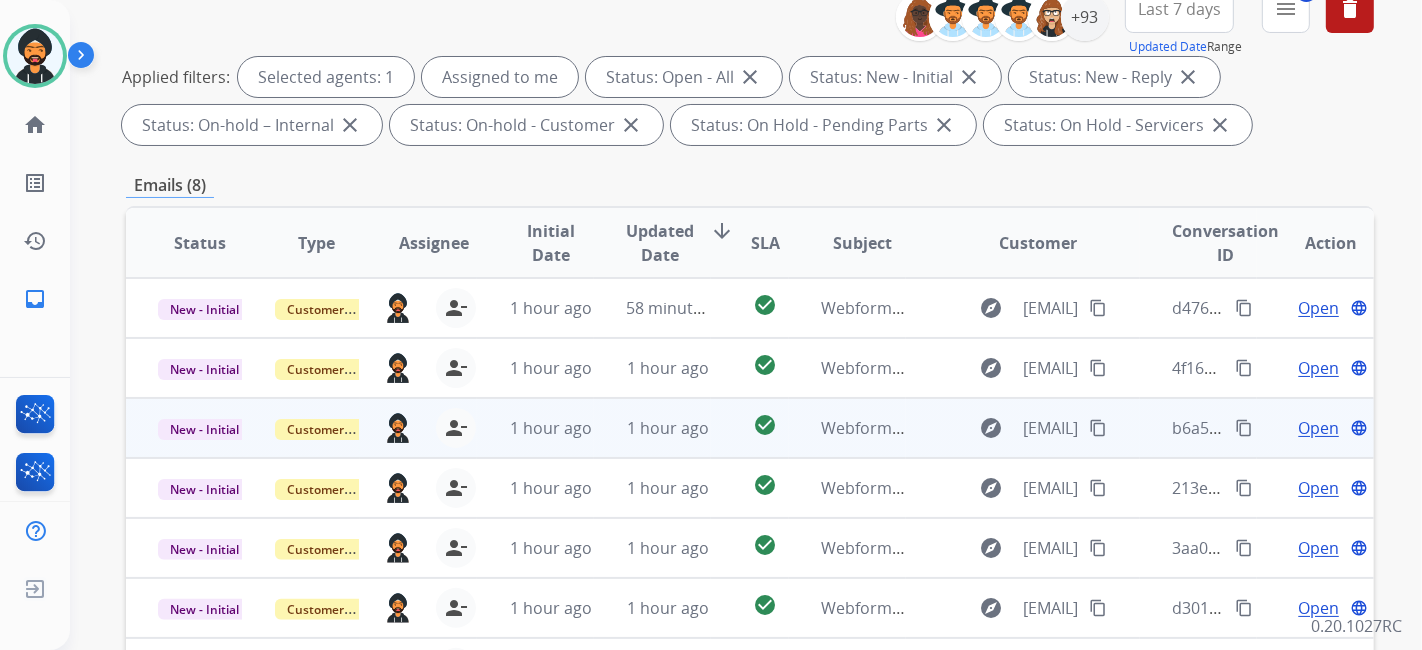 scroll, scrollTop: 333, scrollLeft: 0, axis: vertical 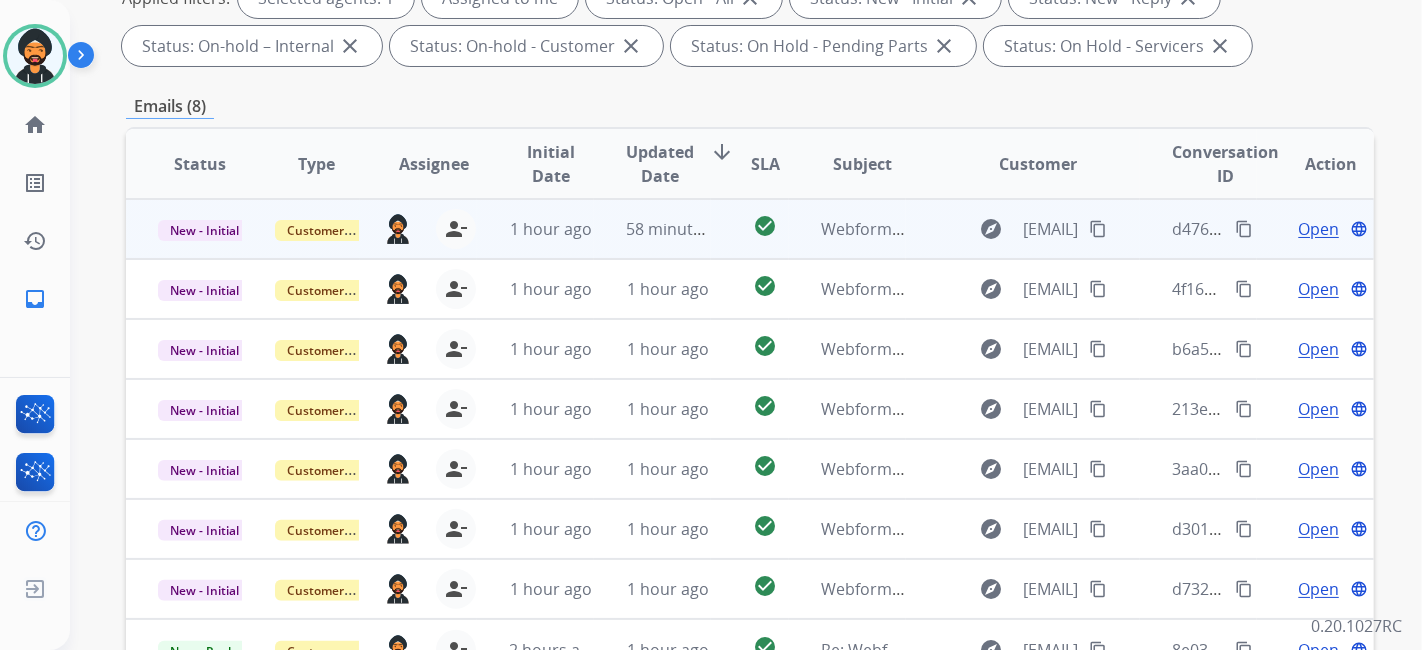 click on "Open" at bounding box center (1318, 229) 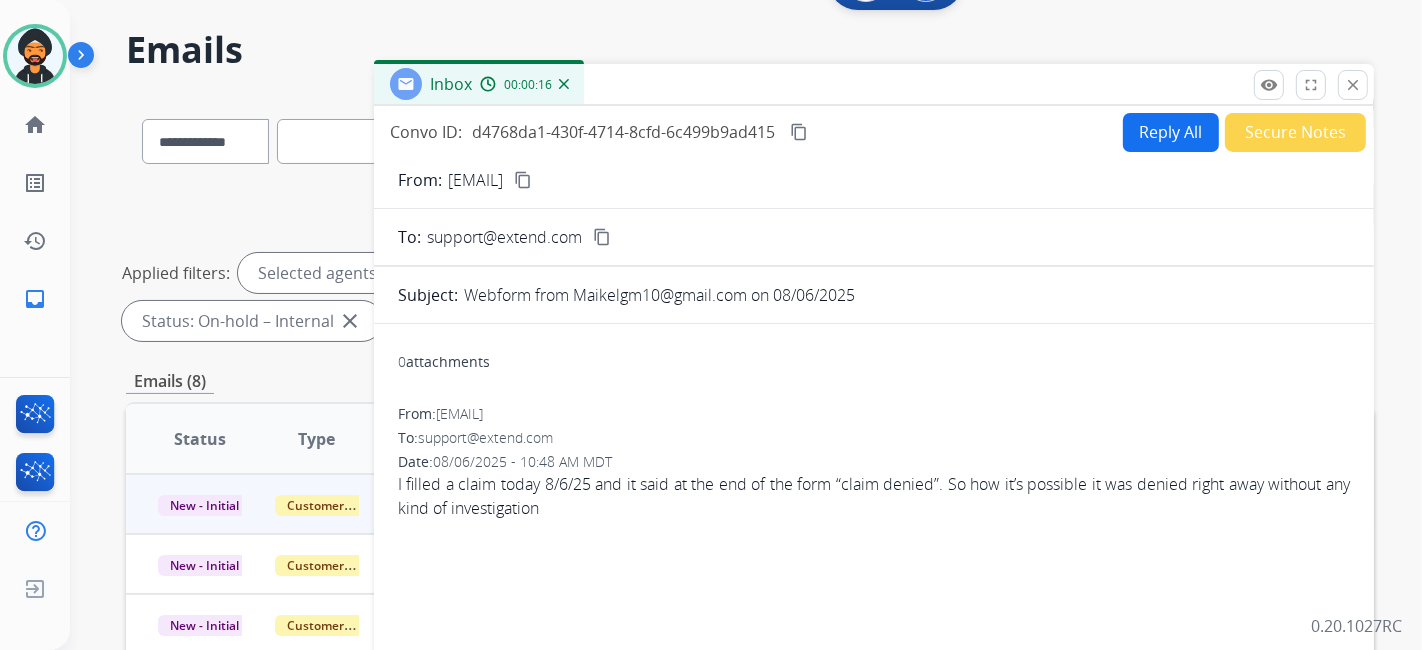scroll, scrollTop: 0, scrollLeft: 0, axis: both 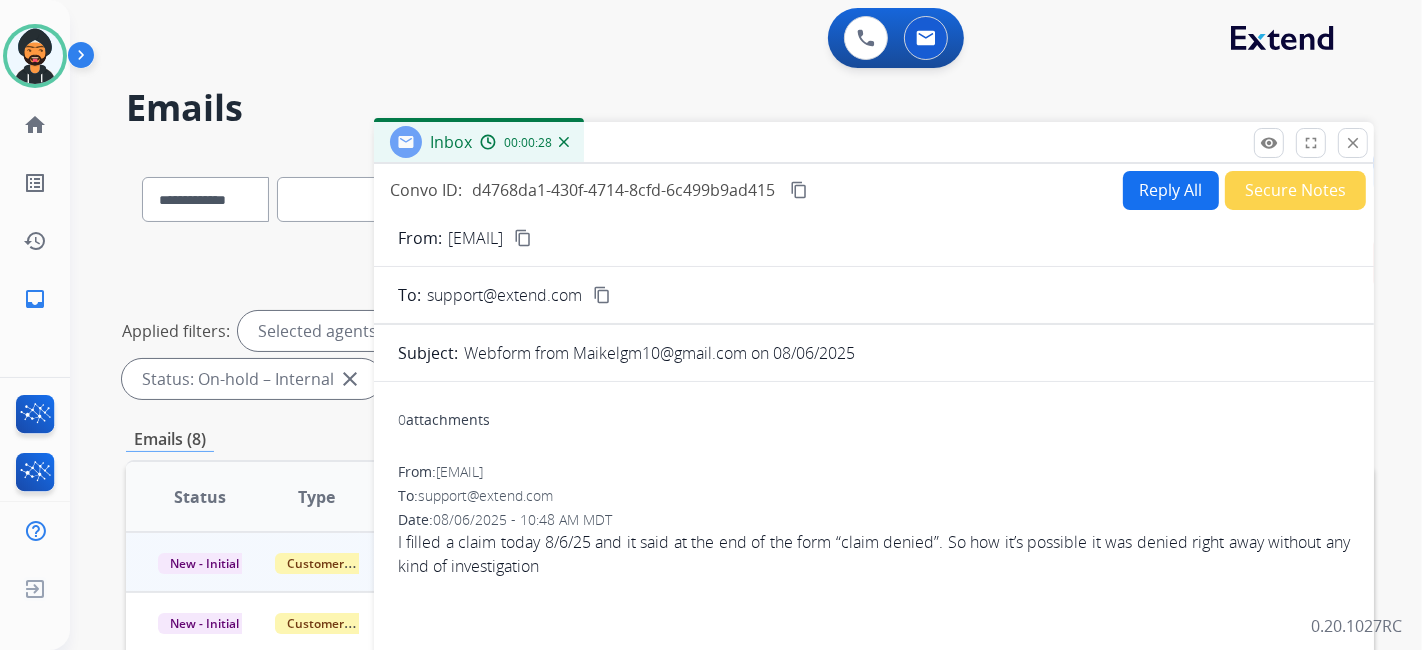 click on "From: Maikelgm10@gmail.com content_copy" at bounding box center [874, 238] 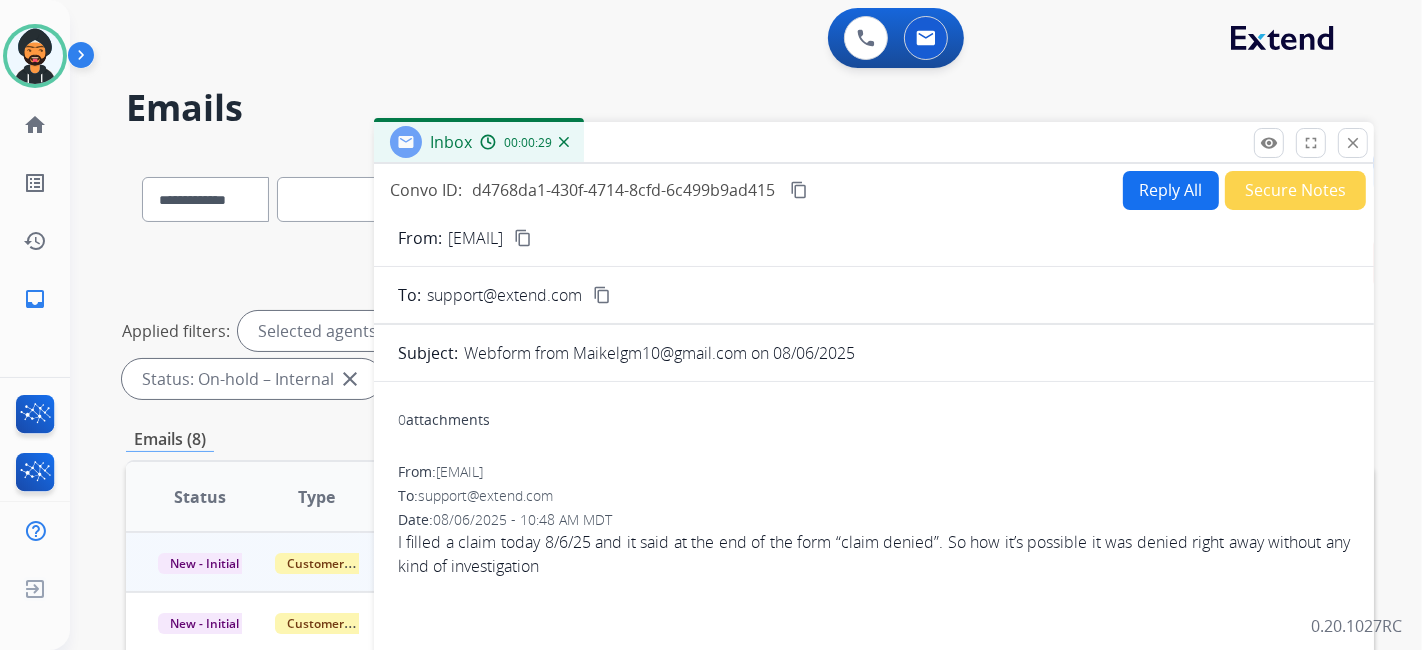 click on "From: Maikelgm10@gmail.com content_copy" at bounding box center (874, 238) 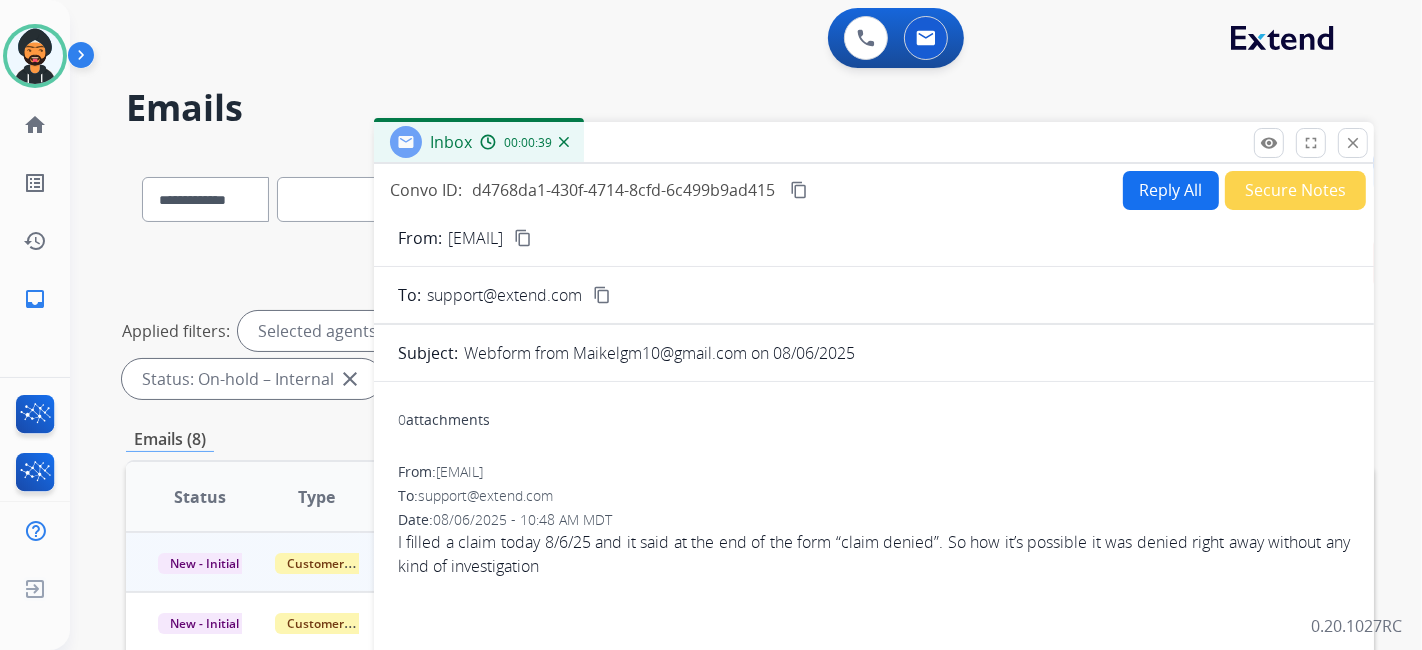 click on "content_copy" at bounding box center [523, 238] 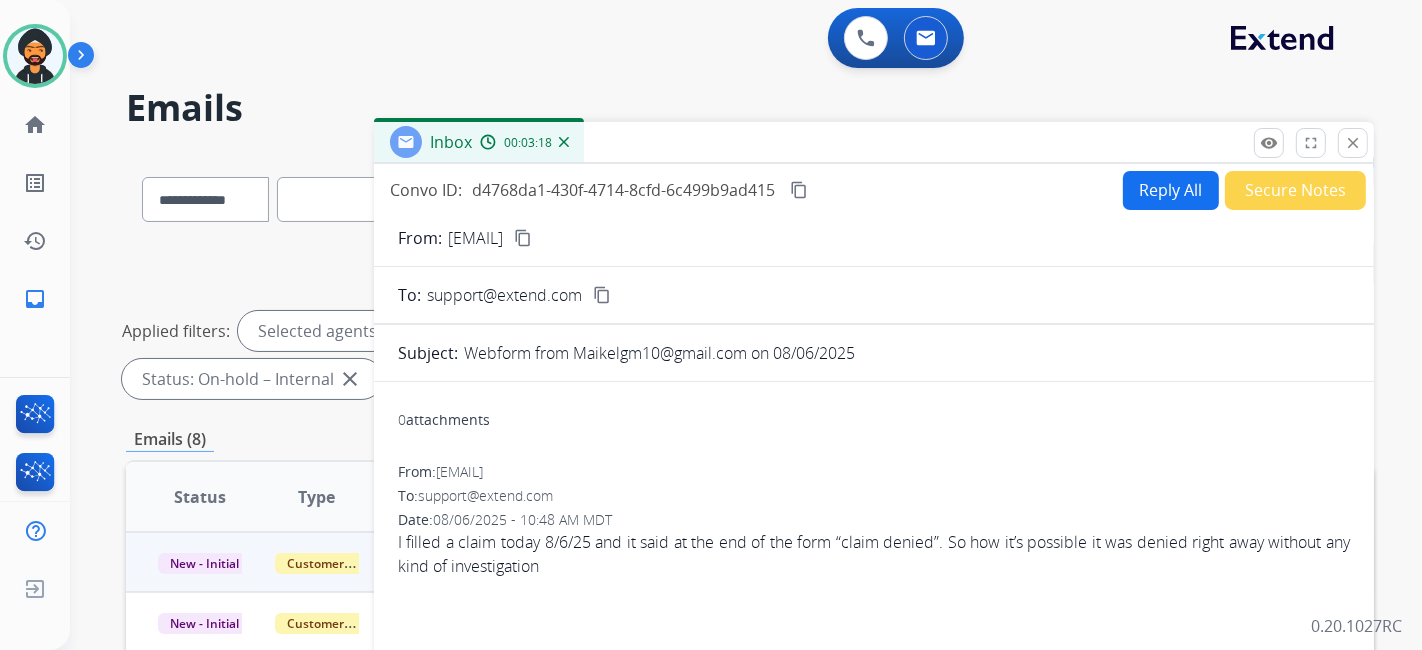 click on "Reply All" at bounding box center (1171, 190) 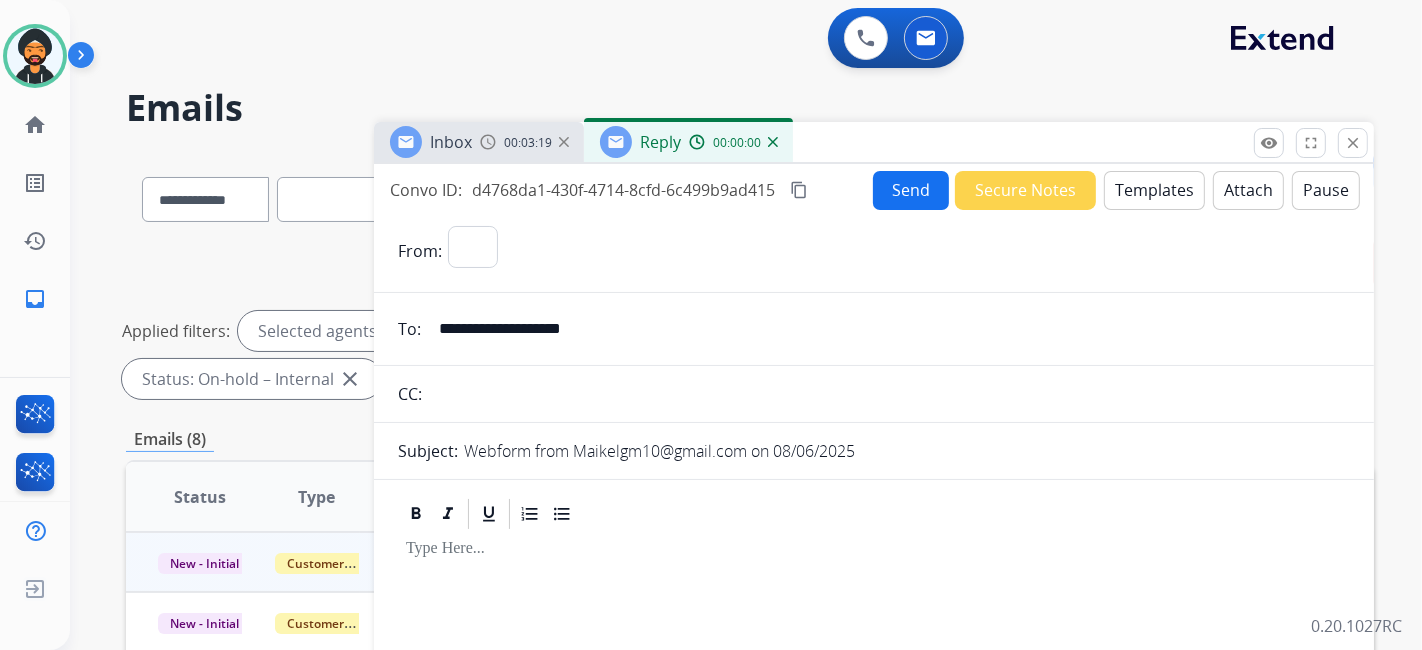 select on "**********" 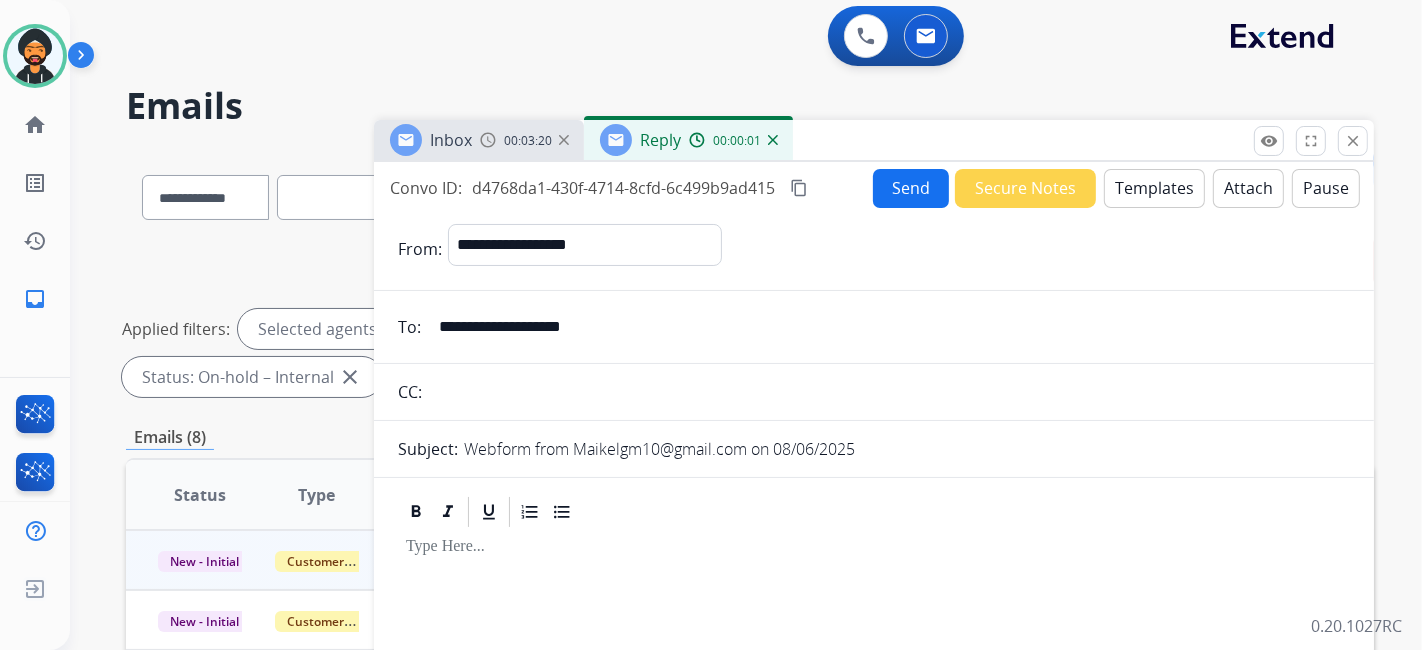 scroll, scrollTop: 0, scrollLeft: 0, axis: both 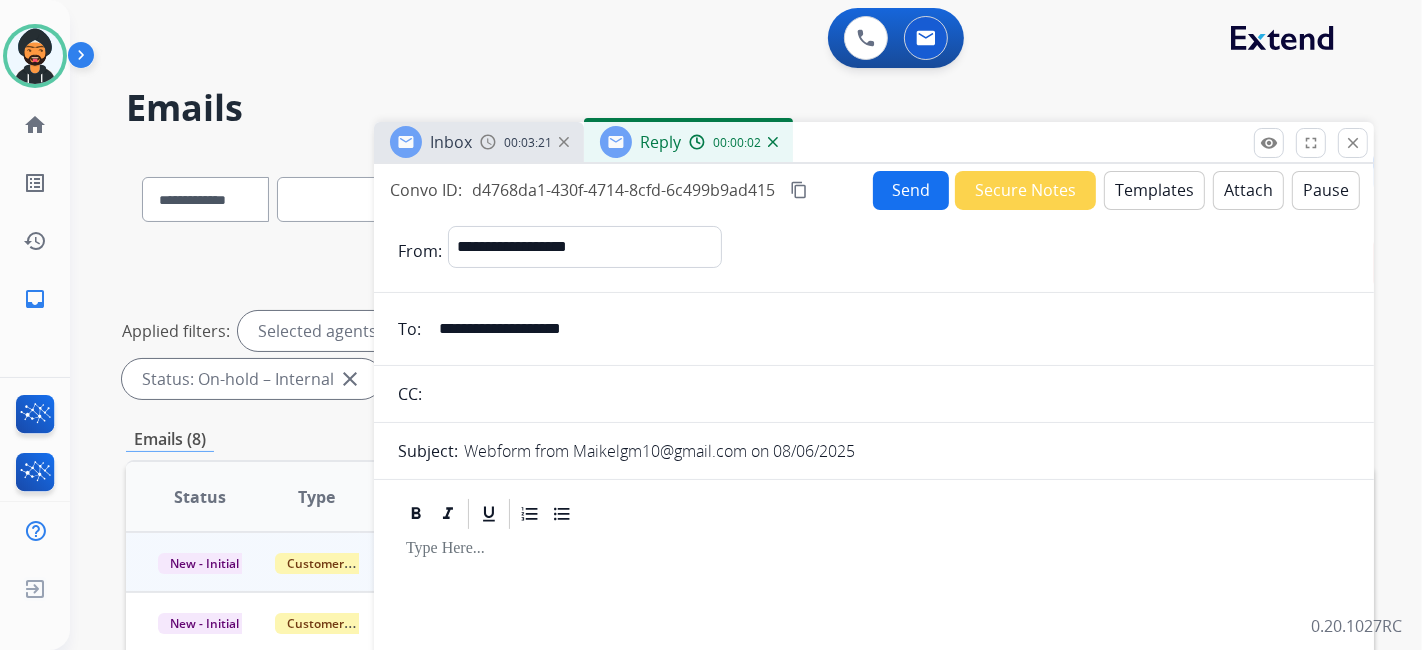 click on "Templates" at bounding box center [1154, 190] 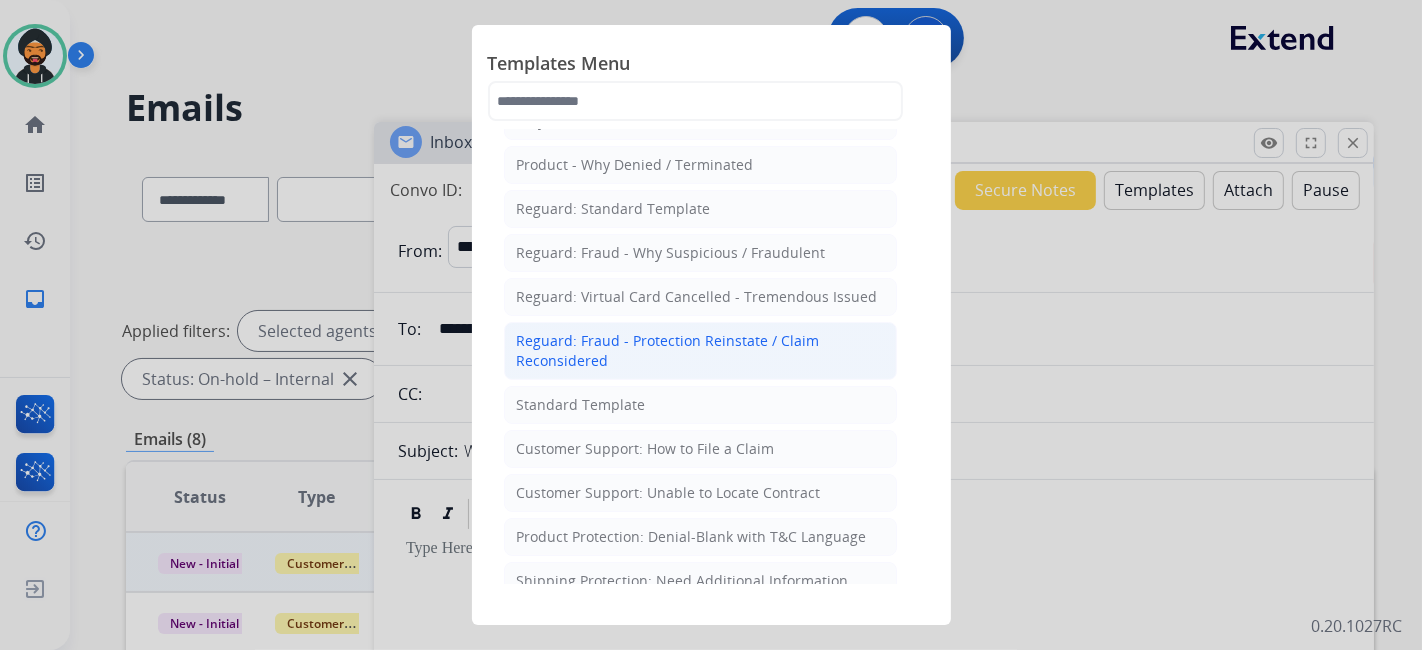 scroll, scrollTop: 111, scrollLeft: 0, axis: vertical 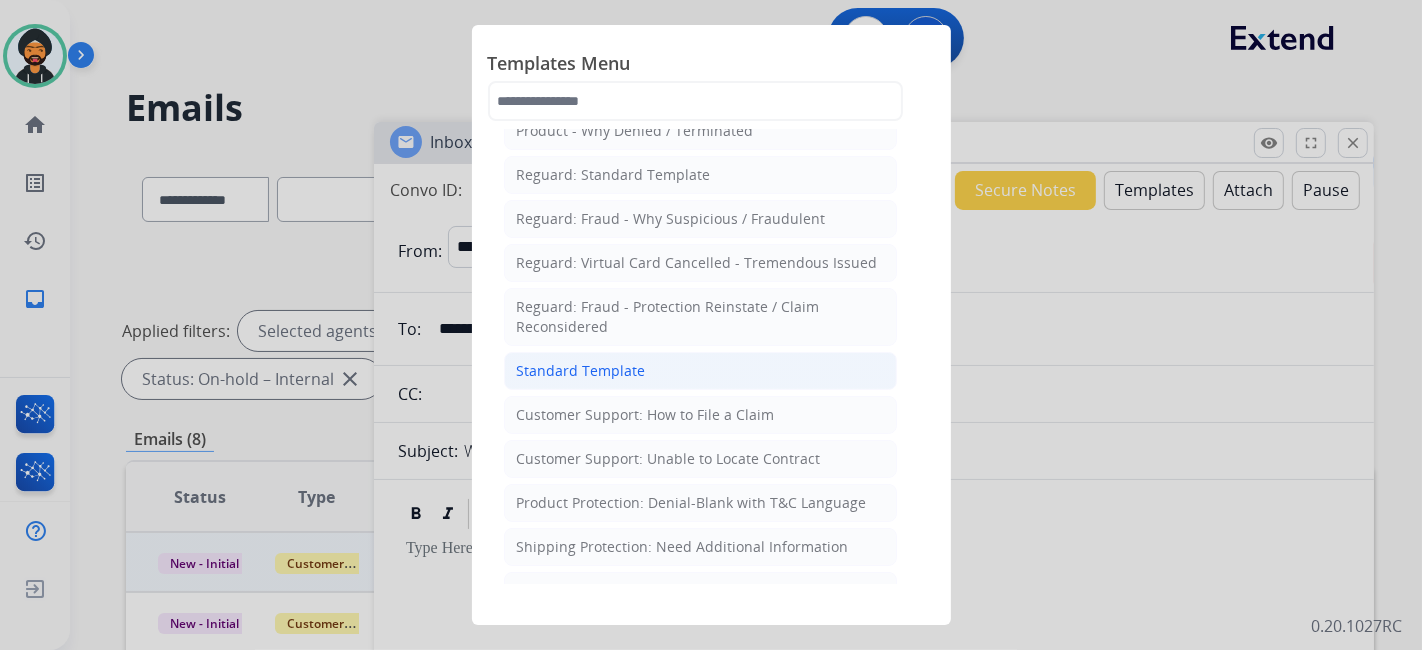 click on "Standard Template" 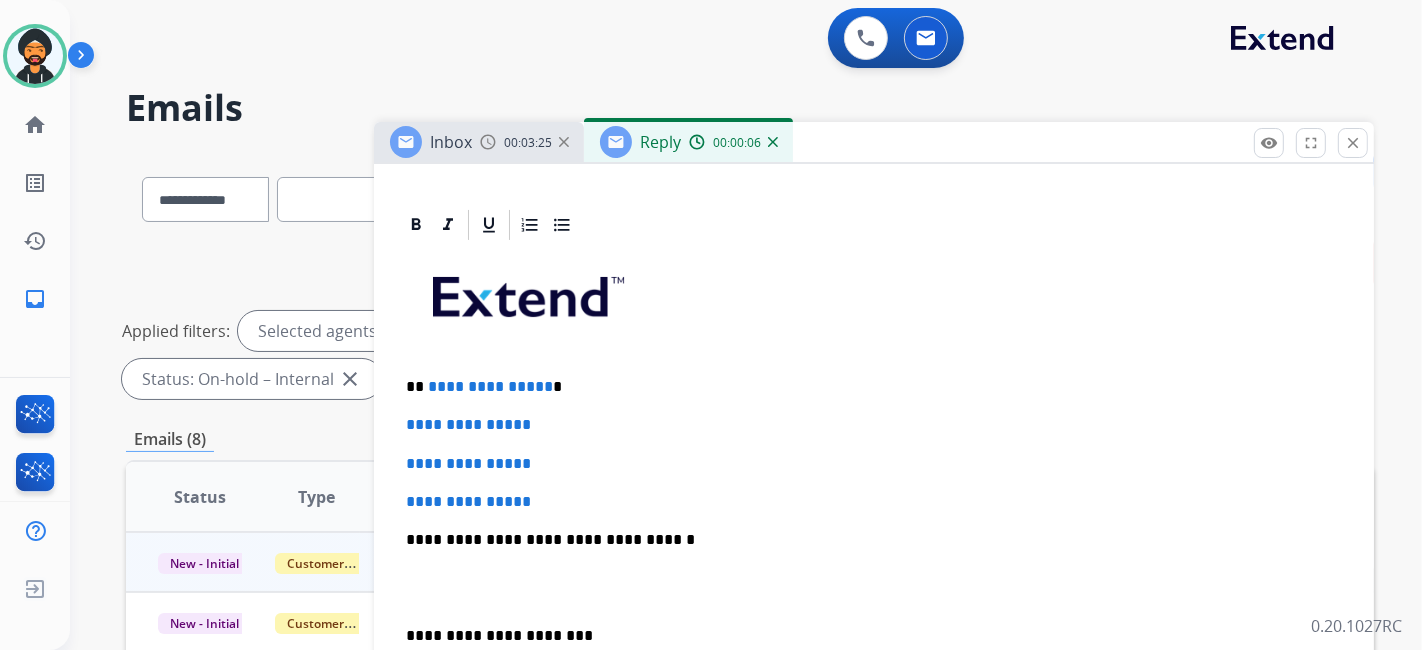 scroll, scrollTop: 499, scrollLeft: 0, axis: vertical 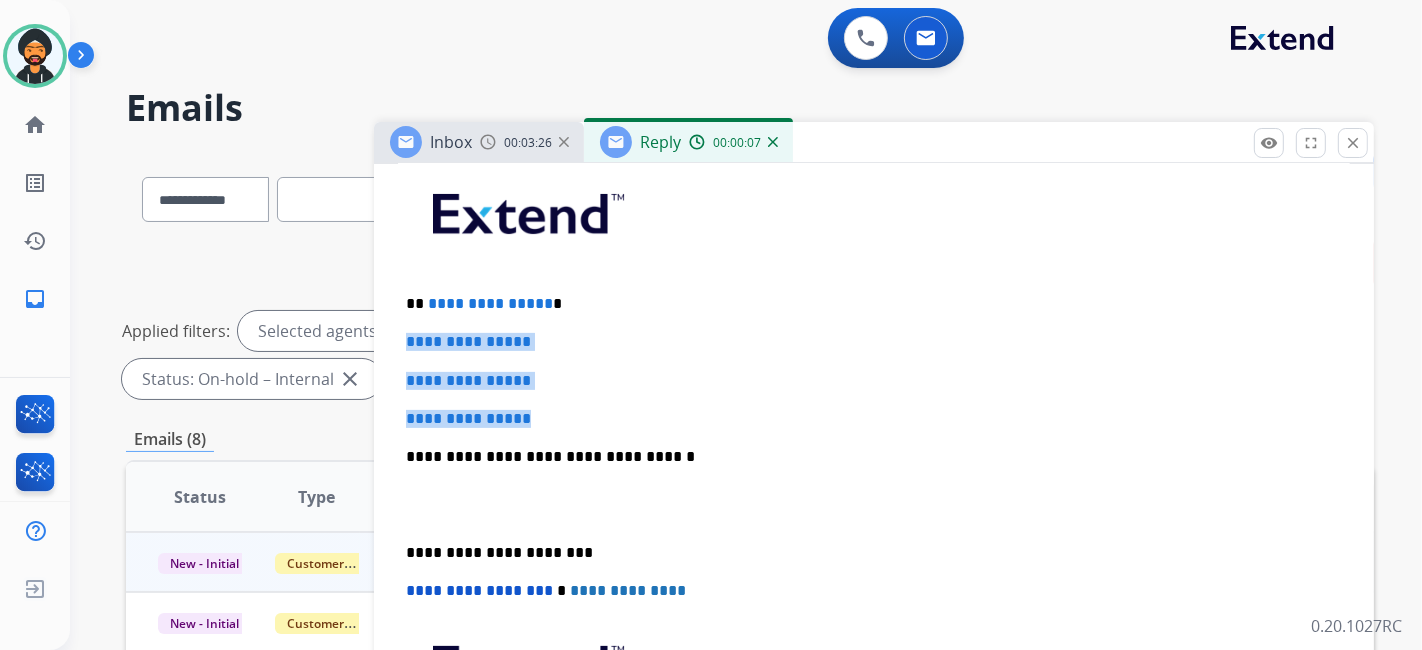 drag, startPoint x: 567, startPoint y: 417, endPoint x: 405, endPoint y: 344, distance: 177.68793 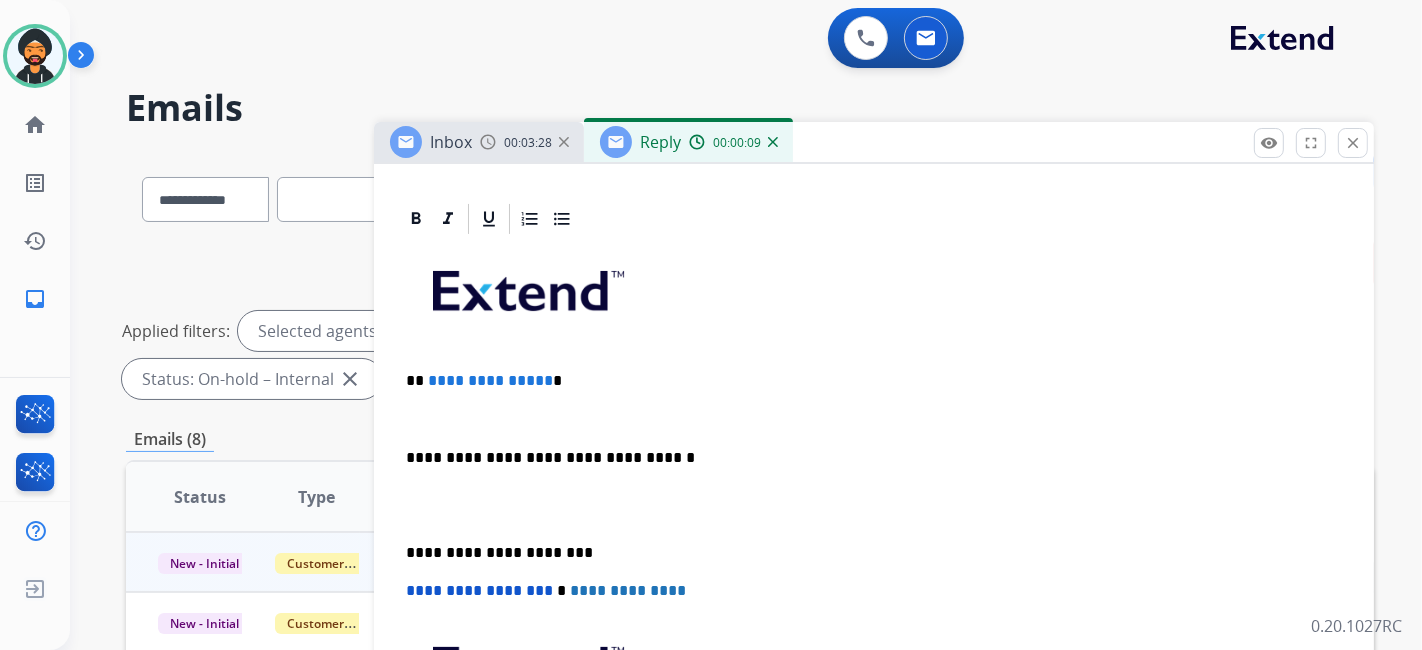 scroll, scrollTop: 384, scrollLeft: 0, axis: vertical 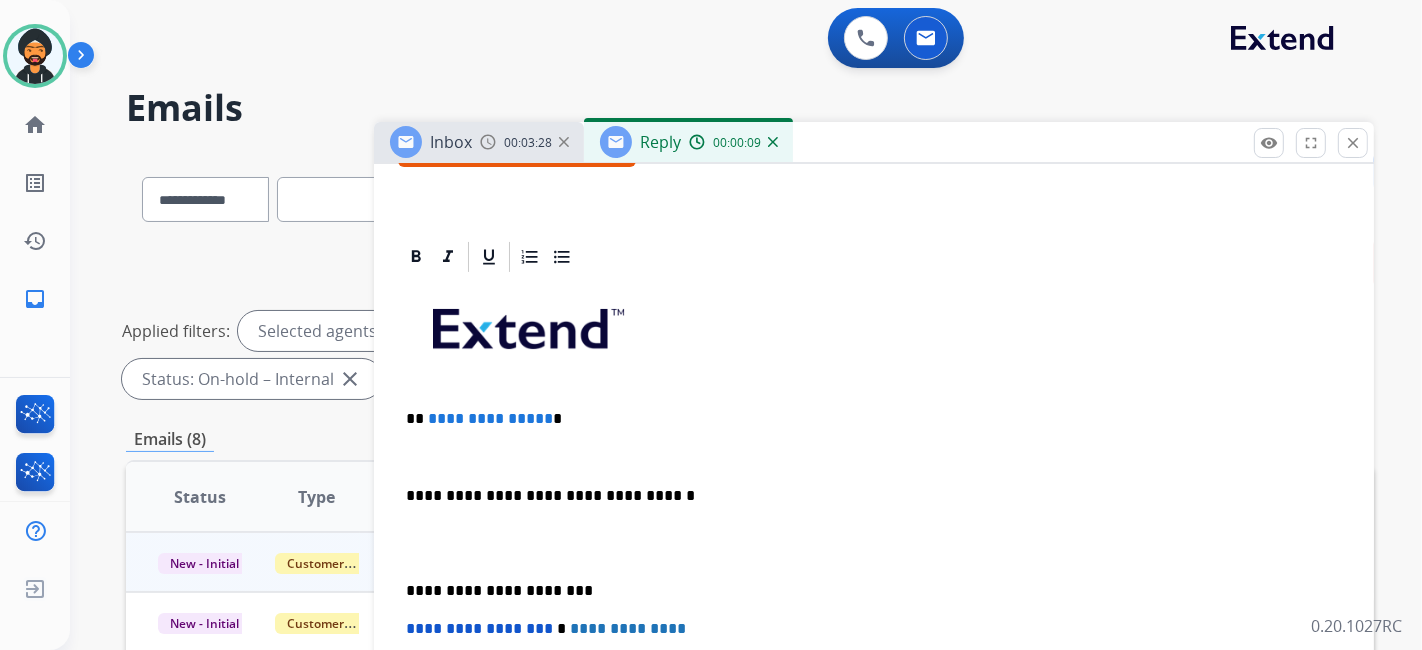 type 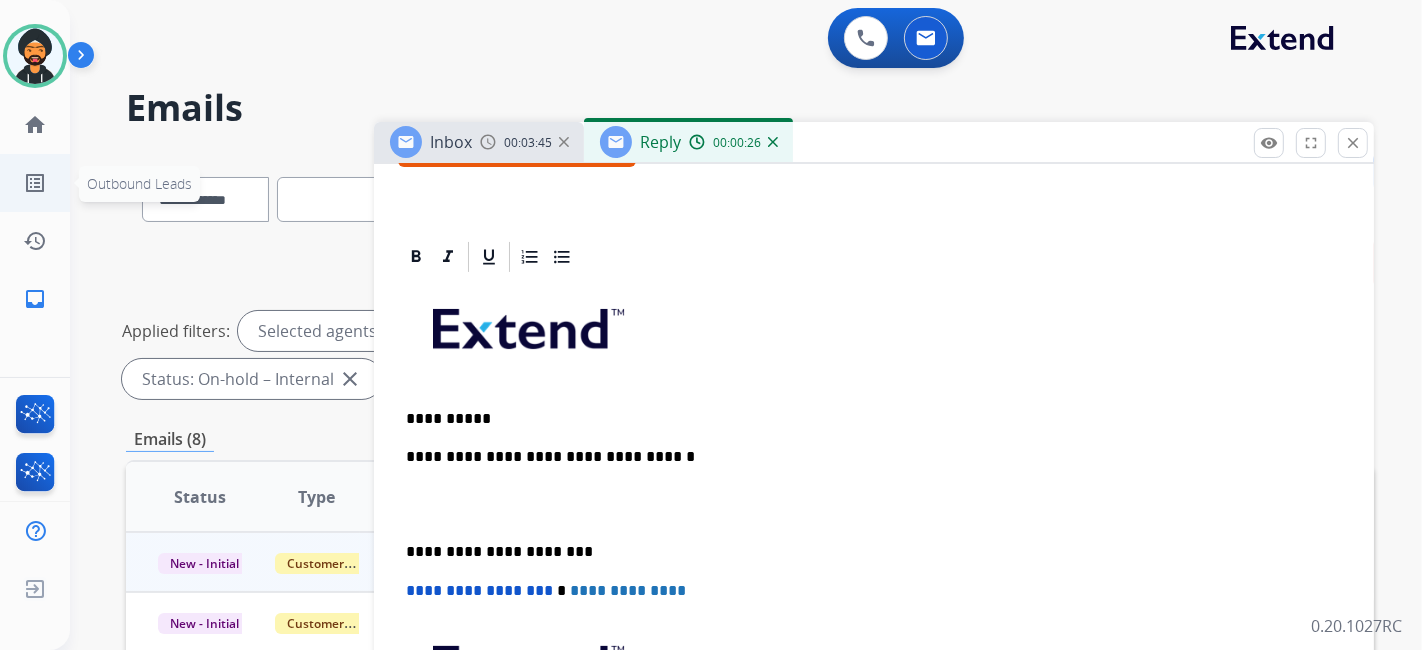 scroll, scrollTop: 422, scrollLeft: 0, axis: vertical 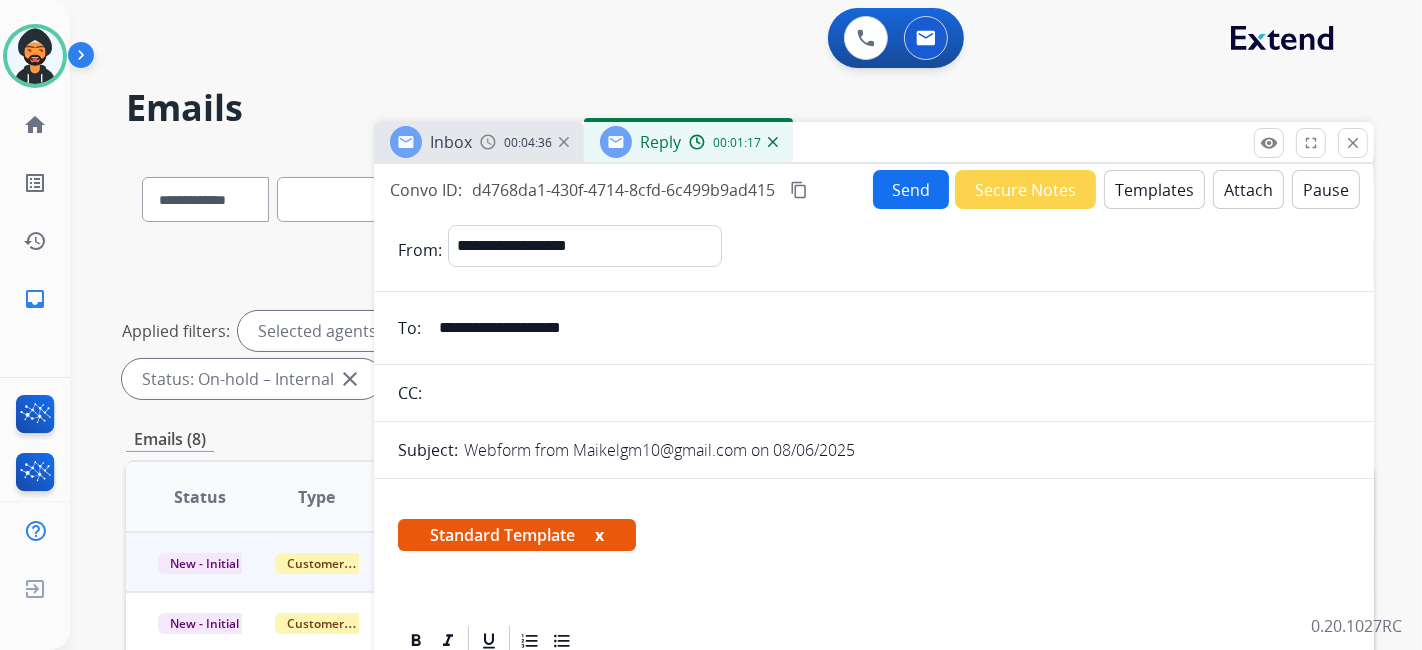 click on "Send" at bounding box center [911, 189] 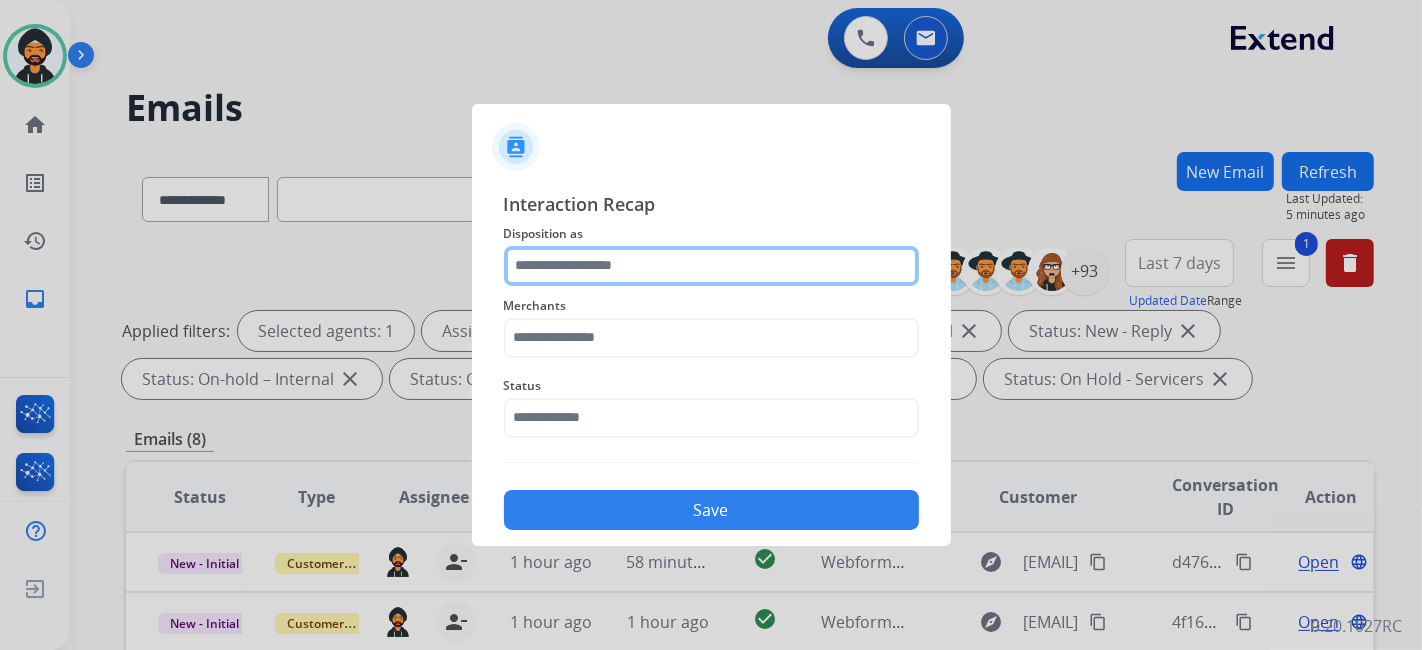 click 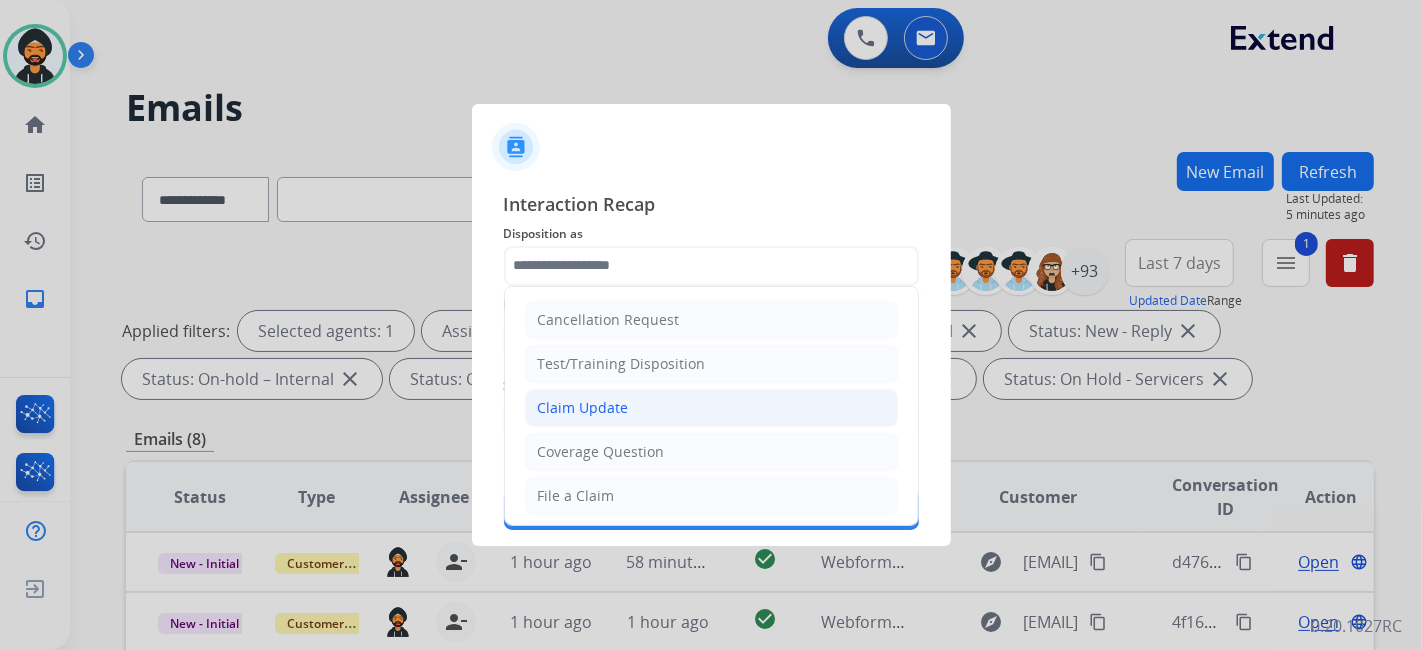 click on "Claim Update" 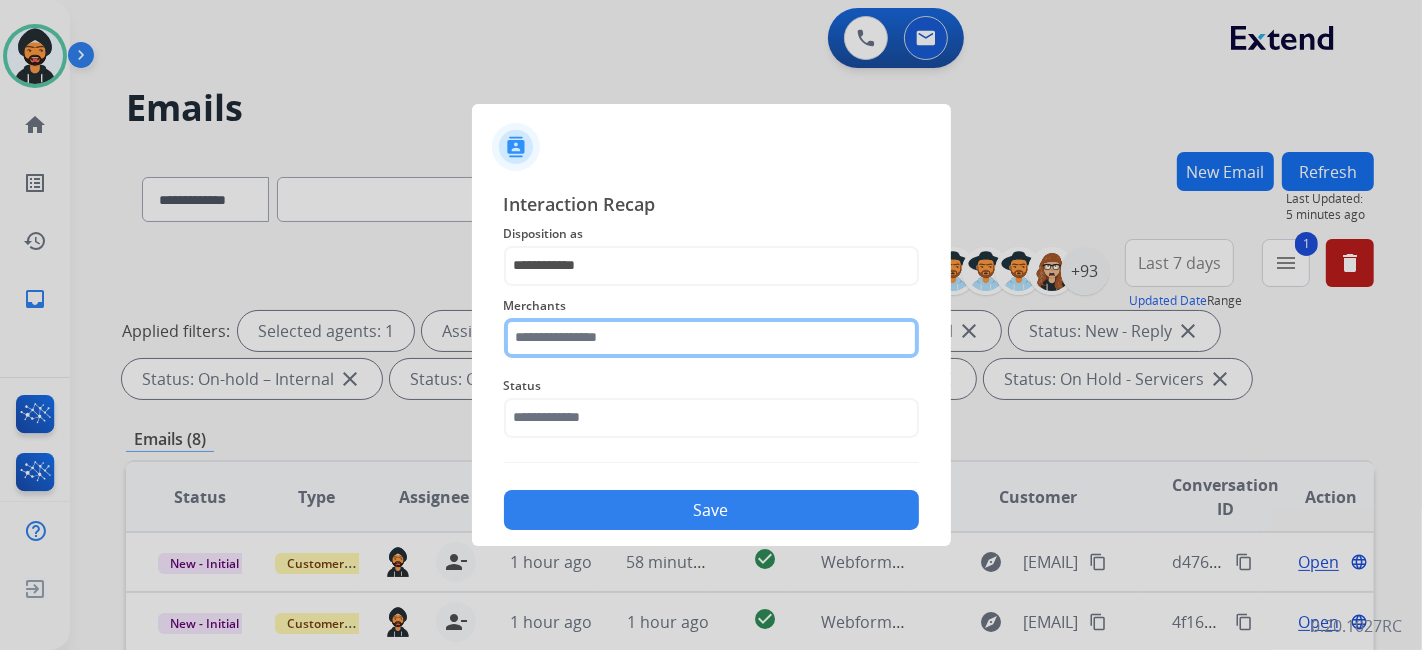 click on "Merchants" 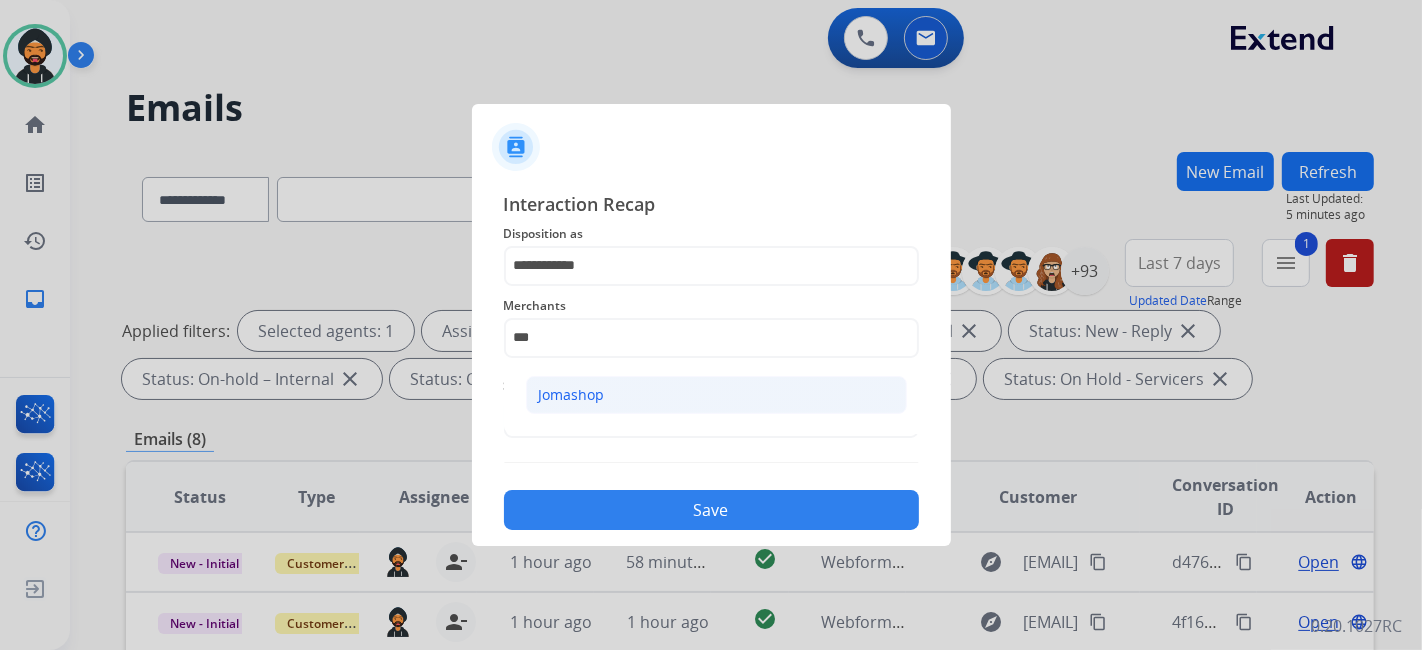 click on "Jomashop" 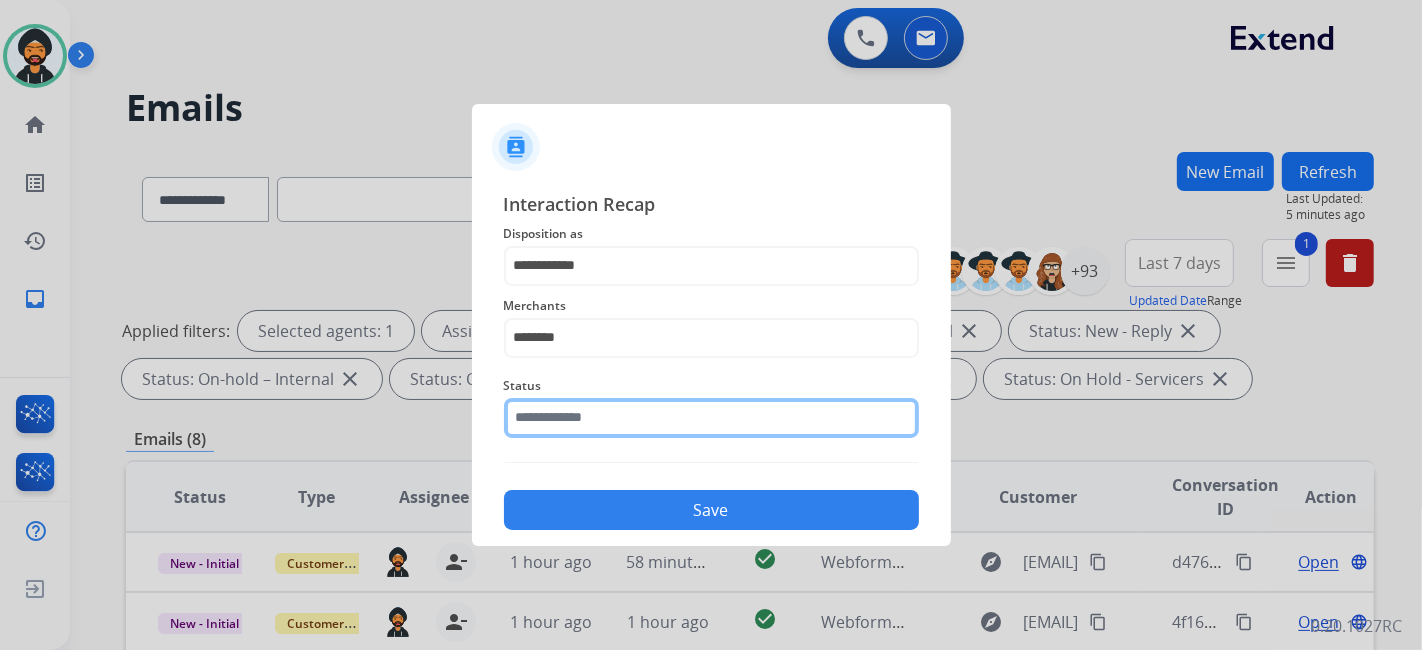 click 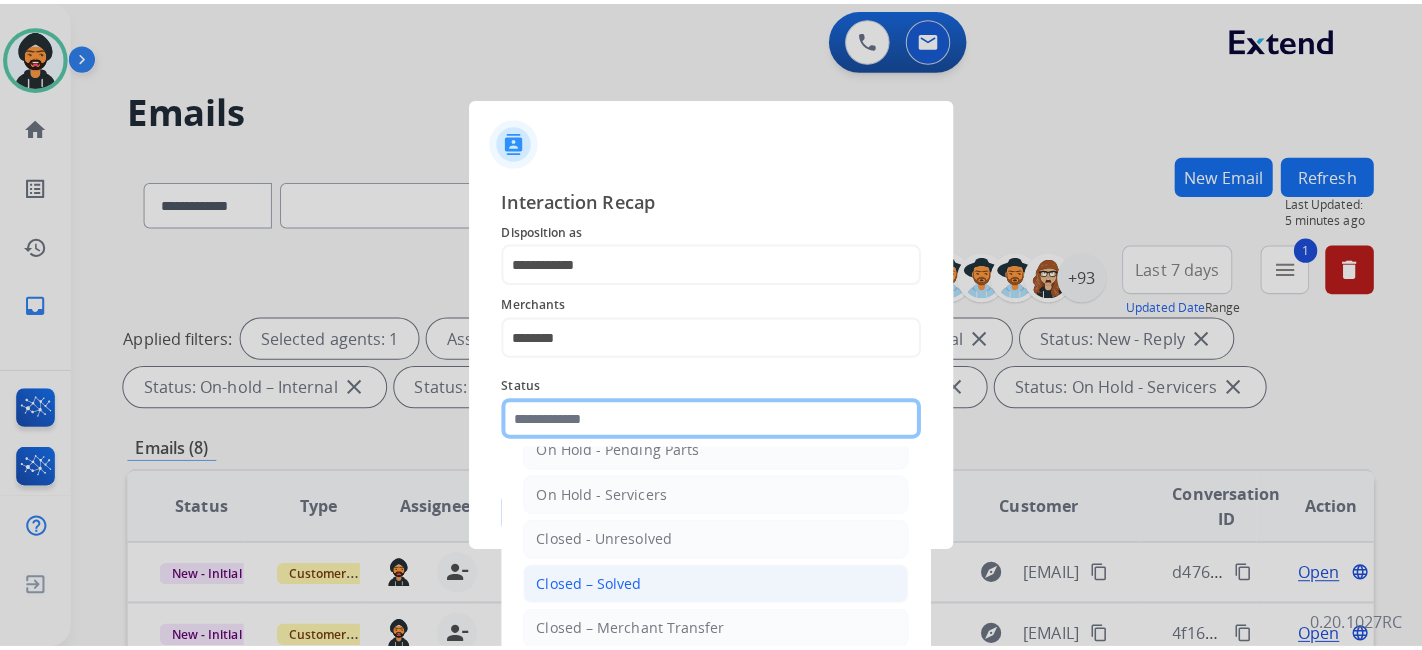 scroll, scrollTop: 115, scrollLeft: 0, axis: vertical 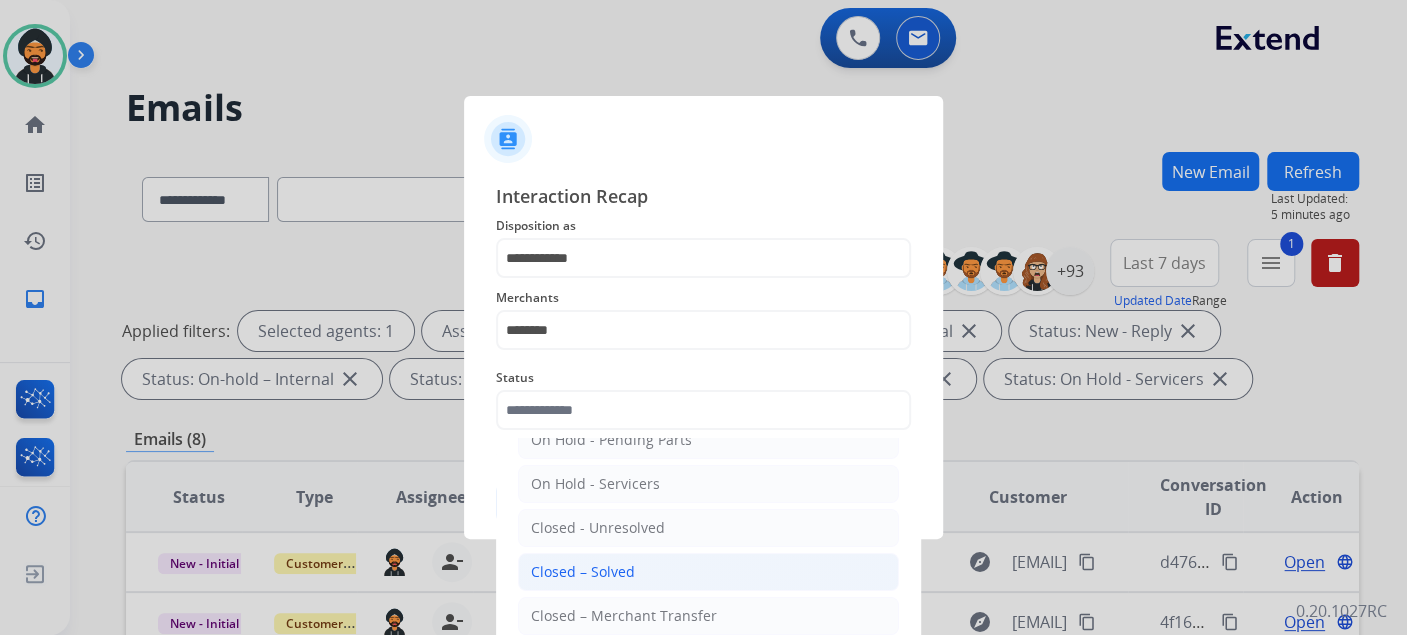 click on "Closed – Solved" 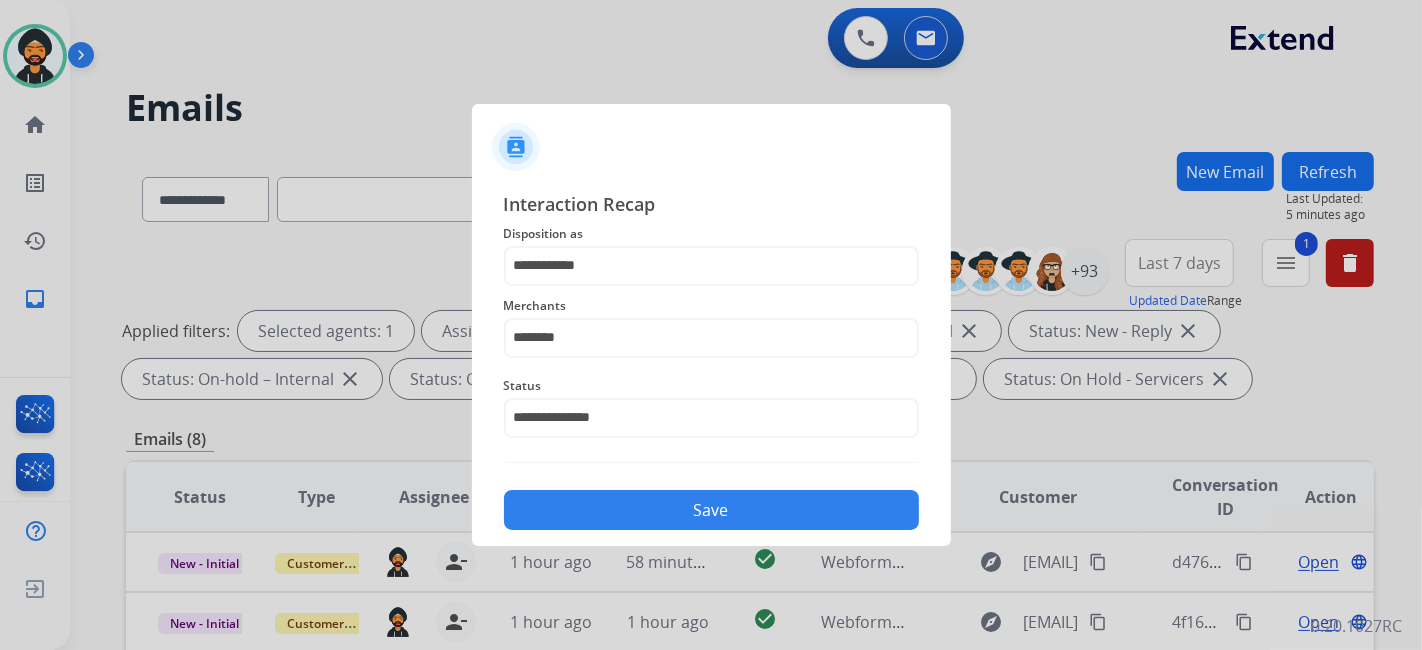 click on "**********" 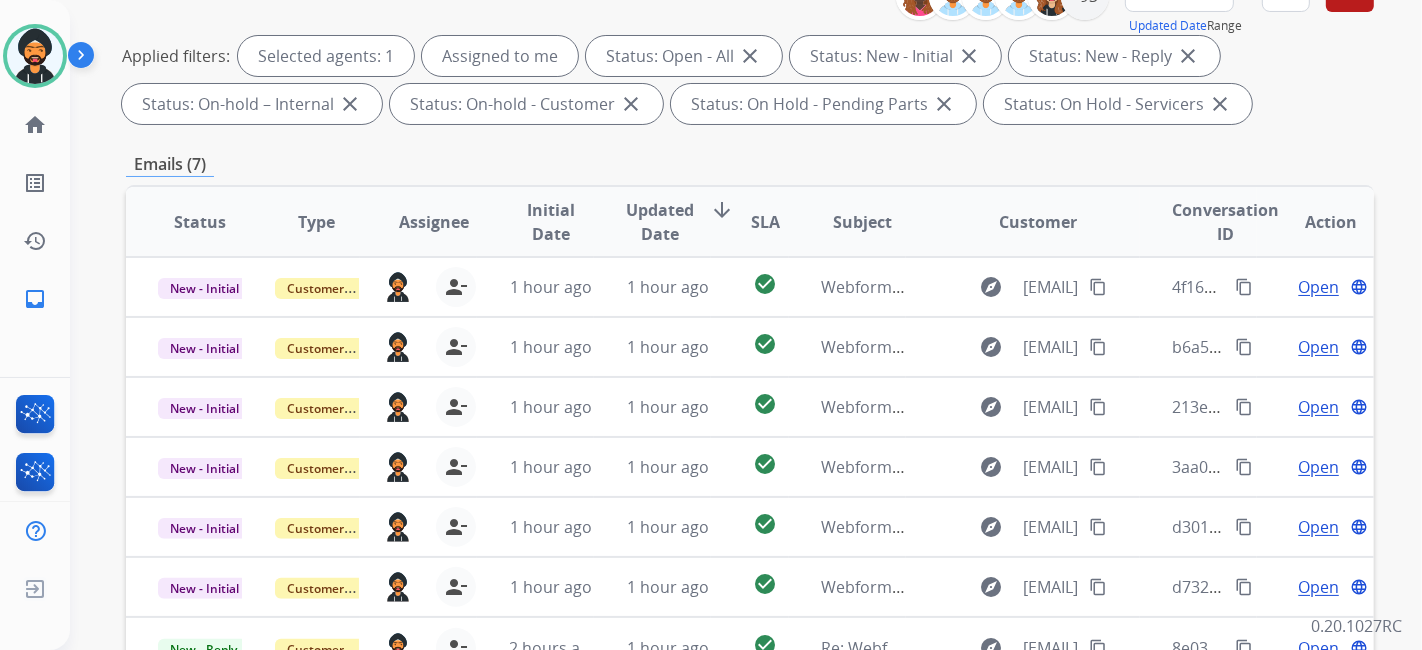 scroll, scrollTop: 333, scrollLeft: 0, axis: vertical 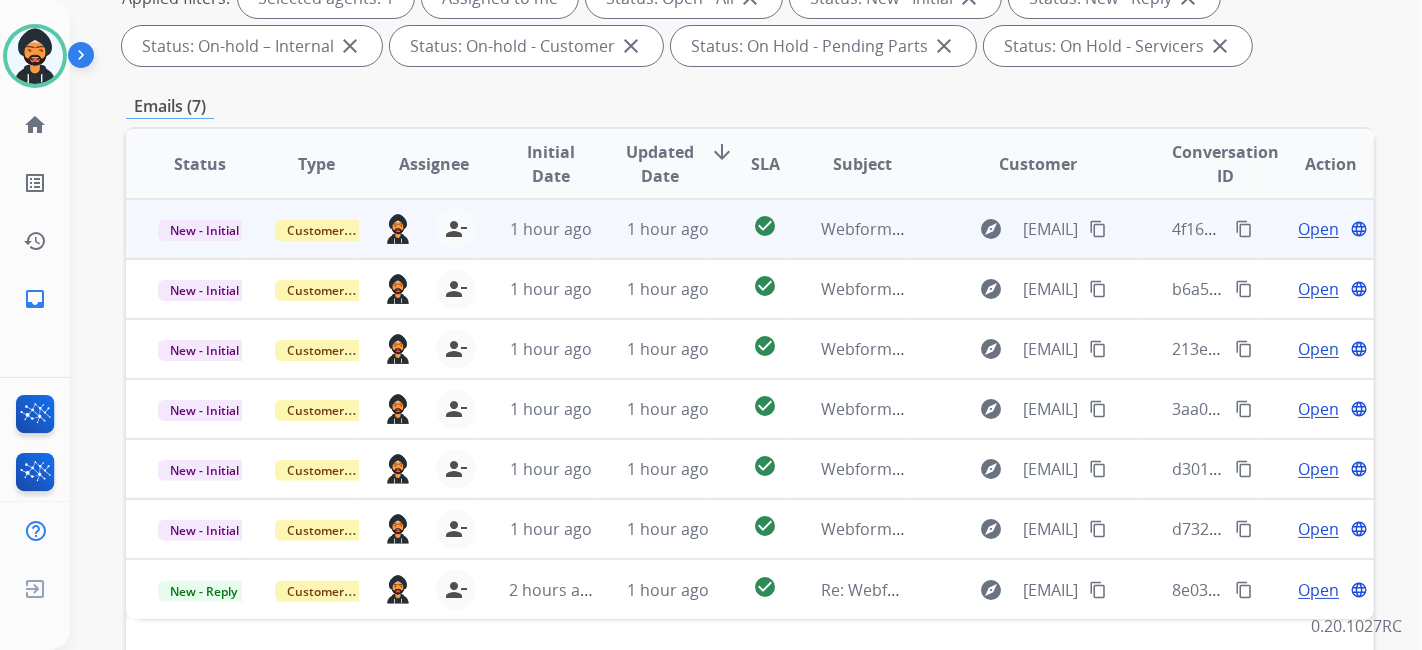 click on "Open" at bounding box center [1318, 229] 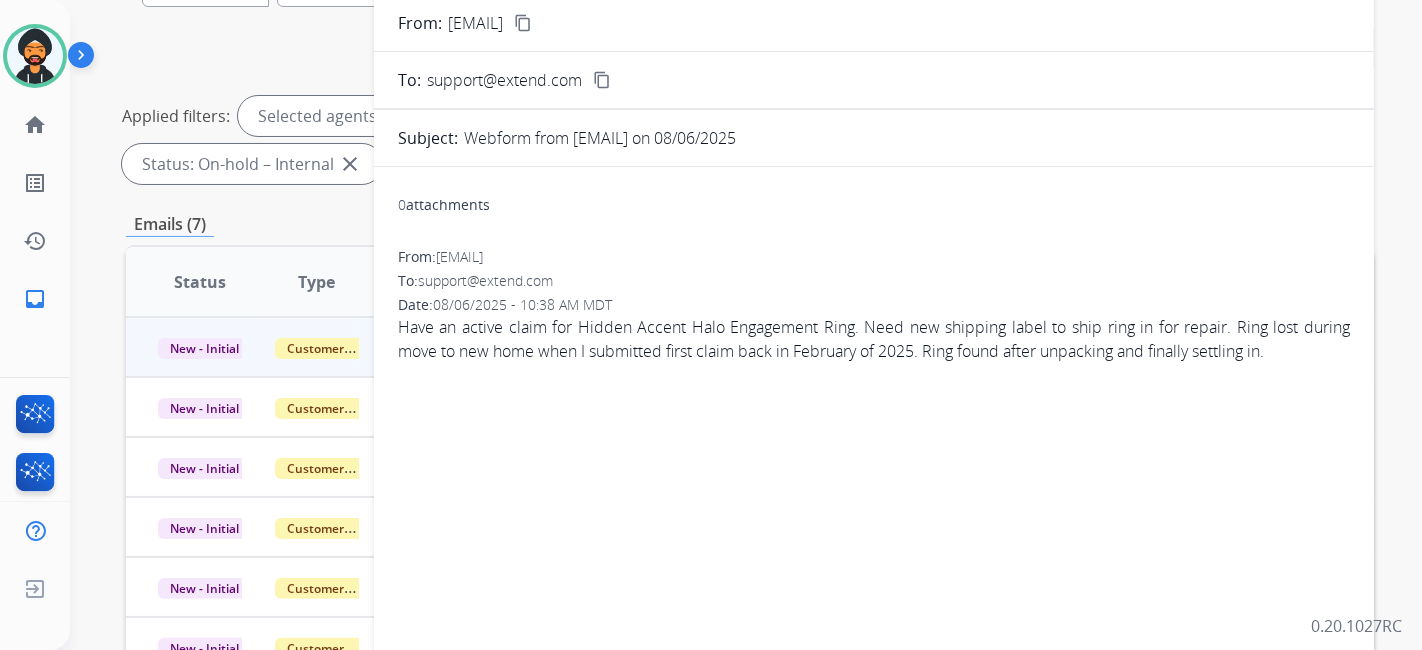scroll, scrollTop: 111, scrollLeft: 0, axis: vertical 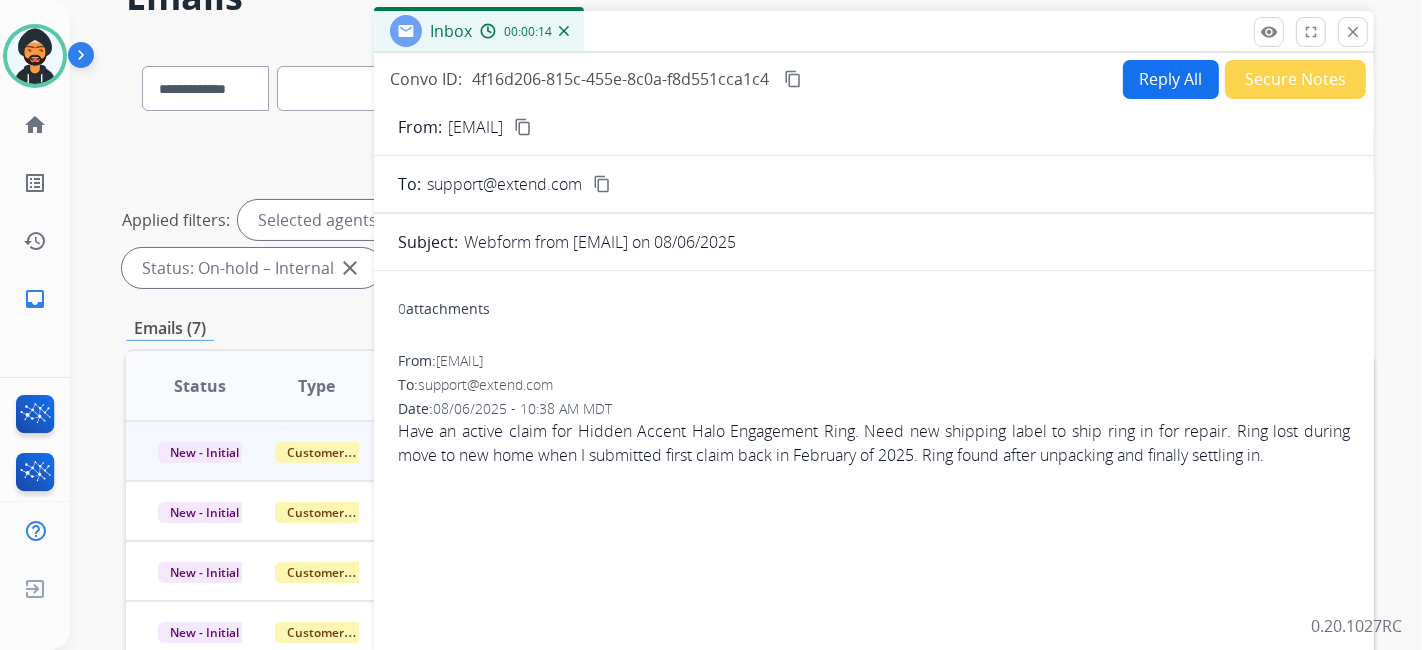 drag, startPoint x: 673, startPoint y: 121, endPoint x: 708, endPoint y: 101, distance: 40.311287 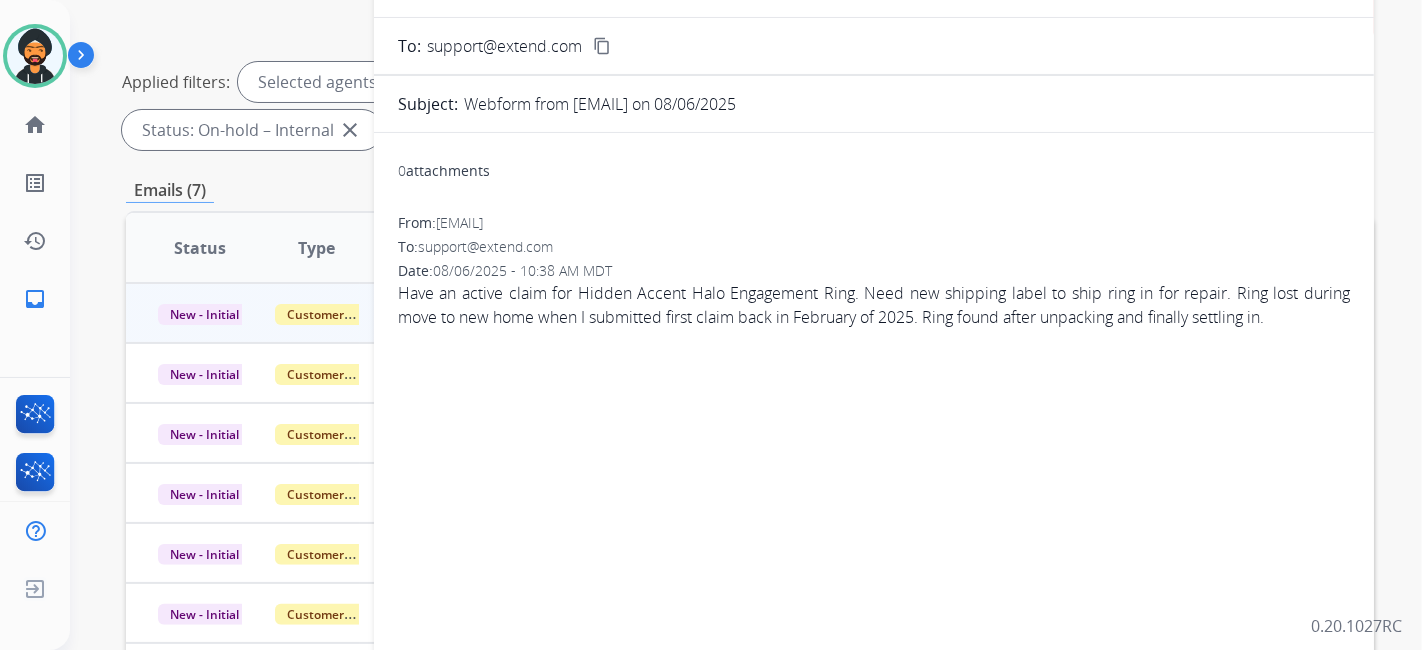scroll, scrollTop: 0, scrollLeft: 0, axis: both 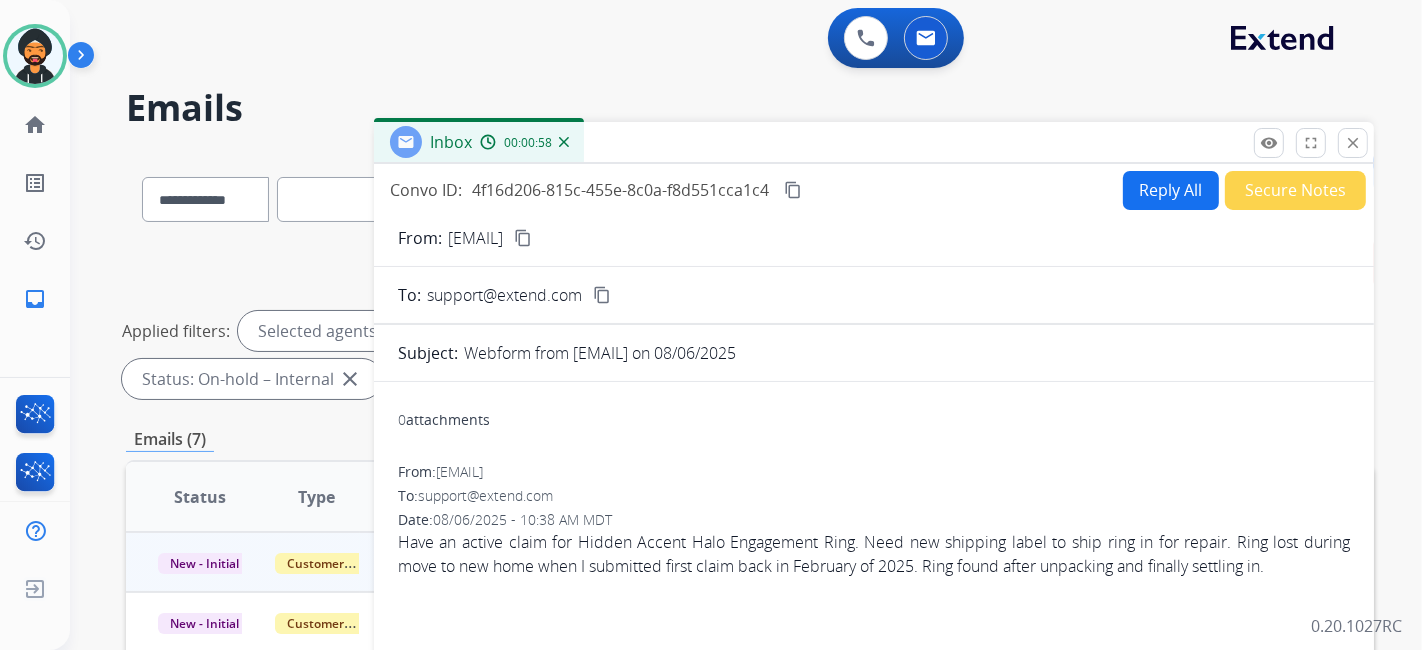 click on "Reply All" at bounding box center [1171, 190] 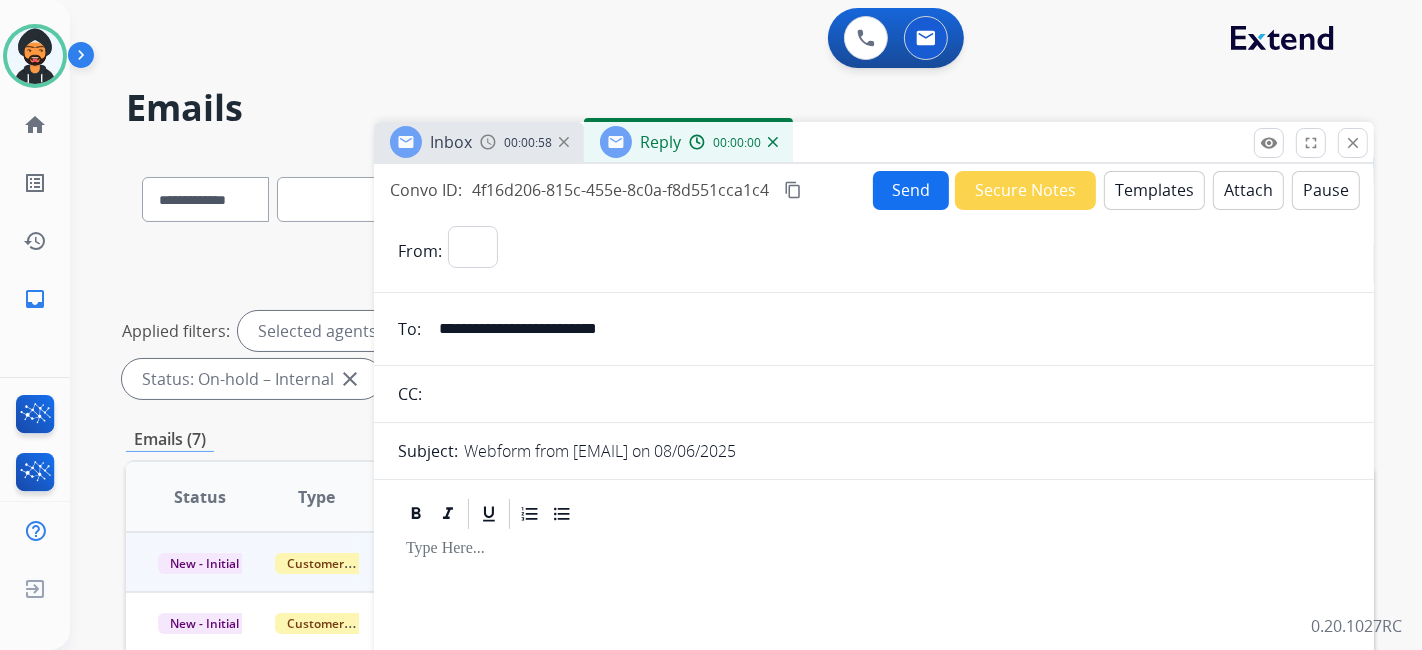select on "**********" 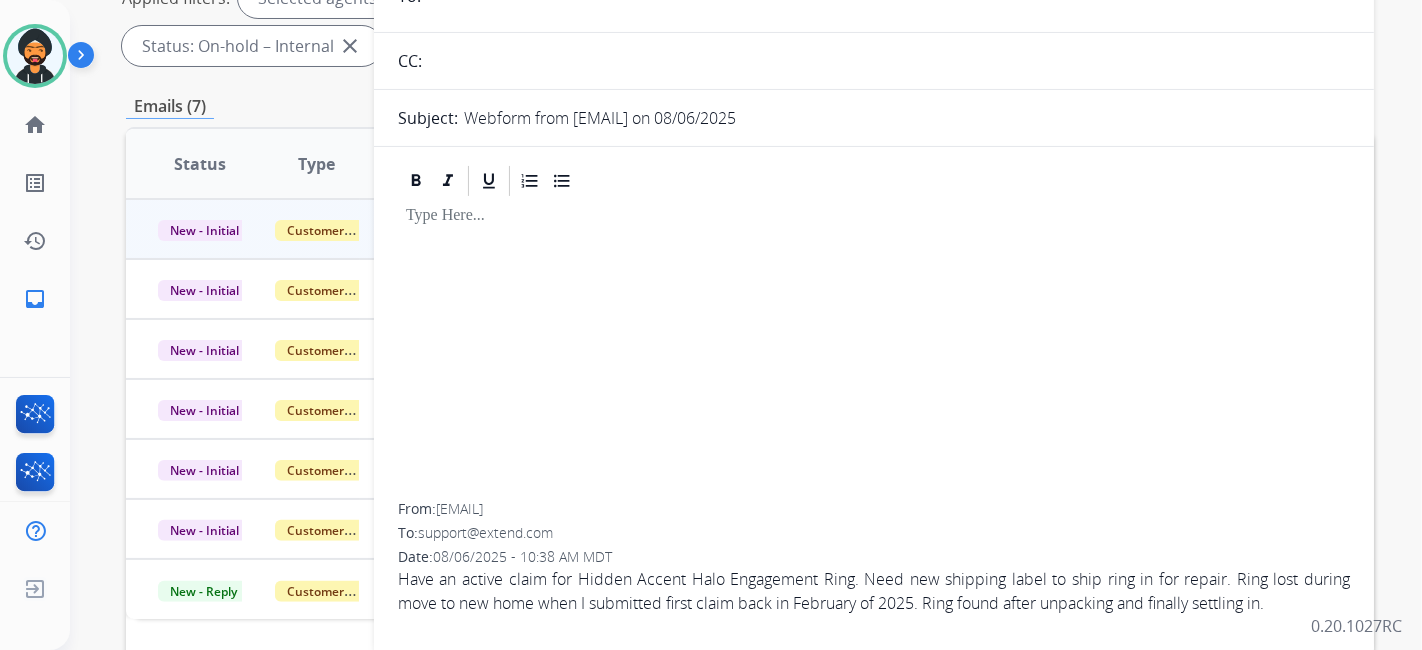 scroll, scrollTop: 111, scrollLeft: 0, axis: vertical 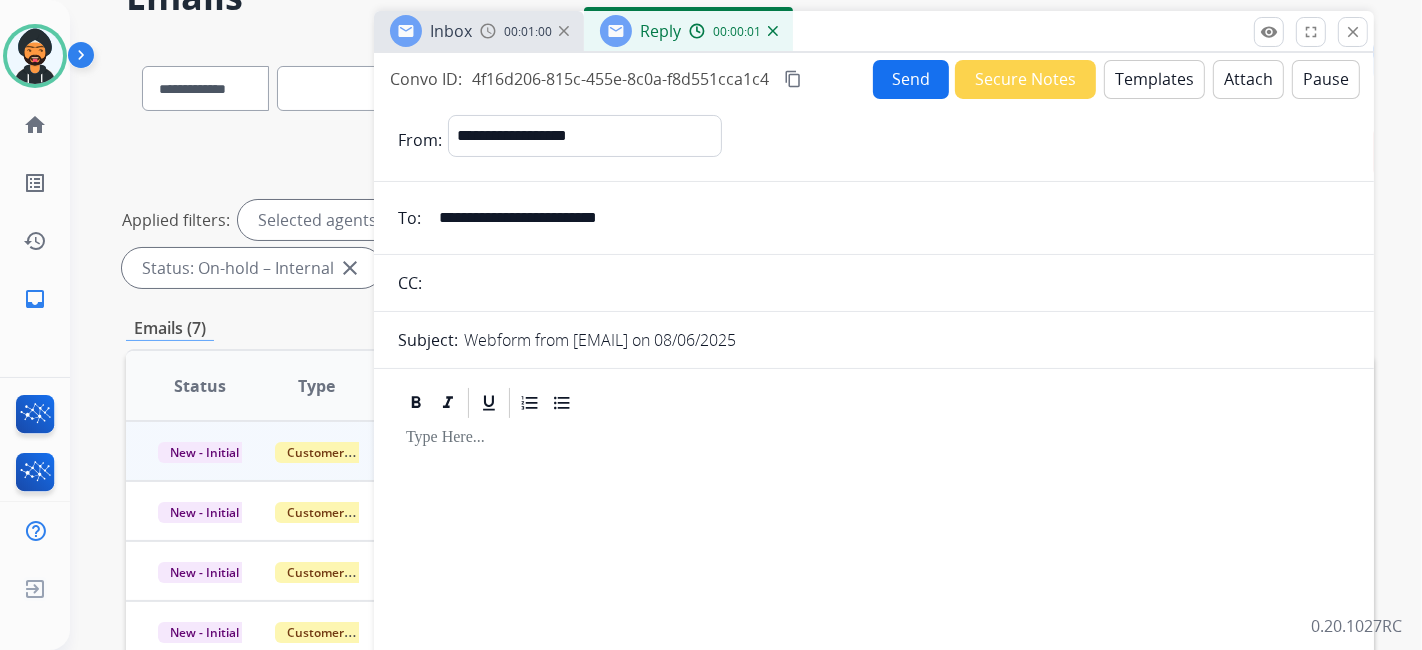 click on "Templates" at bounding box center [1154, 79] 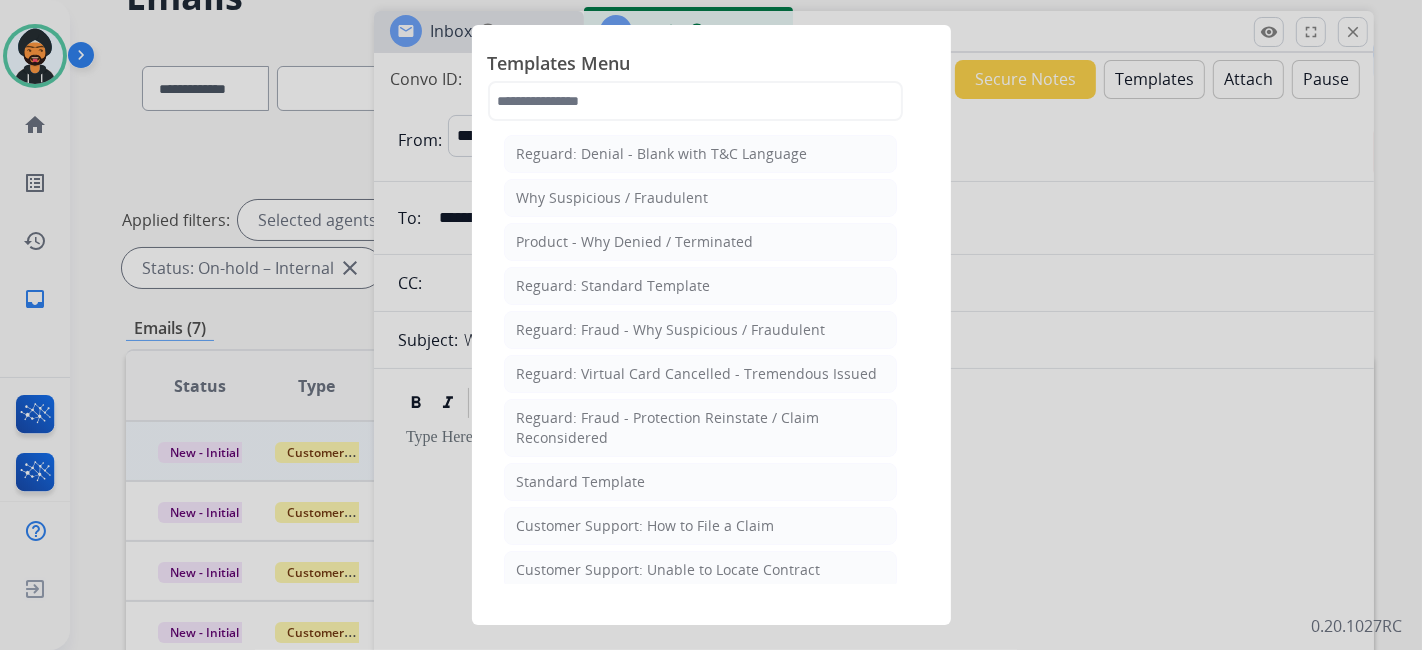 click on "Reguard: Denial - Blank with T&C Language   Why Suspicious / Fraudulent   Product - Why Denied / Terminated   Reguard: Standard Template   Reguard: Fraud - Why Suspicious / Fraudulent   Reguard: Virtual Card Cancelled - Tremendous Issued   Reguard: Fraud - Protection Reinstate / Claim Reconsidered   Standard Template    Customer Support: How to File a Claim    Customer Support: Unable to Locate Contract    Product Protection: Denial-Blank with T&C Language    Shipping Protection: Need Additional Information    Product Protection: Tire & Wheel: Need Additional Information    Customer Support: Virtual Card Troubleshooting    Shipping Protection: Virtual Card SP Fulfillment (To Customer)   Product Protection Follow Up Process: 1st Follow Up (Pursuing Claim)    Product Protection: Manufacturer Defect Denial    Tremendous Fulfillment (Customer)   Product Protection: On the Spot Stain Cleaning Kit    Product Protection:Wheel Photo Request   Canada Contract Cancels and Refunds (English)" 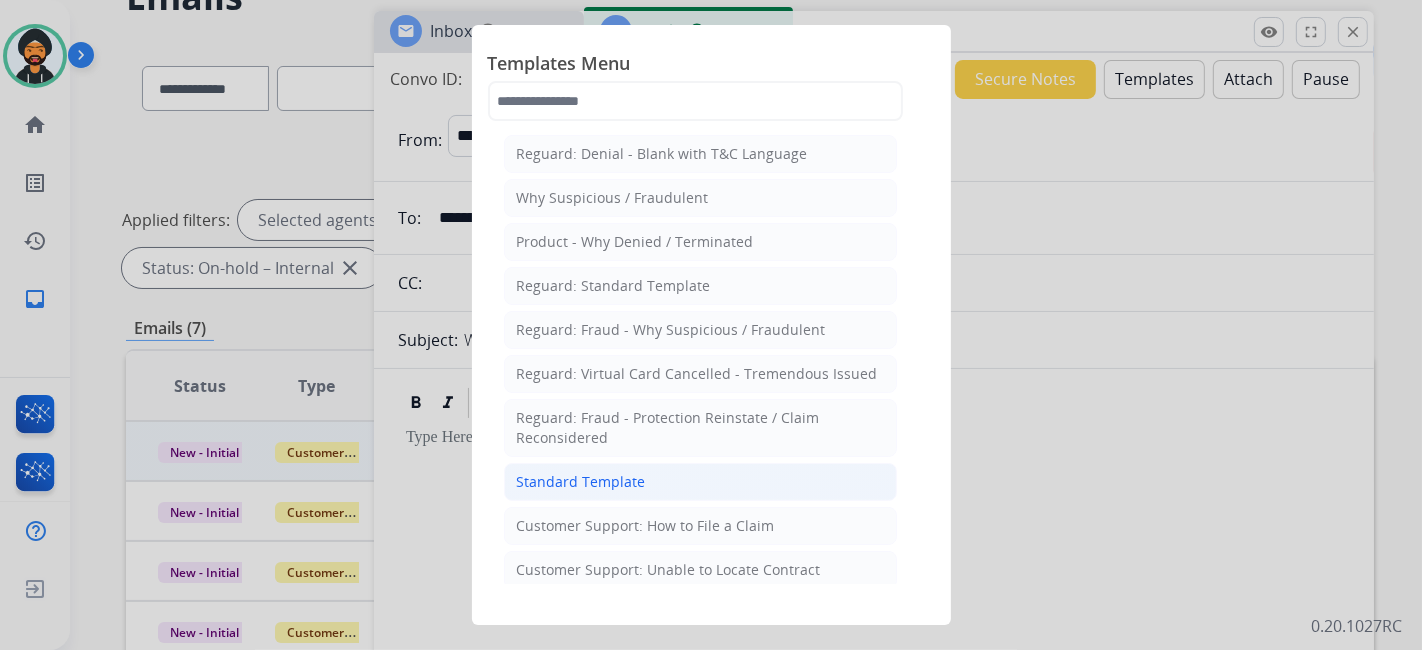 click on "Standard Template" 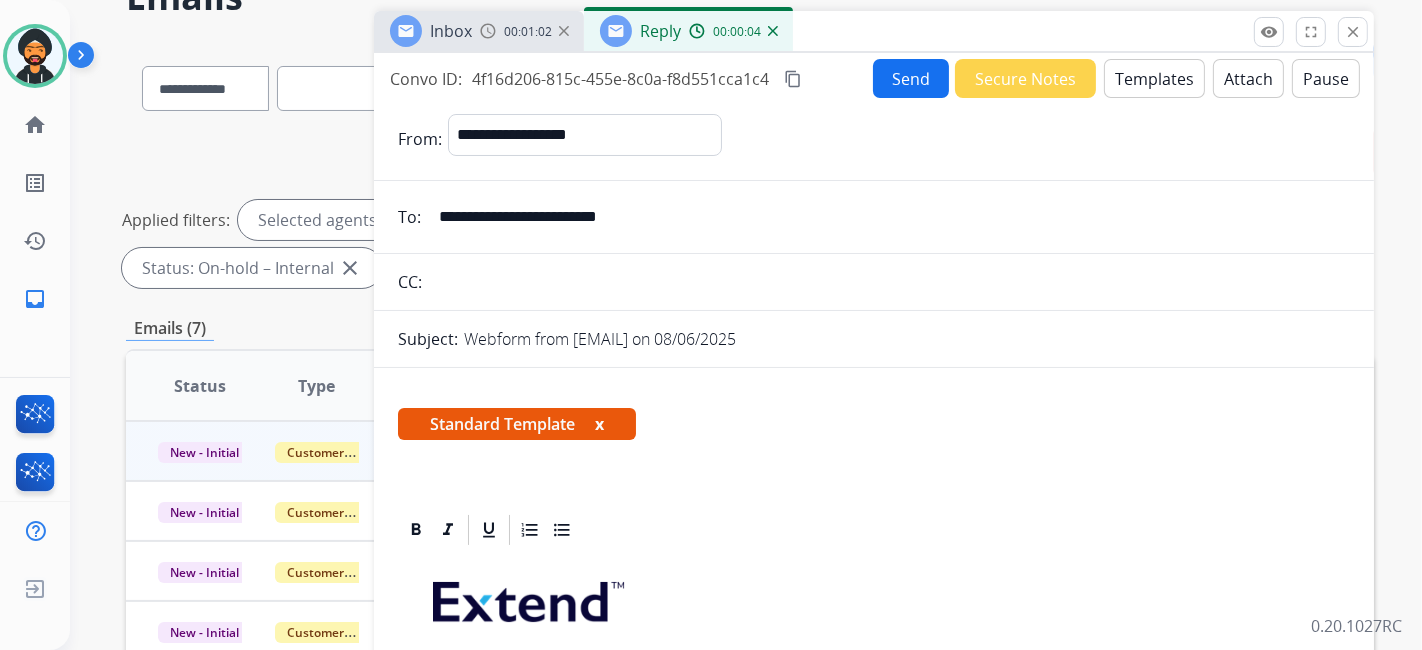 scroll, scrollTop: 444, scrollLeft: 0, axis: vertical 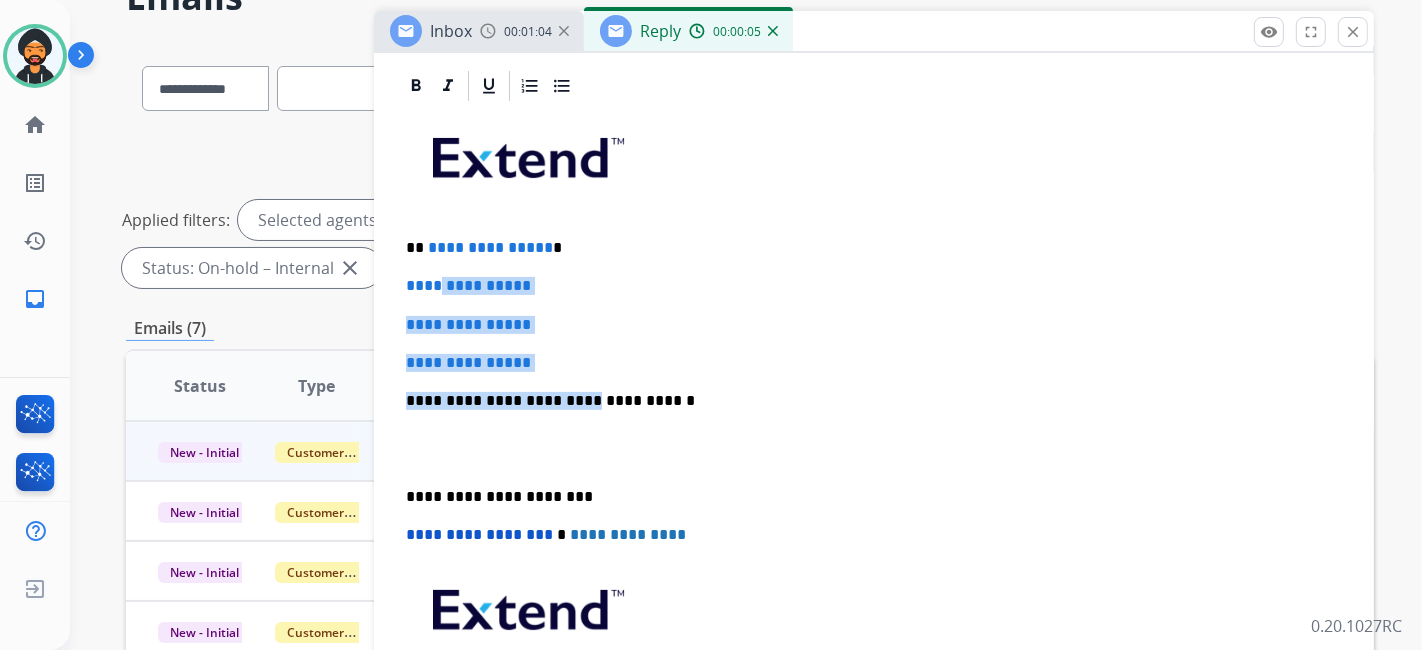 drag, startPoint x: 515, startPoint y: 355, endPoint x: 439, endPoint y: 286, distance: 102.64989 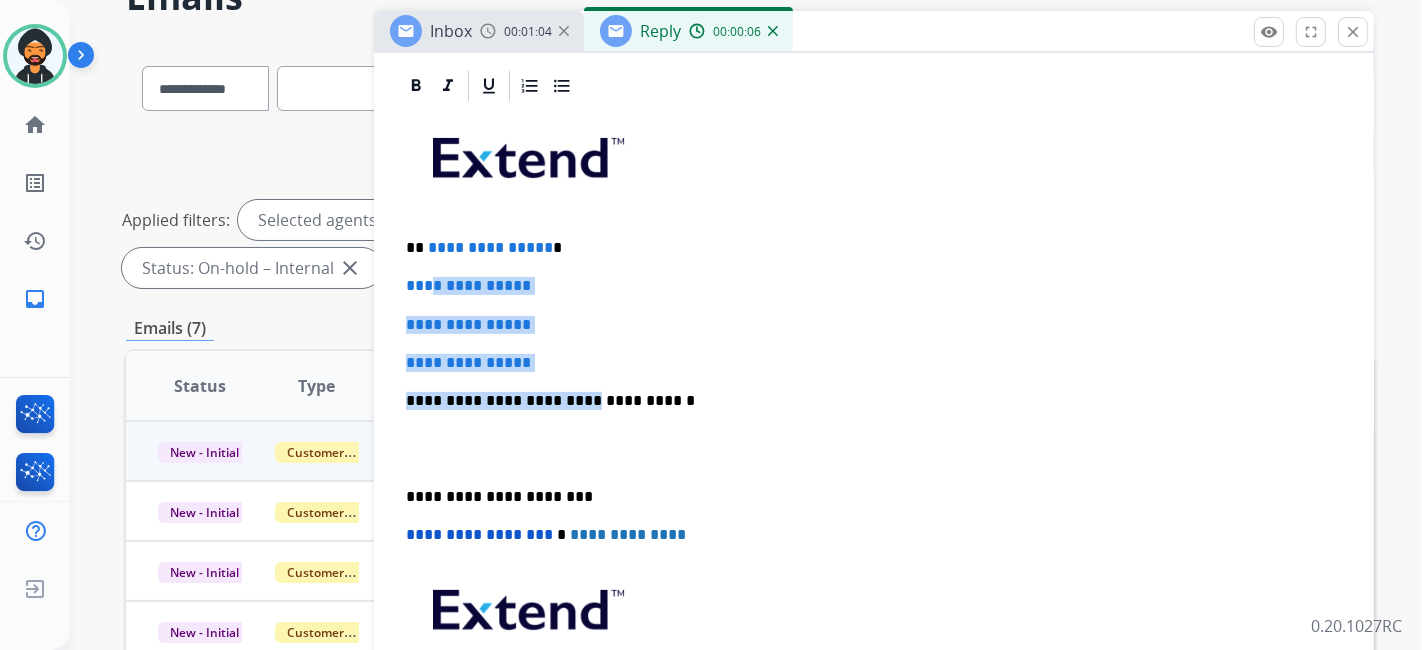 click on "**********" at bounding box center [874, 448] 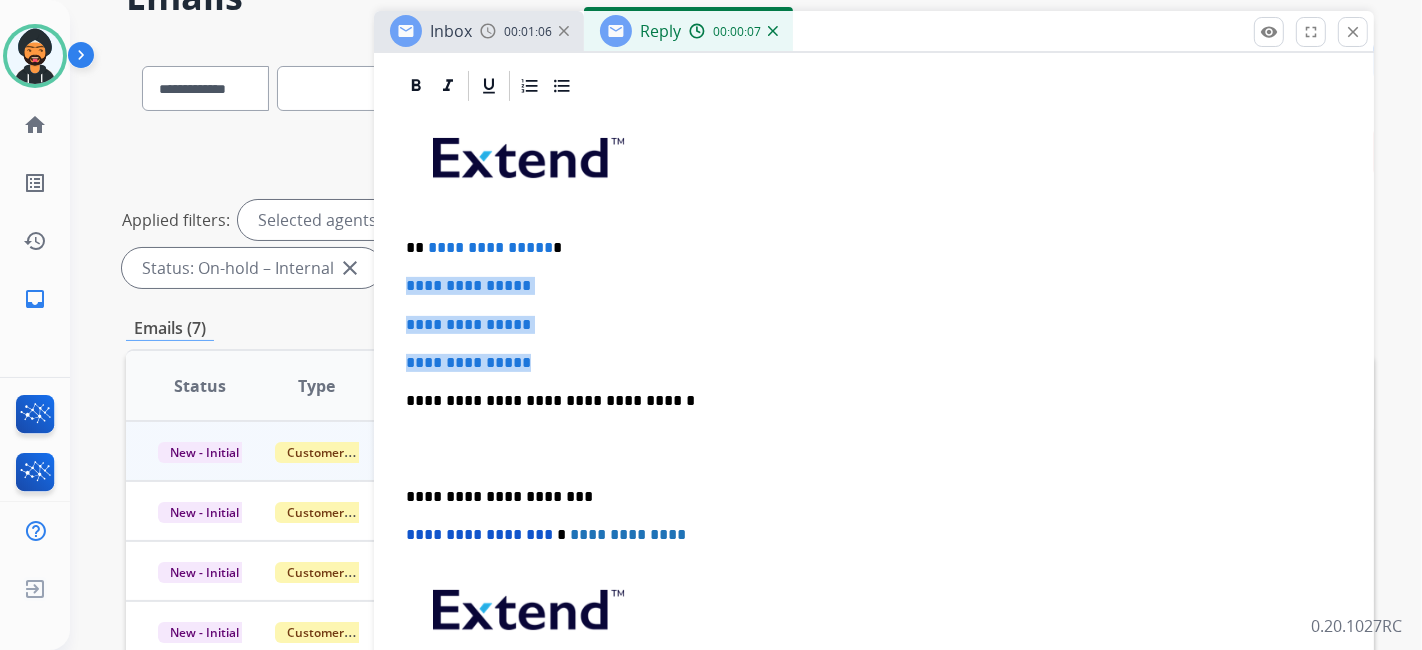 drag, startPoint x: 574, startPoint y: 358, endPoint x: 397, endPoint y: 283, distance: 192.23424 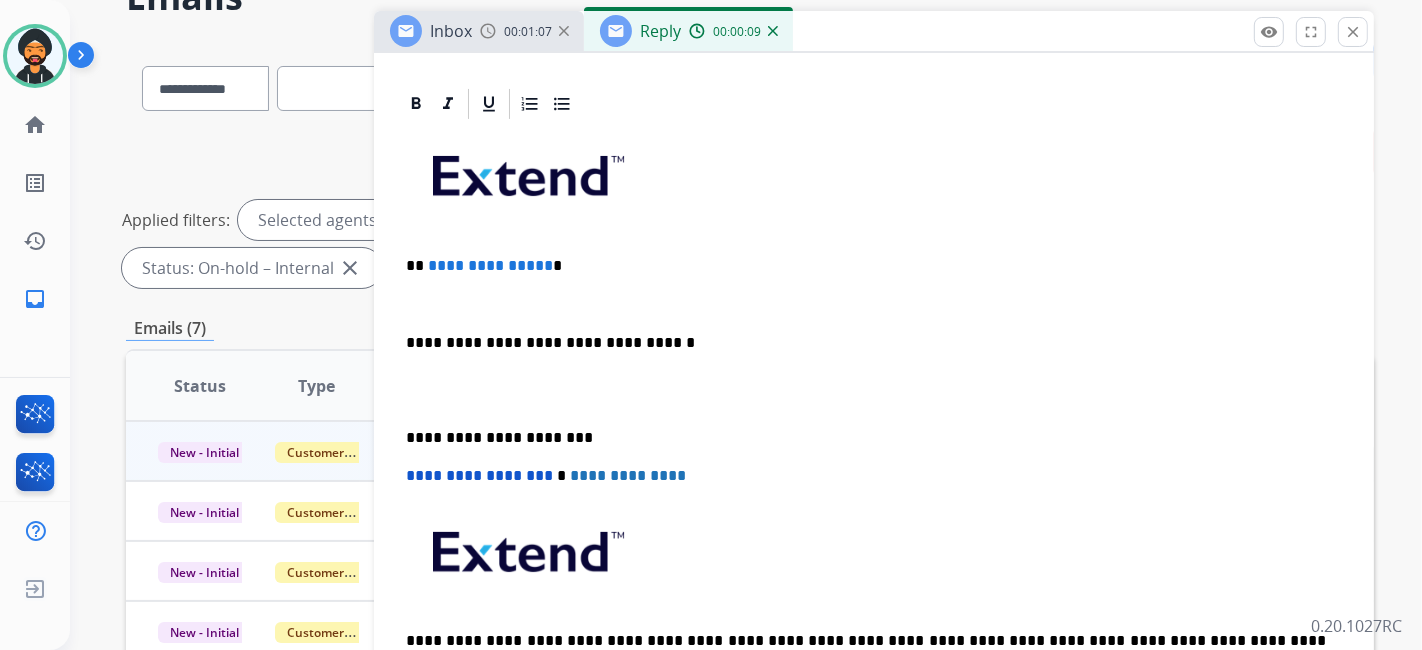 scroll, scrollTop: 422, scrollLeft: 0, axis: vertical 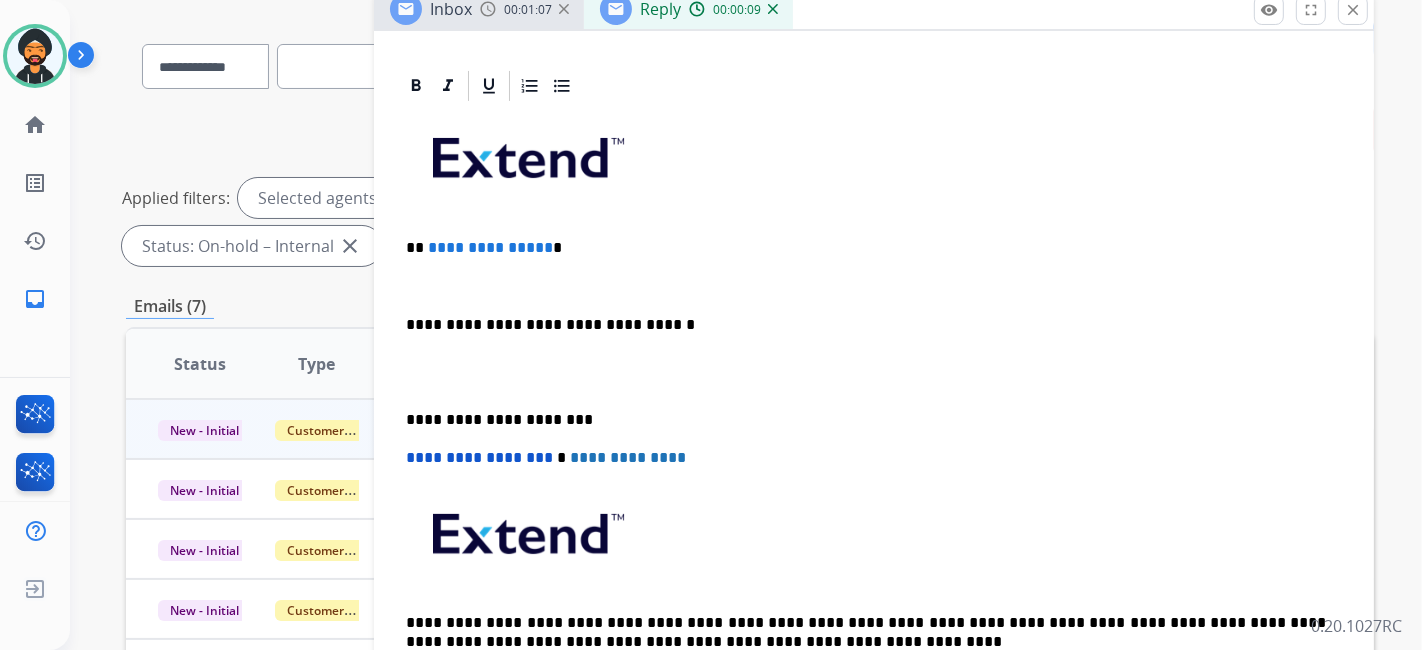 type 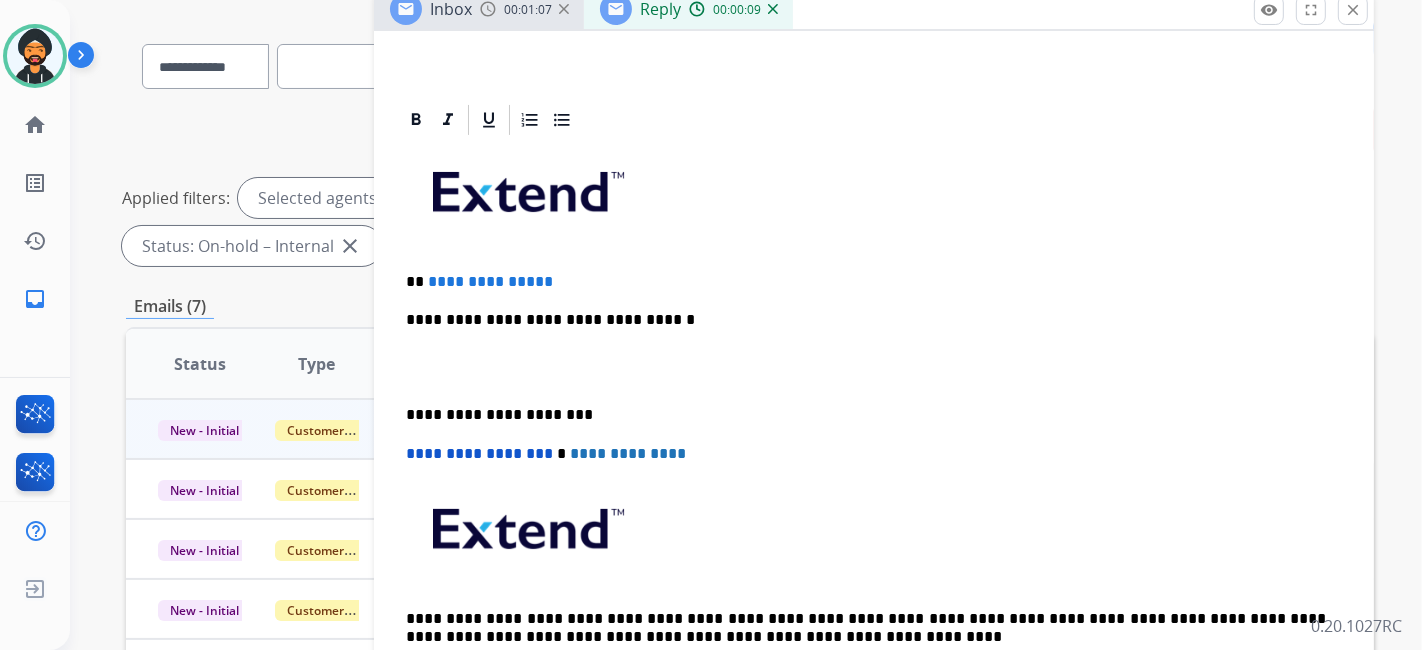 scroll, scrollTop: 384, scrollLeft: 0, axis: vertical 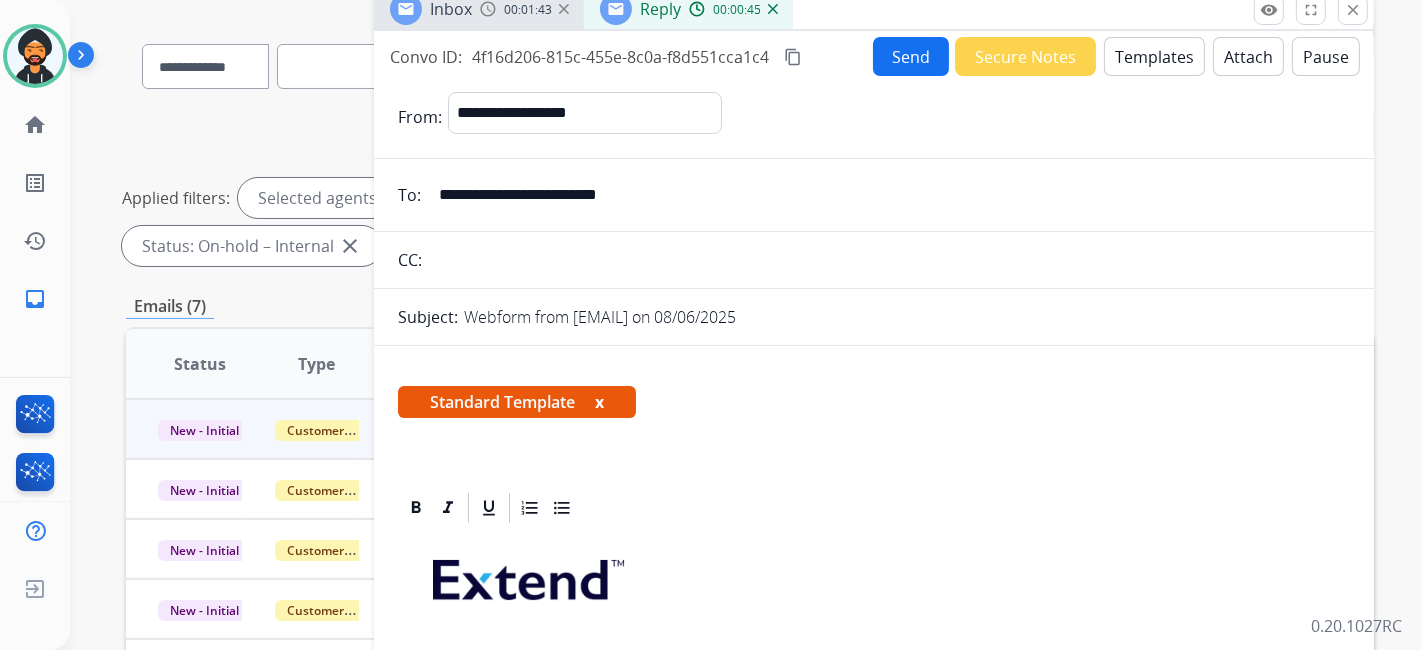 click on "Send" at bounding box center (911, 56) 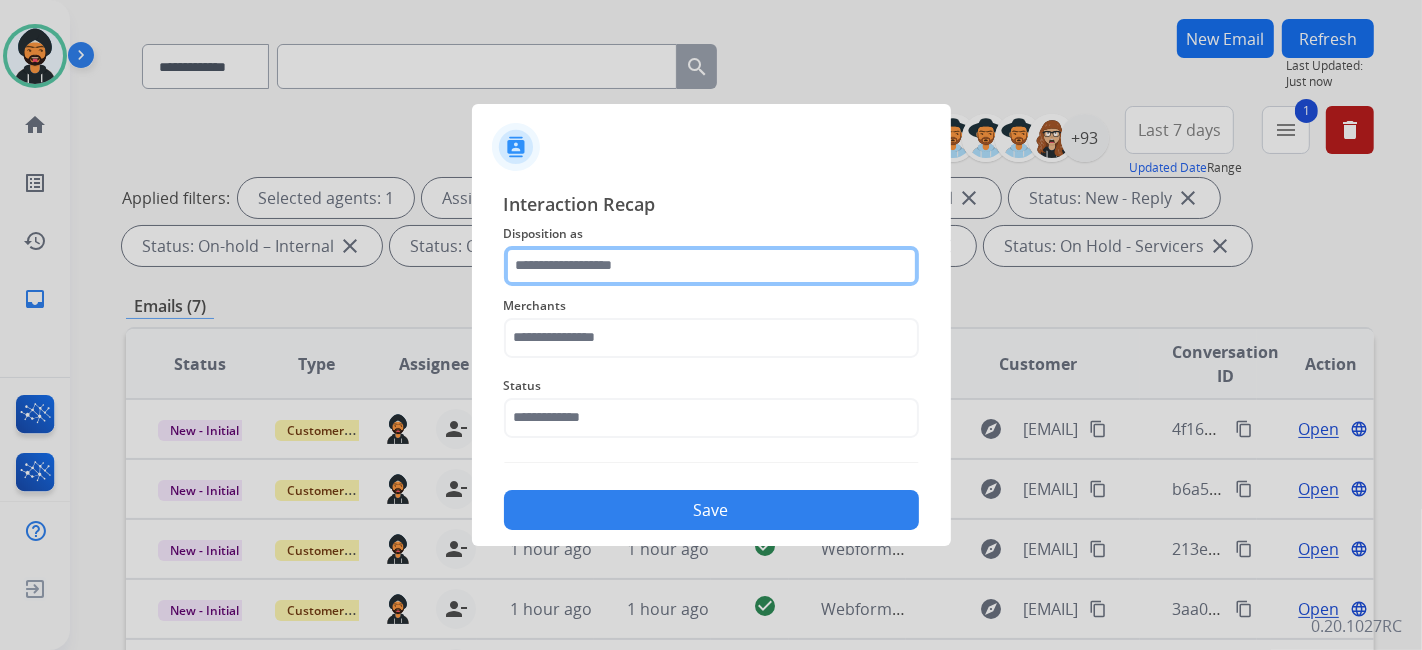 click 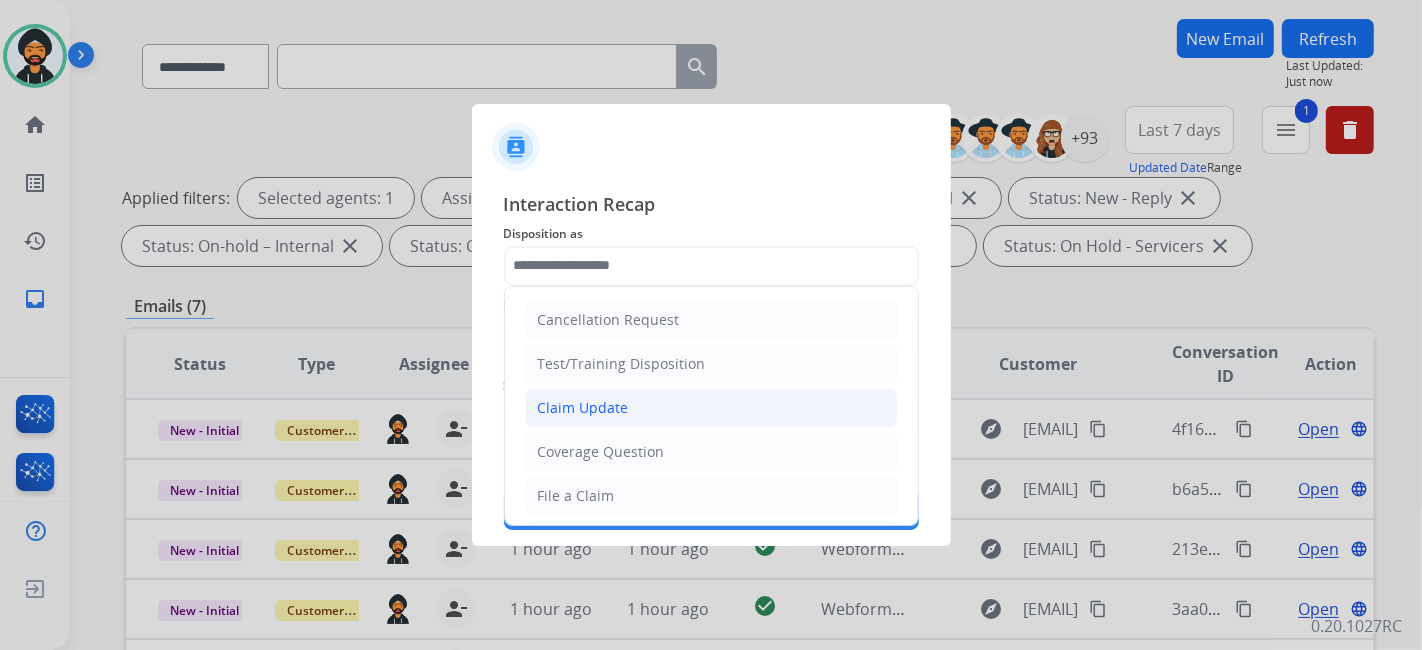 click on "Claim Update" 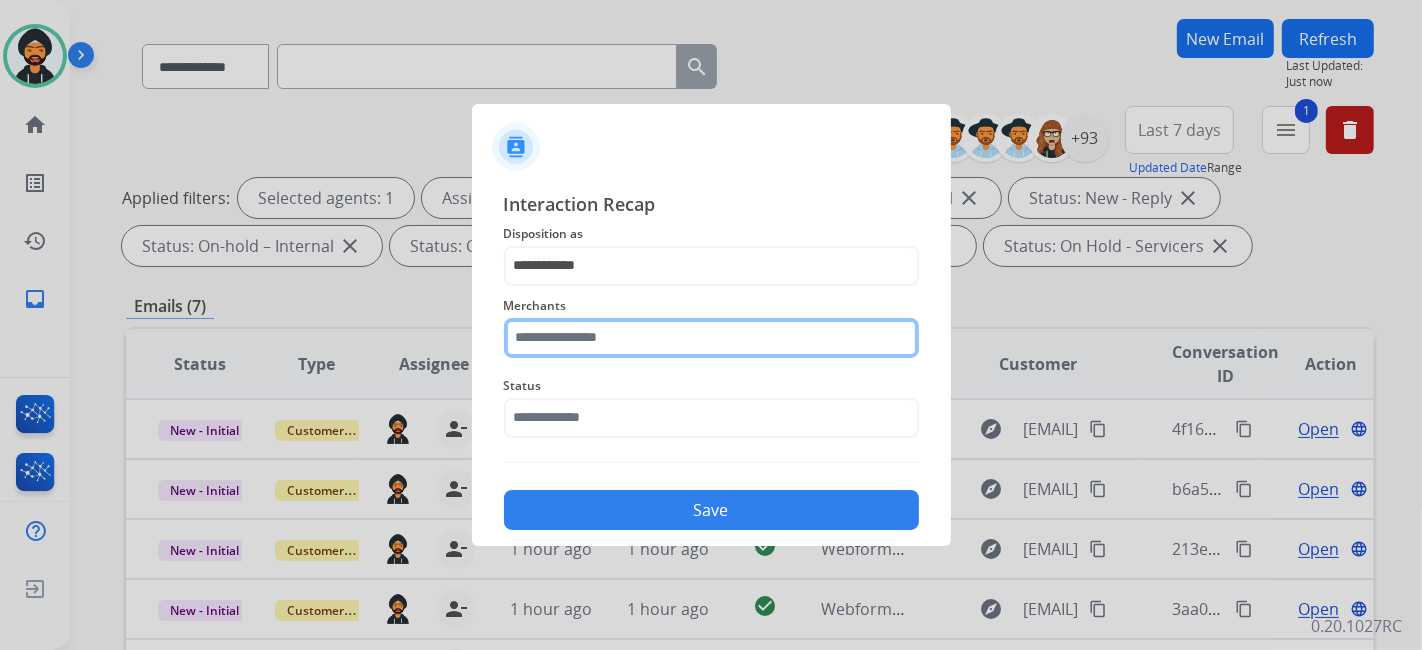 click 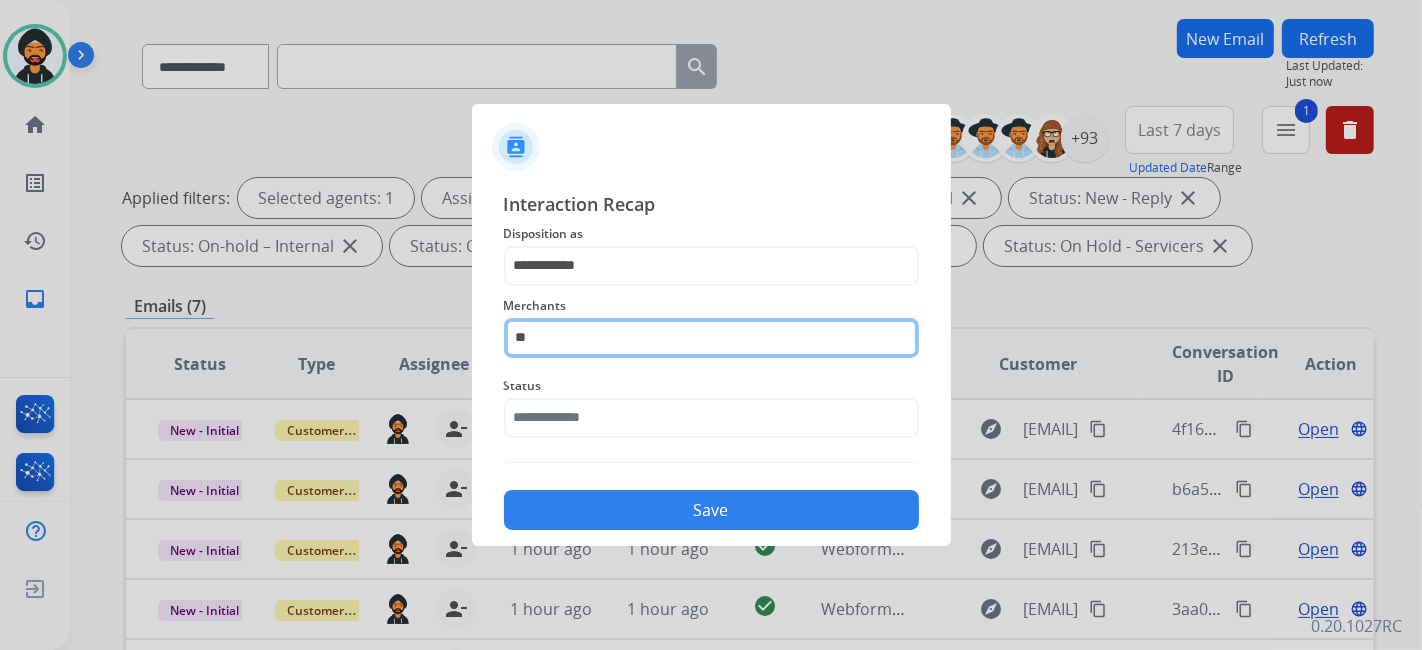 type on "*" 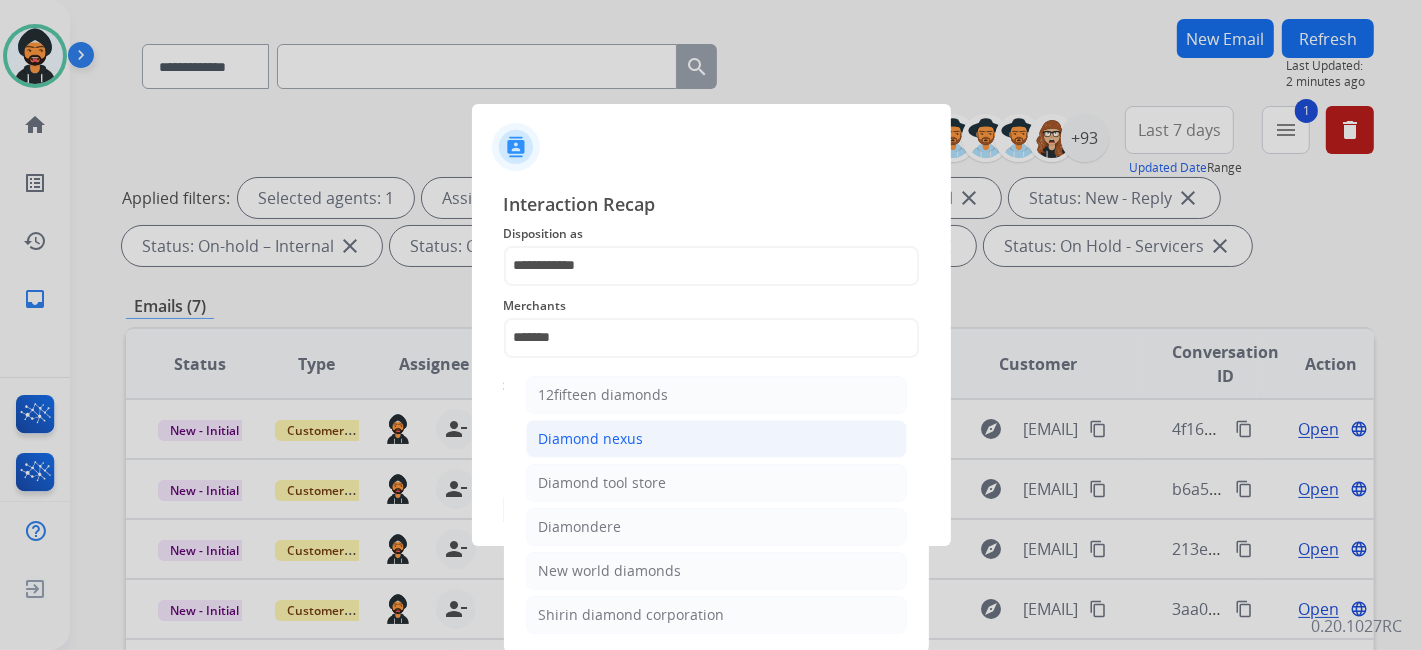 click on "Diamond nexus" 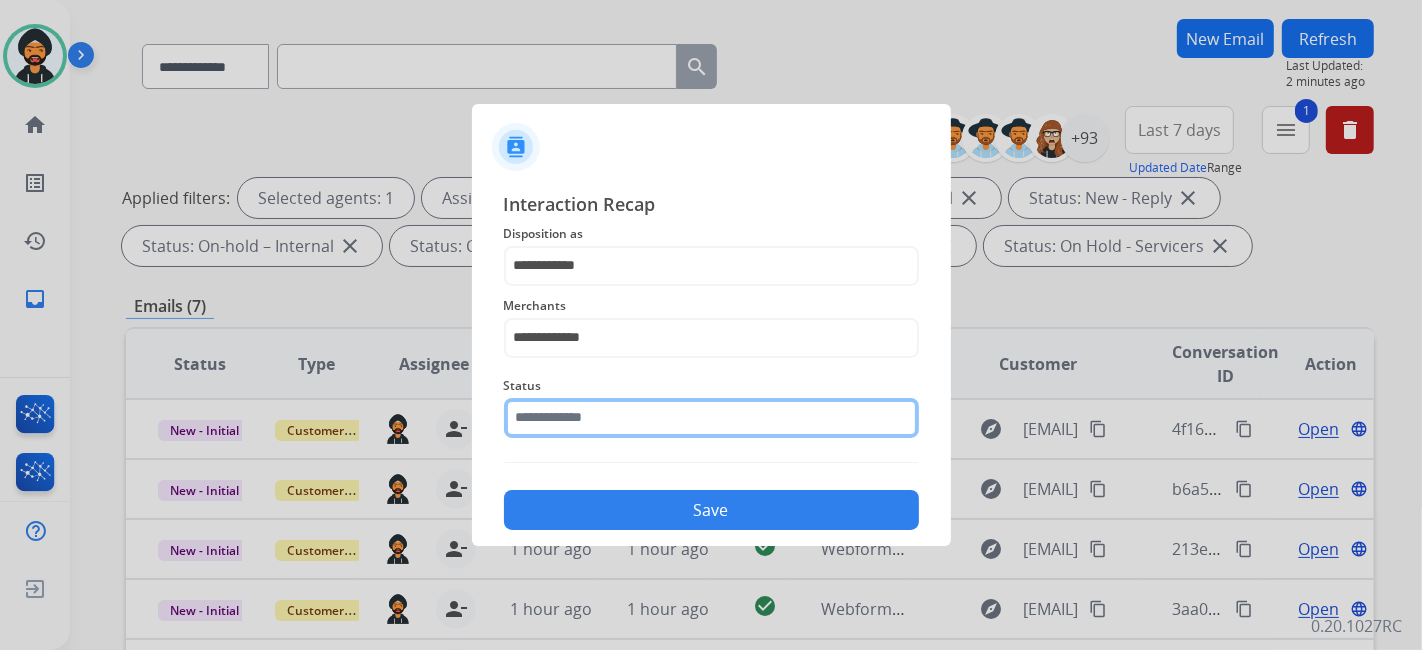 click 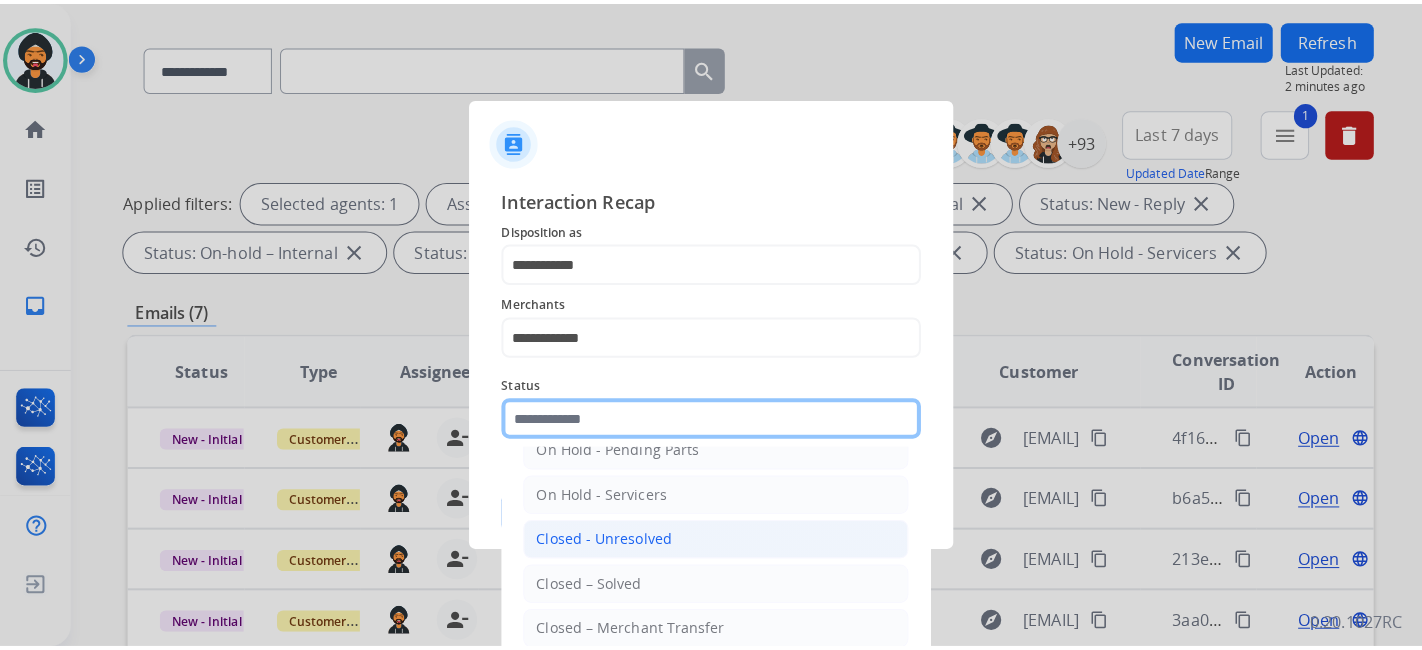 scroll, scrollTop: 115, scrollLeft: 0, axis: vertical 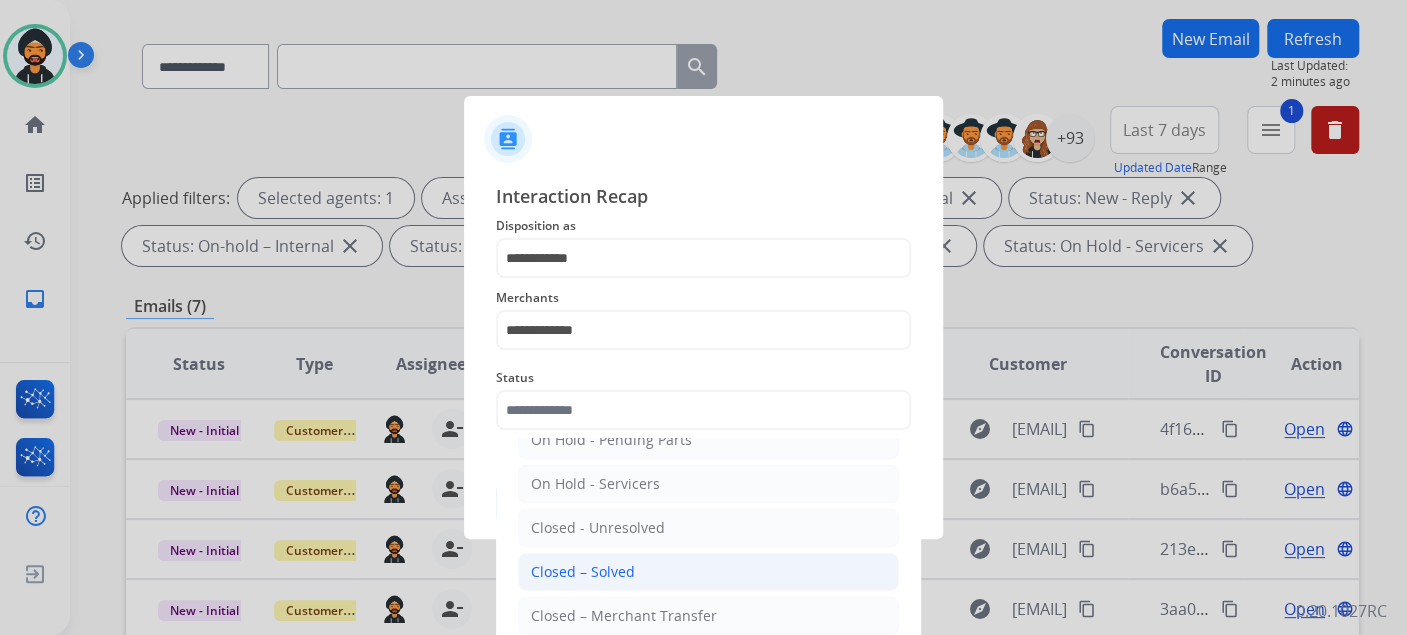click on "Closed – Solved" 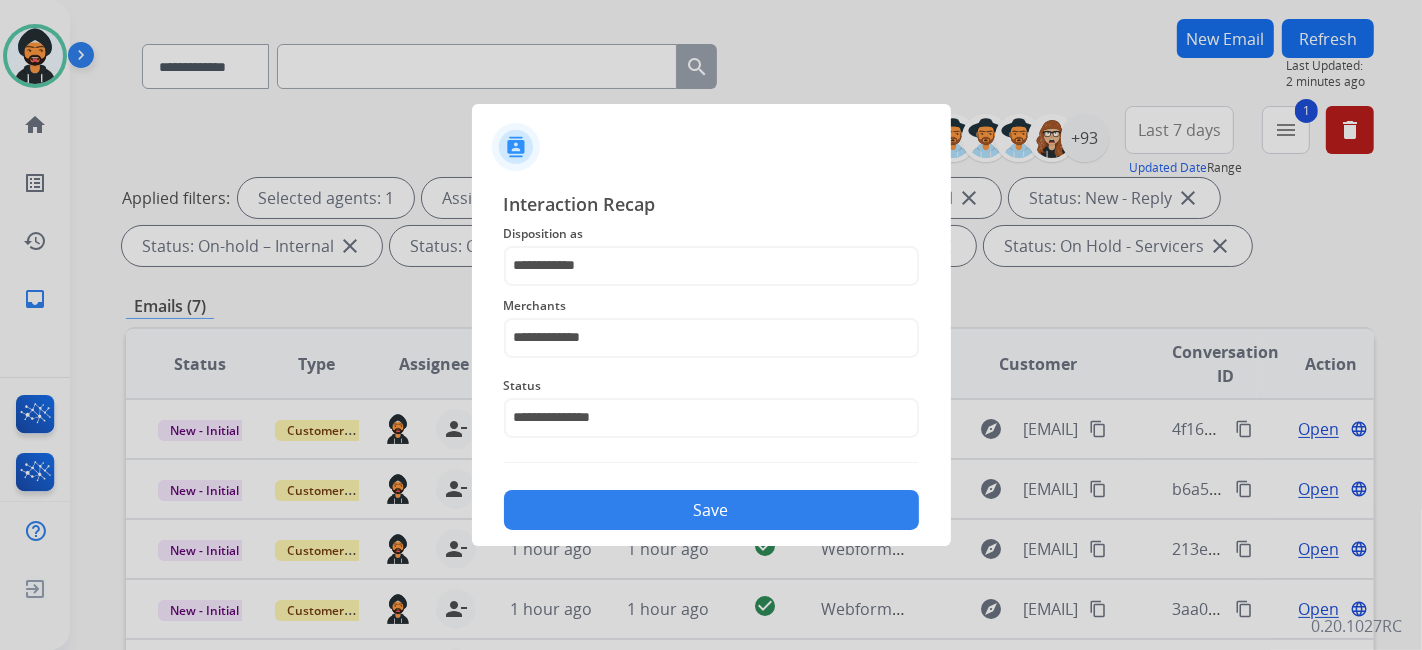 click on "Save" 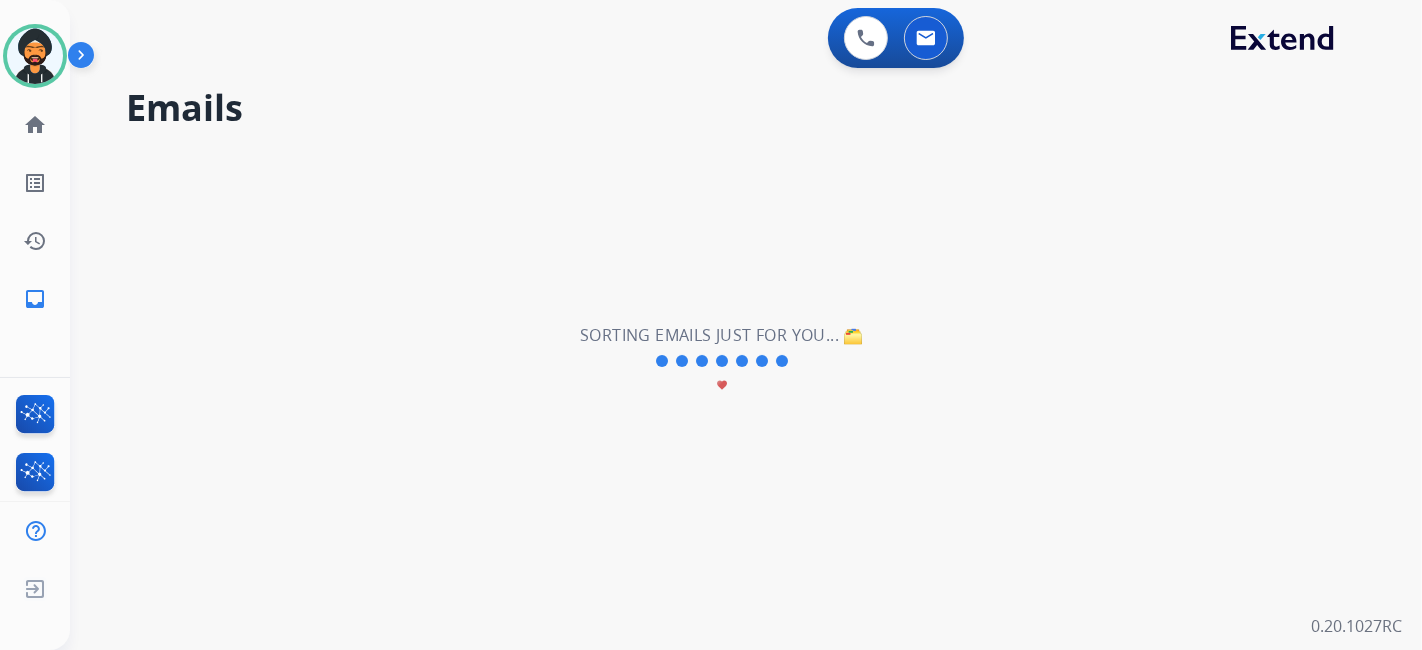 scroll, scrollTop: 0, scrollLeft: 0, axis: both 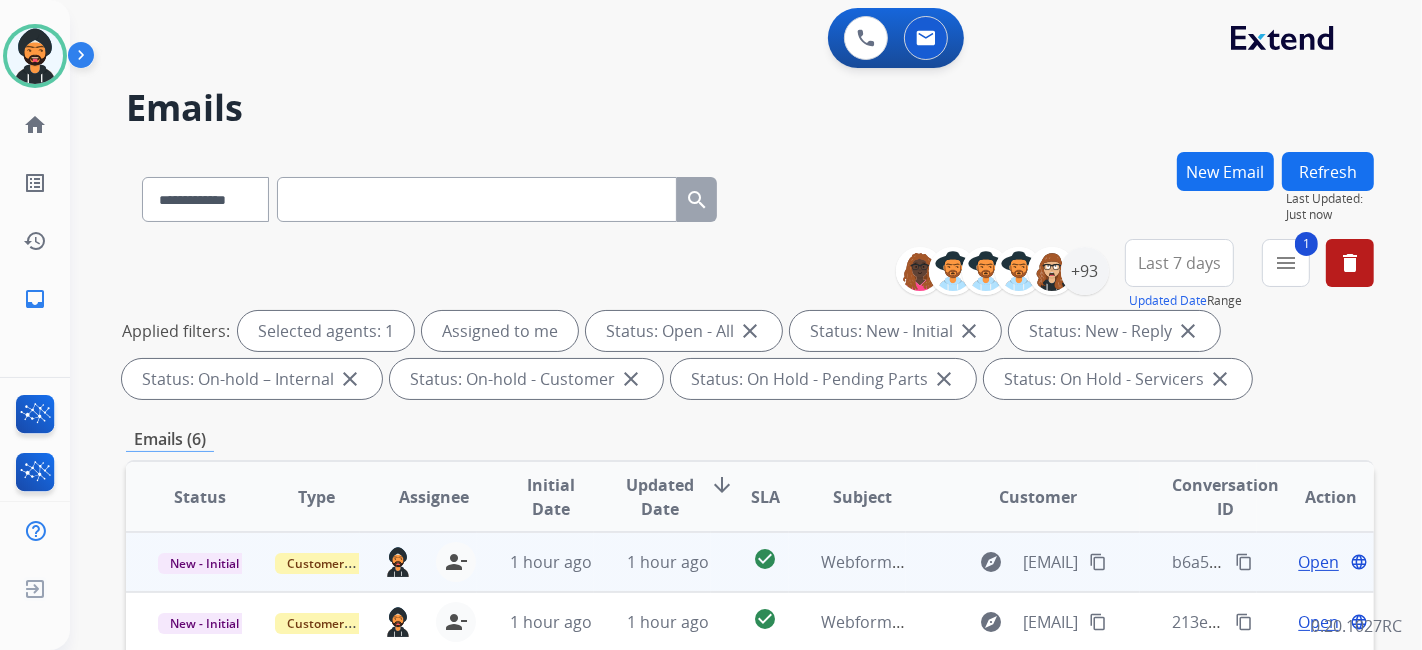 click on "Open" at bounding box center (1318, 562) 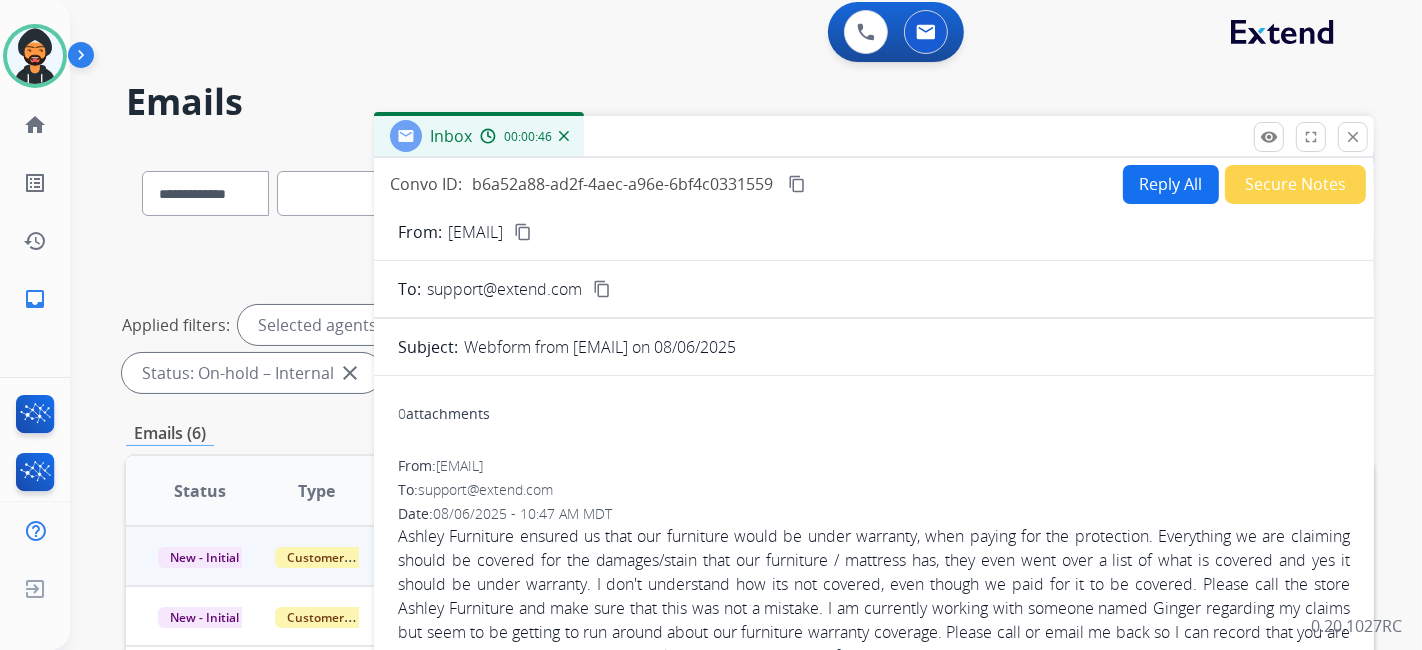 scroll, scrollTop: 0, scrollLeft: 0, axis: both 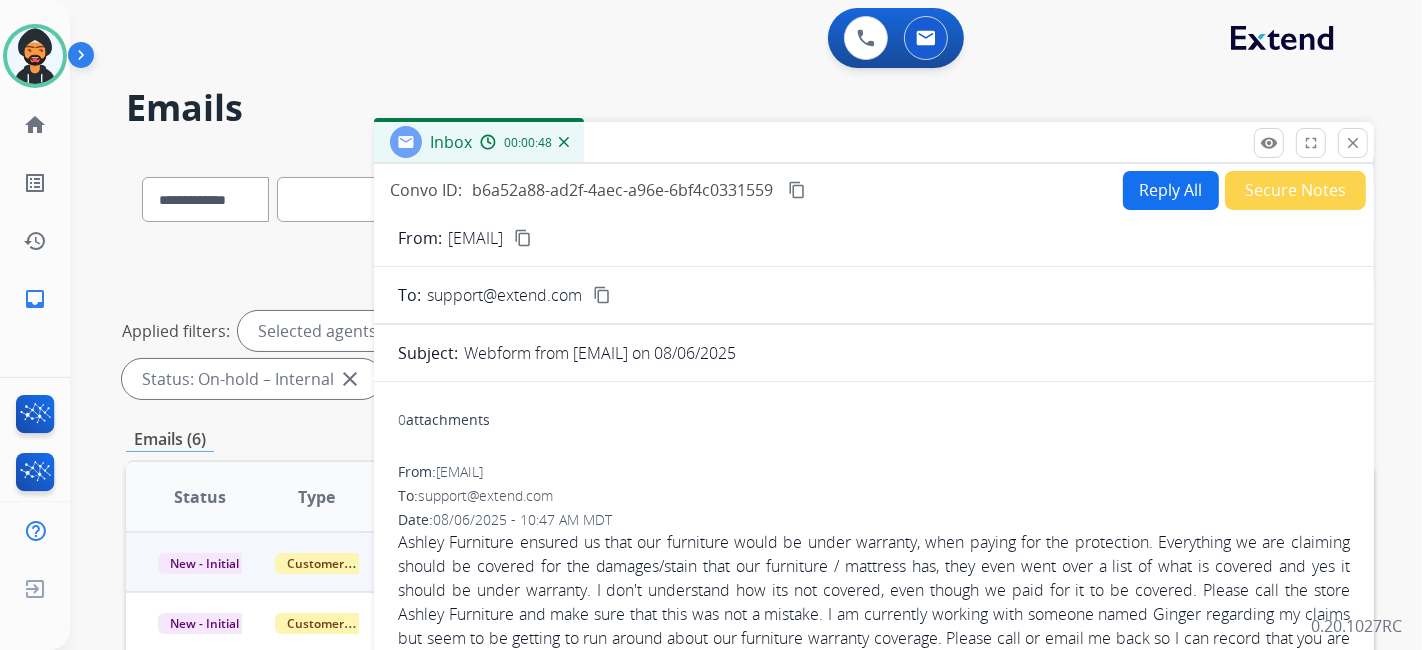 click on "content_copy" at bounding box center (523, 238) 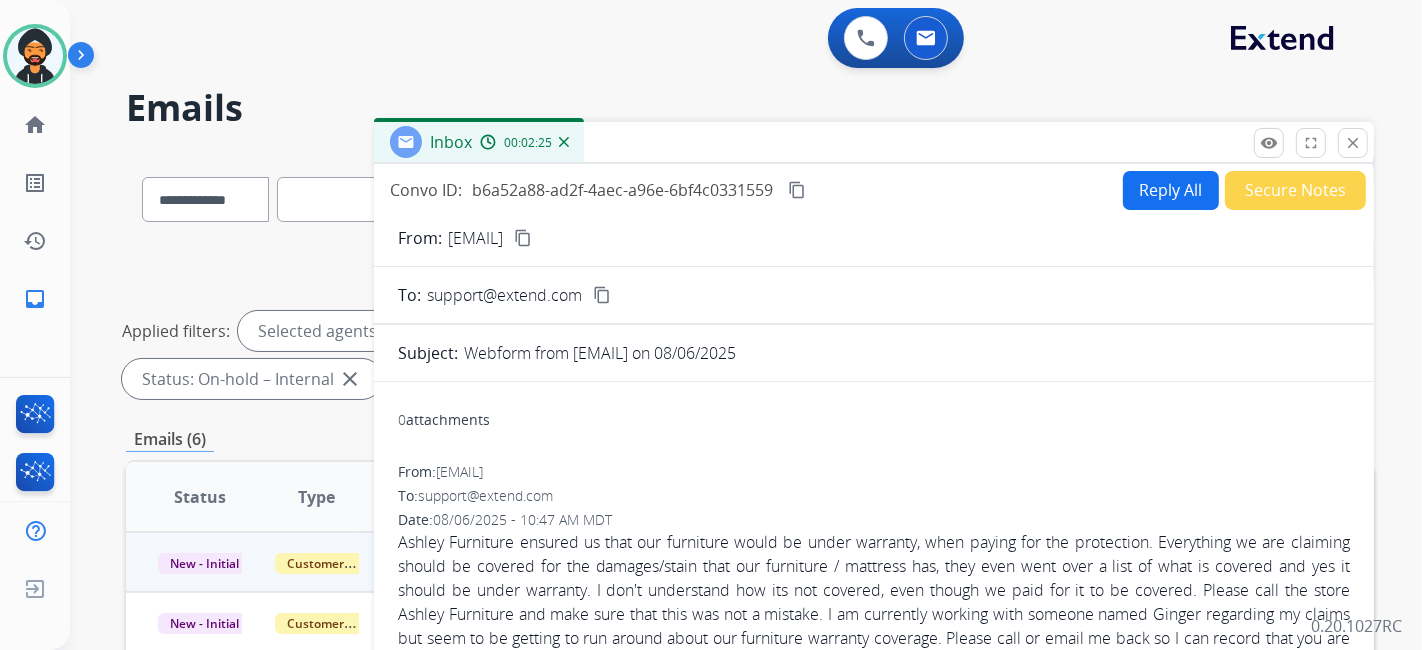 click on "Reply All" at bounding box center (1171, 190) 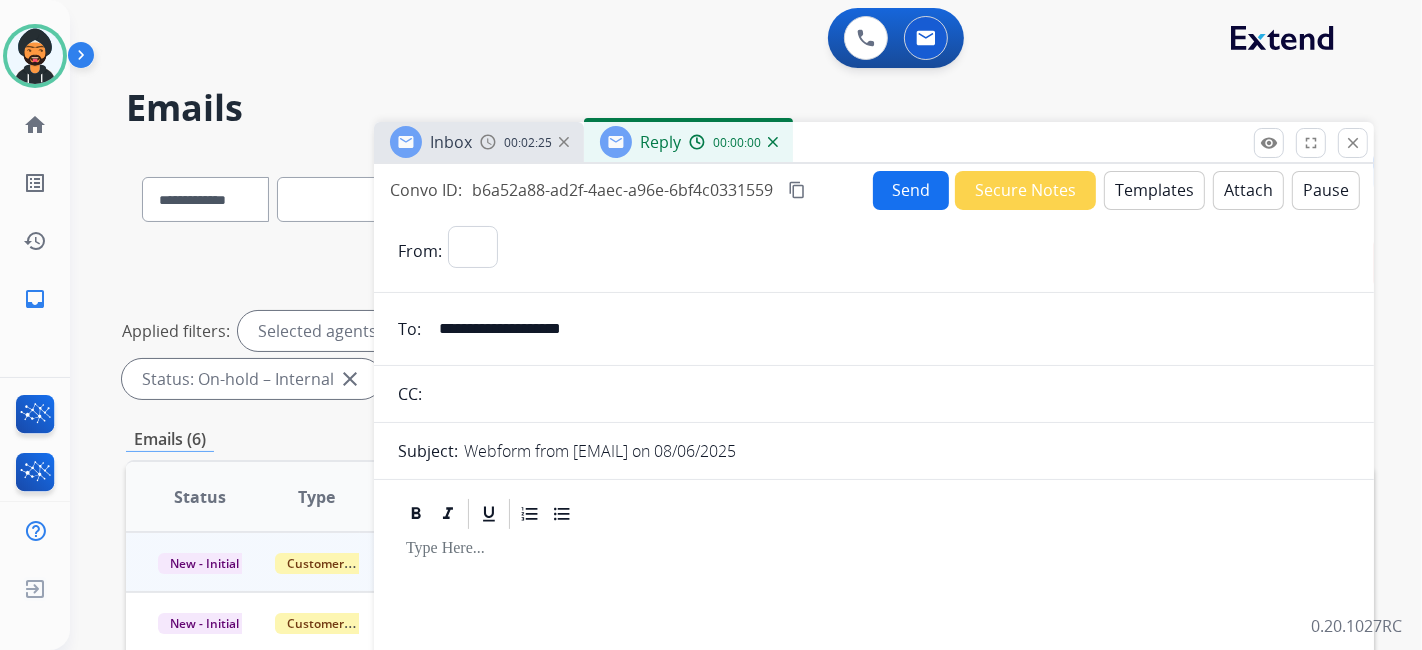 select on "**********" 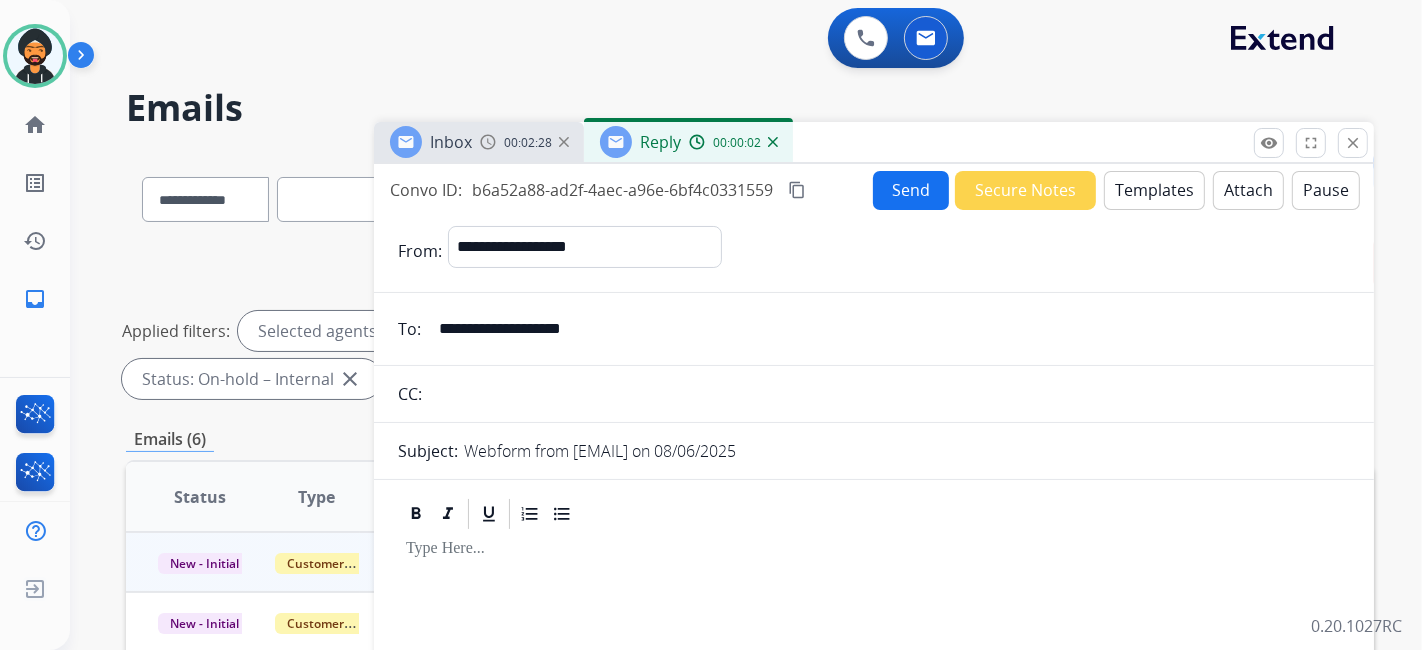 click on "Templates" at bounding box center (1154, 190) 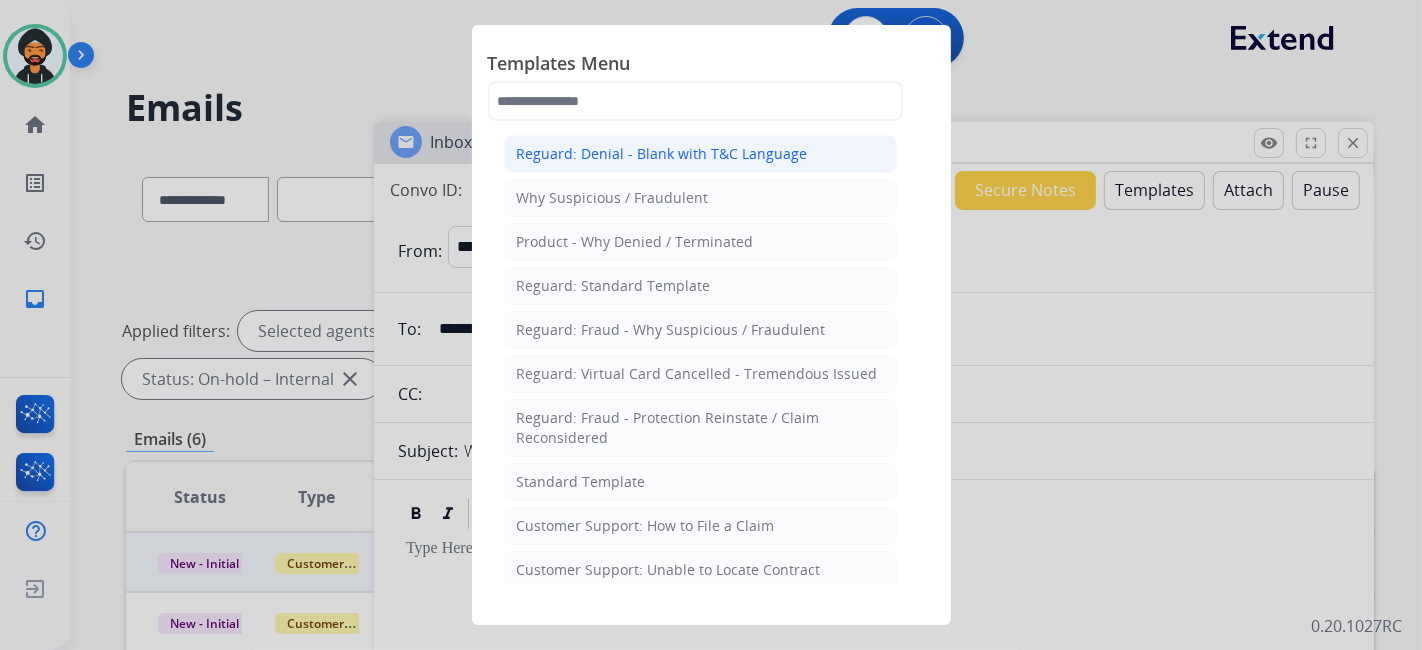 click on "Reguard: Denial - Blank with T&C Language" 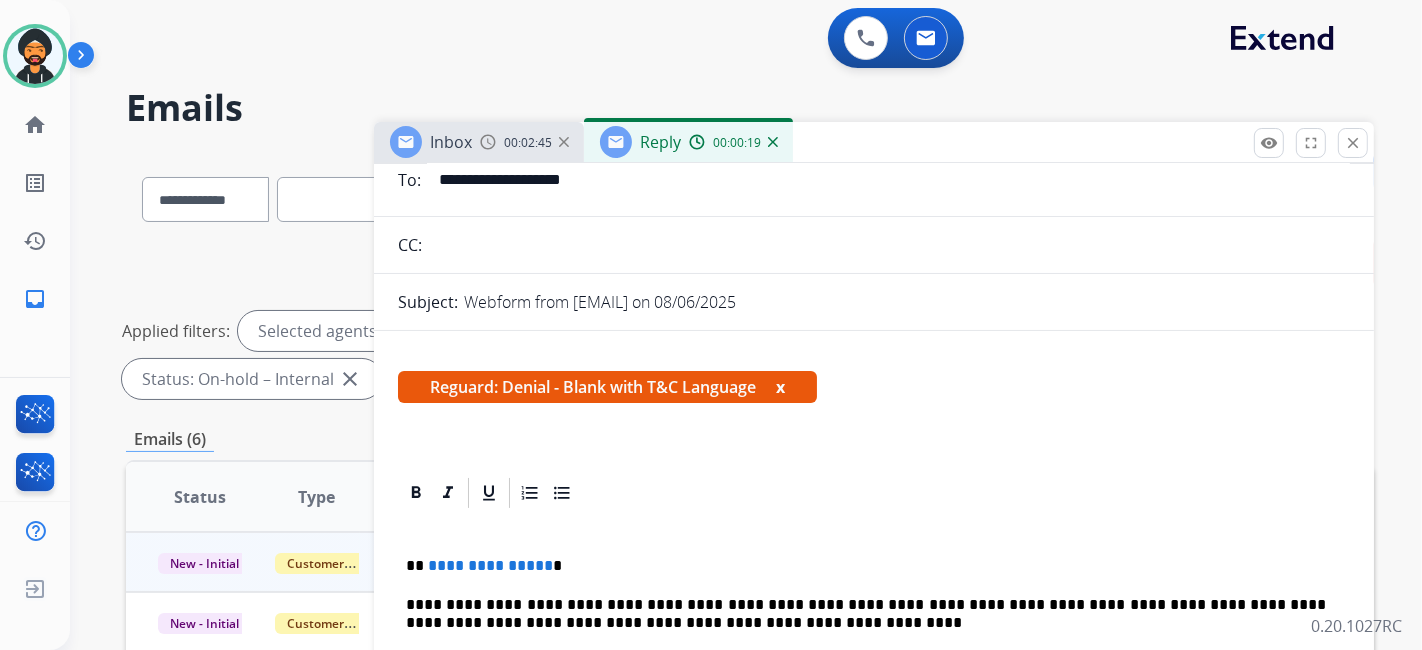 scroll, scrollTop: 422, scrollLeft: 0, axis: vertical 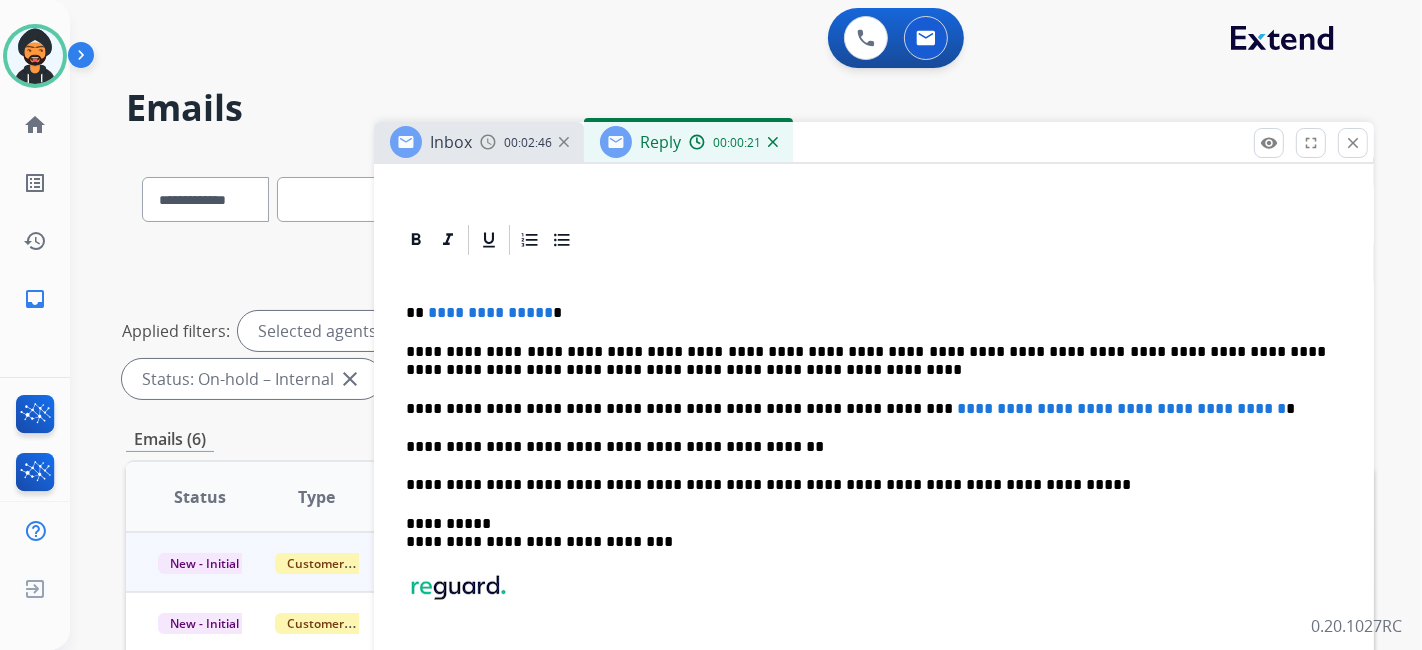 click on "**********" at bounding box center (874, 503) 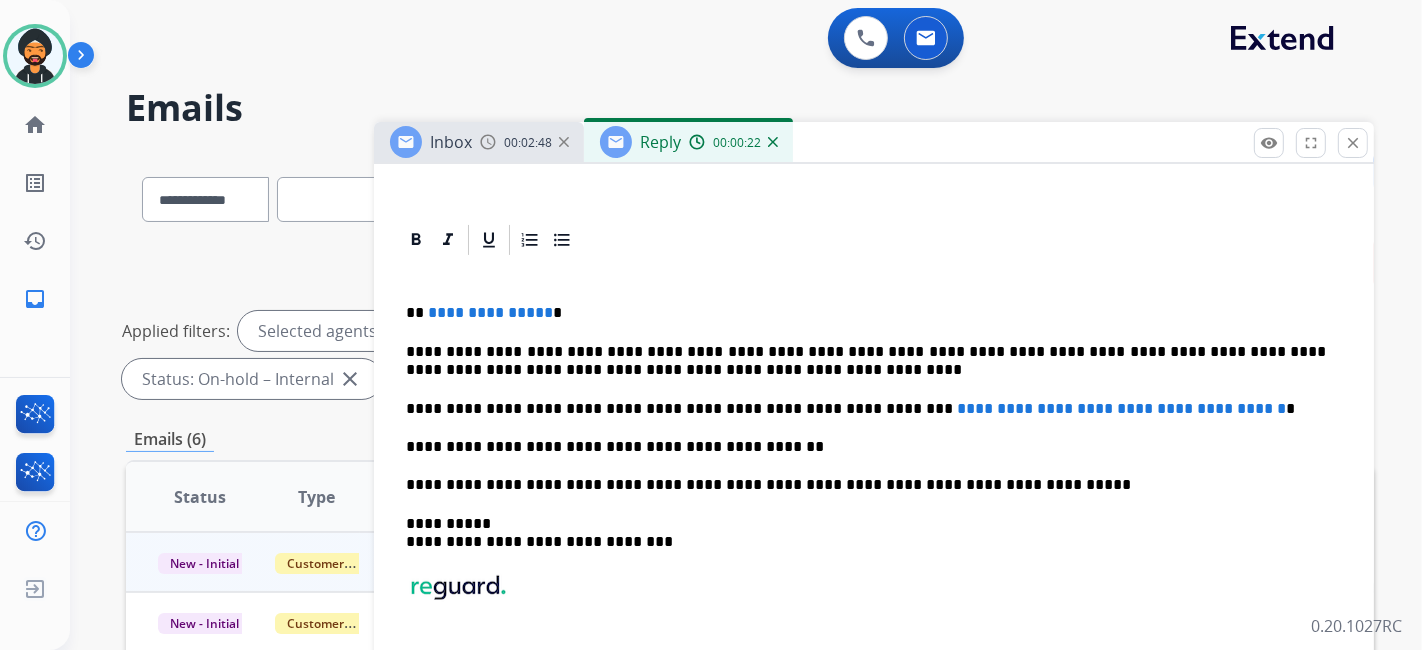 type 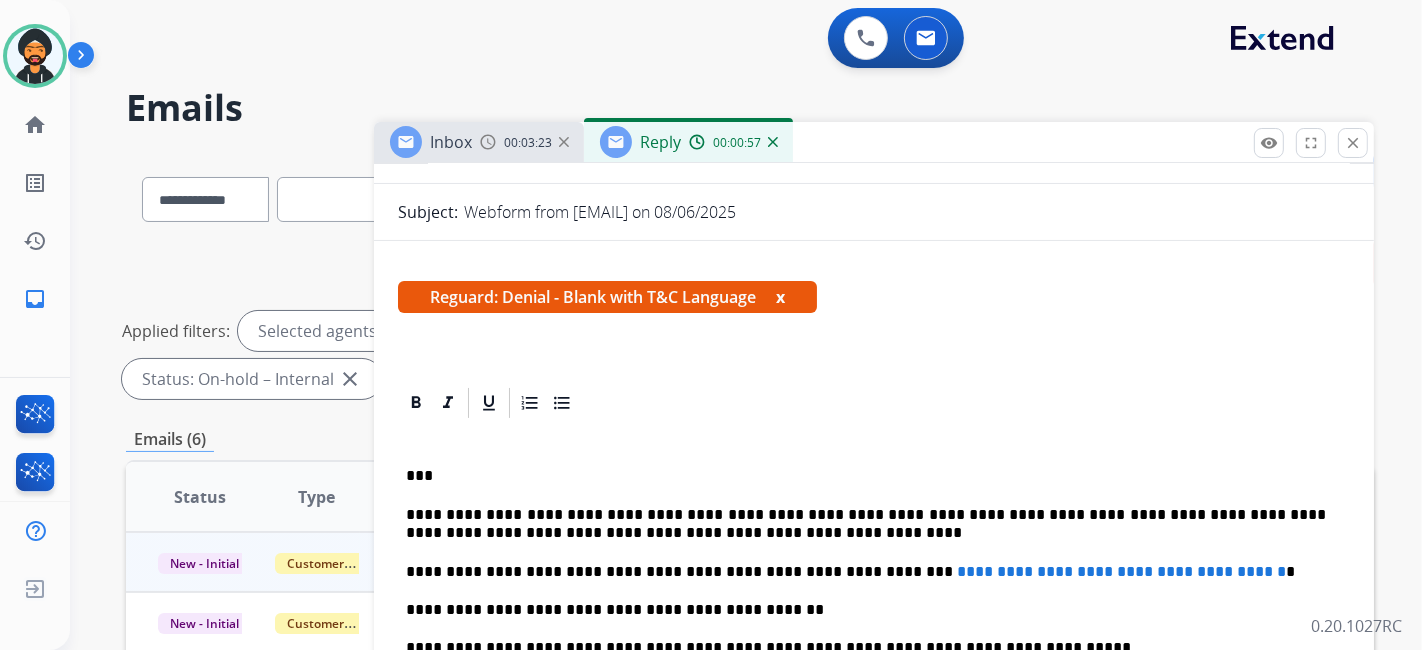 scroll, scrollTop: 422, scrollLeft: 0, axis: vertical 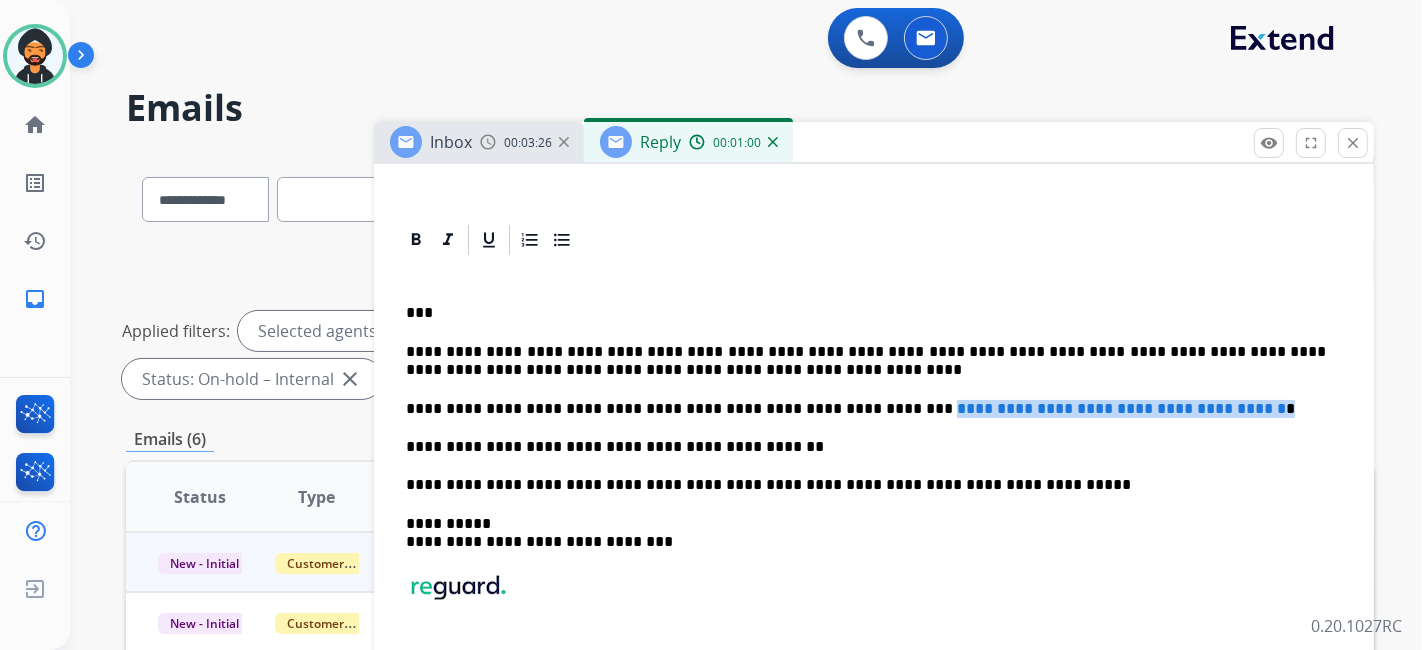 drag, startPoint x: 1265, startPoint y: 381, endPoint x: 842, endPoint y: 380, distance: 423.0012 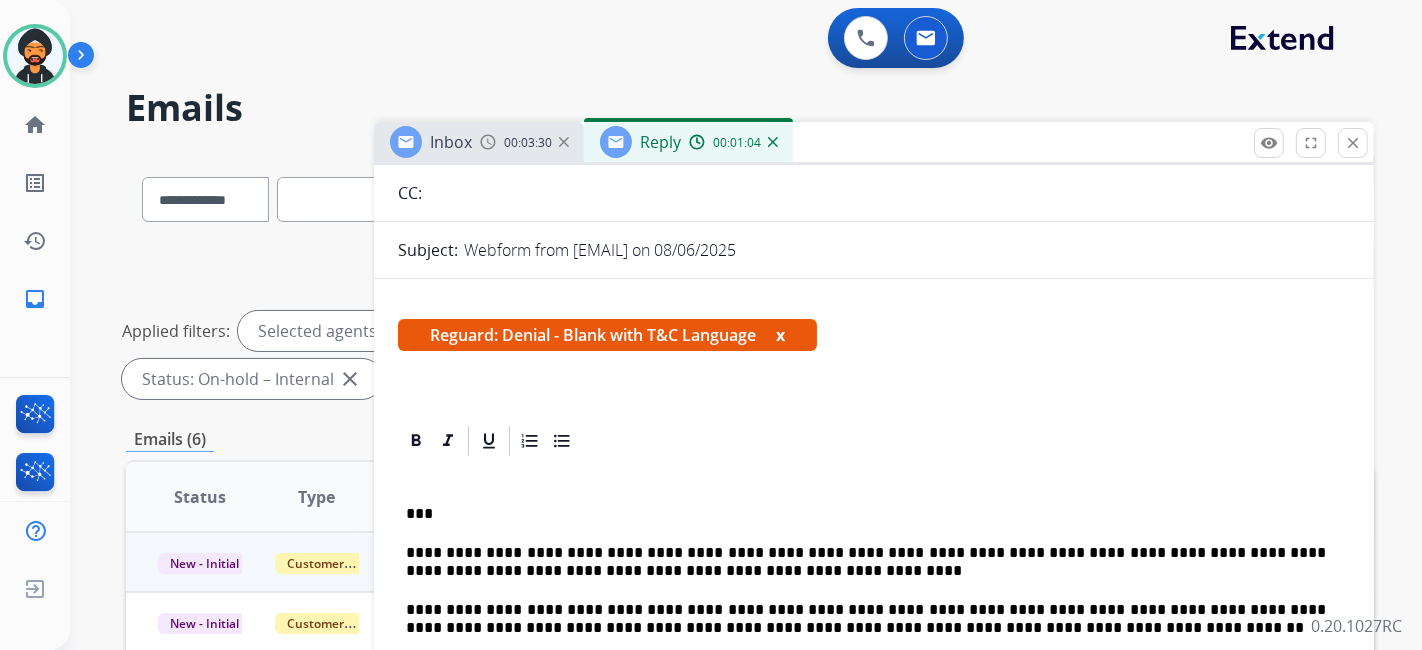 scroll, scrollTop: 440, scrollLeft: 0, axis: vertical 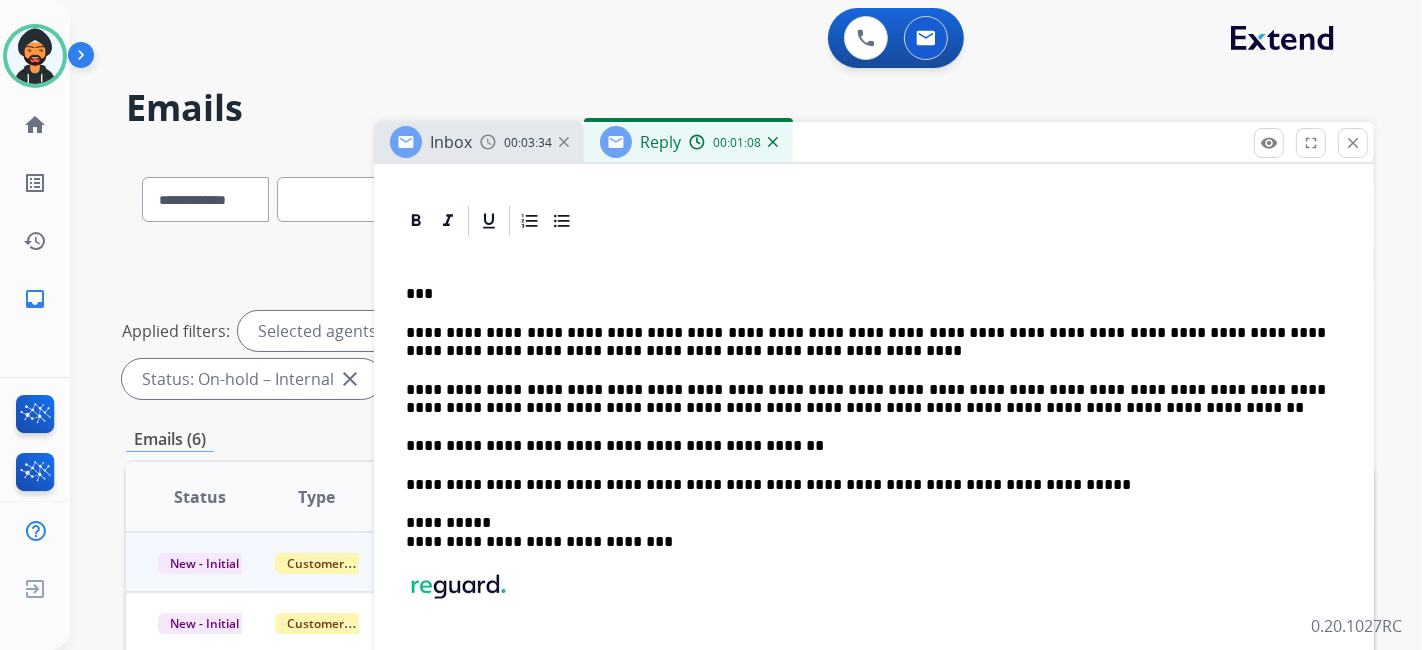 click on "**********" at bounding box center (866, 342) 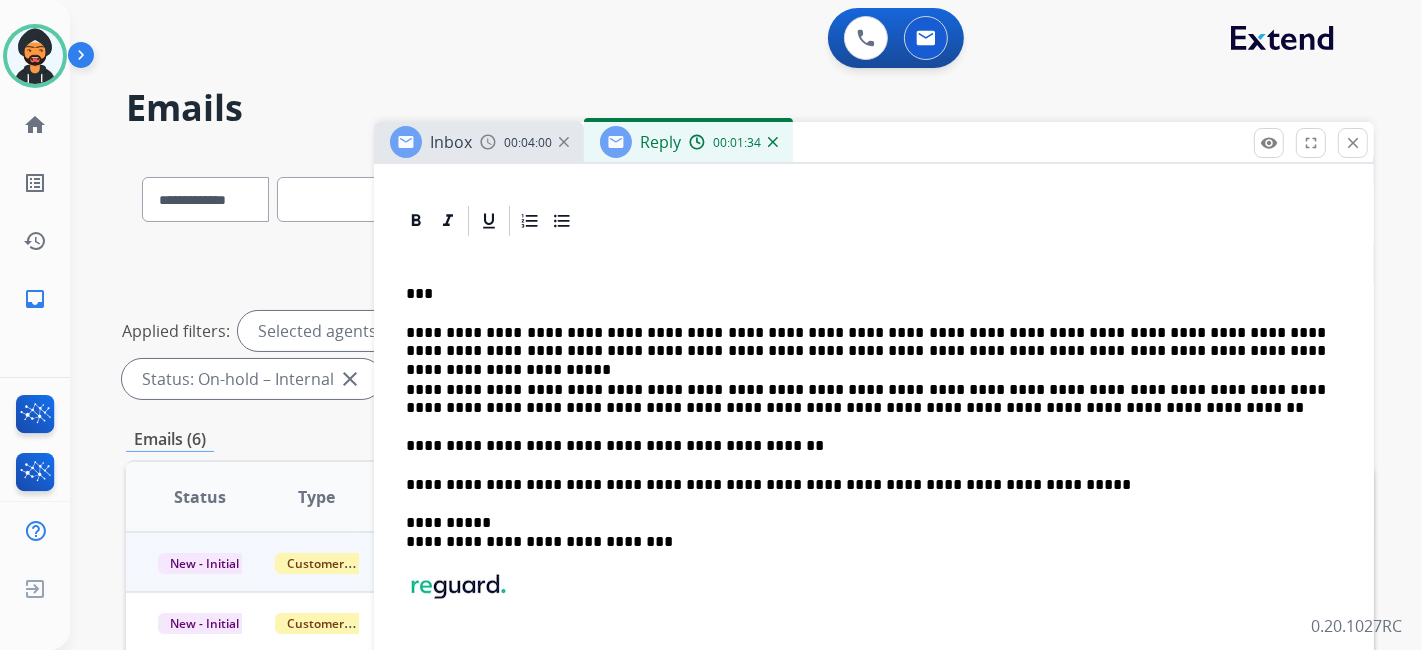 click on "**********" at bounding box center (866, 342) 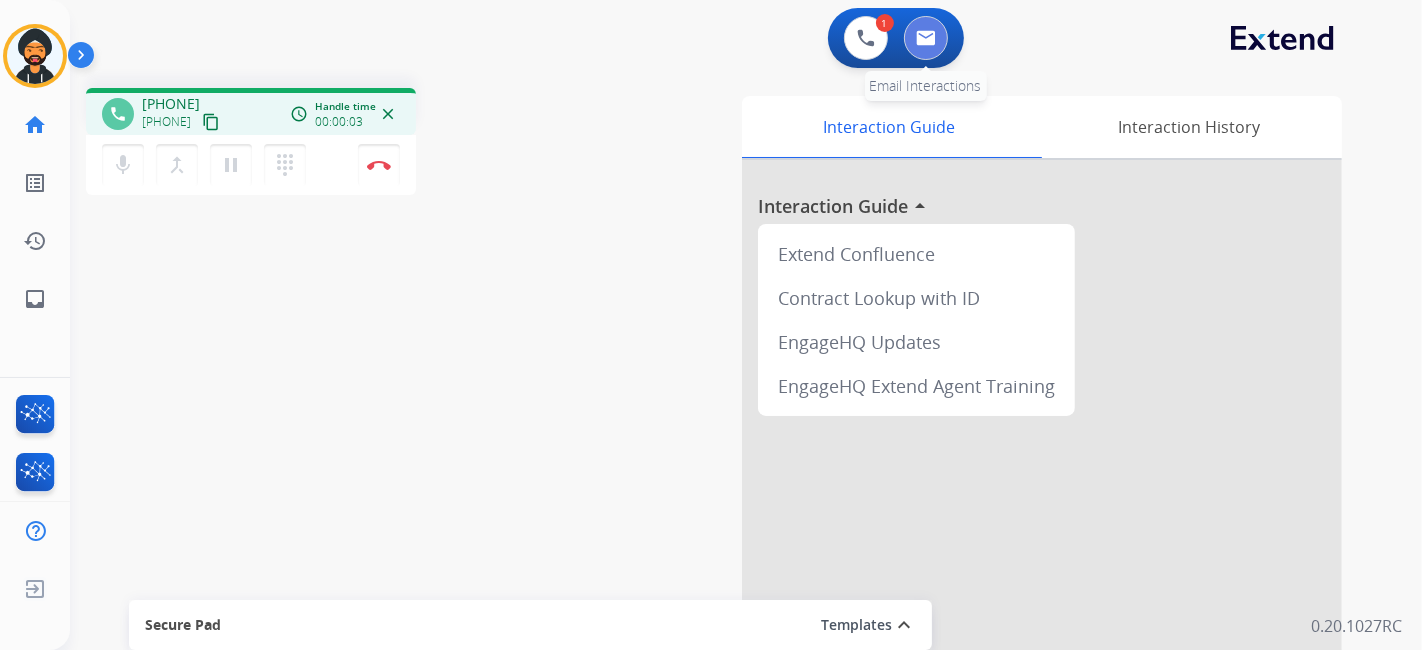 click at bounding box center [926, 38] 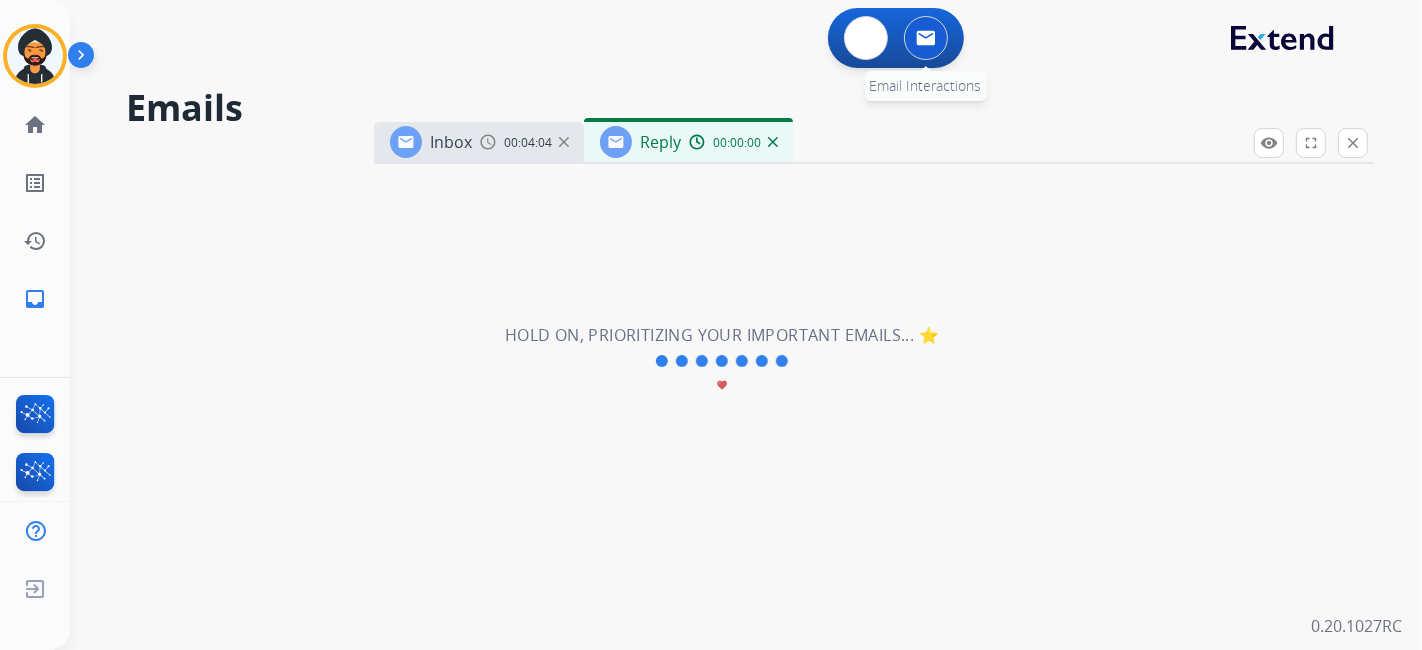 select on "**********" 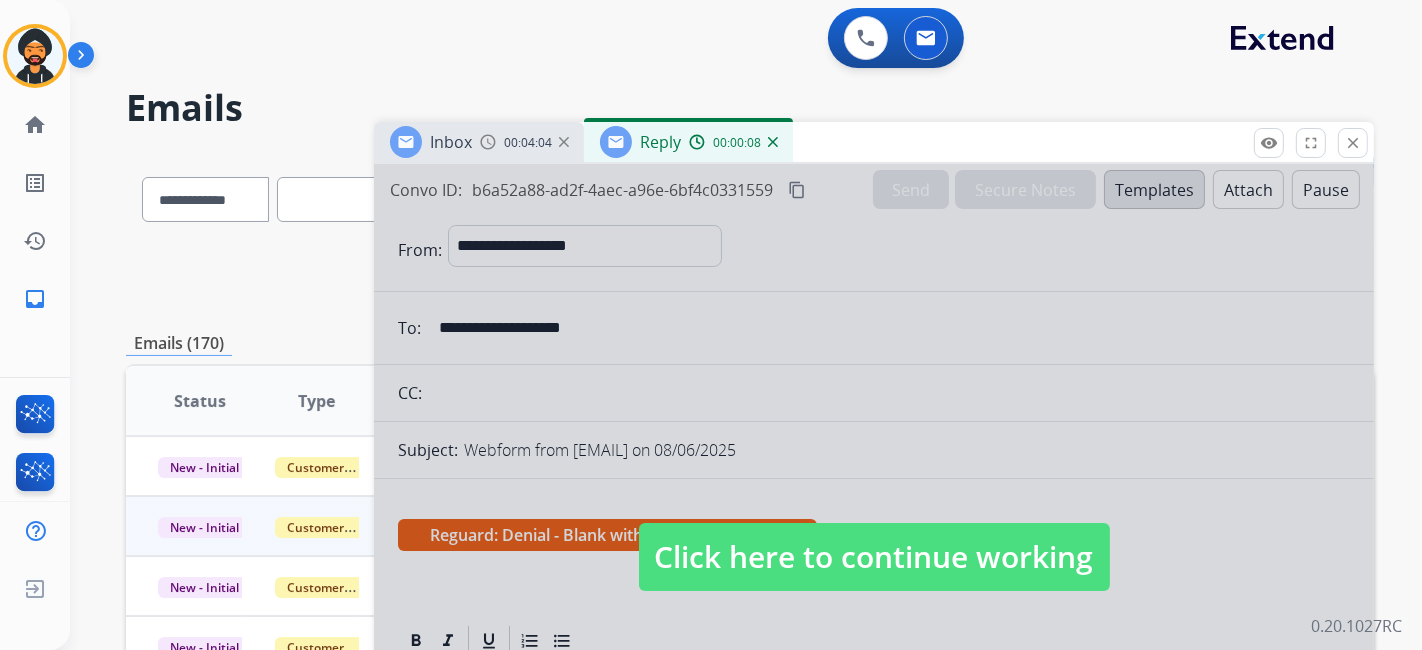 drag, startPoint x: 829, startPoint y: 549, endPoint x: 845, endPoint y: 539, distance: 18.867962 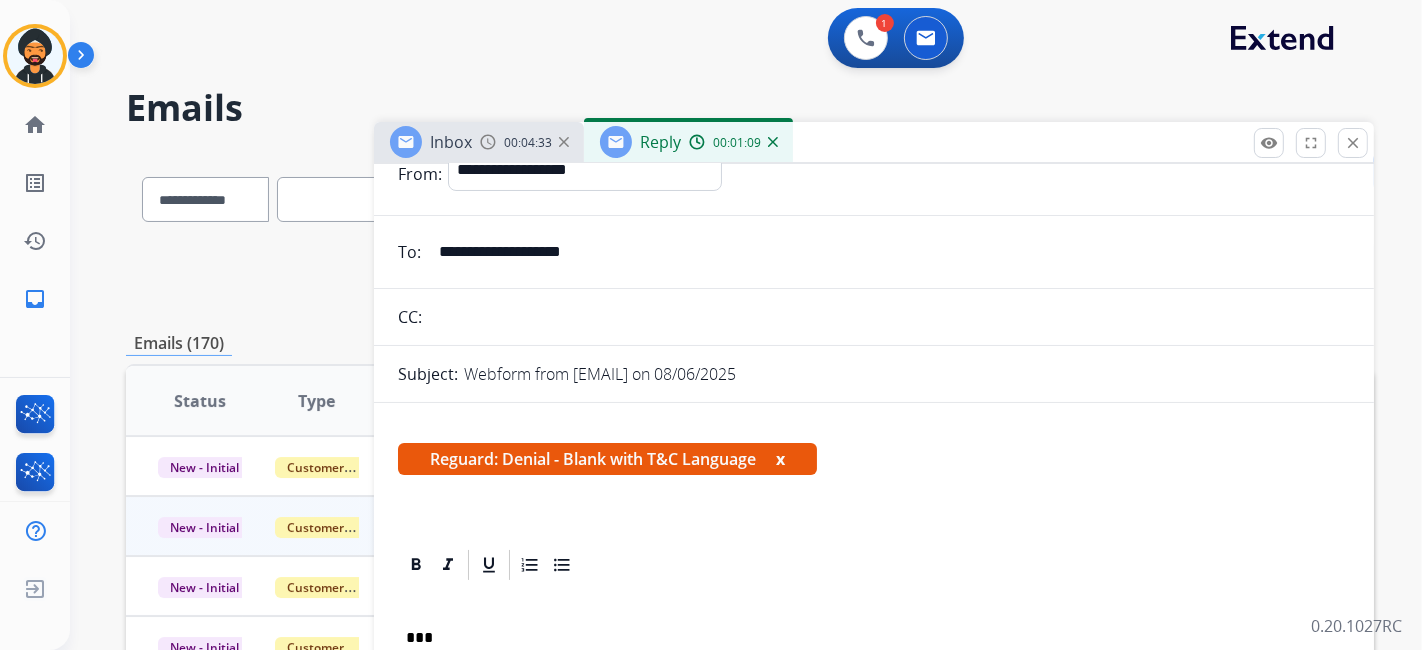scroll, scrollTop: 0, scrollLeft: 0, axis: both 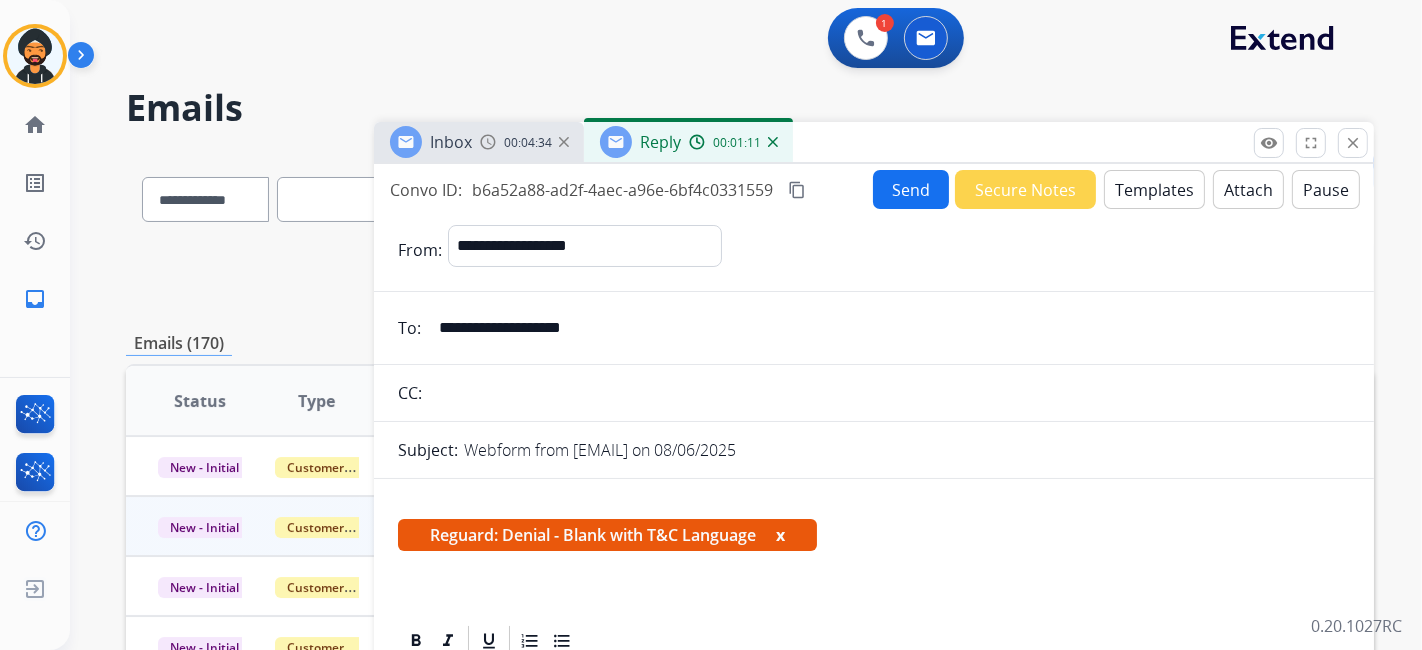 click on "Attach" at bounding box center [1248, 189] 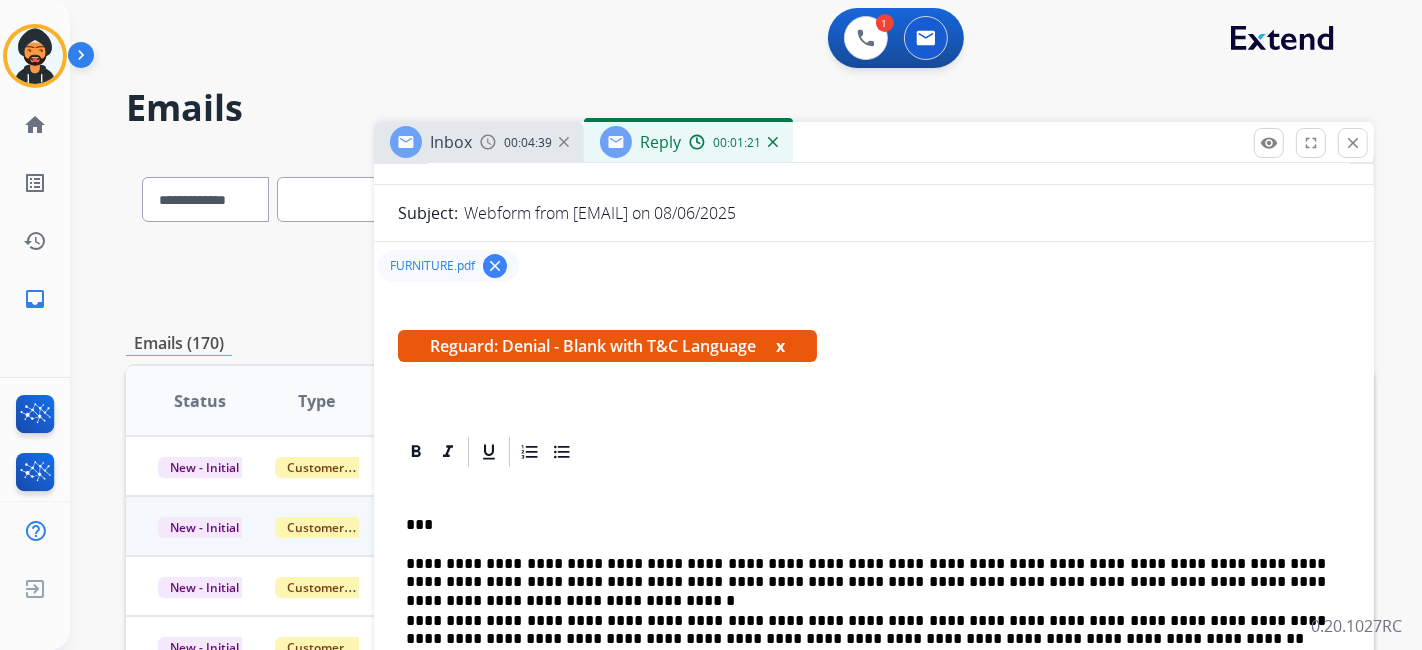 scroll, scrollTop: 444, scrollLeft: 0, axis: vertical 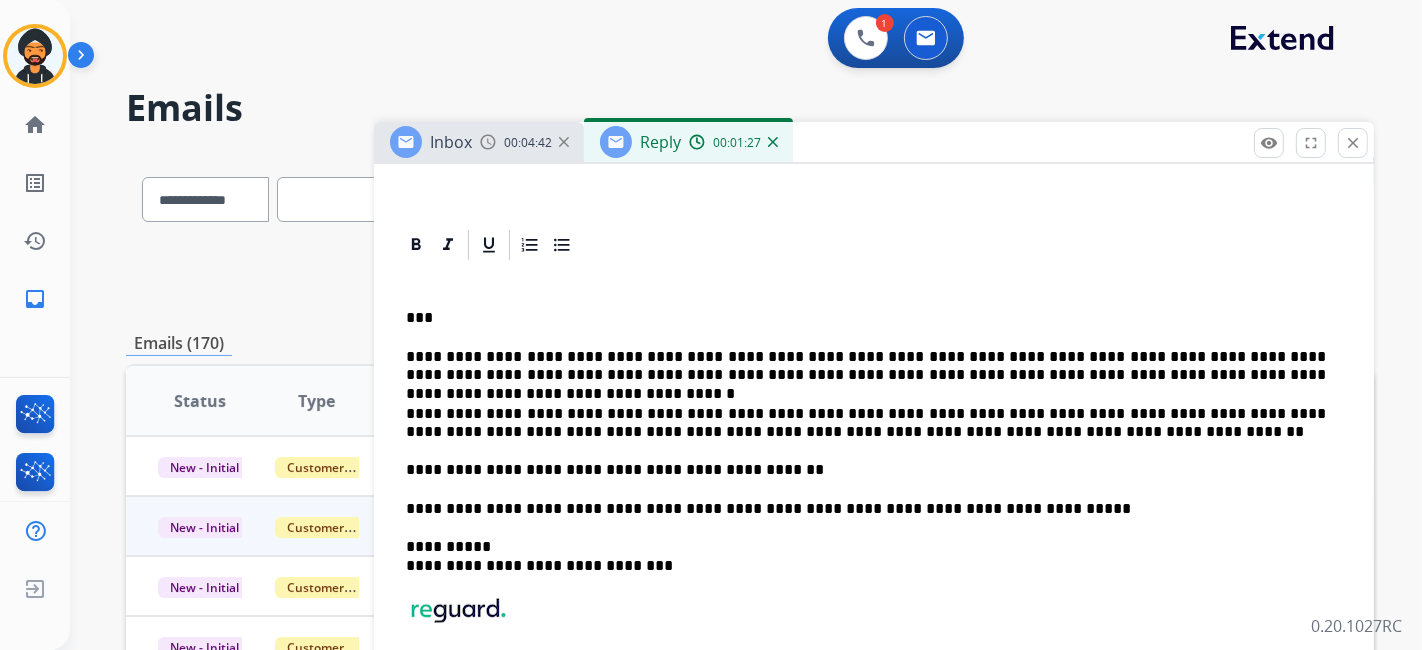 click on "**********" at bounding box center (866, 366) 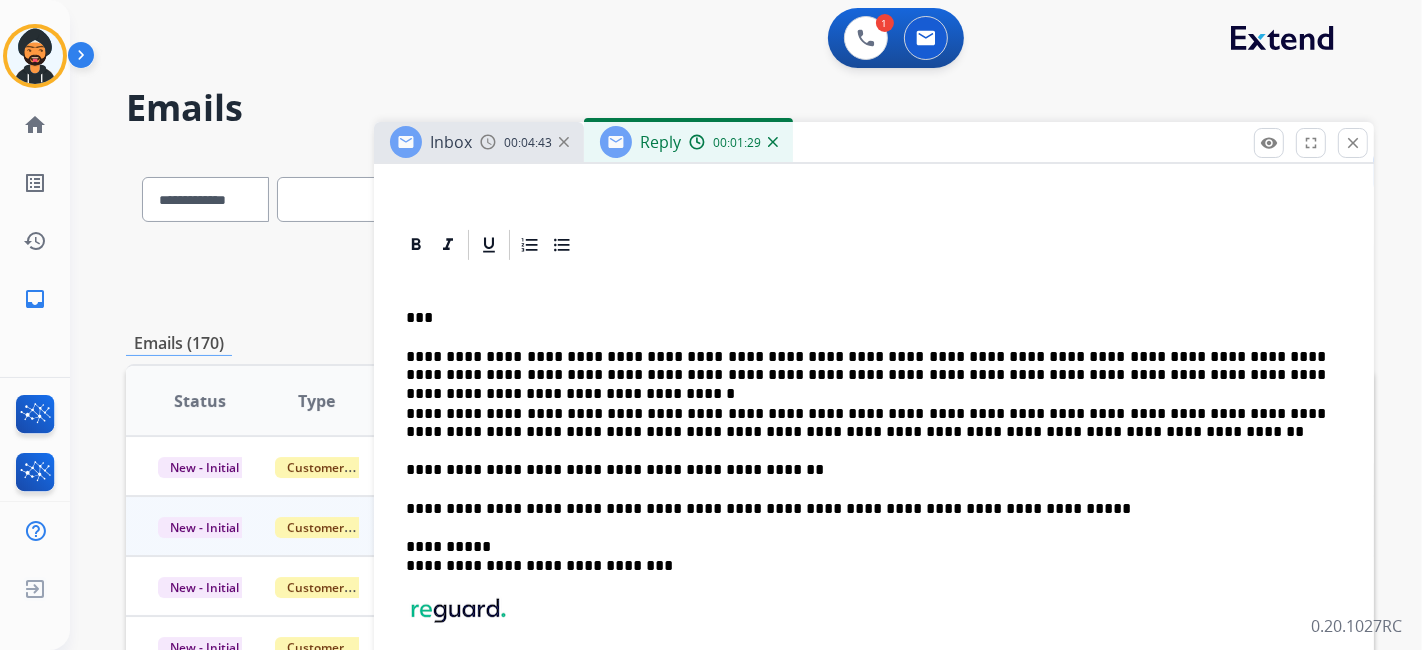 type 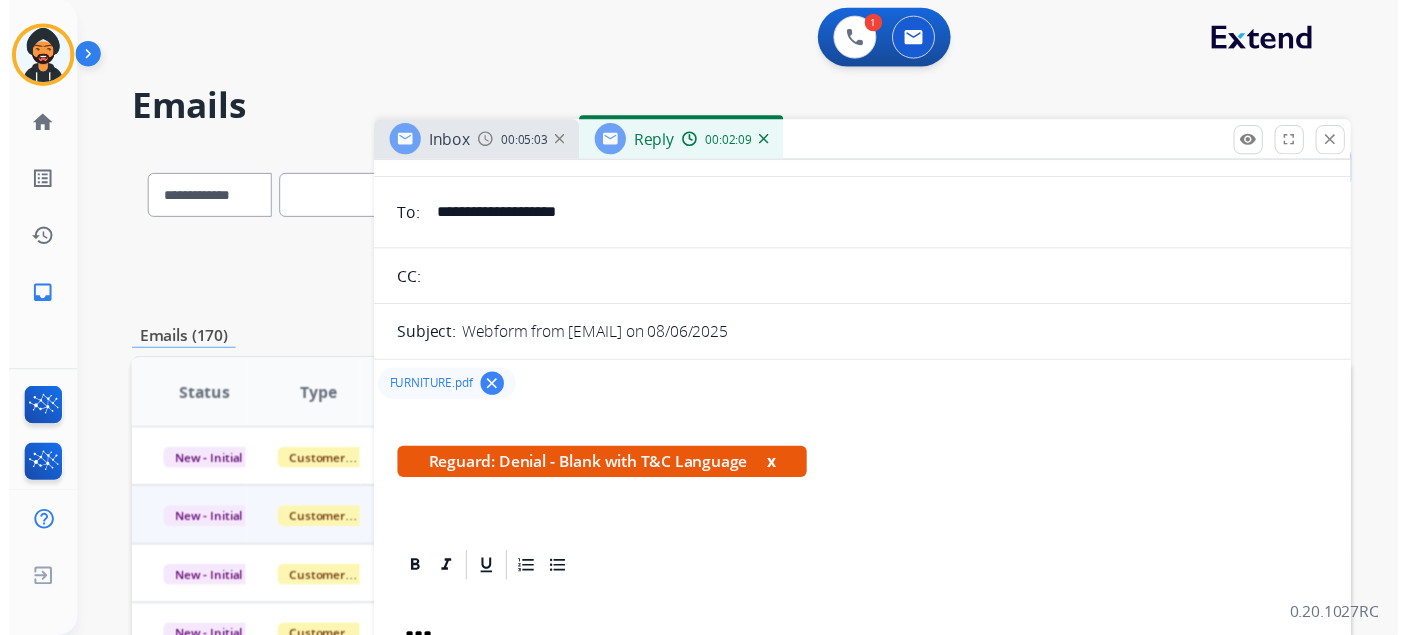 scroll, scrollTop: 0, scrollLeft: 0, axis: both 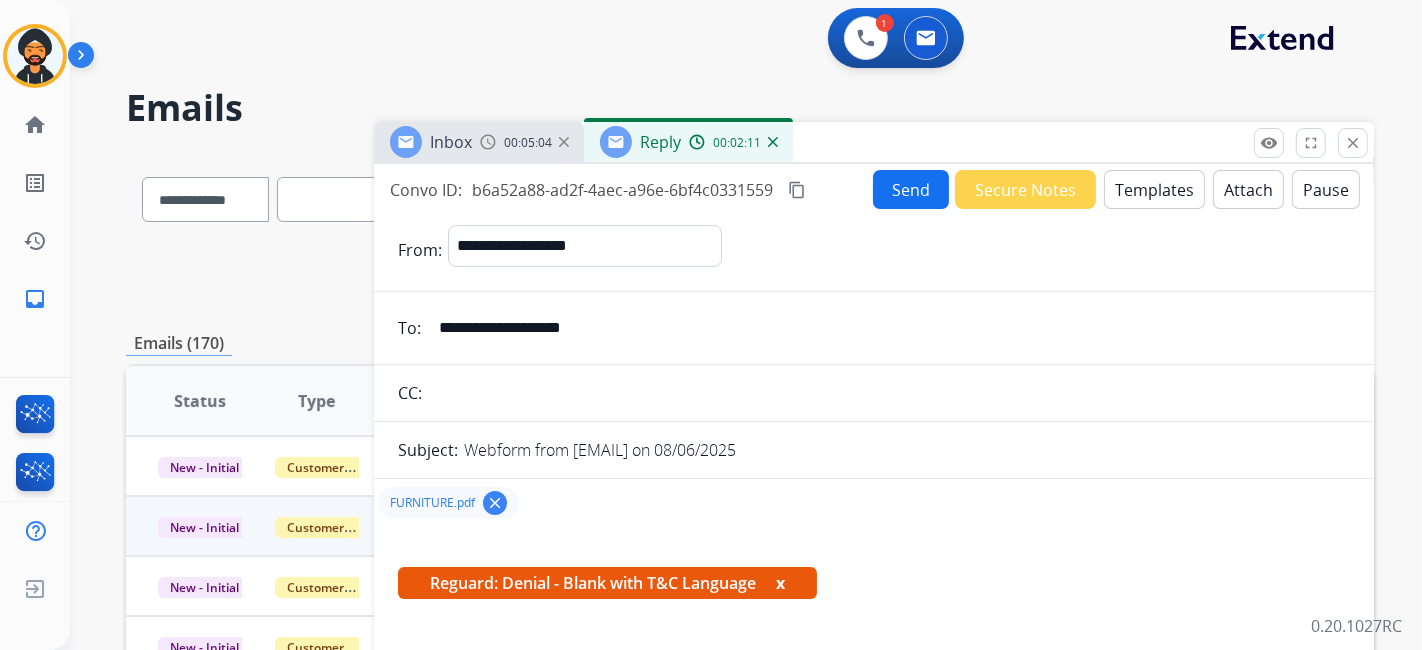 click on "Send" at bounding box center [911, 189] 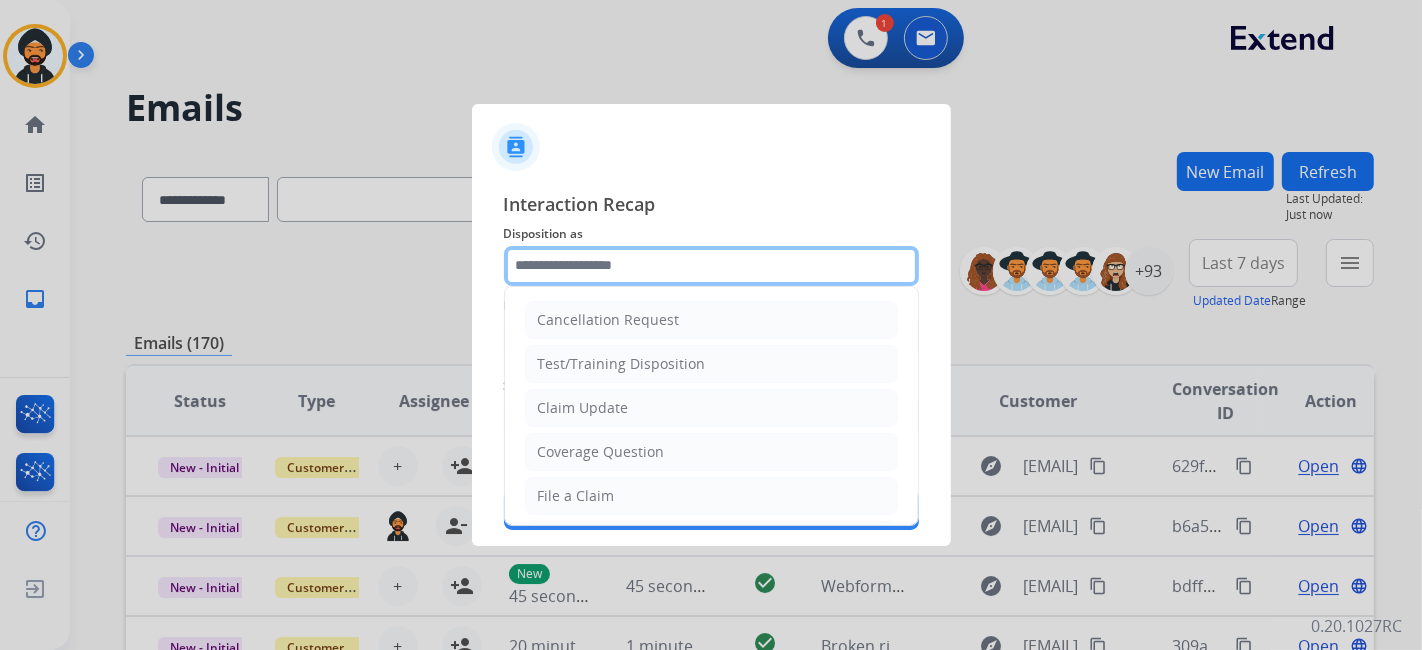 click 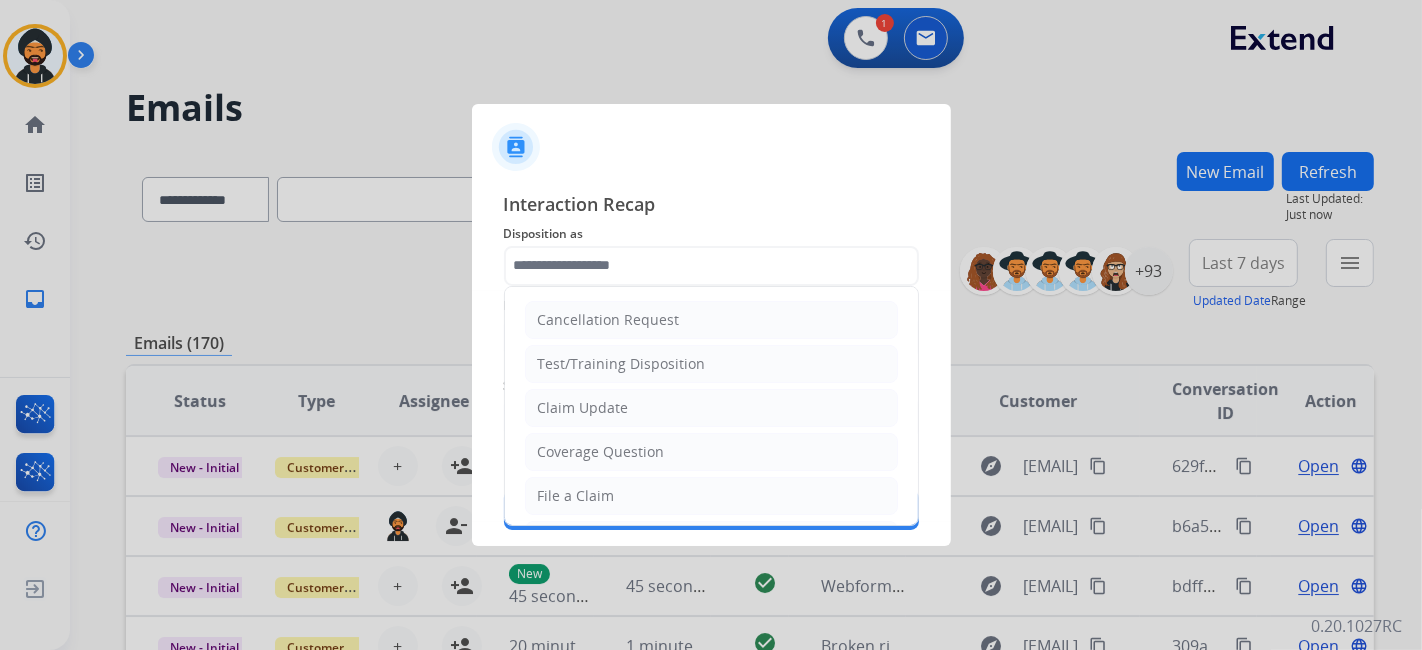 click on "Claim Update" 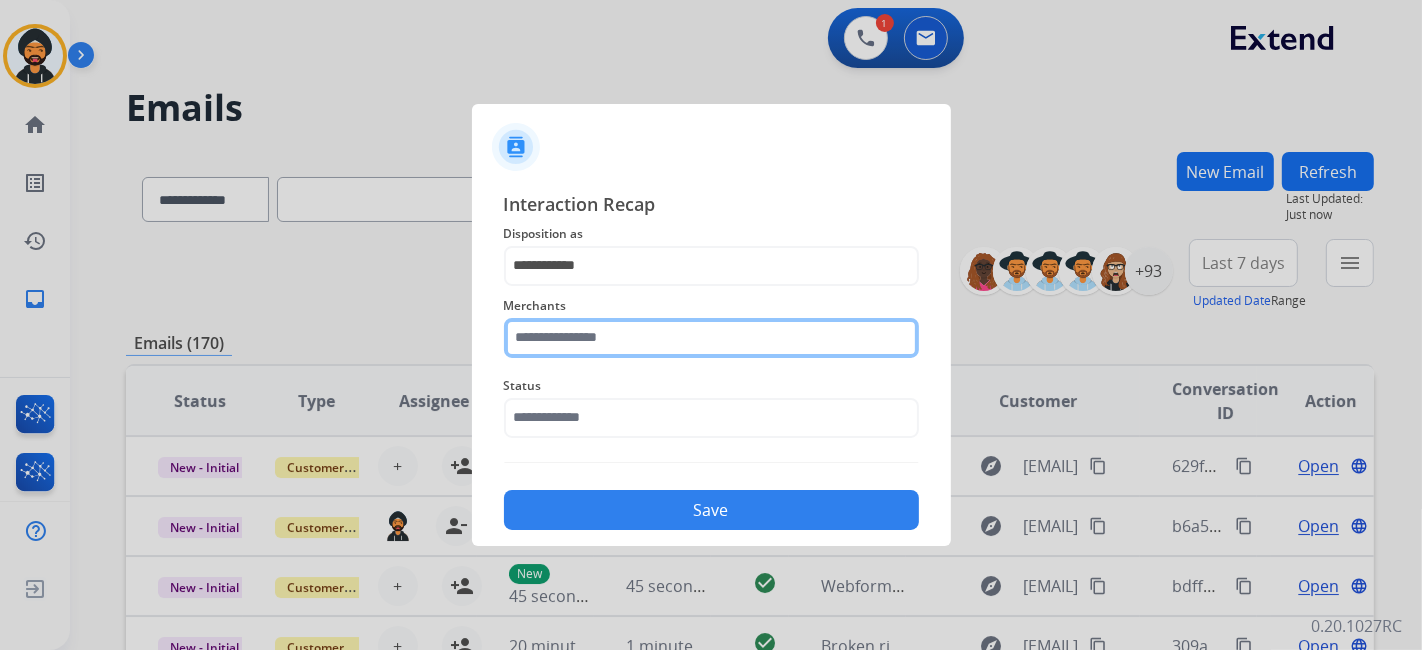 click on "Merchants" 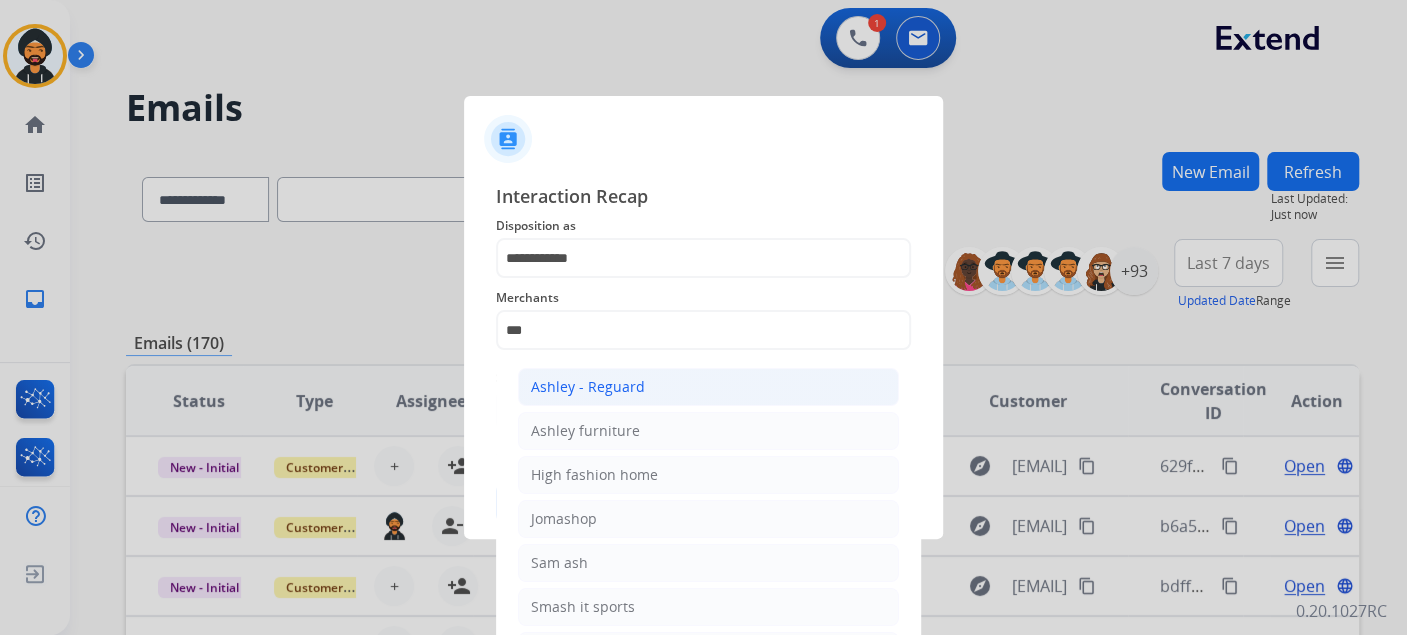 click on "Ashley - Reguard" 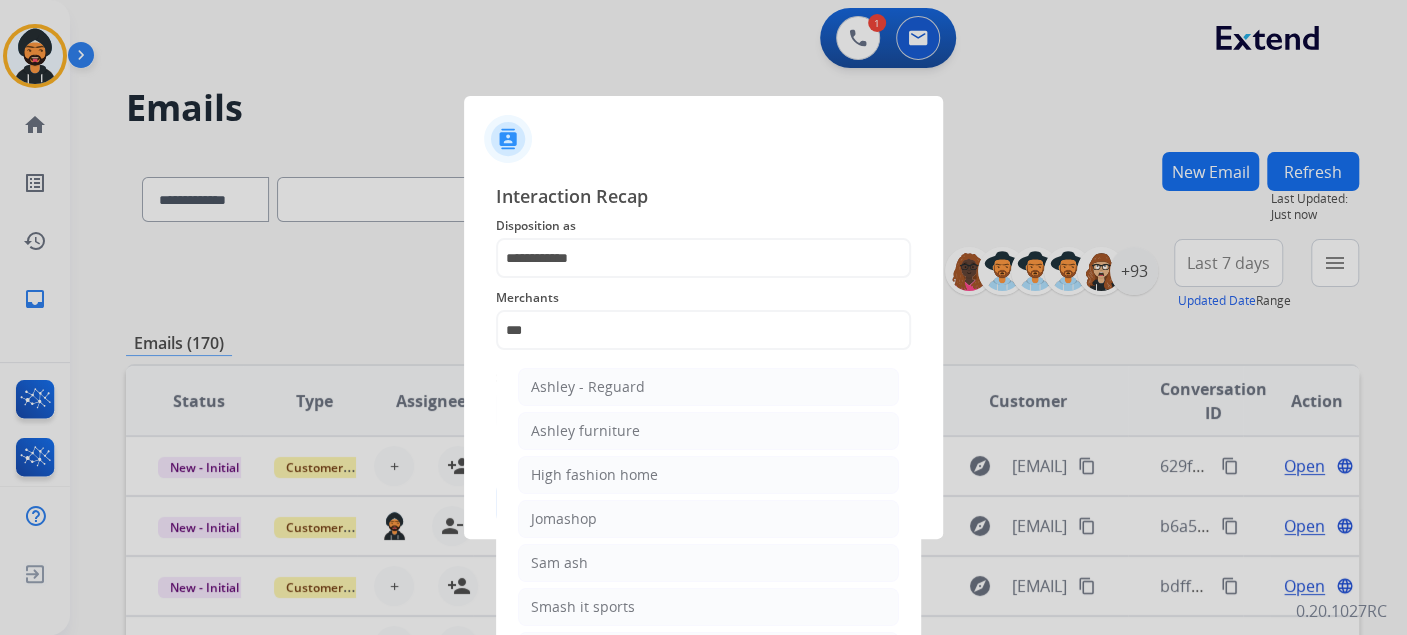 type on "**********" 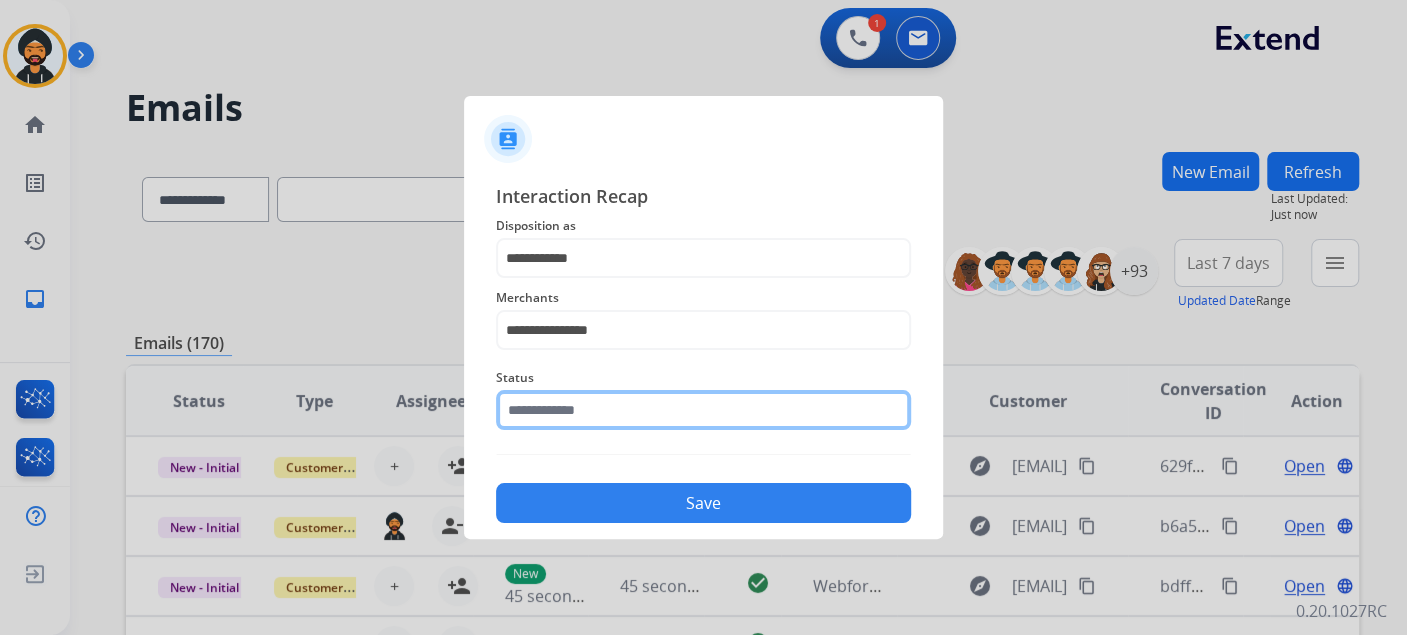 click 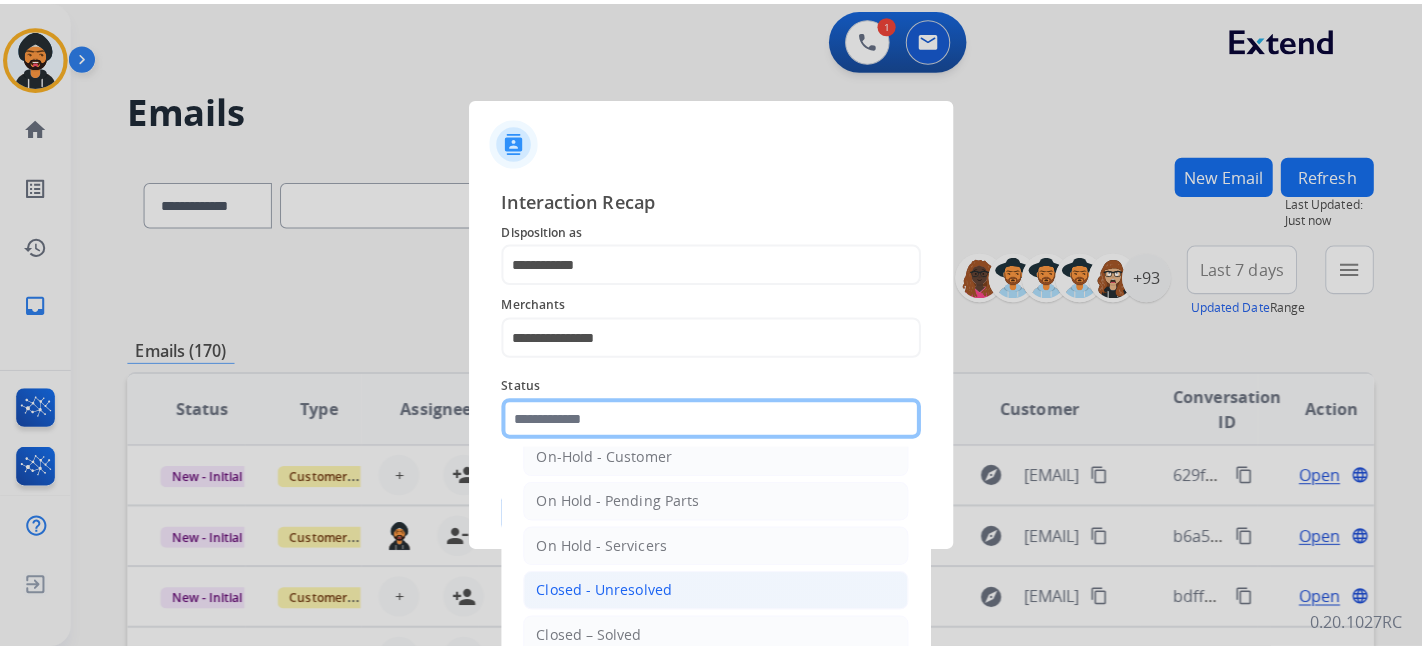 scroll, scrollTop: 115, scrollLeft: 0, axis: vertical 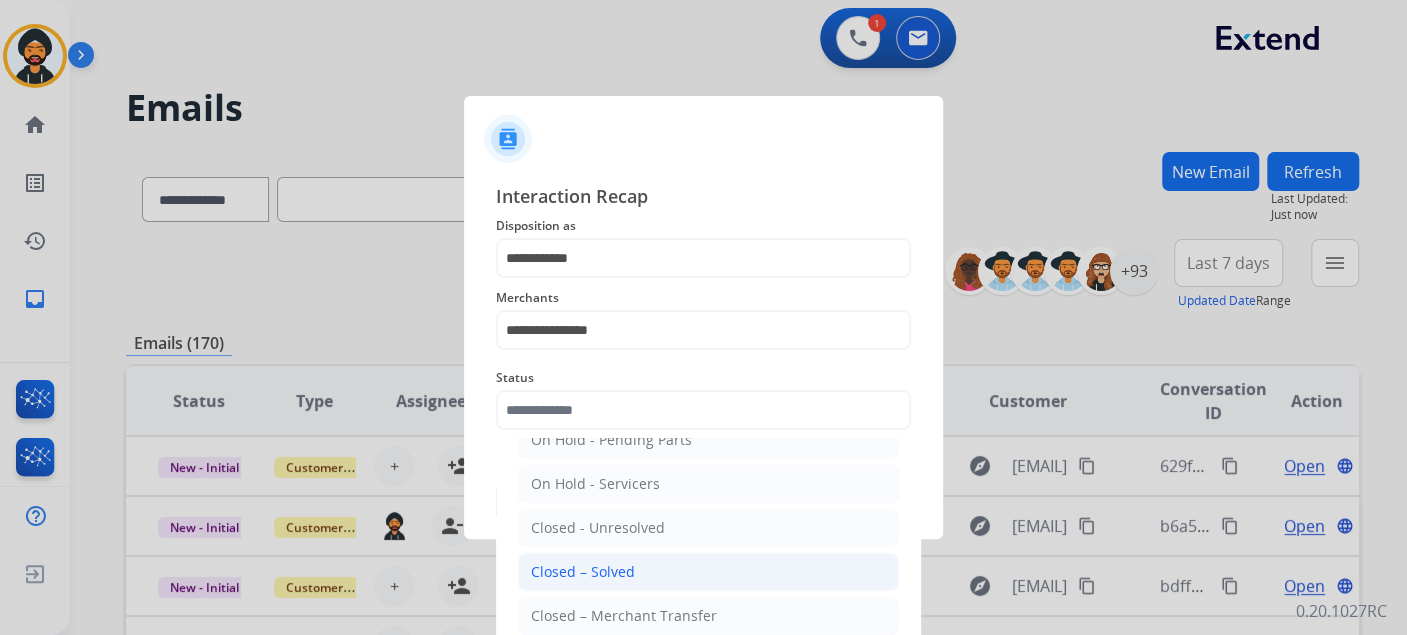 click on "Closed – Solved" 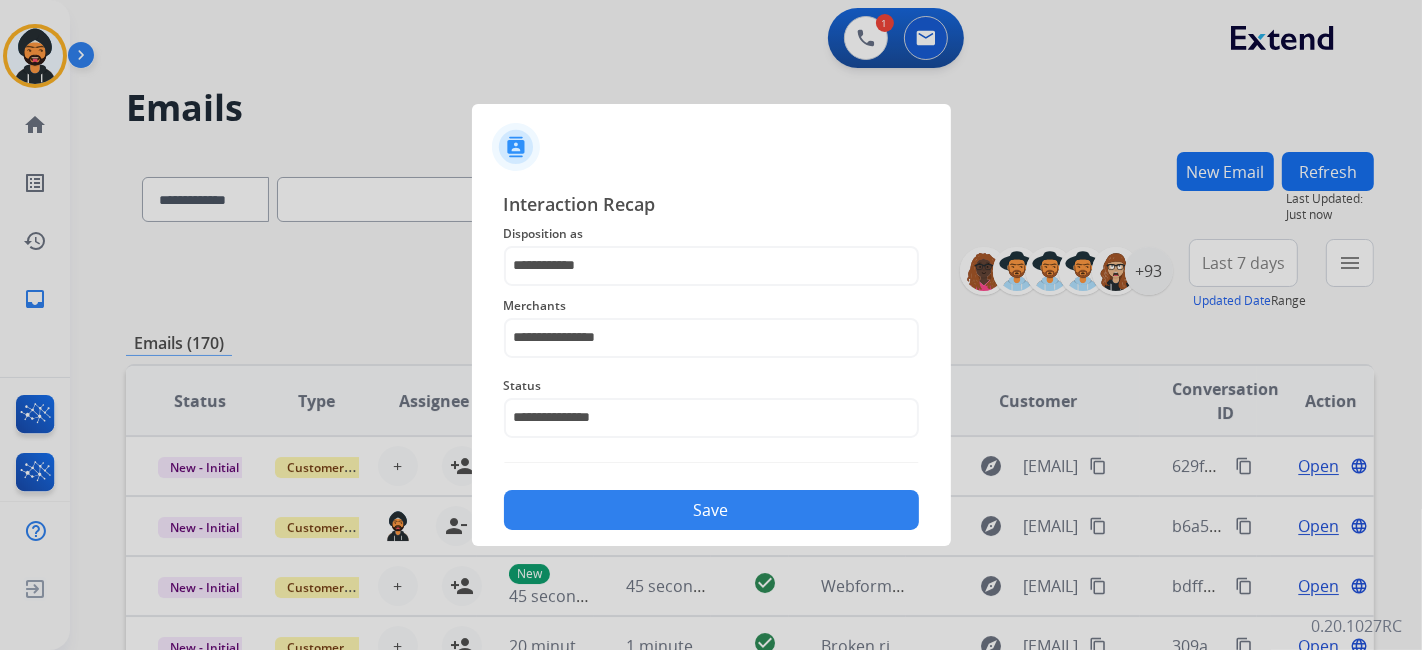 click on "Save" 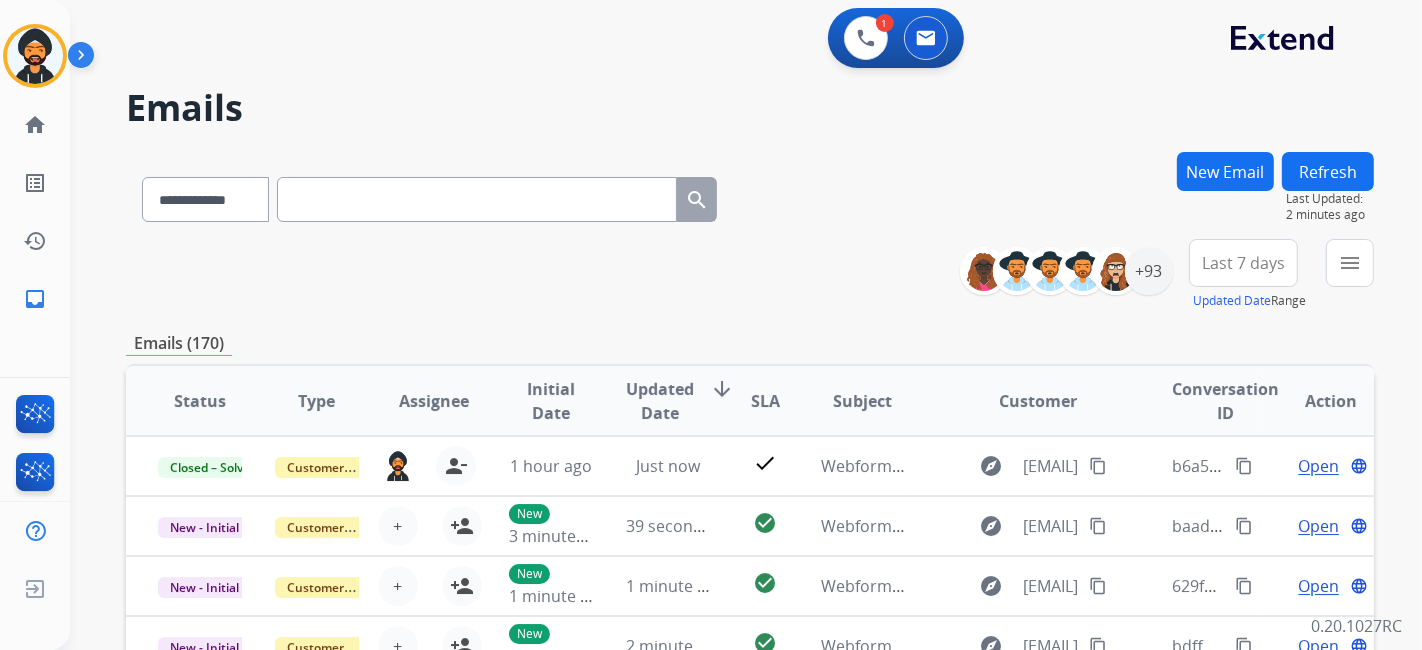 click on "**********" at bounding box center [746, 325] 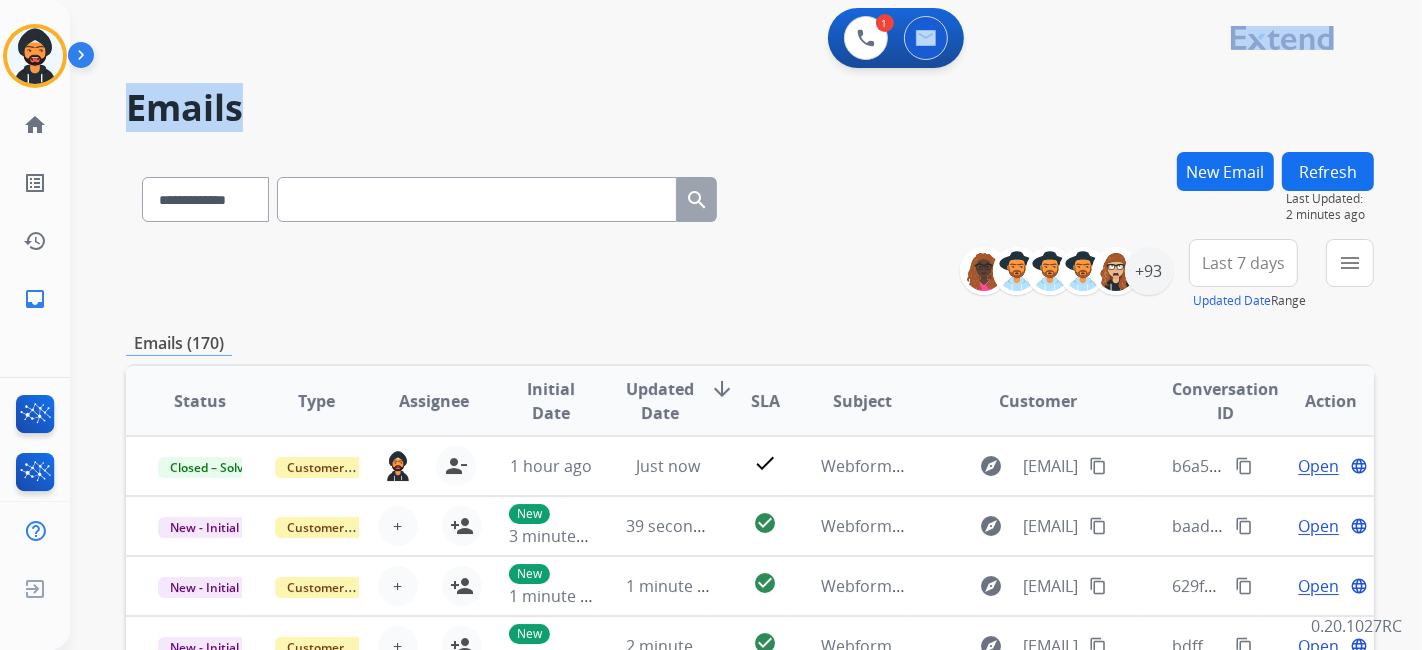 click on "New Email" at bounding box center (1225, 171) 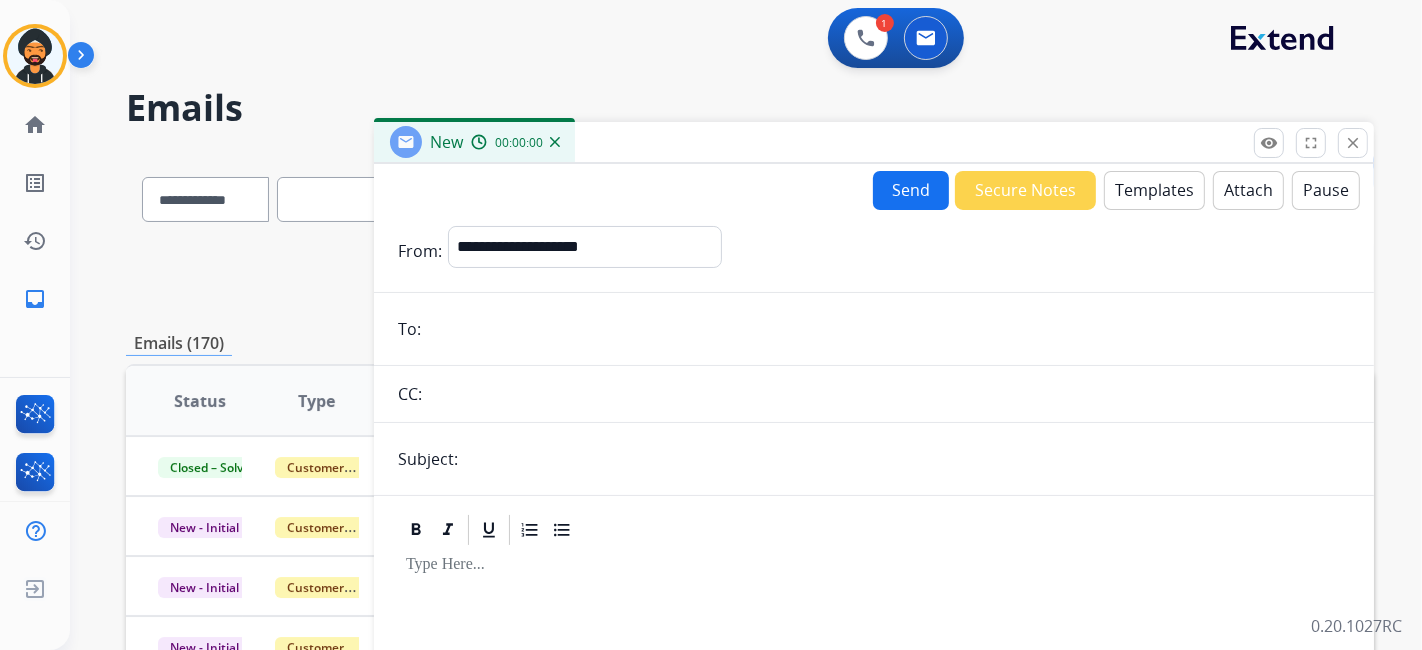 click at bounding box center (888, 329) 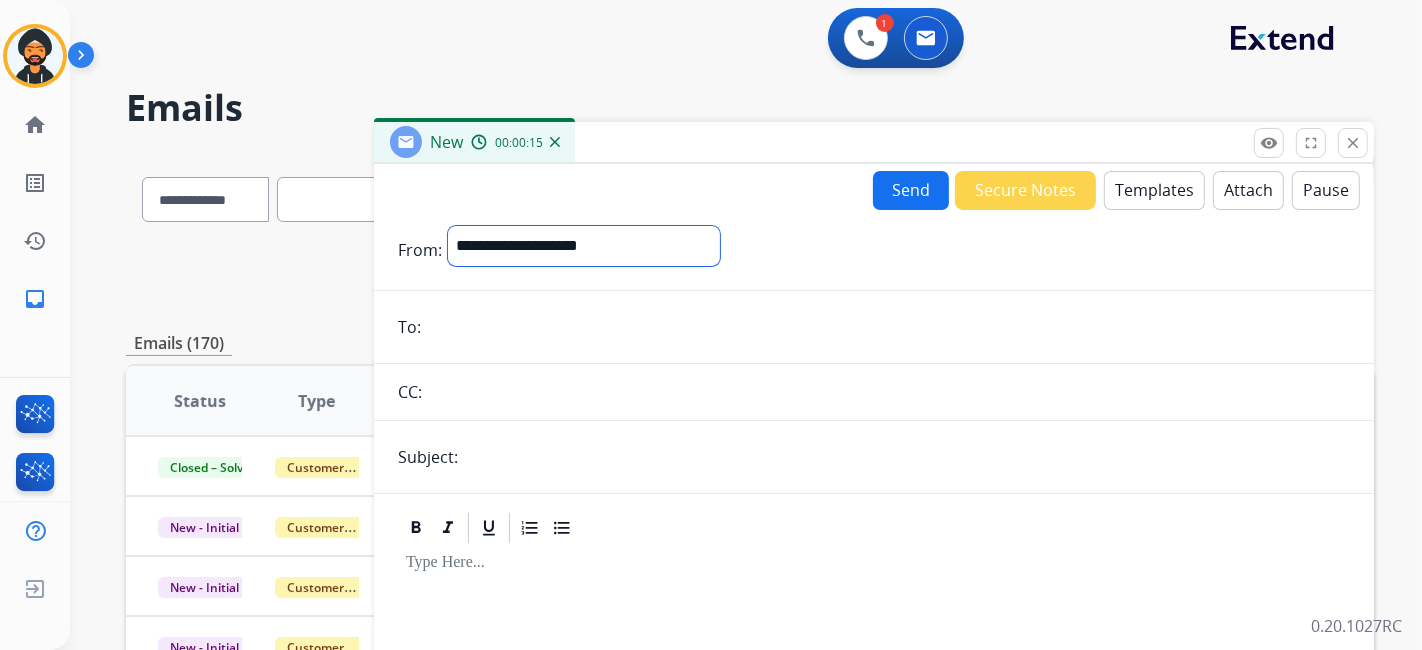 click on "**********" at bounding box center (584, 246) 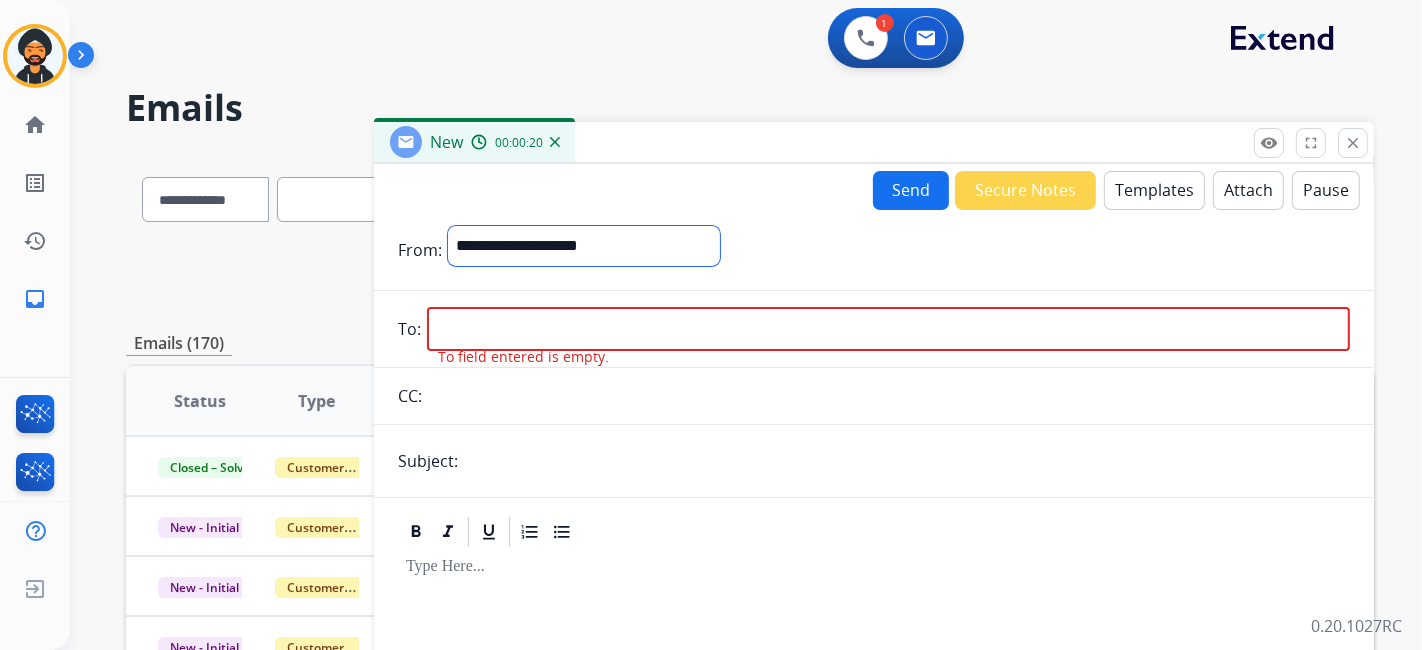 select on "**********" 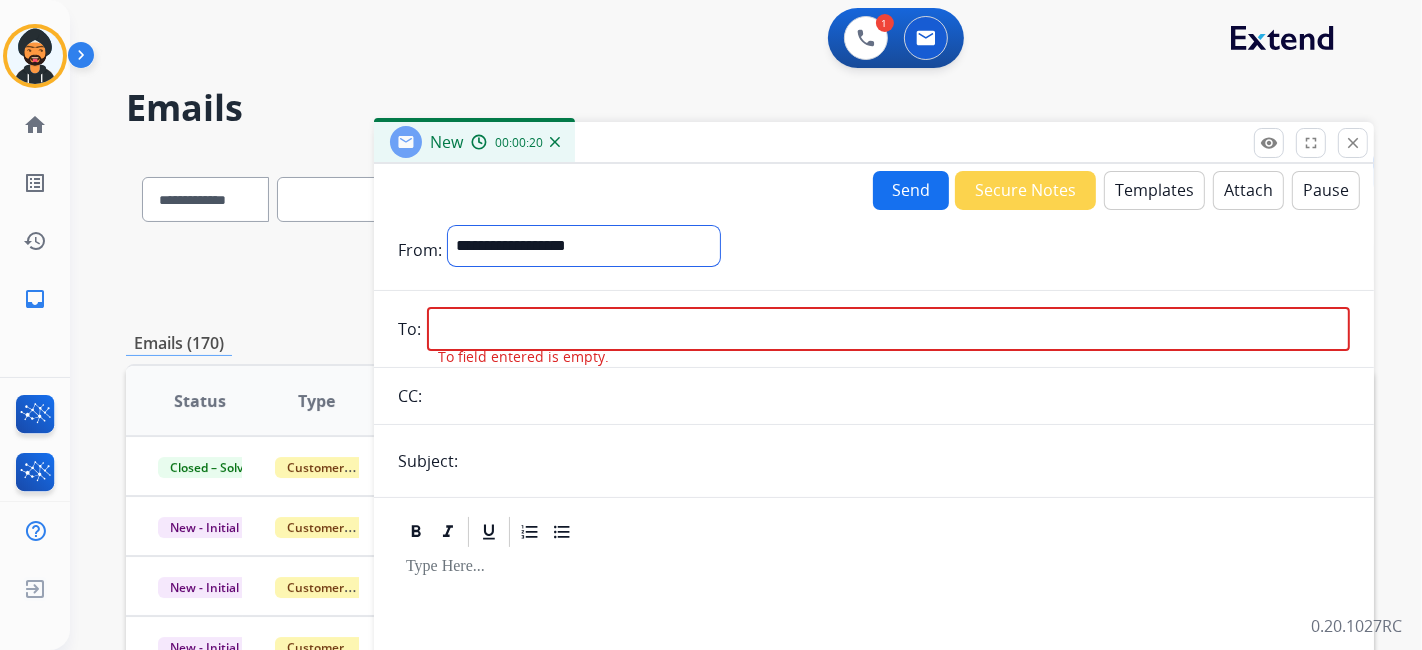 click on "**********" at bounding box center [584, 246] 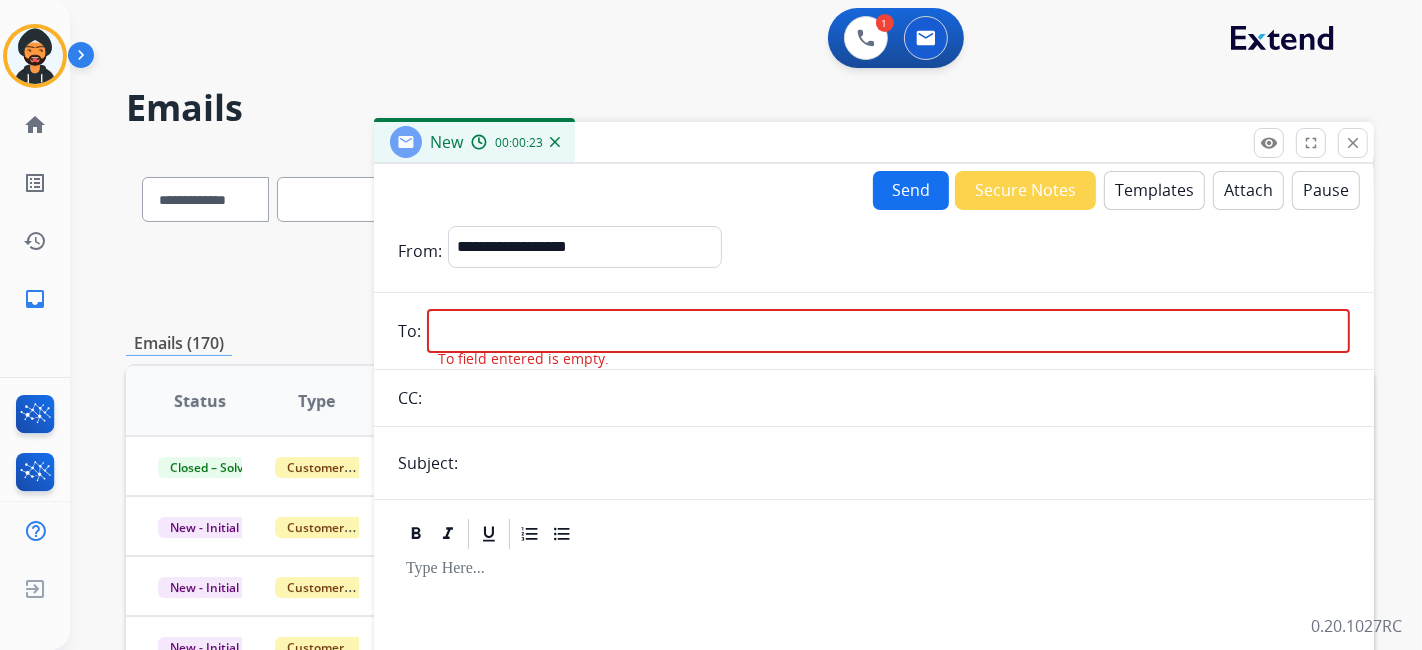 drag, startPoint x: 499, startPoint y: 453, endPoint x: 436, endPoint y: 323, distance: 144.46107 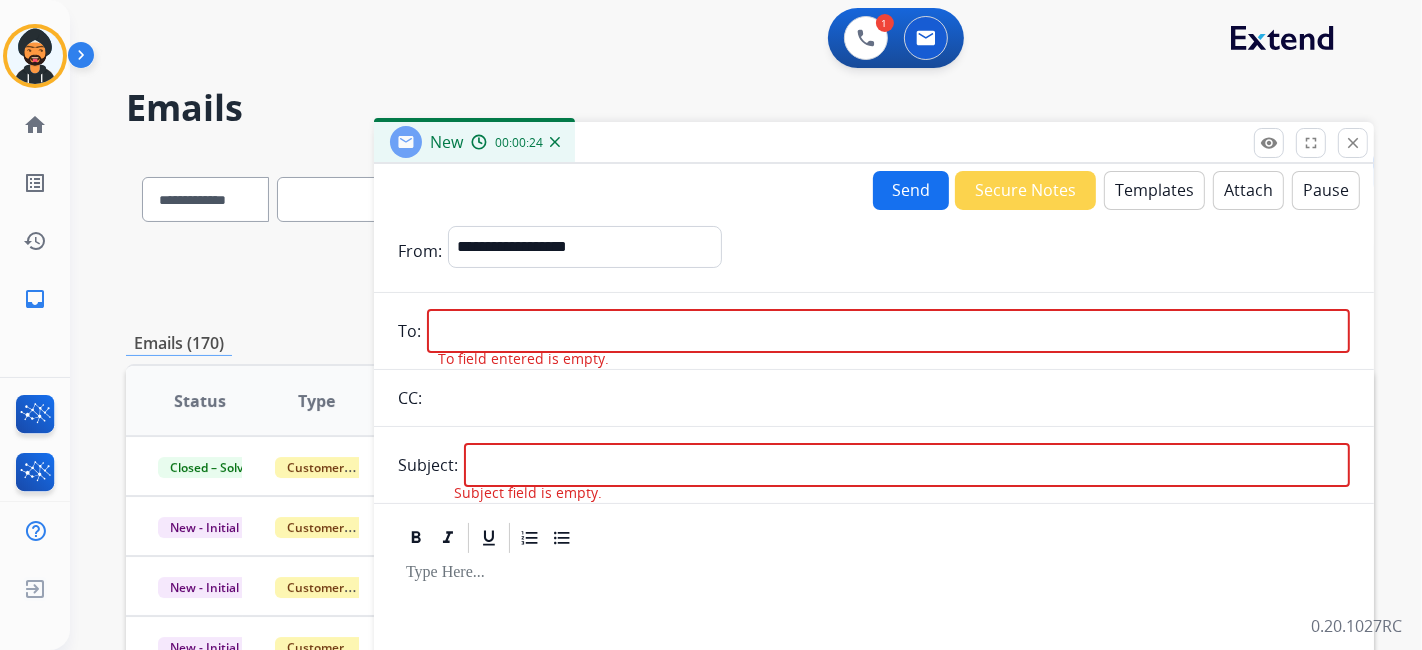 paste on "**********" 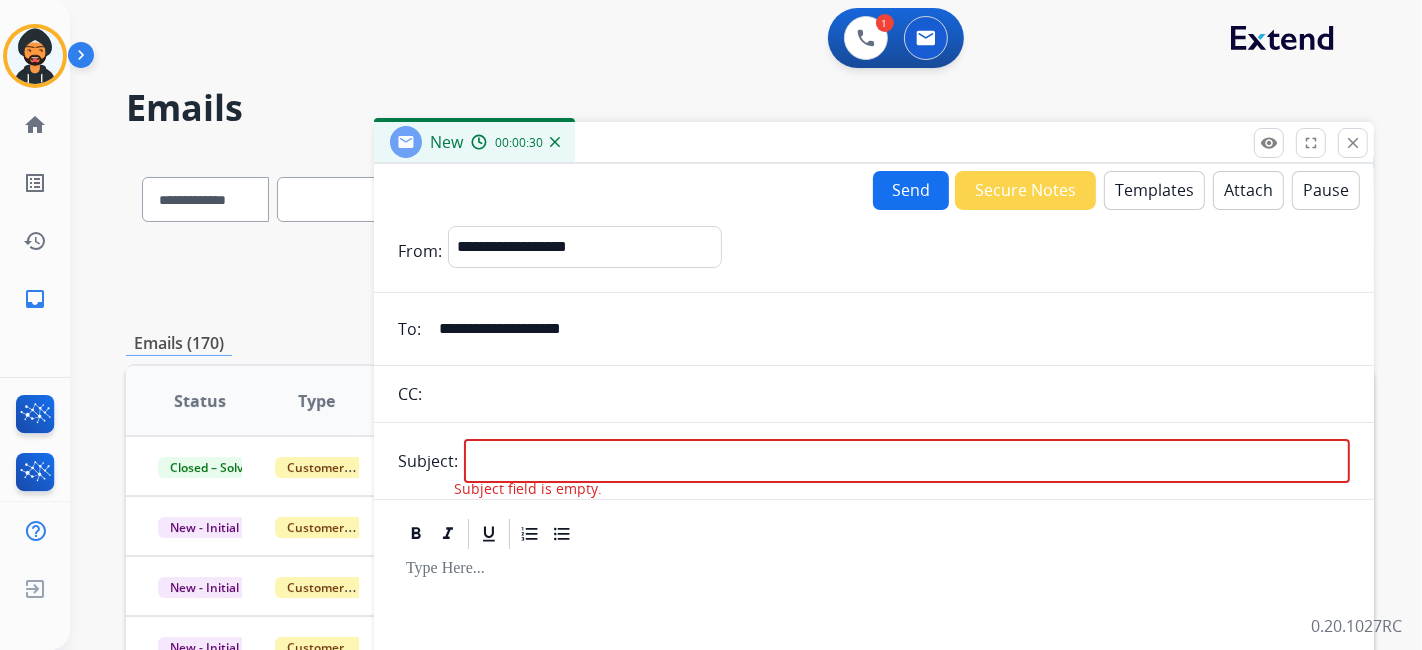 type on "**********" 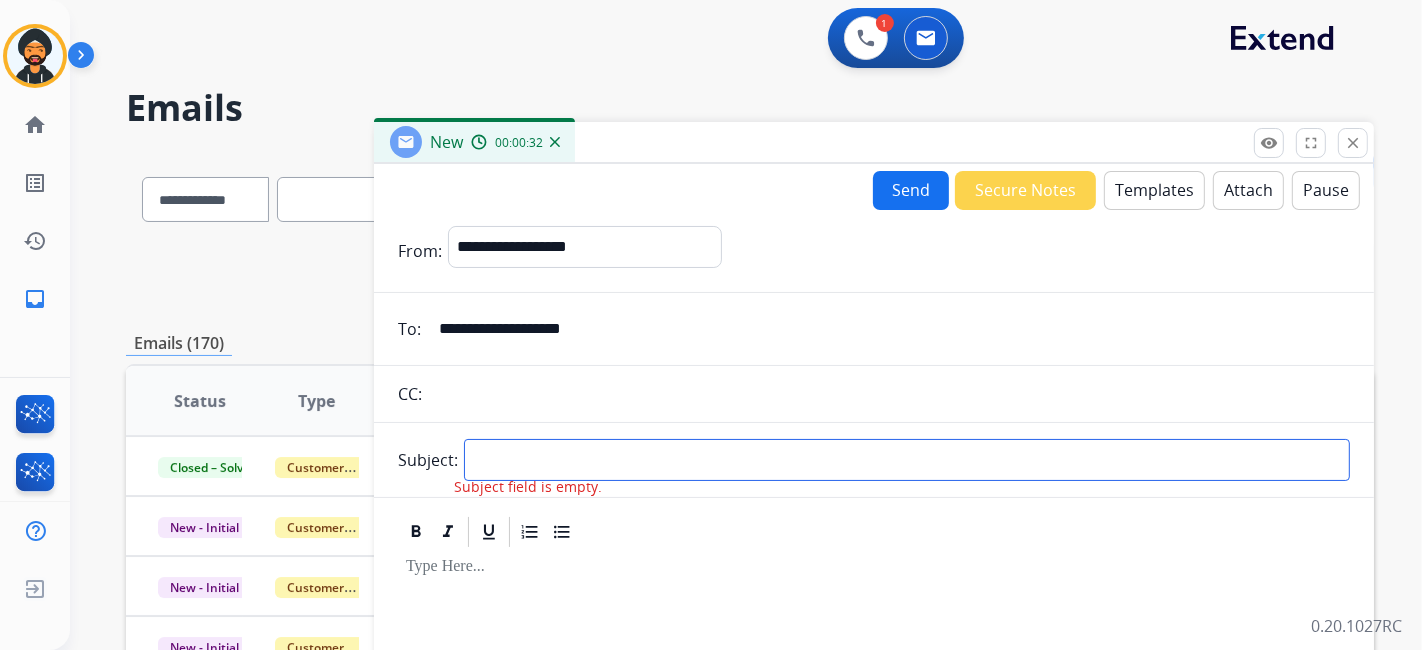paste on "**********" 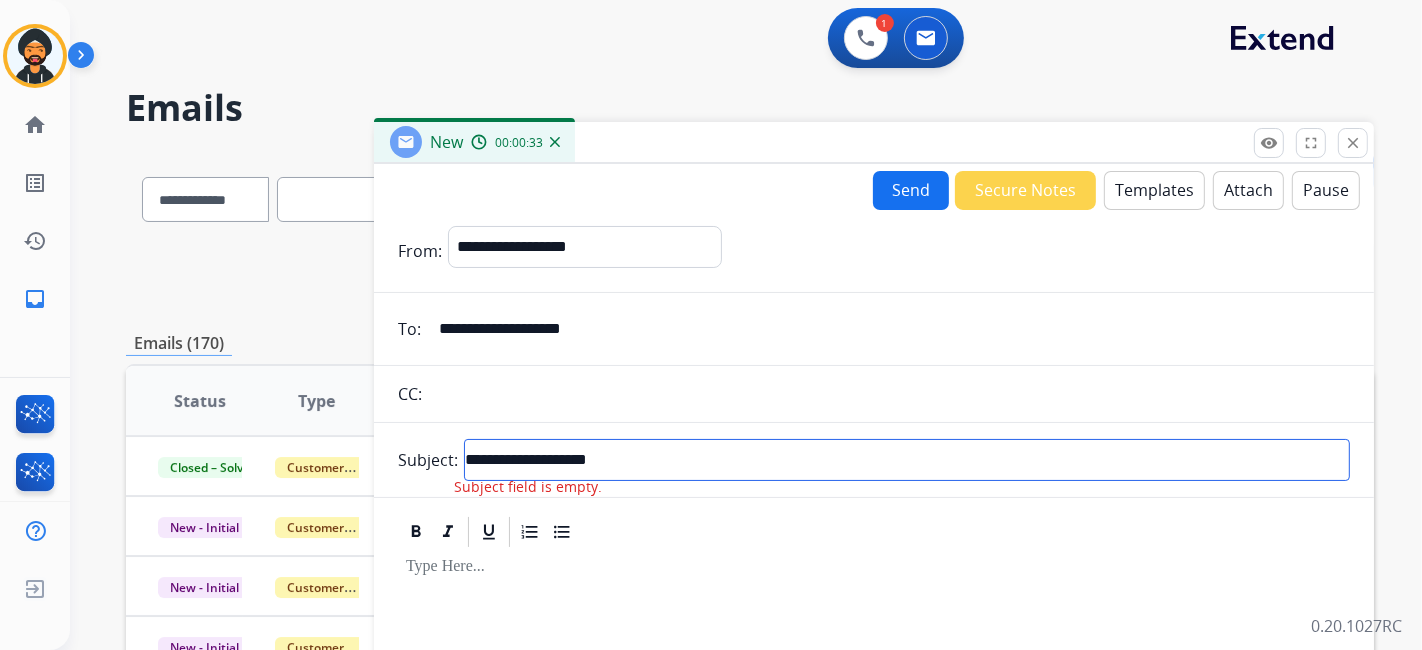 type on "**********" 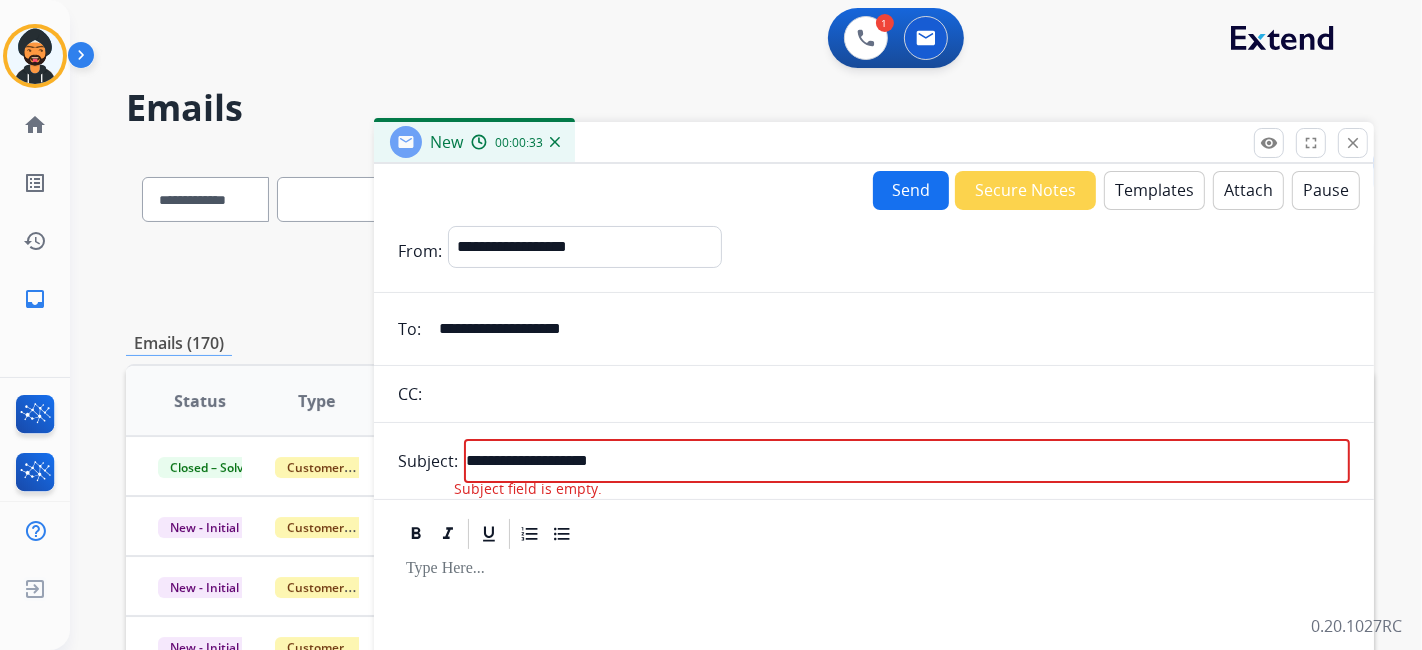 click at bounding box center (874, 534) 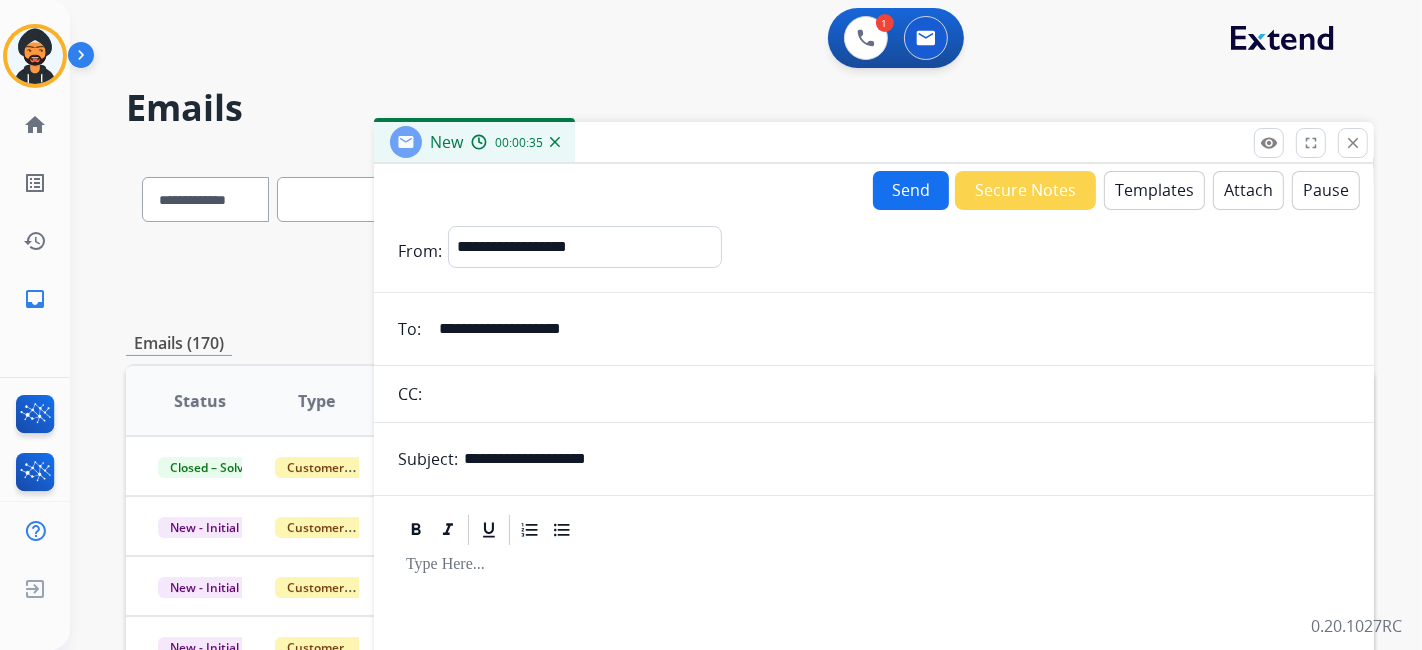 drag, startPoint x: 674, startPoint y: 436, endPoint x: 439, endPoint y: 407, distance: 236.78261 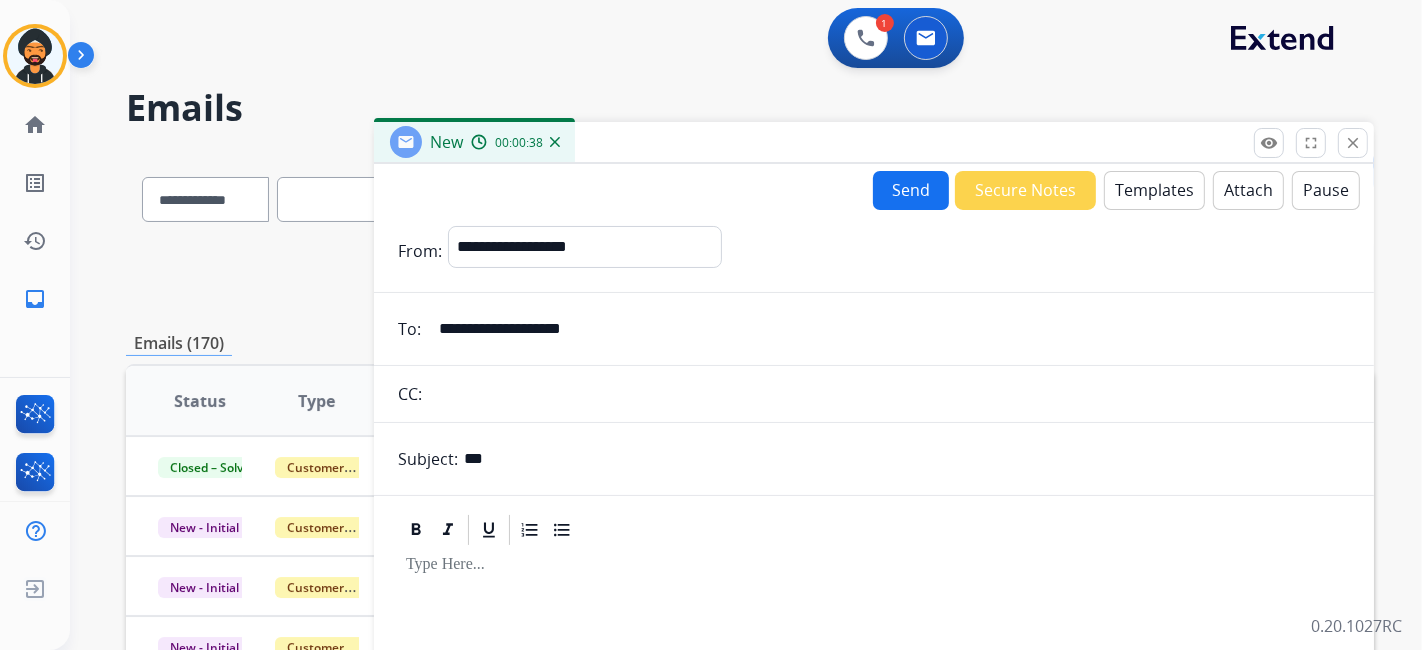 type on "**********" 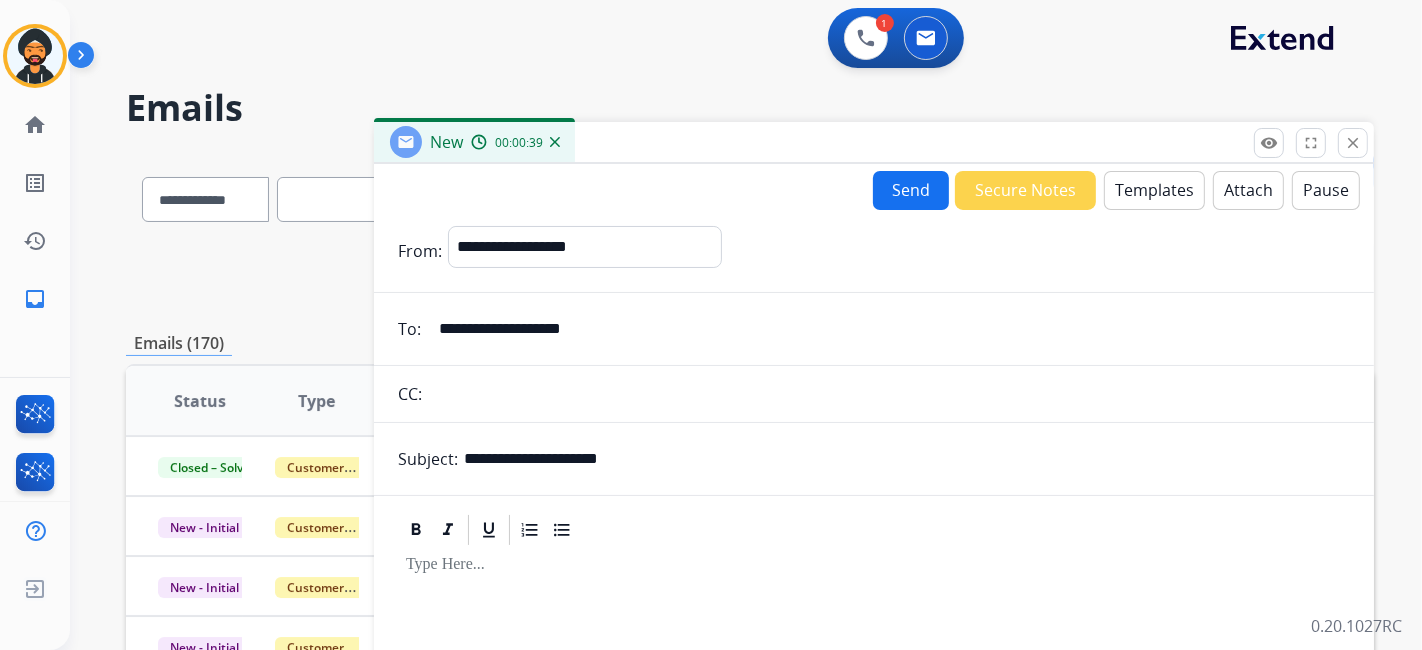 click on "**********" at bounding box center (888, 329) 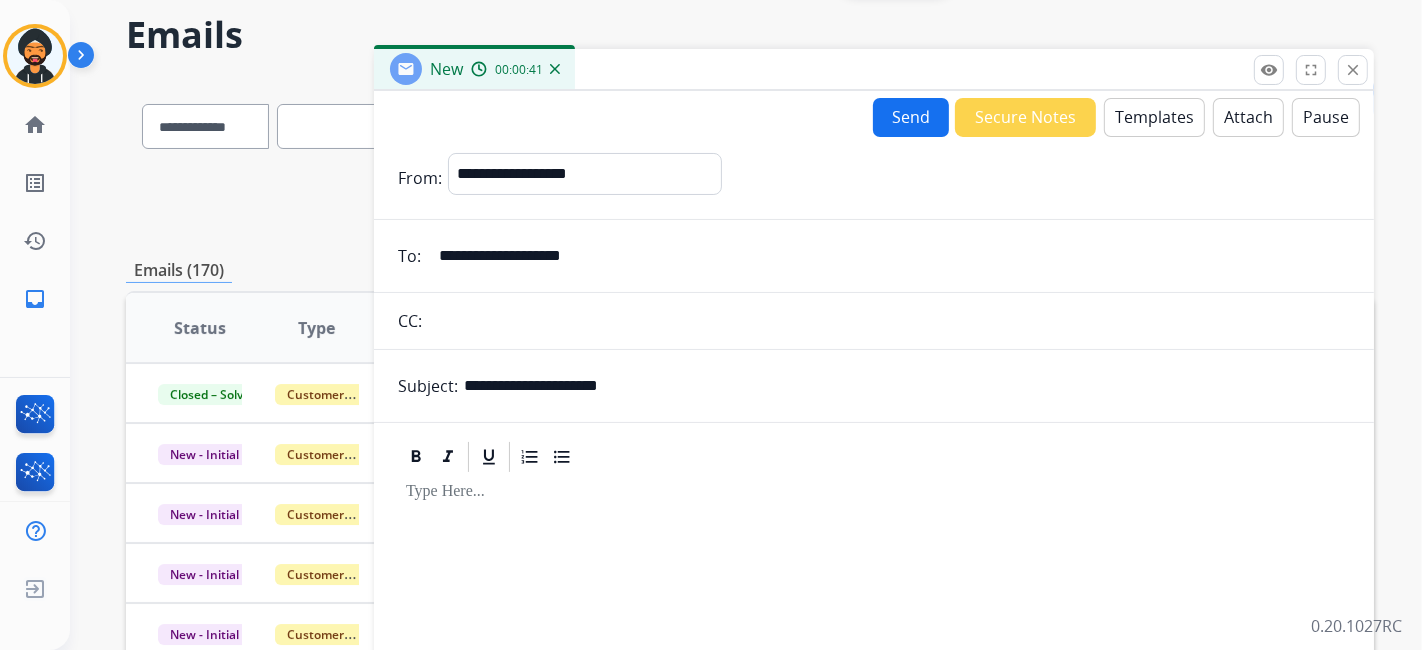 scroll, scrollTop: 0, scrollLeft: 0, axis: both 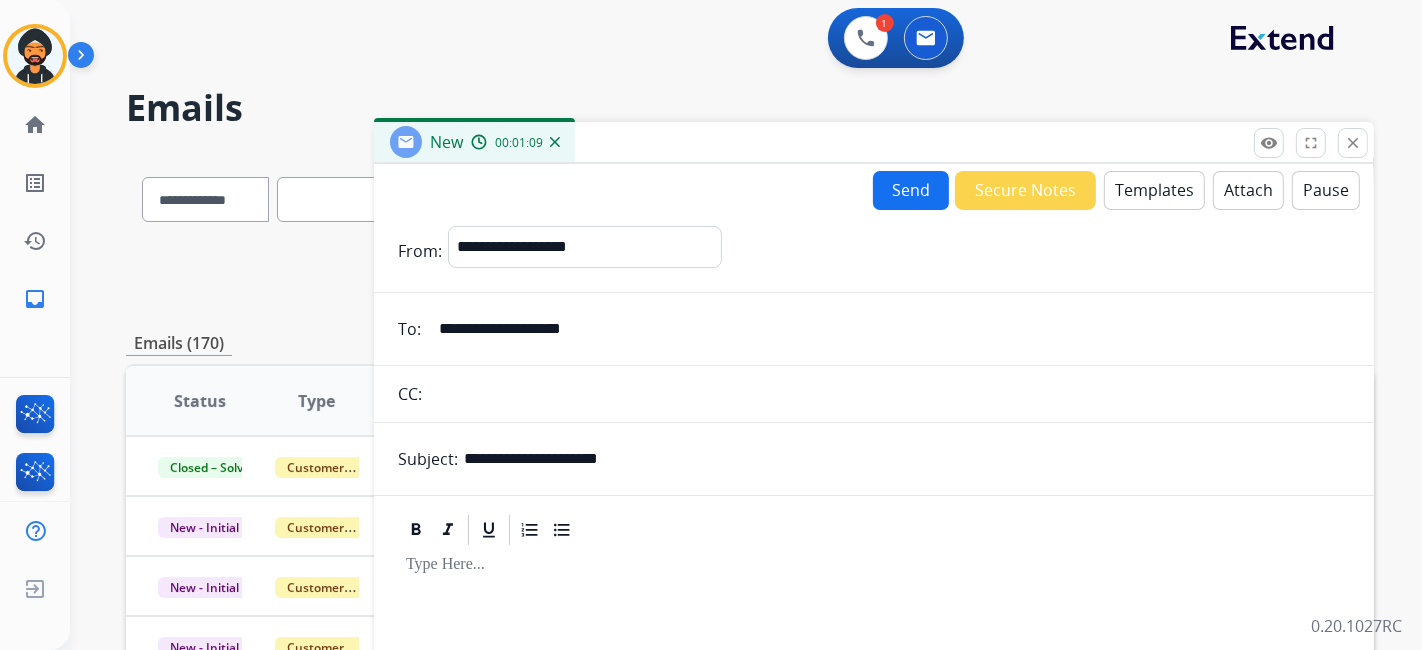 click on "Templates" at bounding box center (1154, 190) 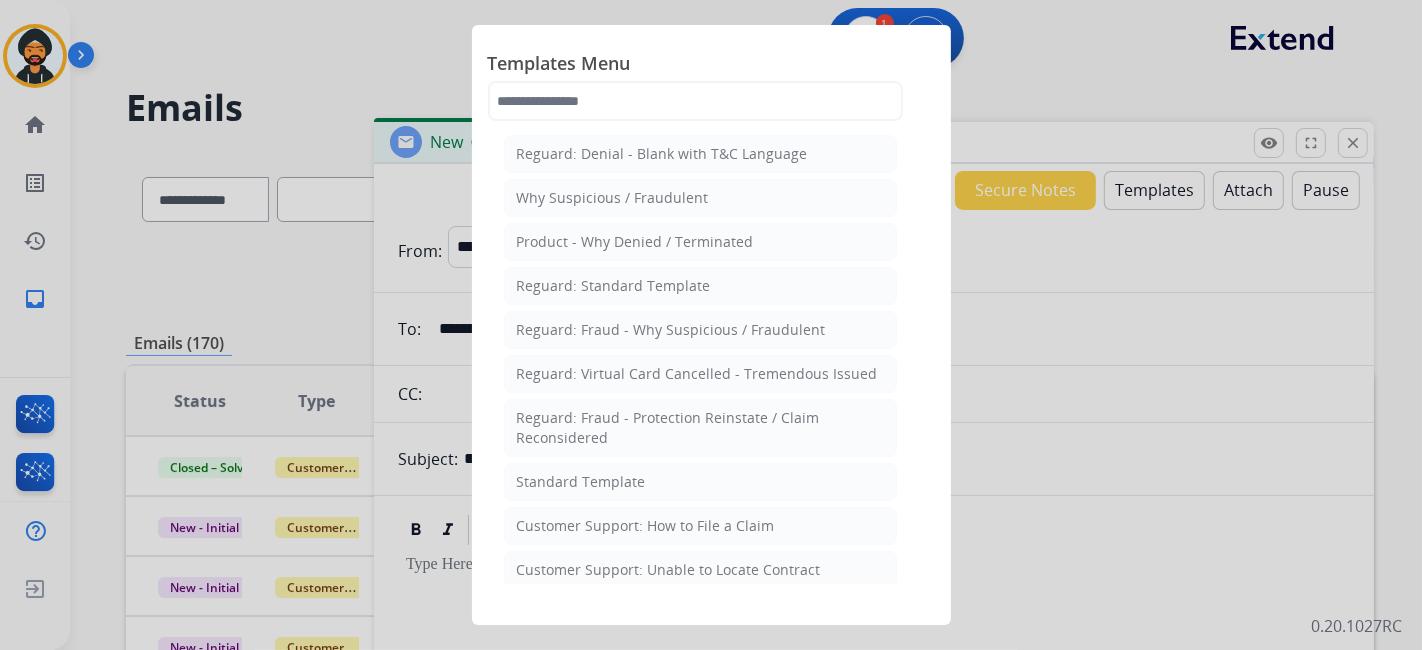 click 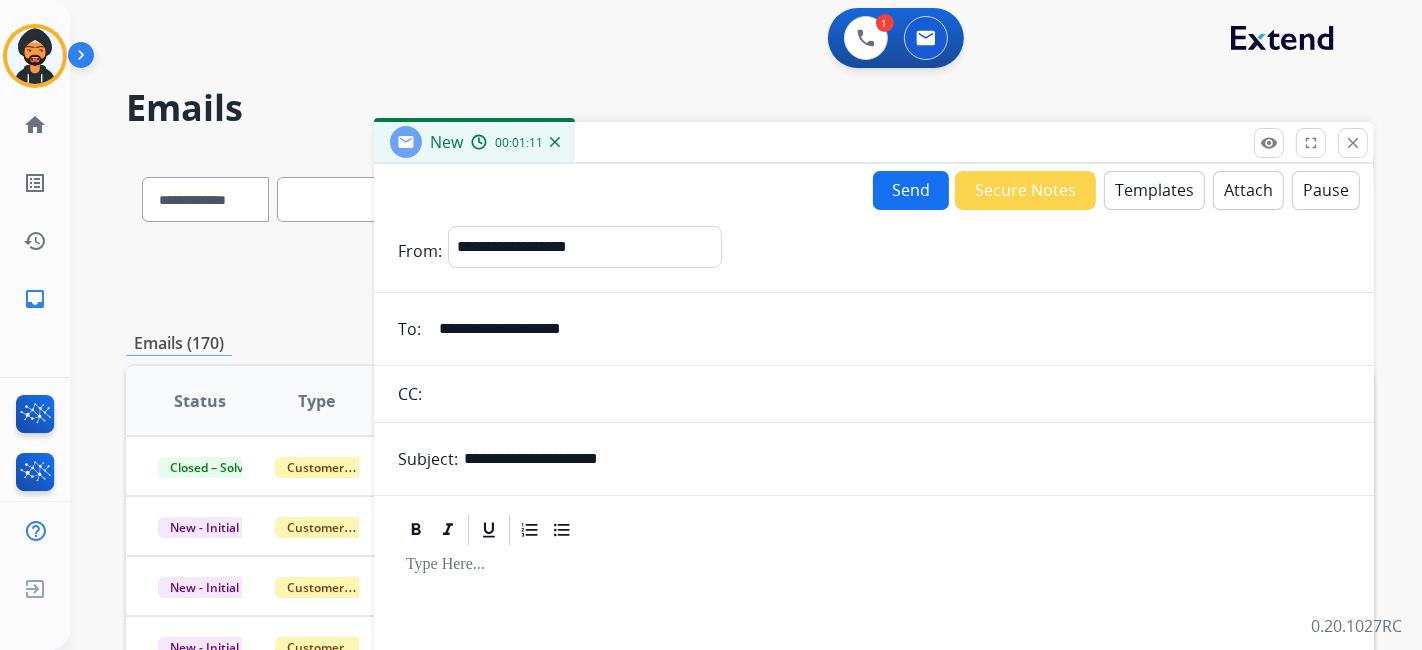 click on "Attach" at bounding box center [1248, 190] 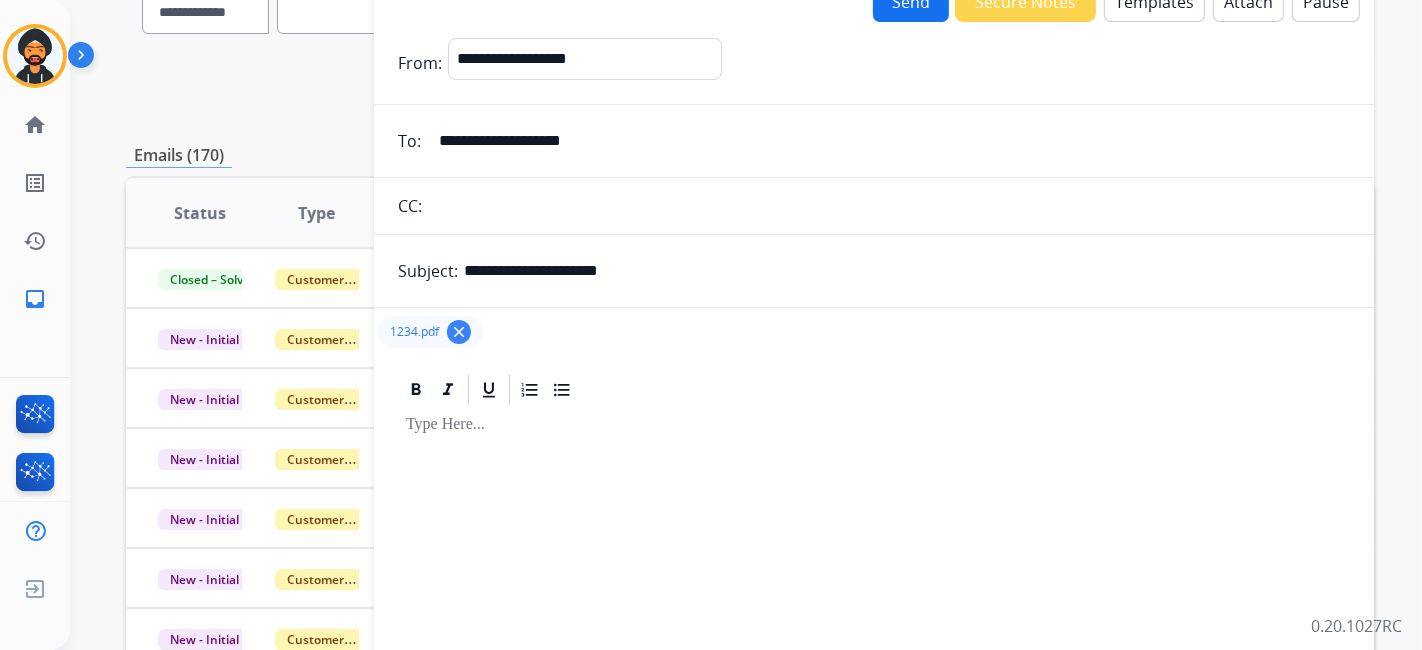 scroll, scrollTop: 0, scrollLeft: 0, axis: both 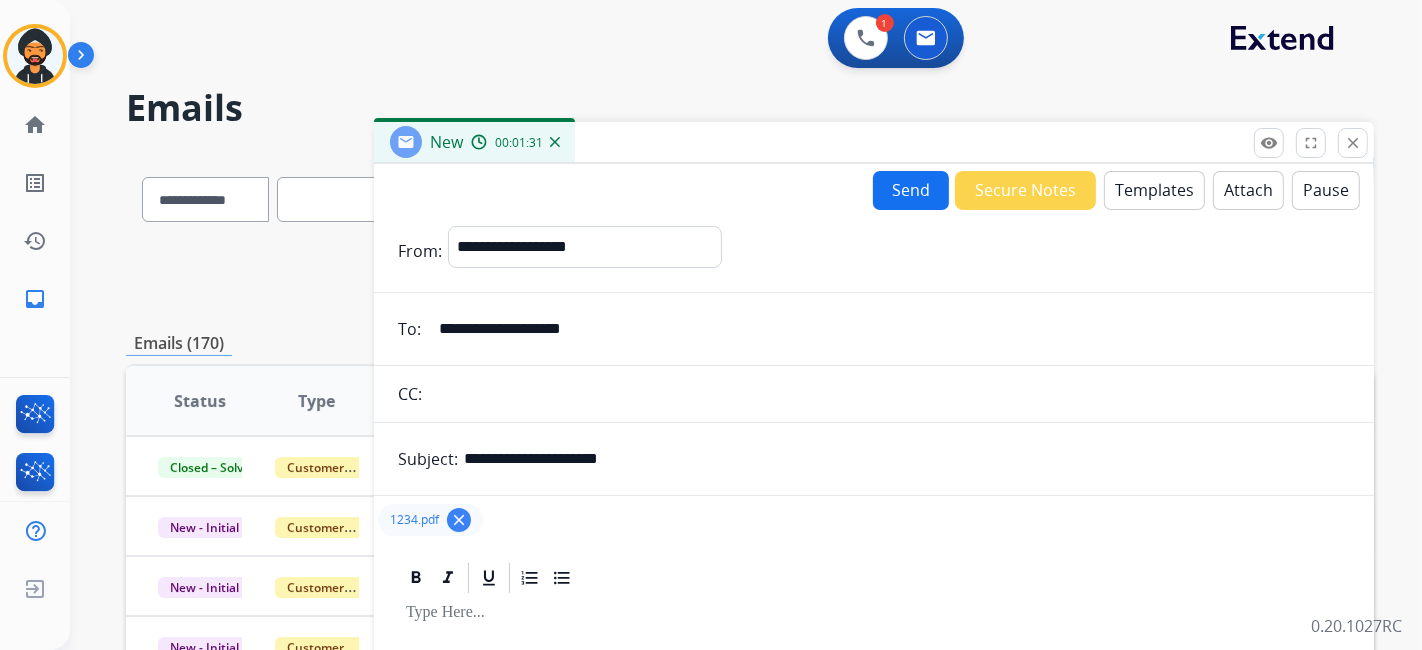 click on "Templates" at bounding box center [1154, 190] 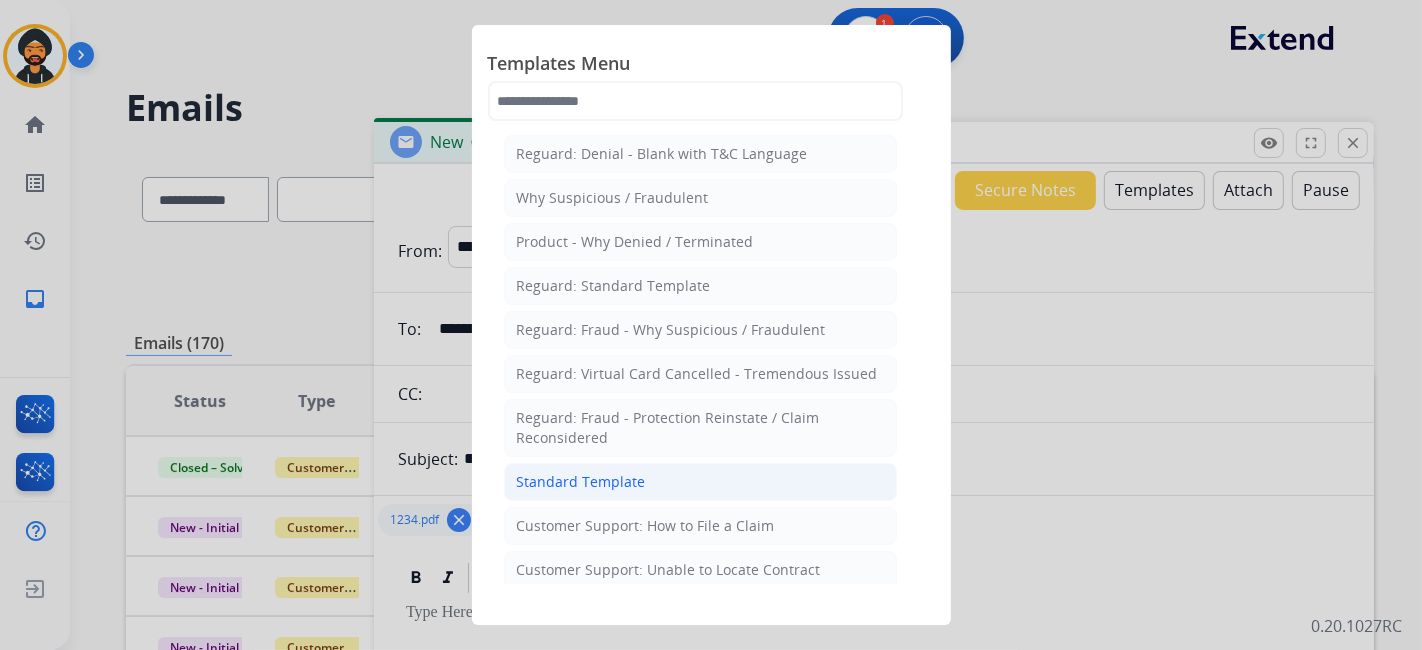click on "Standard Template" 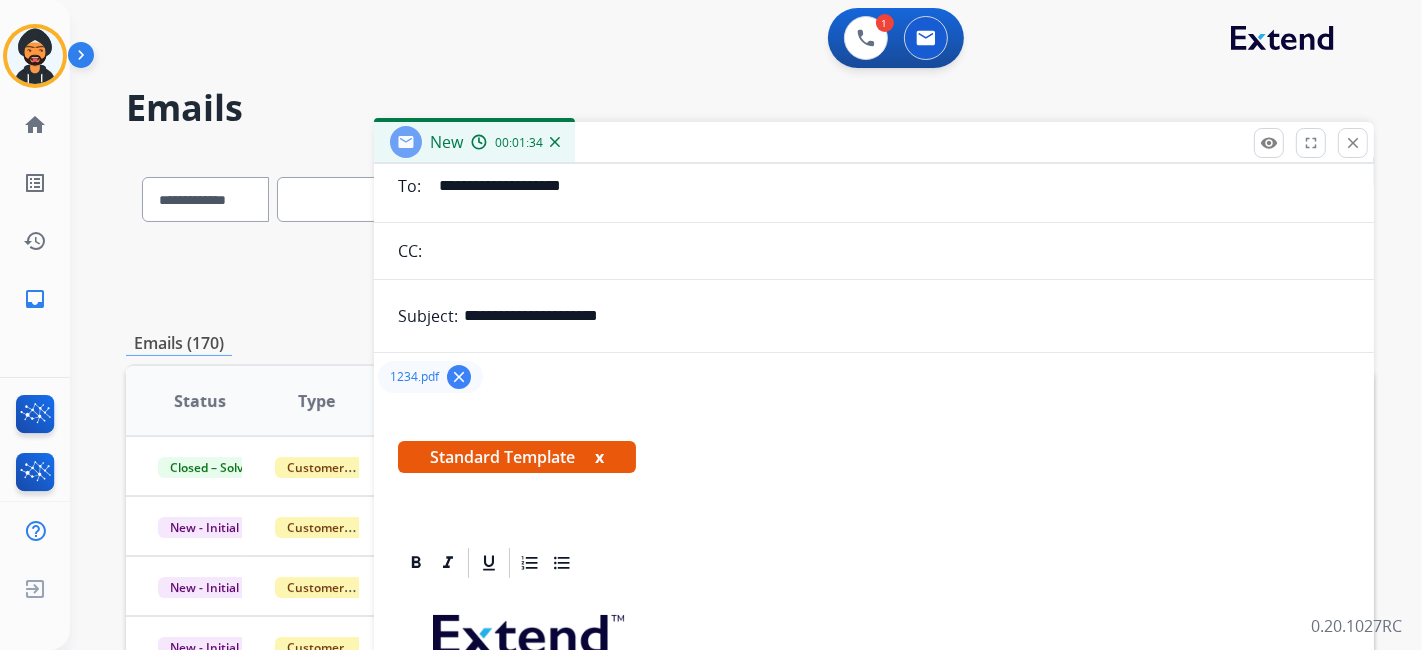 scroll, scrollTop: 444, scrollLeft: 0, axis: vertical 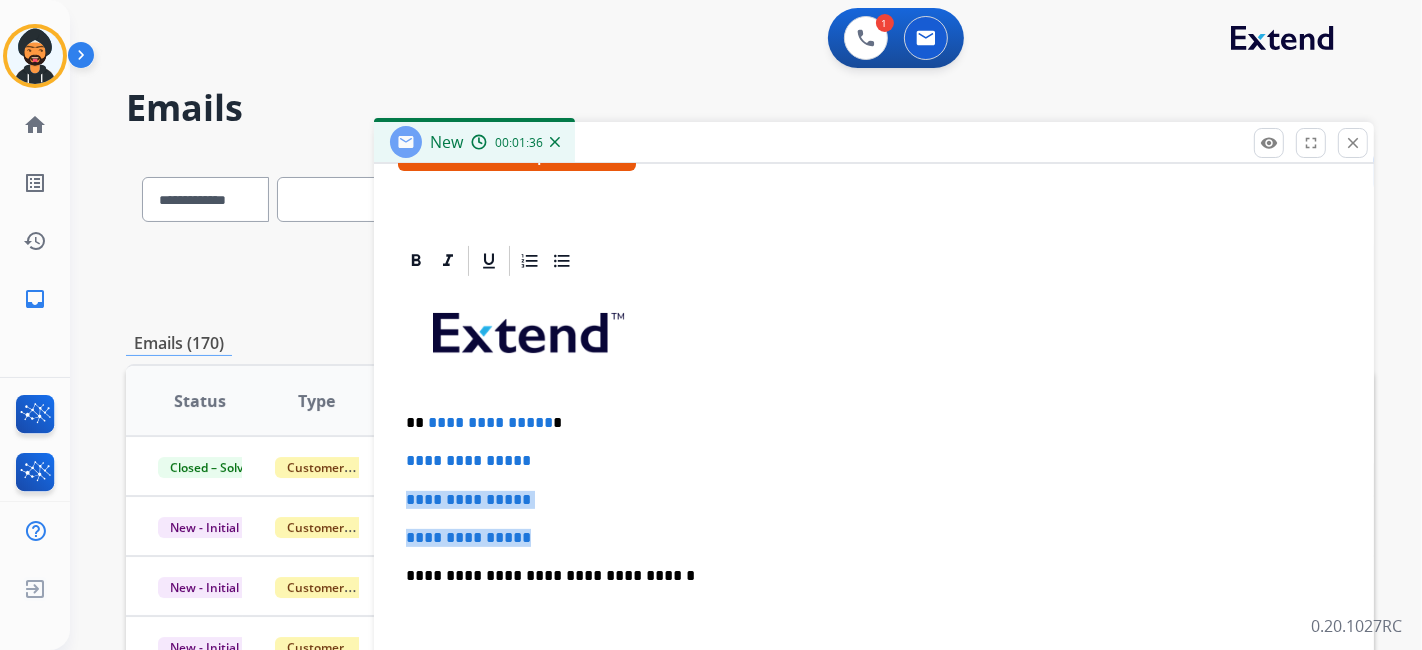 drag, startPoint x: 580, startPoint y: 532, endPoint x: 380, endPoint y: 475, distance: 207.96394 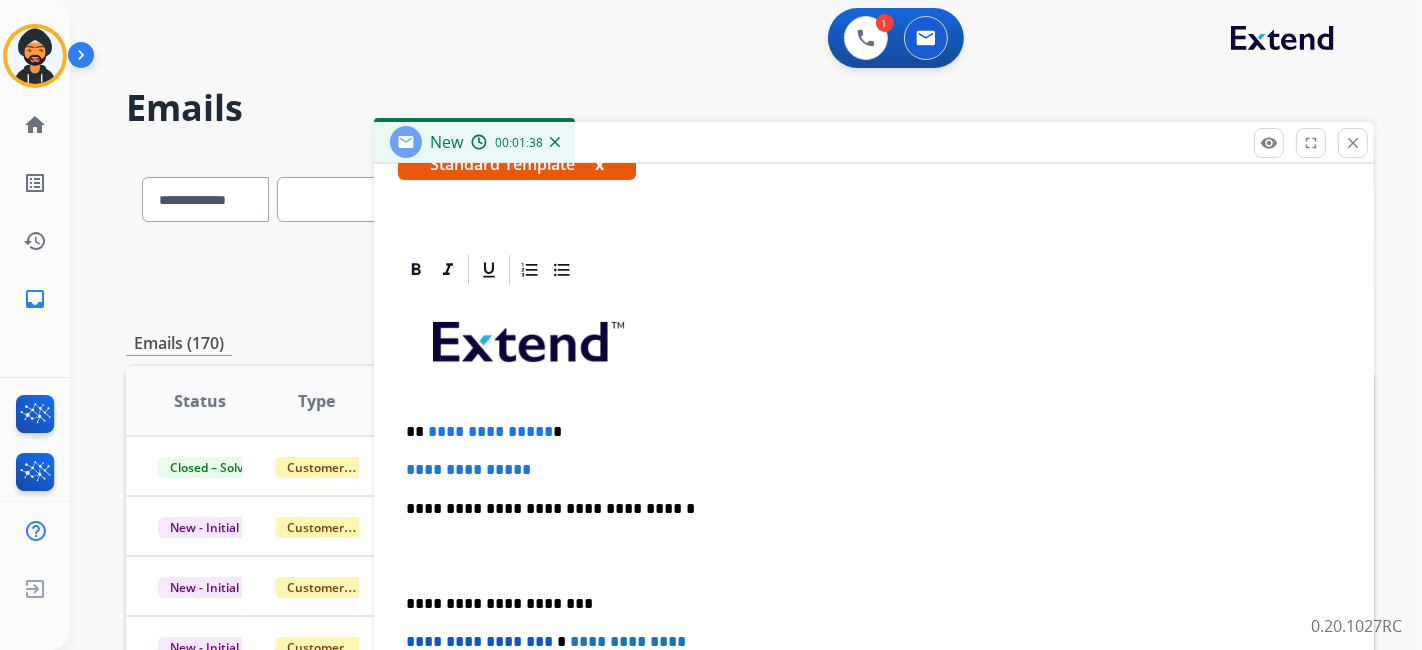 scroll, scrollTop: 431, scrollLeft: 0, axis: vertical 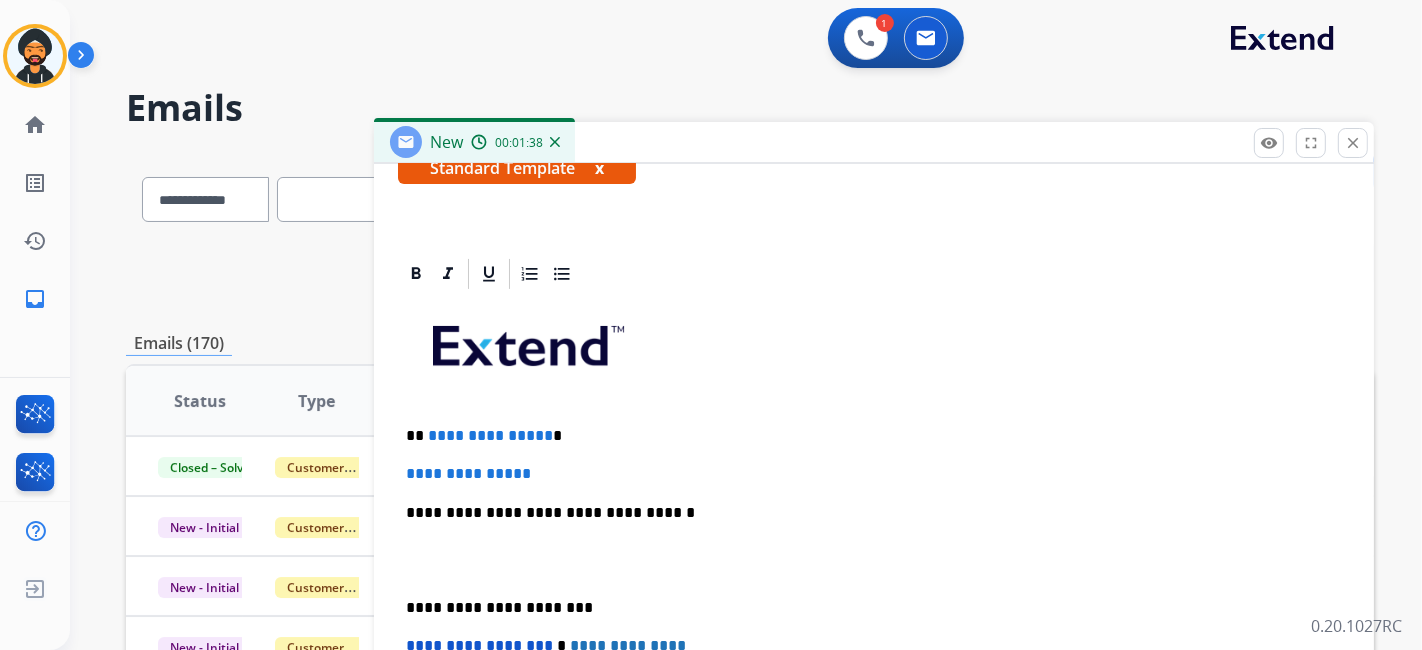 type 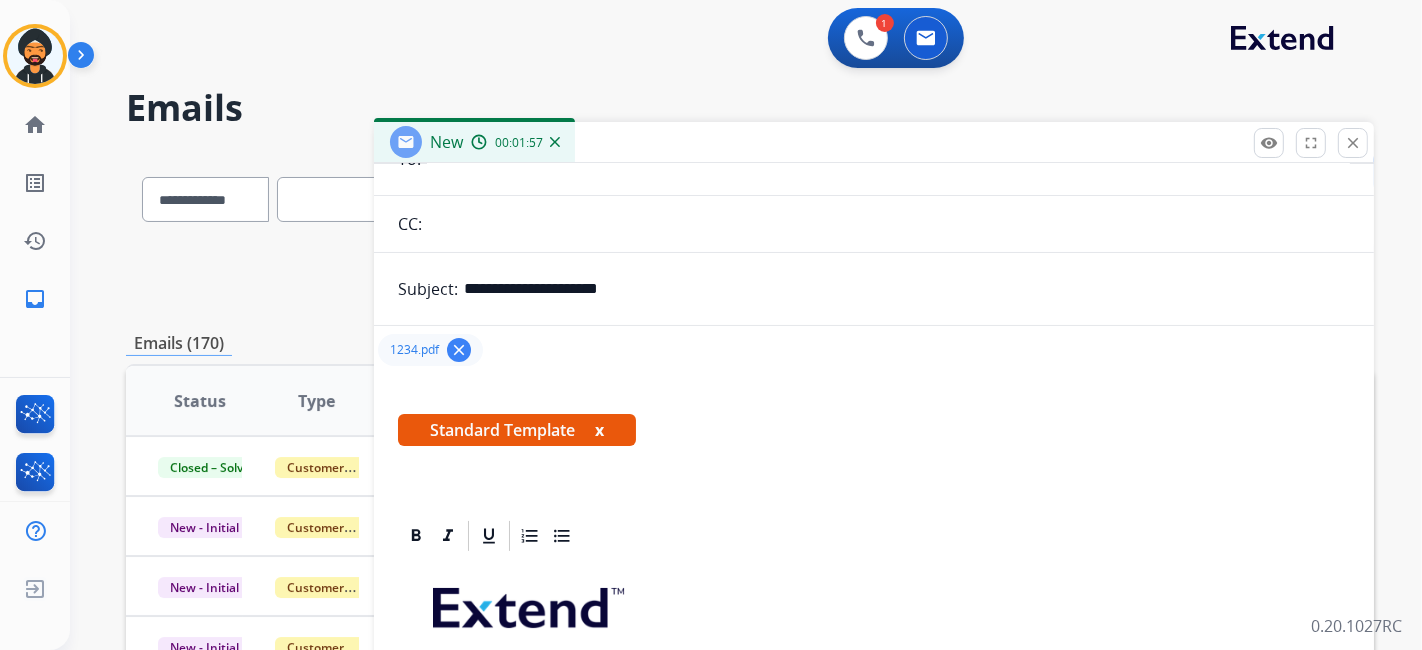 scroll, scrollTop: 431, scrollLeft: 0, axis: vertical 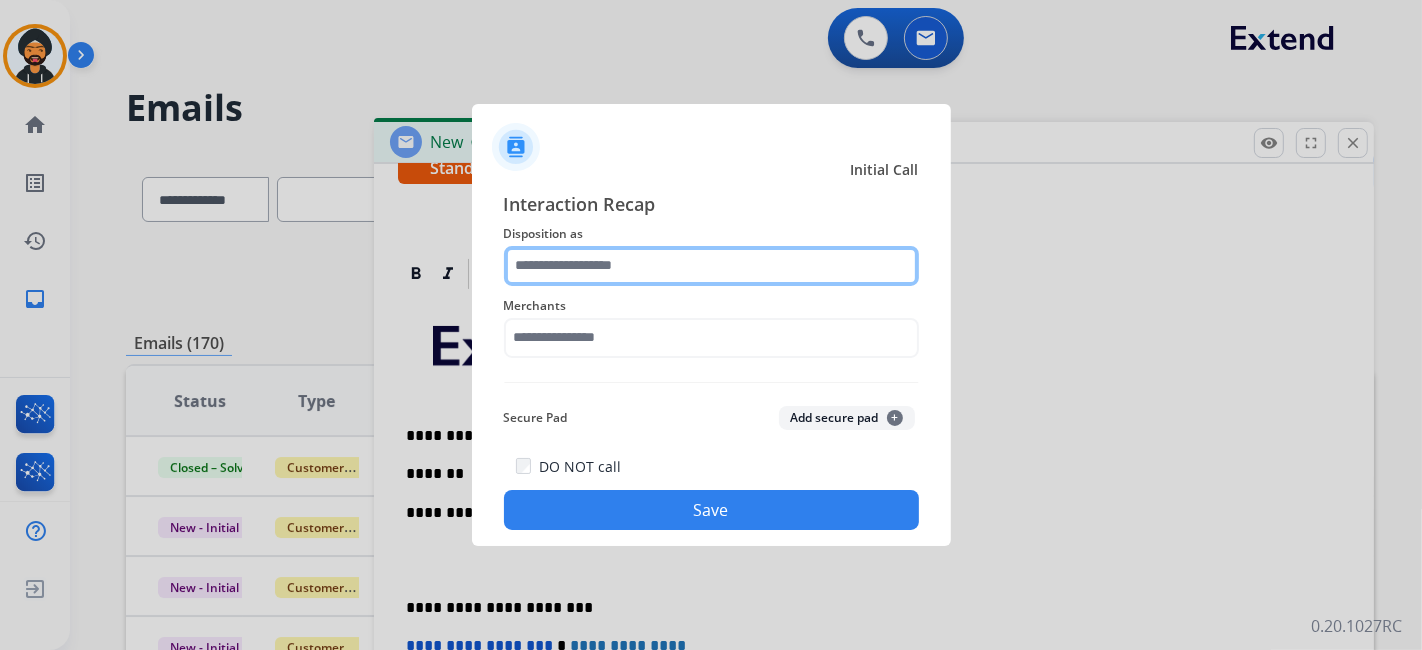 click 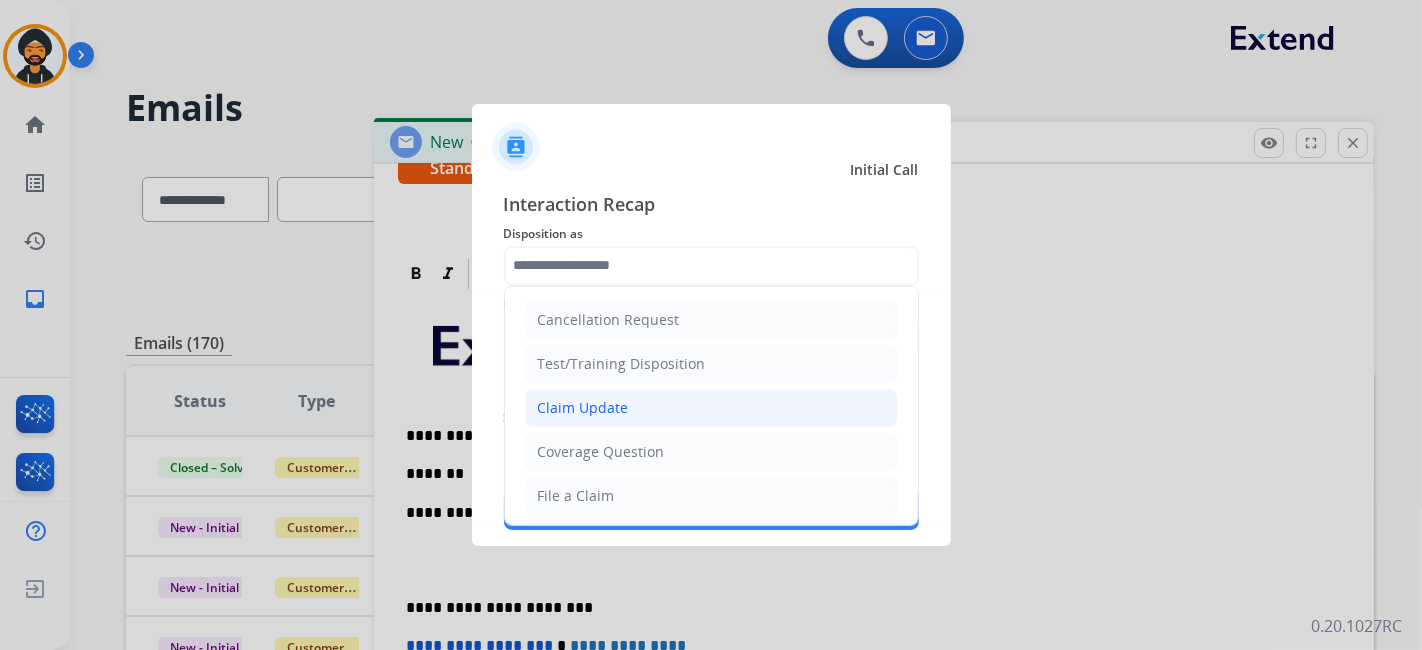 click on "Claim Update" 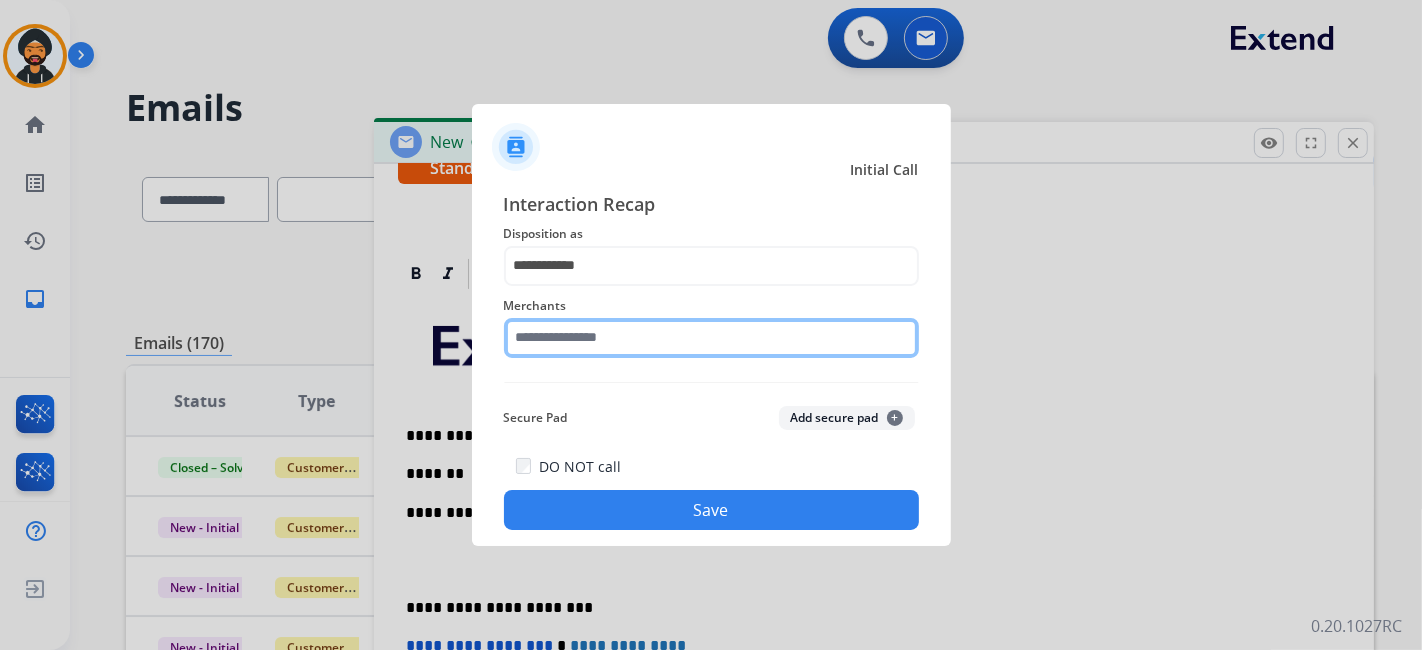 click 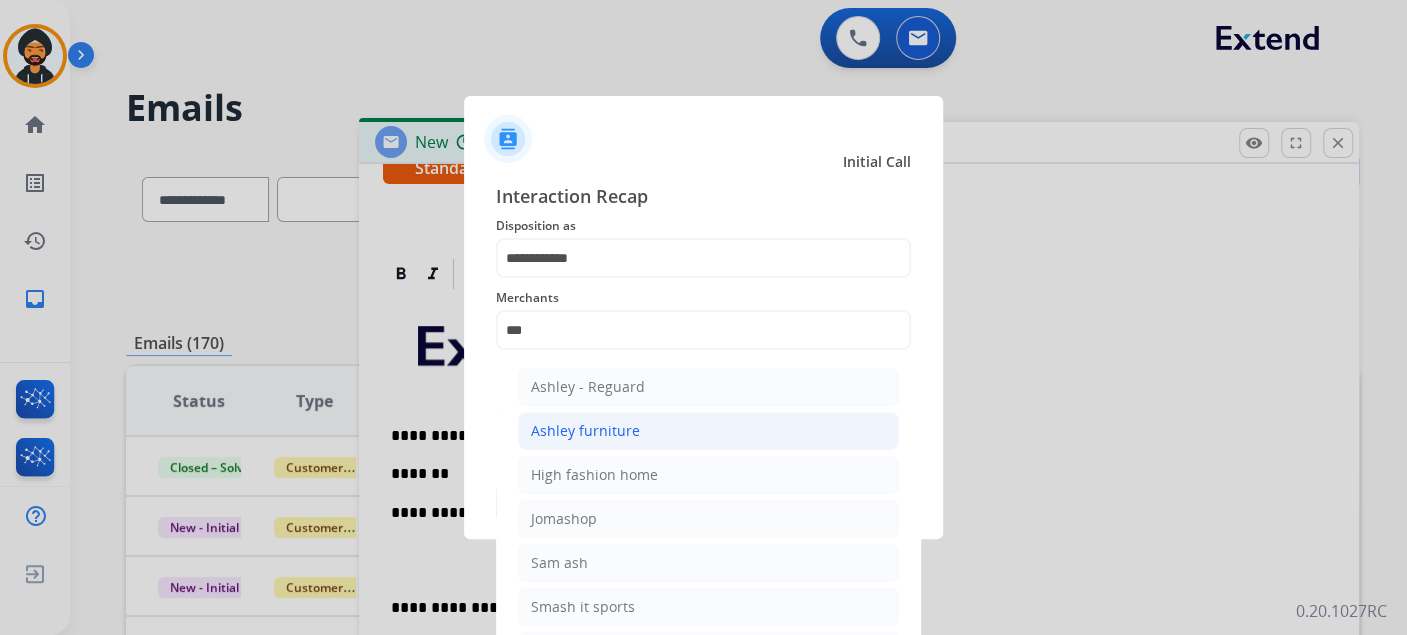click on "Ashley furniture" 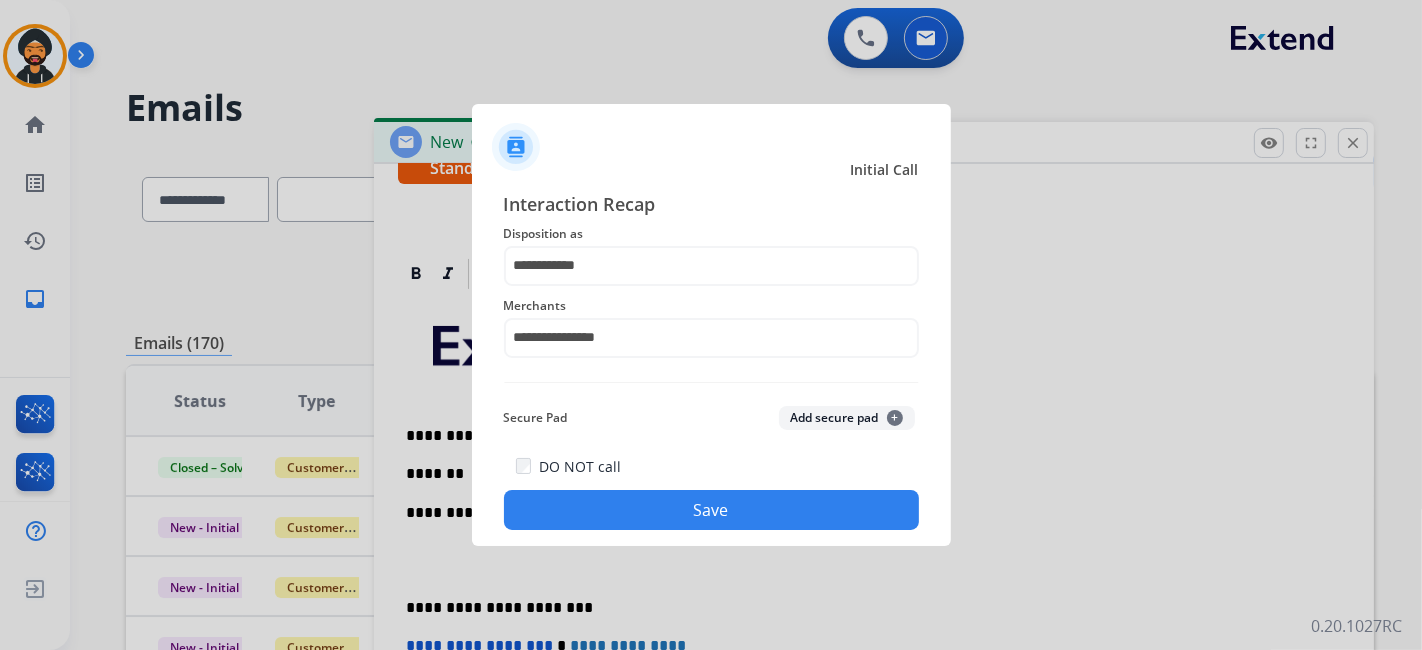 click on "Secure Pad" 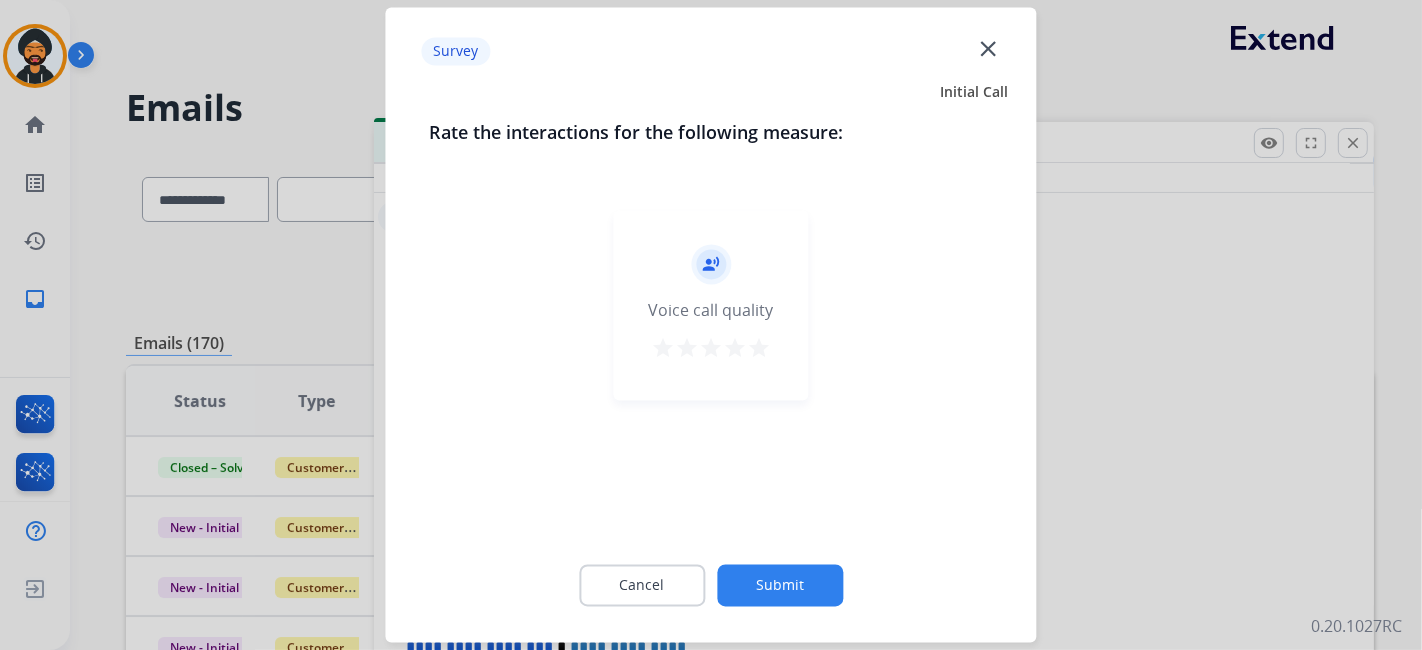 click on "Submit" 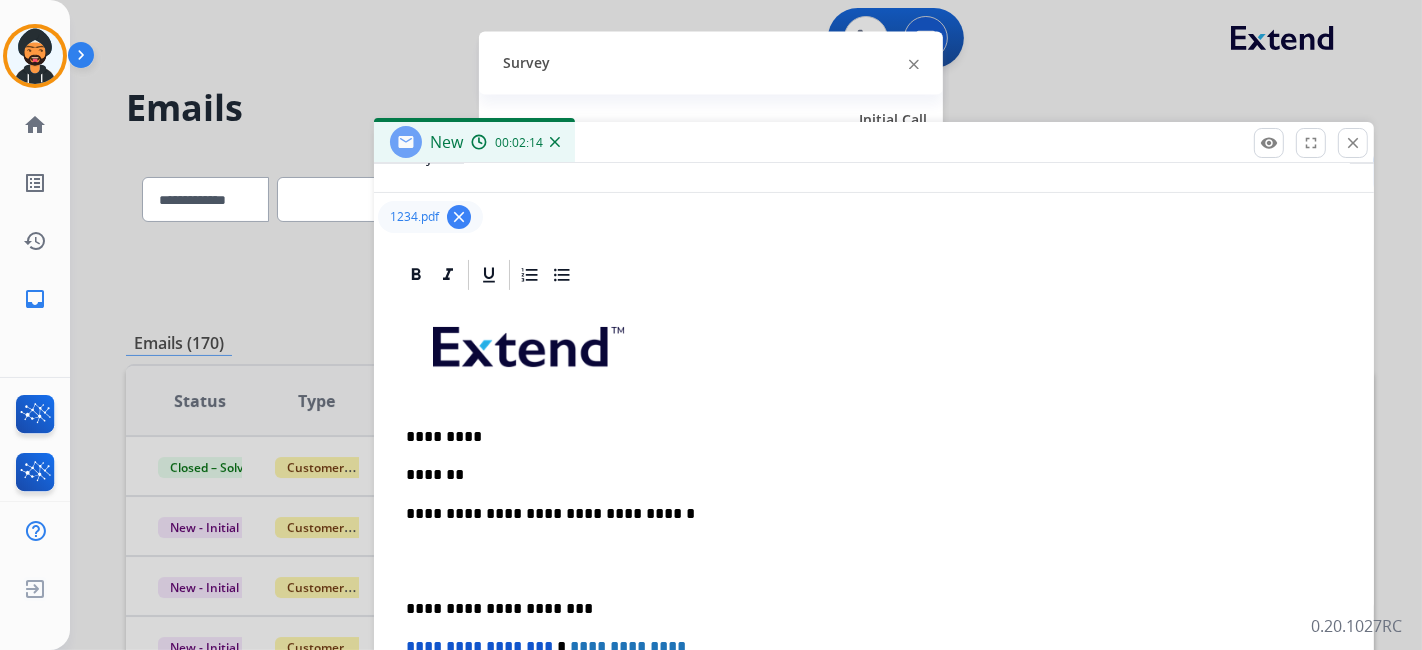 click on "*******" at bounding box center [866, 475] 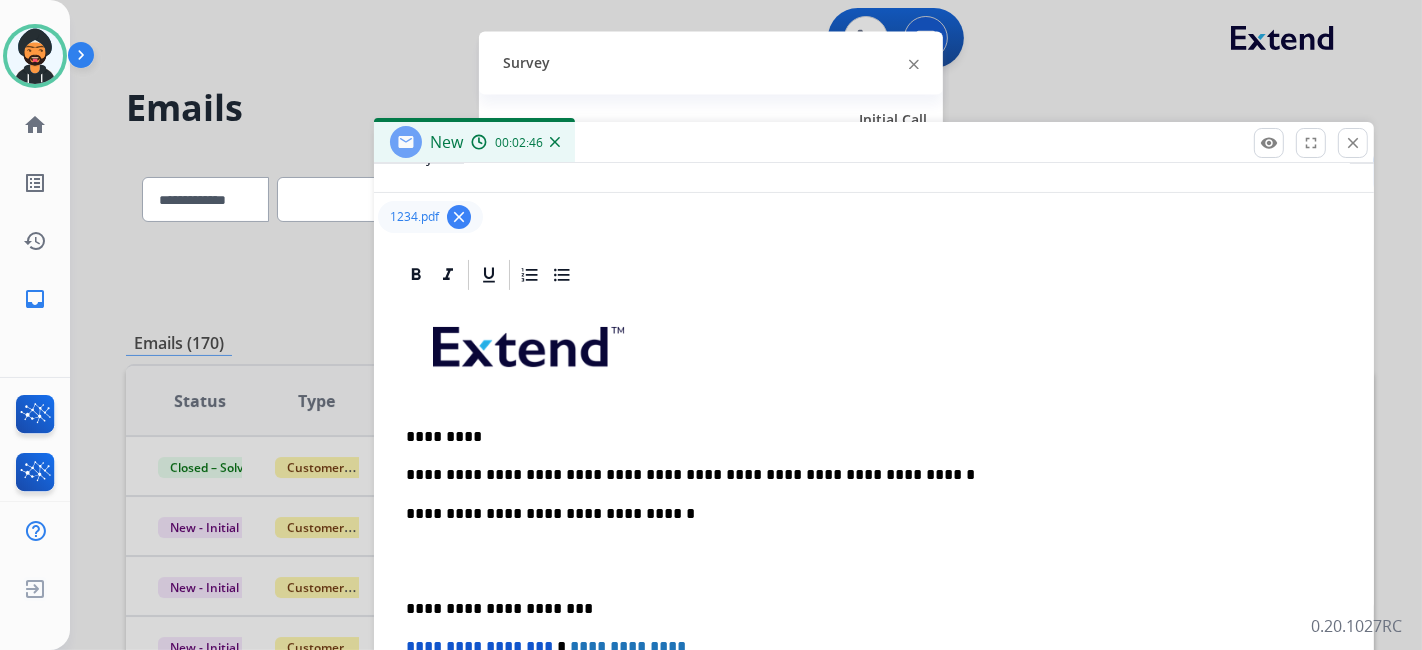 drag, startPoint x: 509, startPoint y: 471, endPoint x: 578, endPoint y: 501, distance: 75.23962 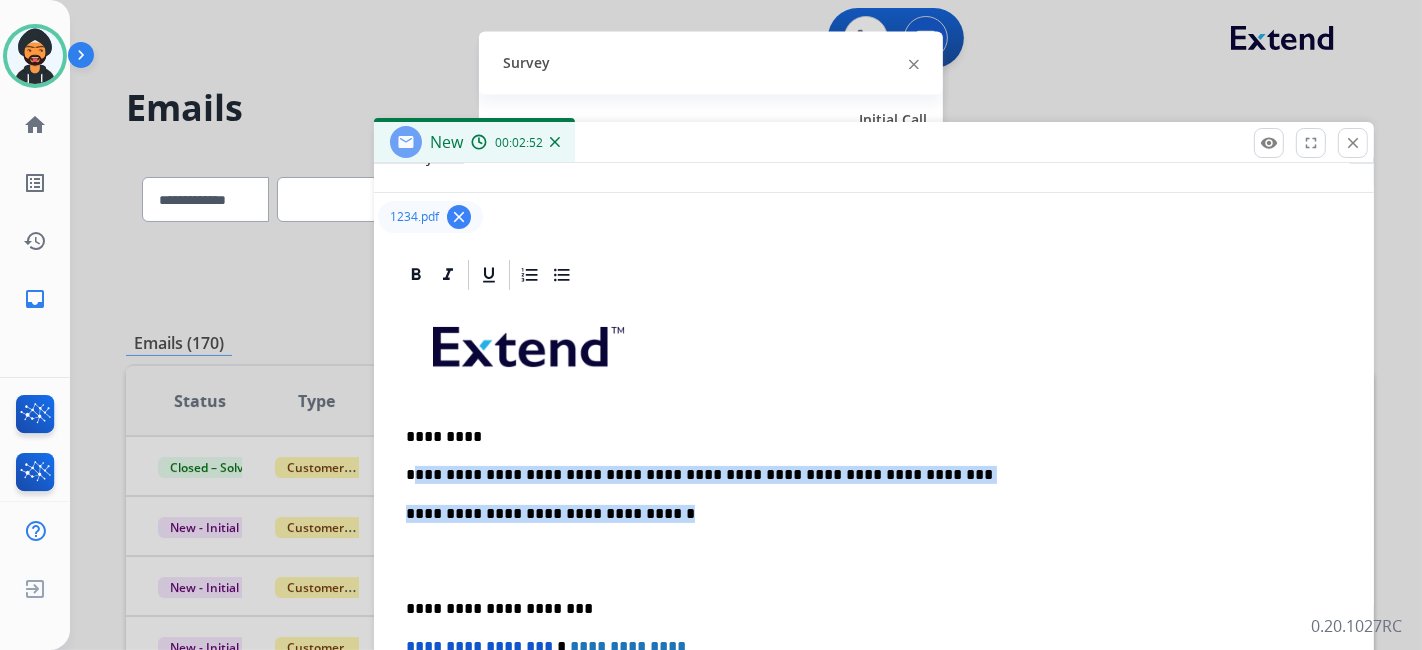 drag, startPoint x: 686, startPoint y: 509, endPoint x: 408, endPoint y: 462, distance: 281.94504 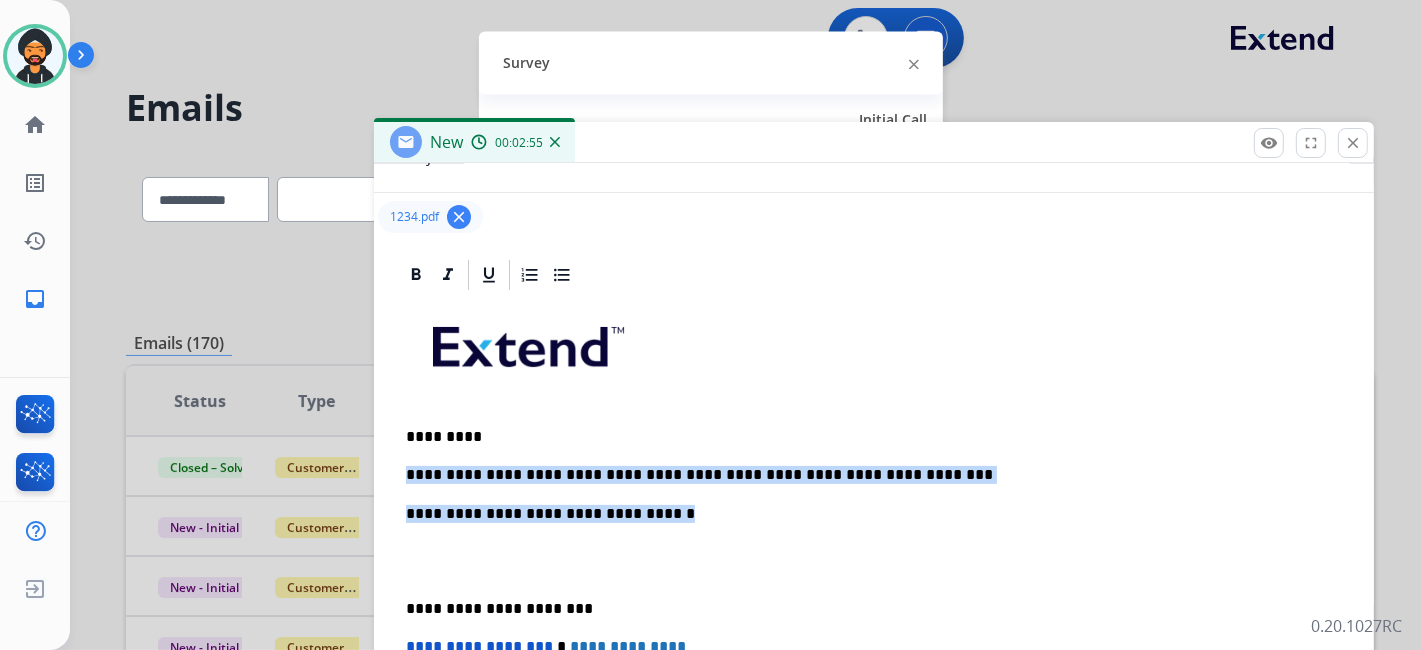 copy on "**********" 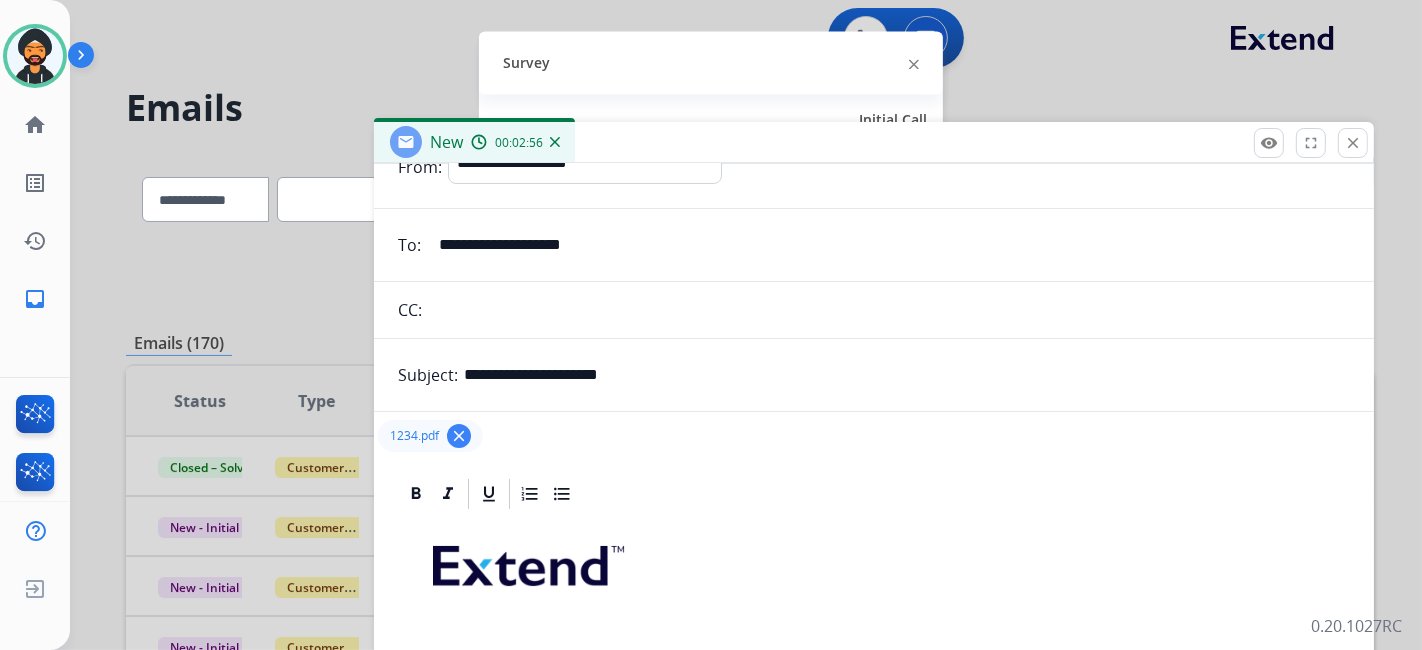scroll, scrollTop: 0, scrollLeft: 0, axis: both 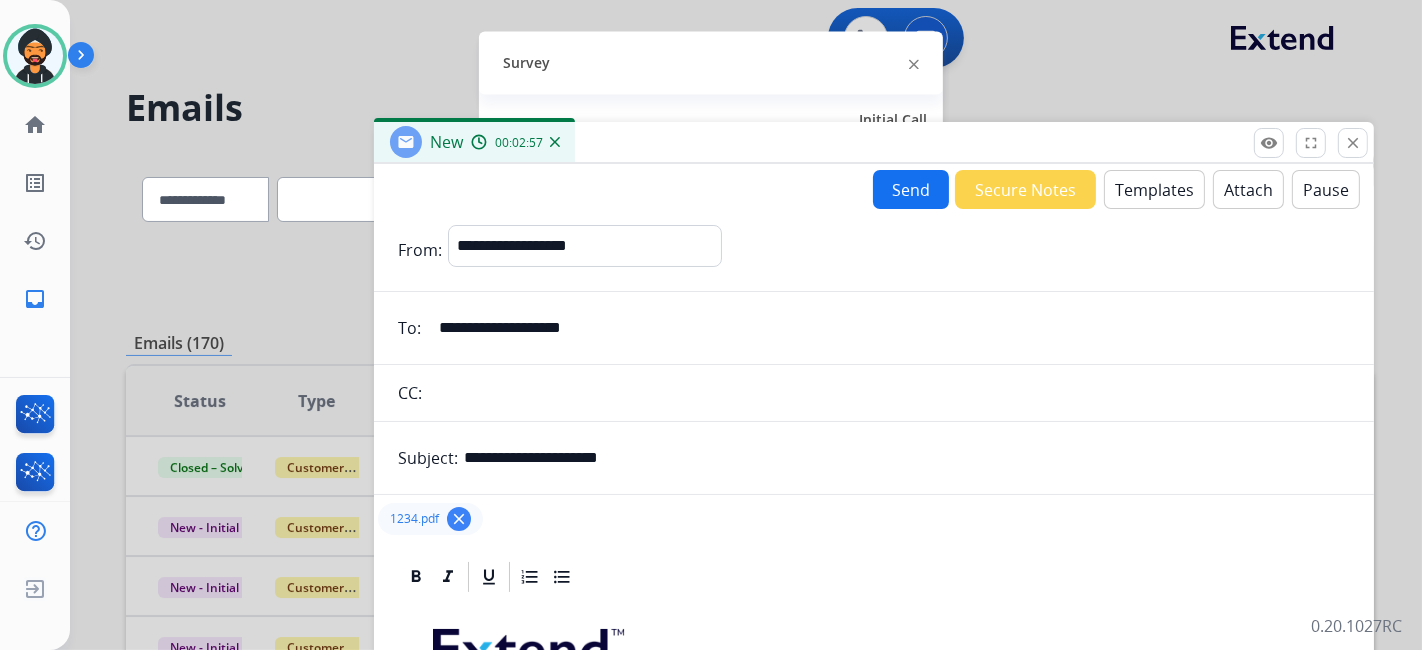 click on "Send" at bounding box center [911, 189] 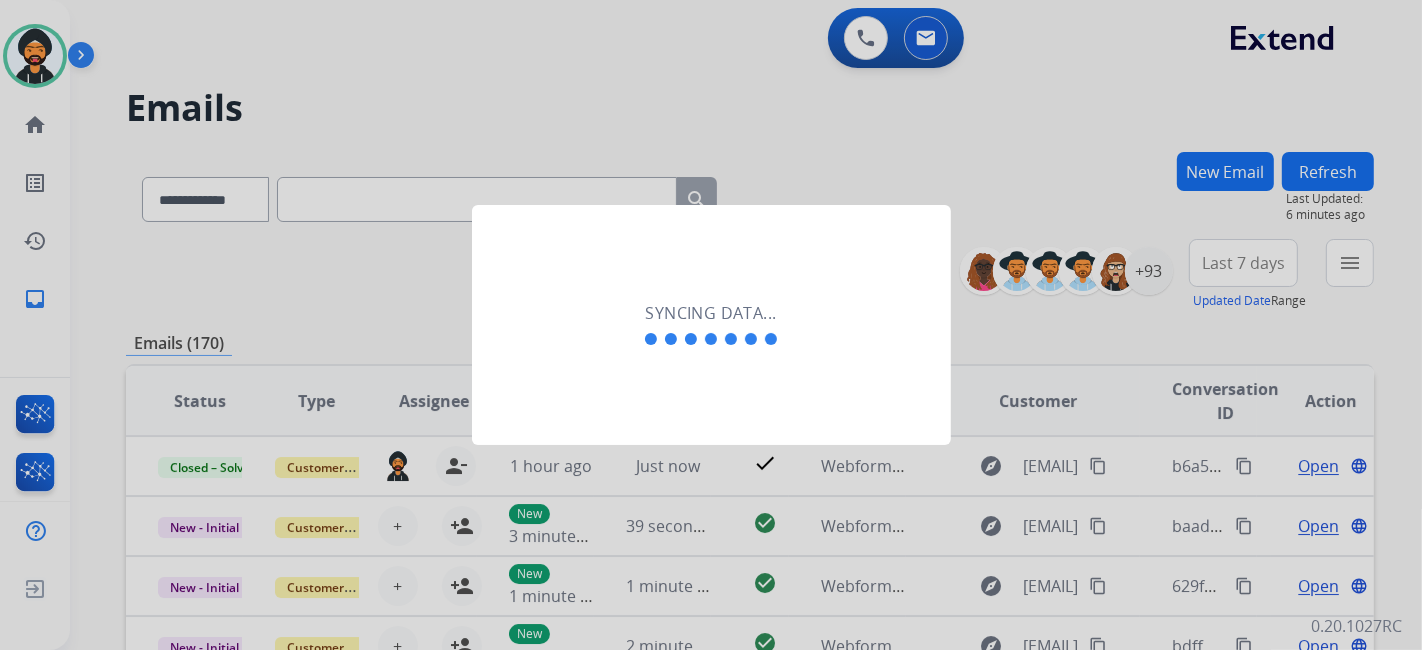 click 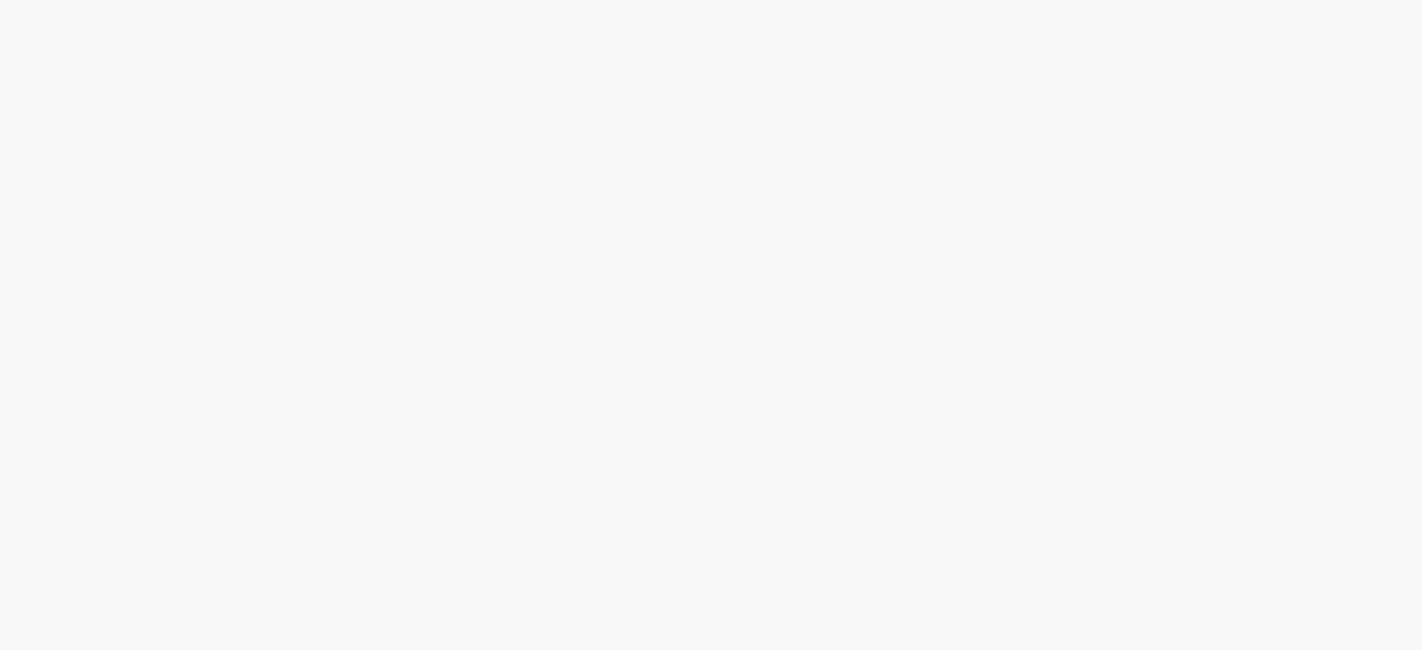 scroll, scrollTop: 0, scrollLeft: 0, axis: both 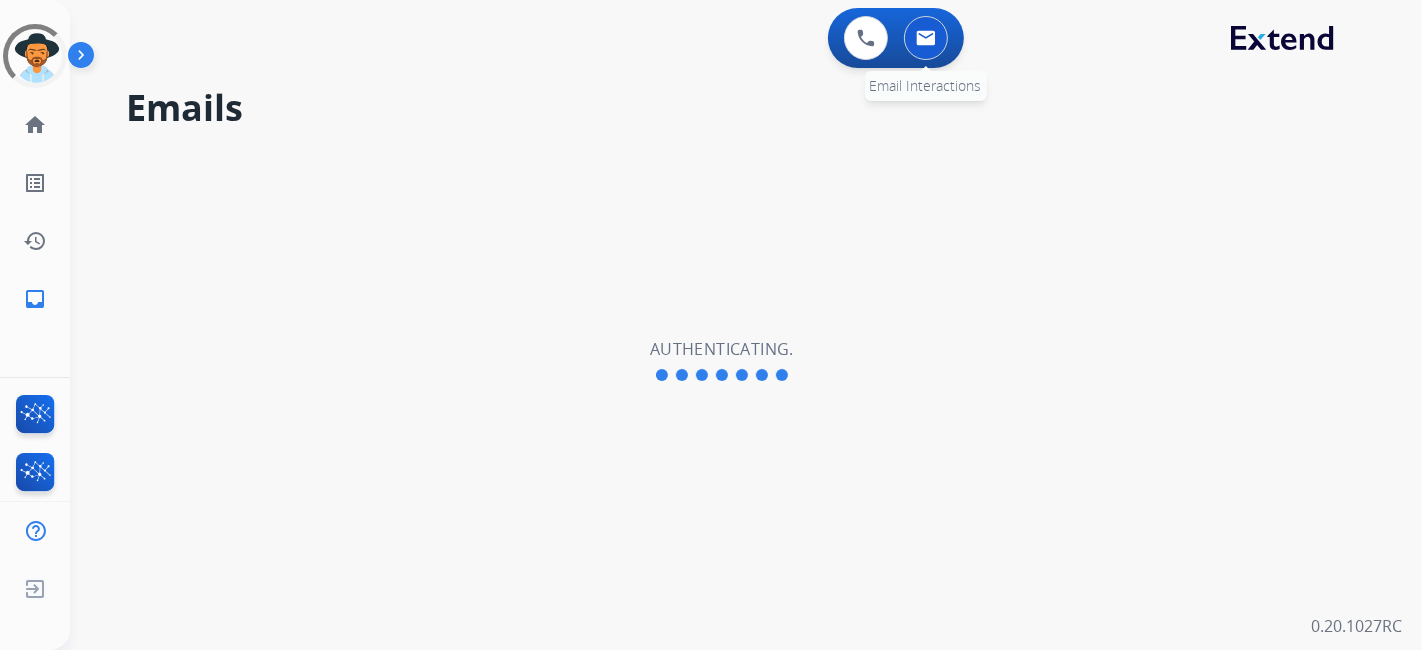 click at bounding box center [926, 38] 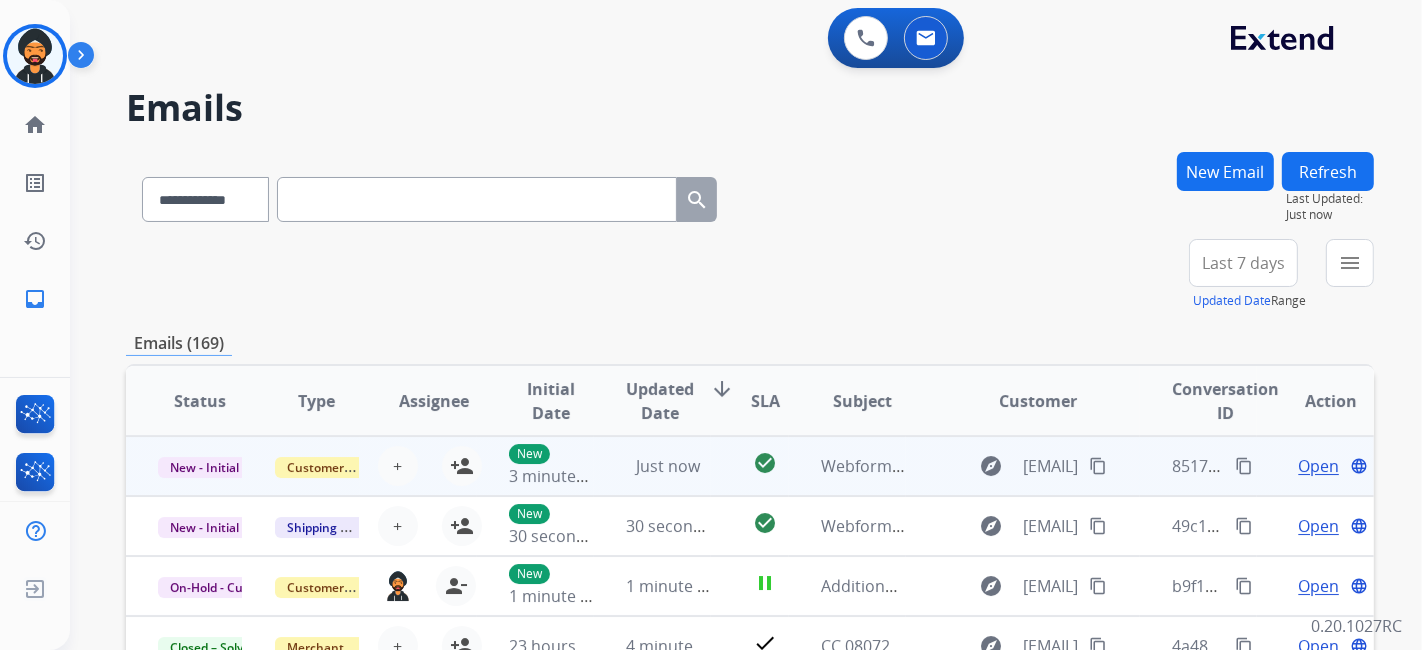scroll, scrollTop: 1, scrollLeft: 0, axis: vertical 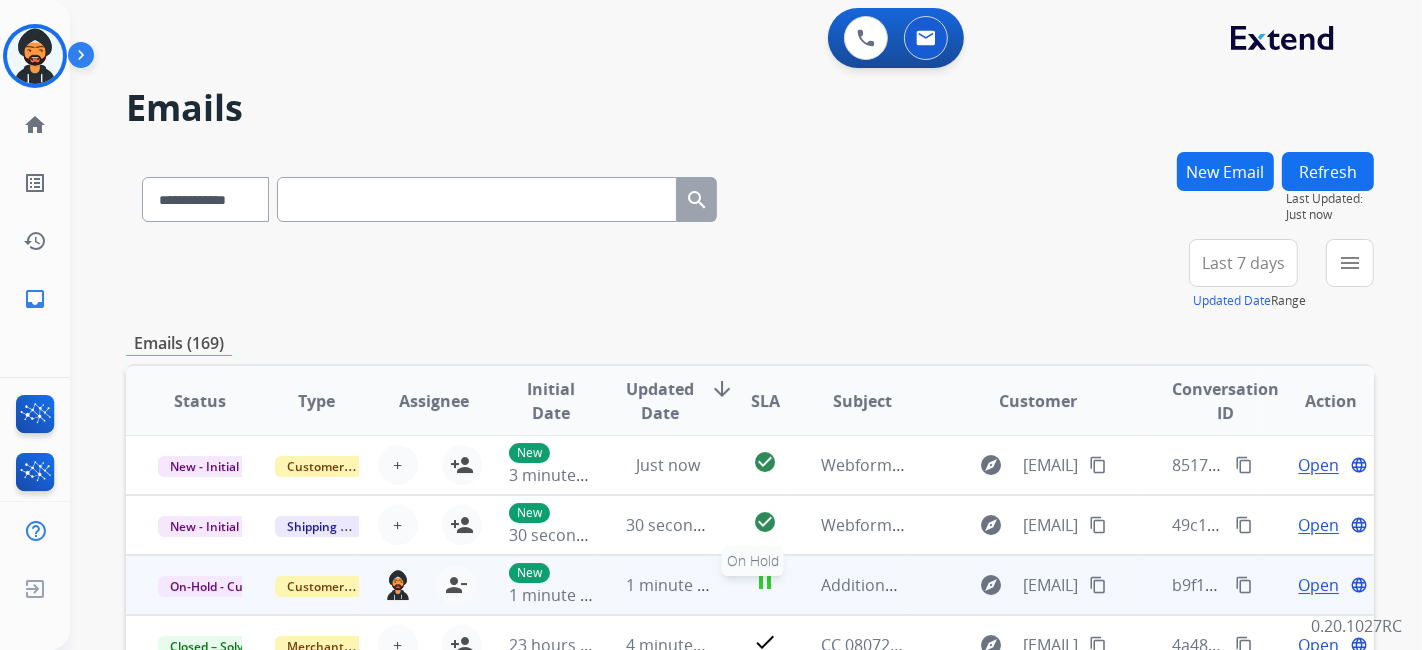 click on "pause" at bounding box center (765, 582) 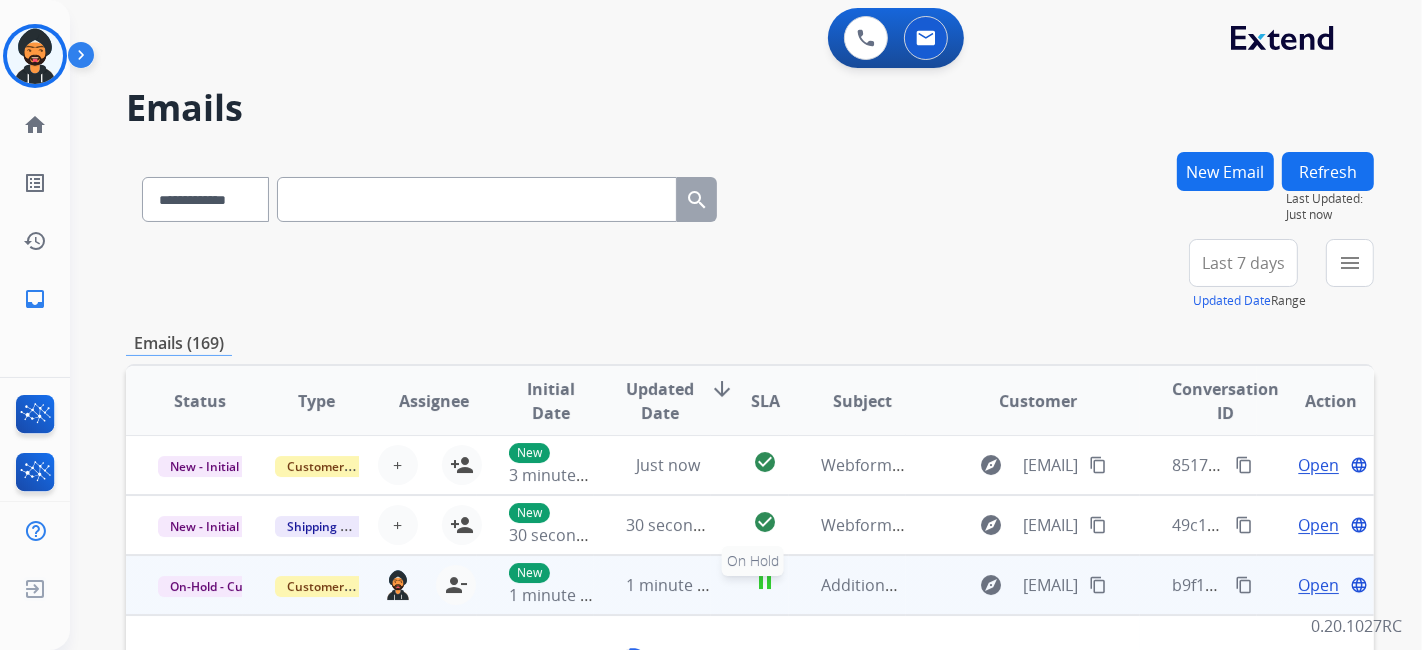 click on "pause" at bounding box center (765, 582) 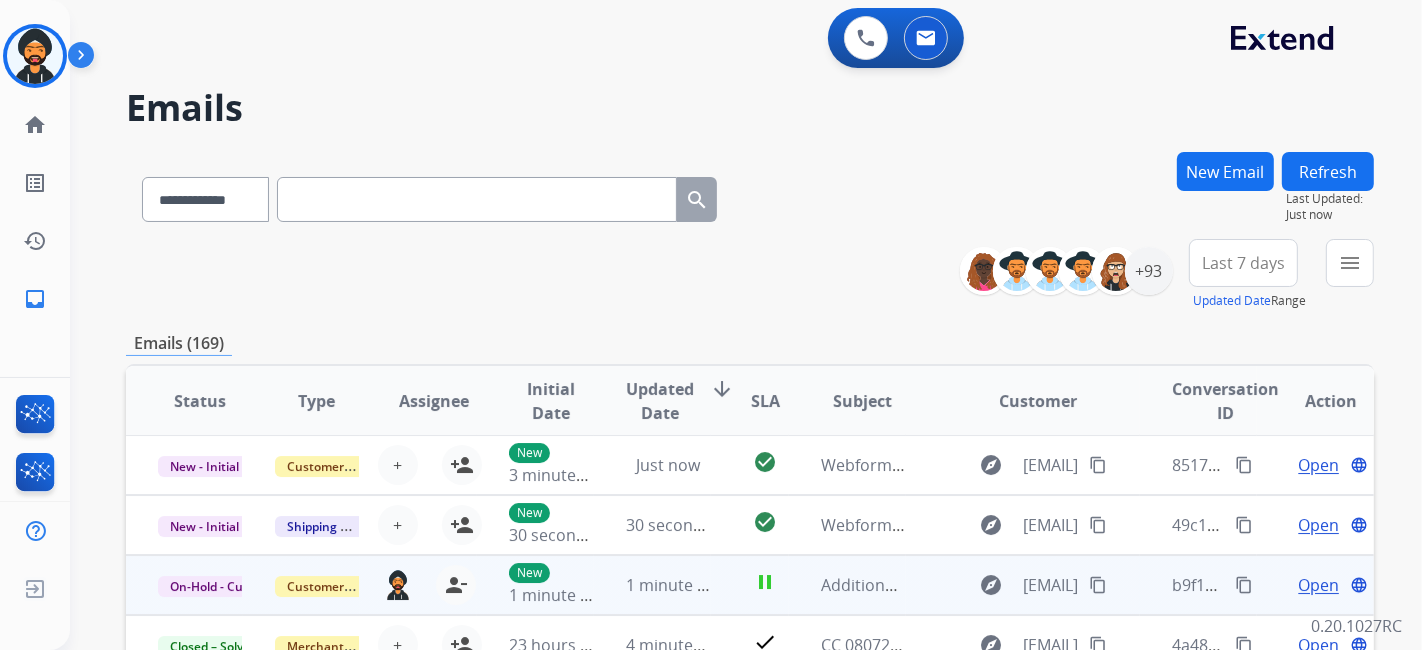 click on "Open" at bounding box center [1318, 585] 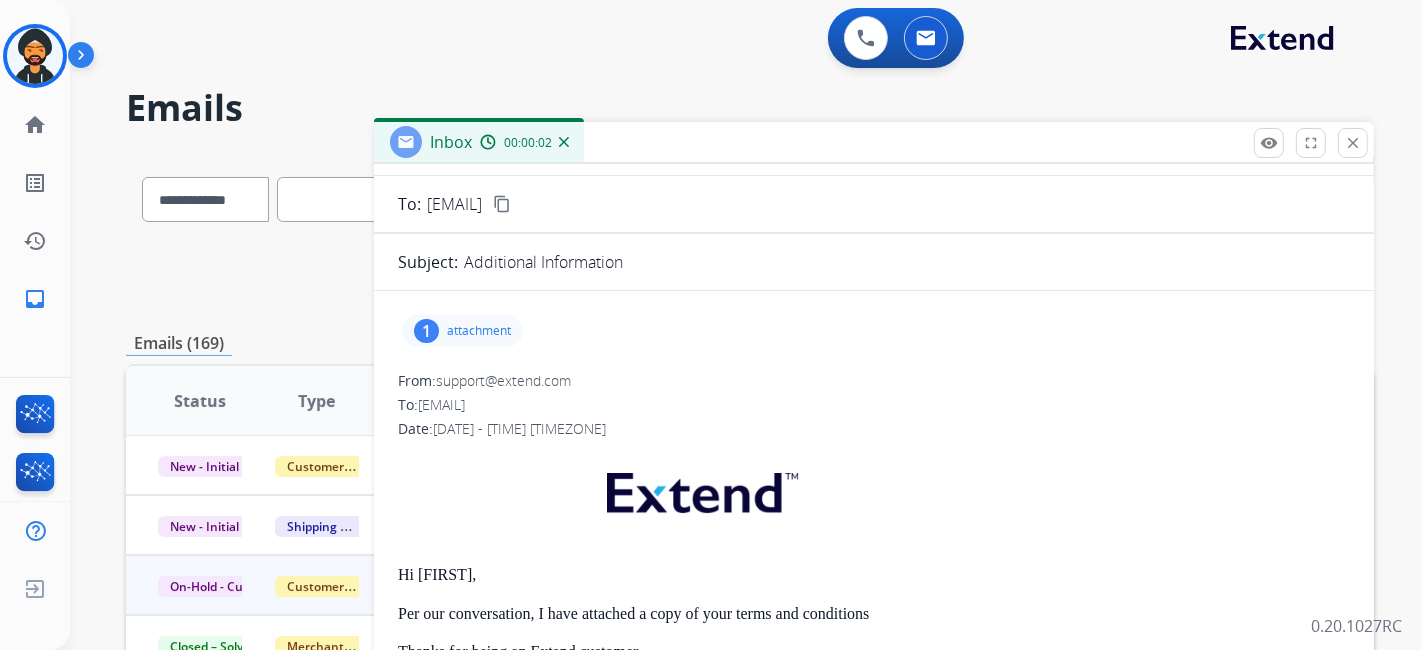 scroll, scrollTop: 0, scrollLeft: 0, axis: both 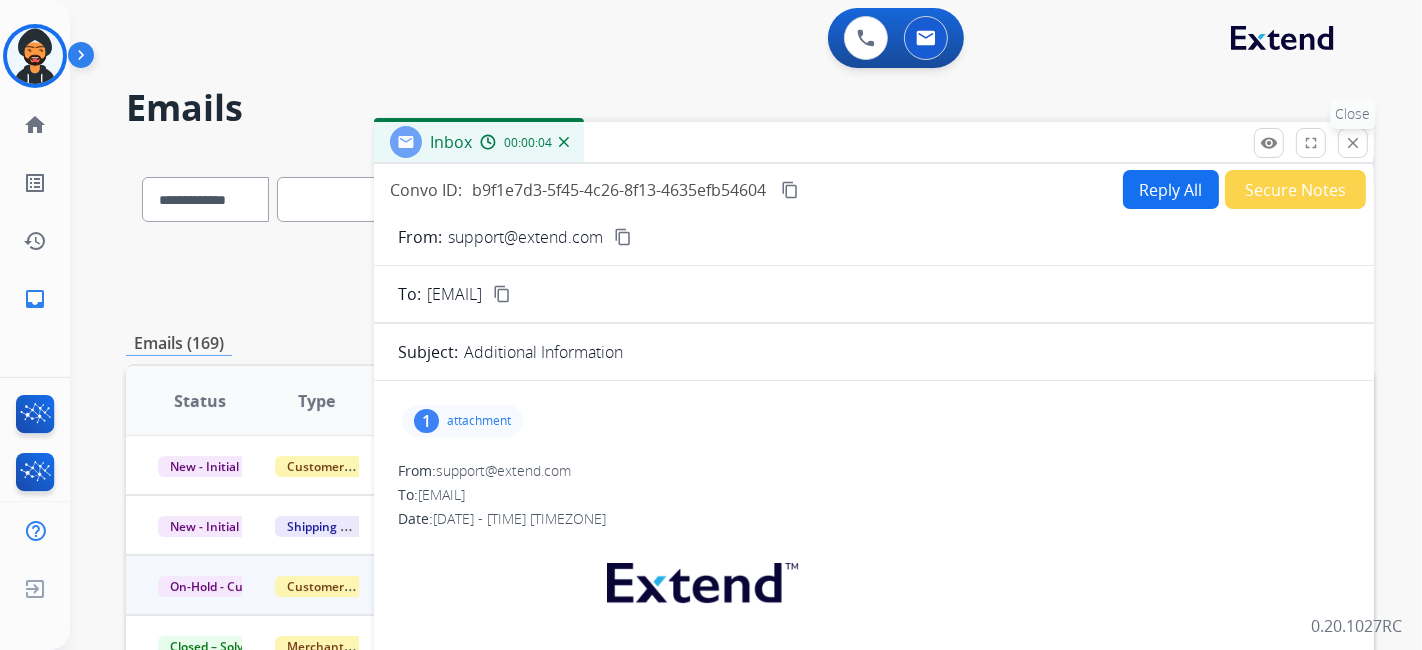 click on "close" at bounding box center (1353, 143) 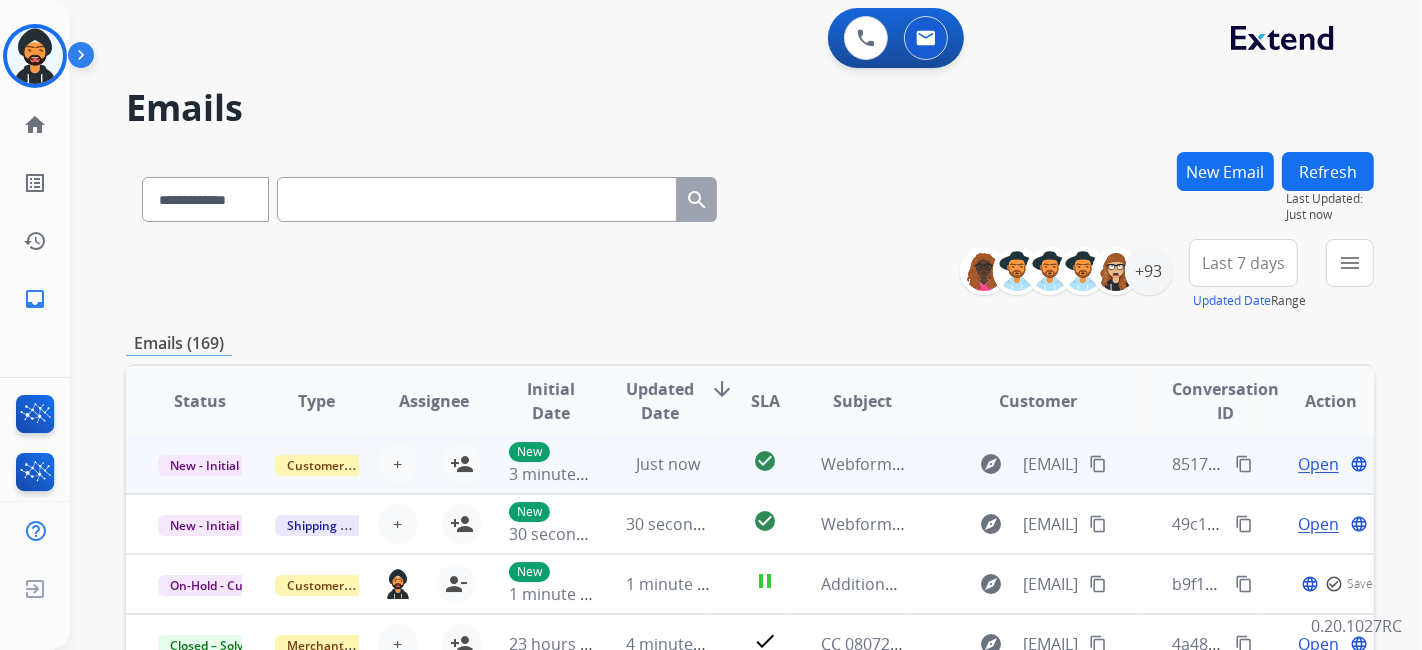 scroll, scrollTop: 17, scrollLeft: 0, axis: vertical 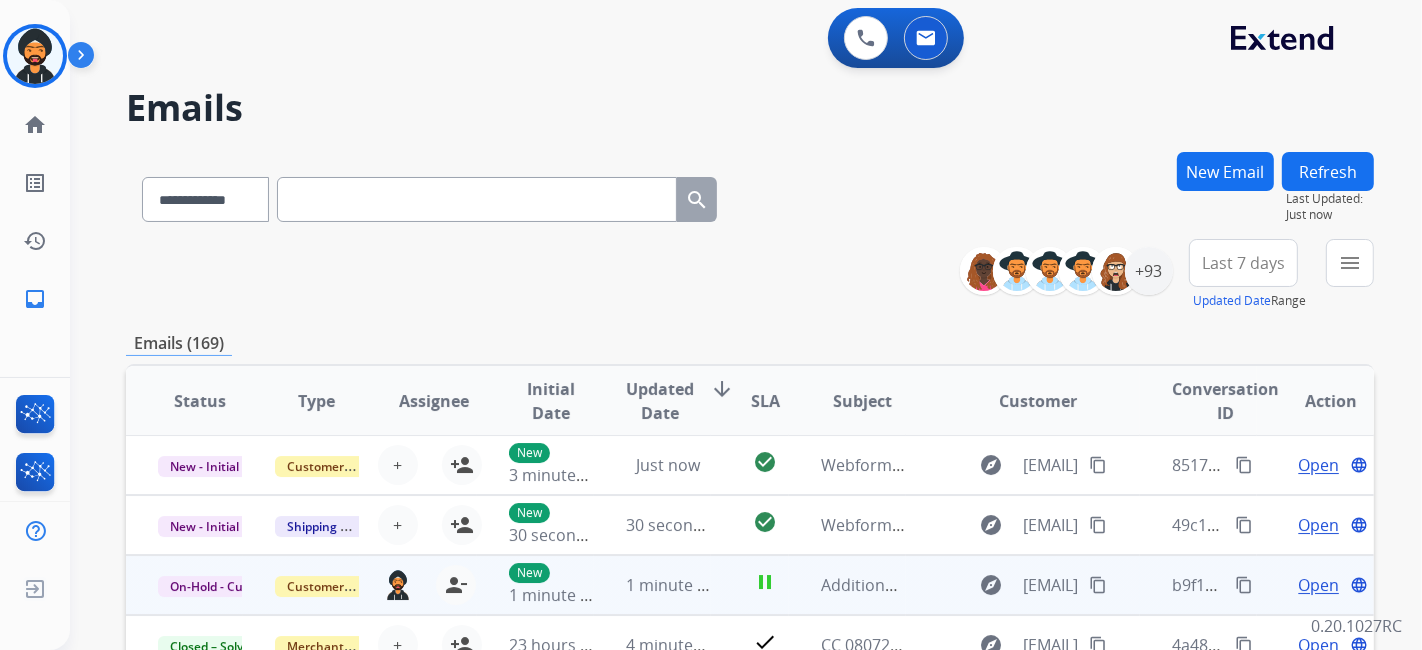 click on "[UUID]  content_copy" at bounding box center (1214, 585) 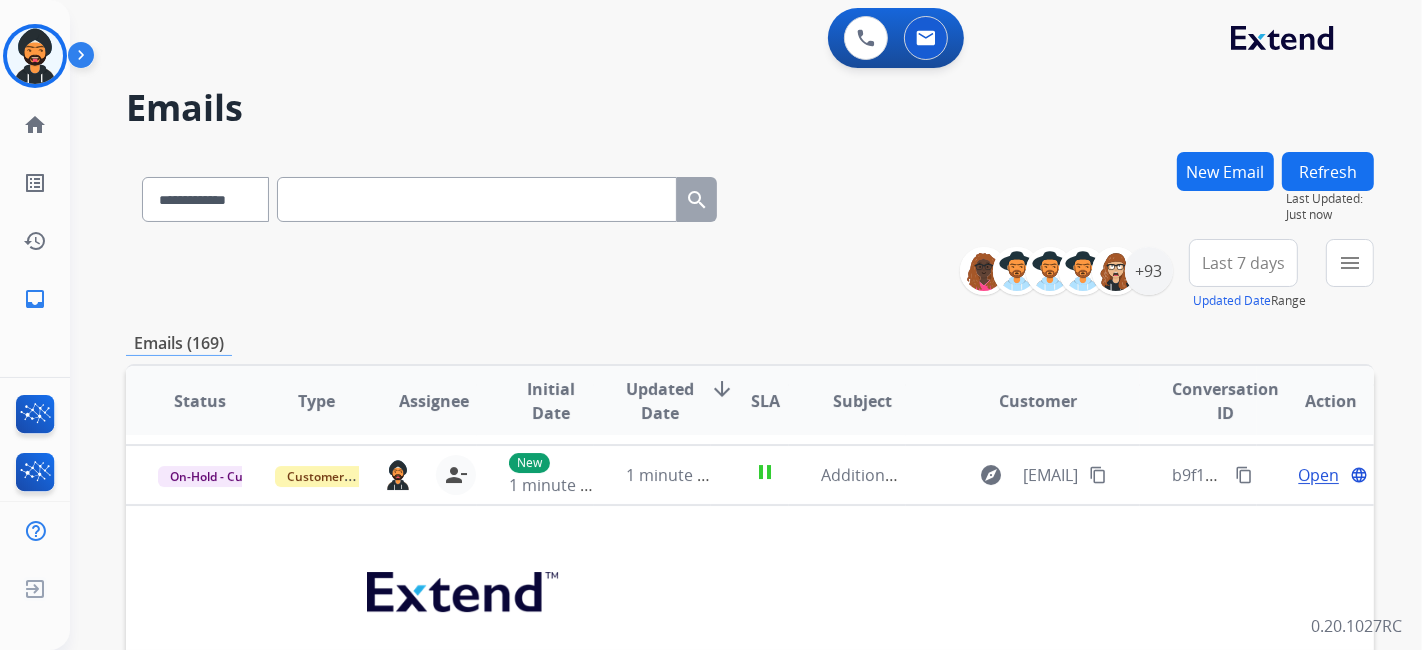 scroll, scrollTop: 120, scrollLeft: 0, axis: vertical 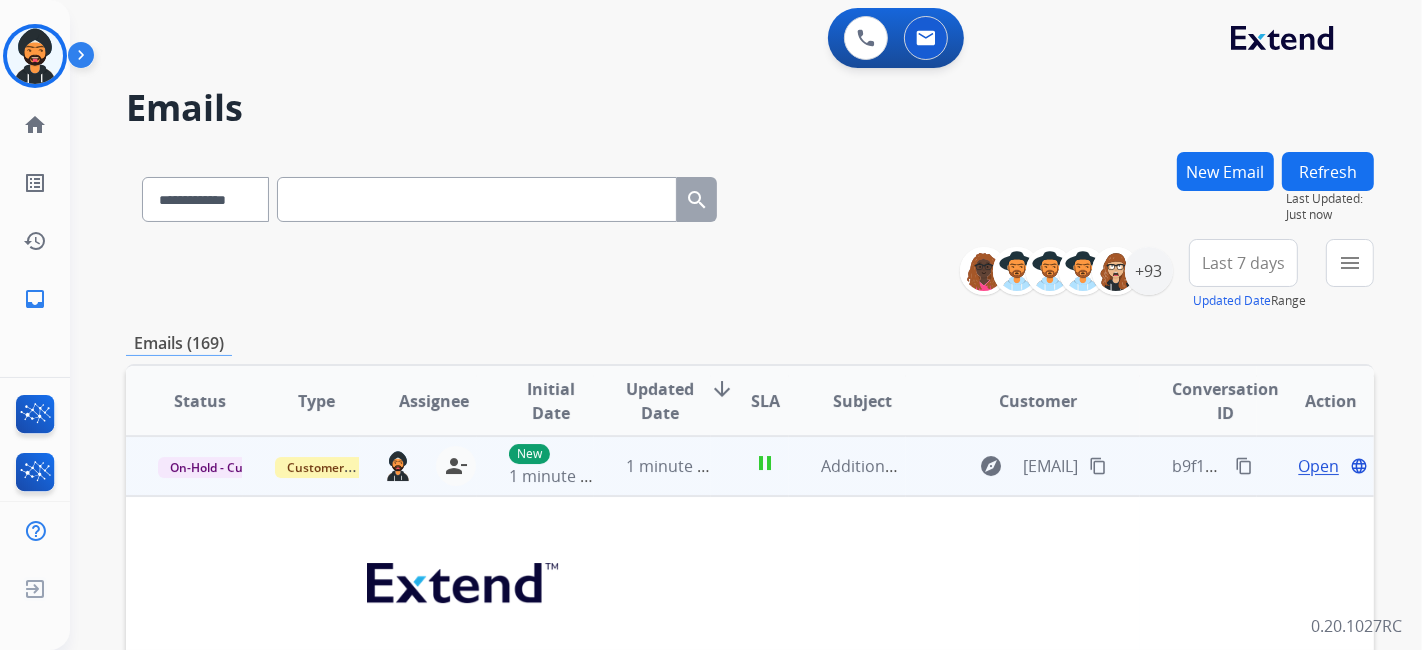 click on "content_copy" at bounding box center (1244, 466) 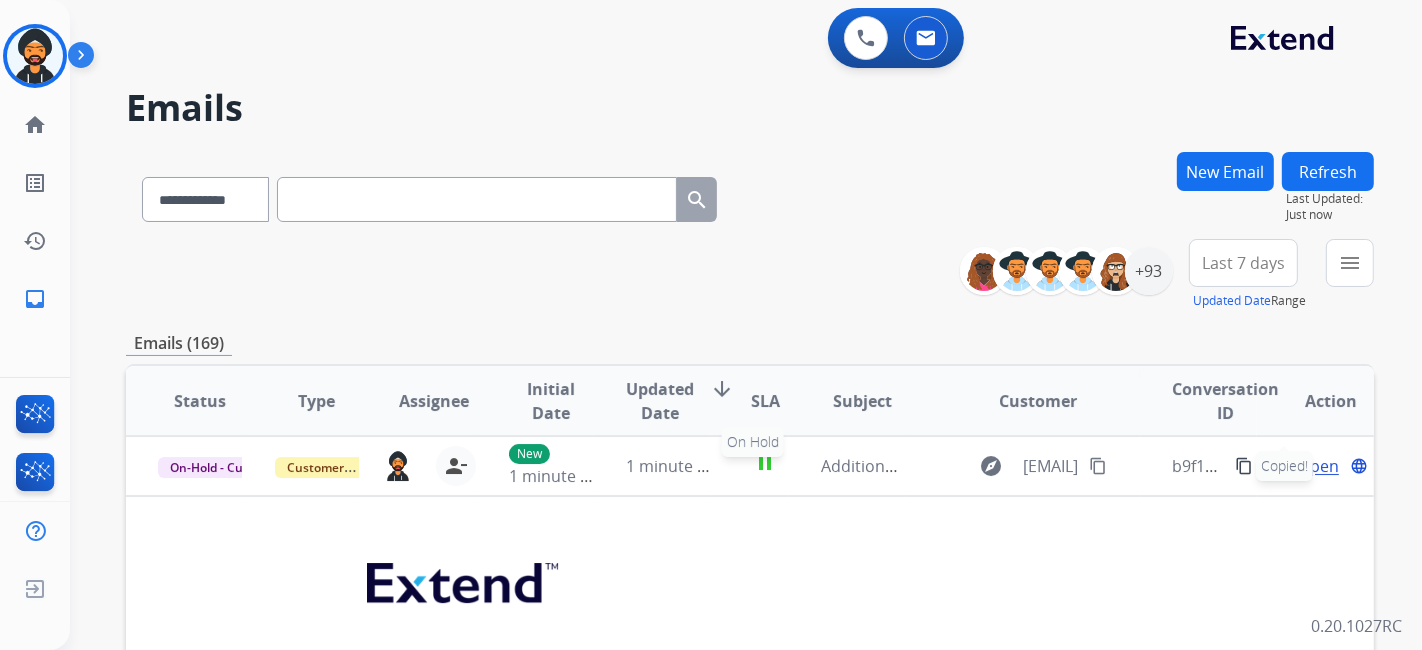 click on "pause" at bounding box center (765, 463) 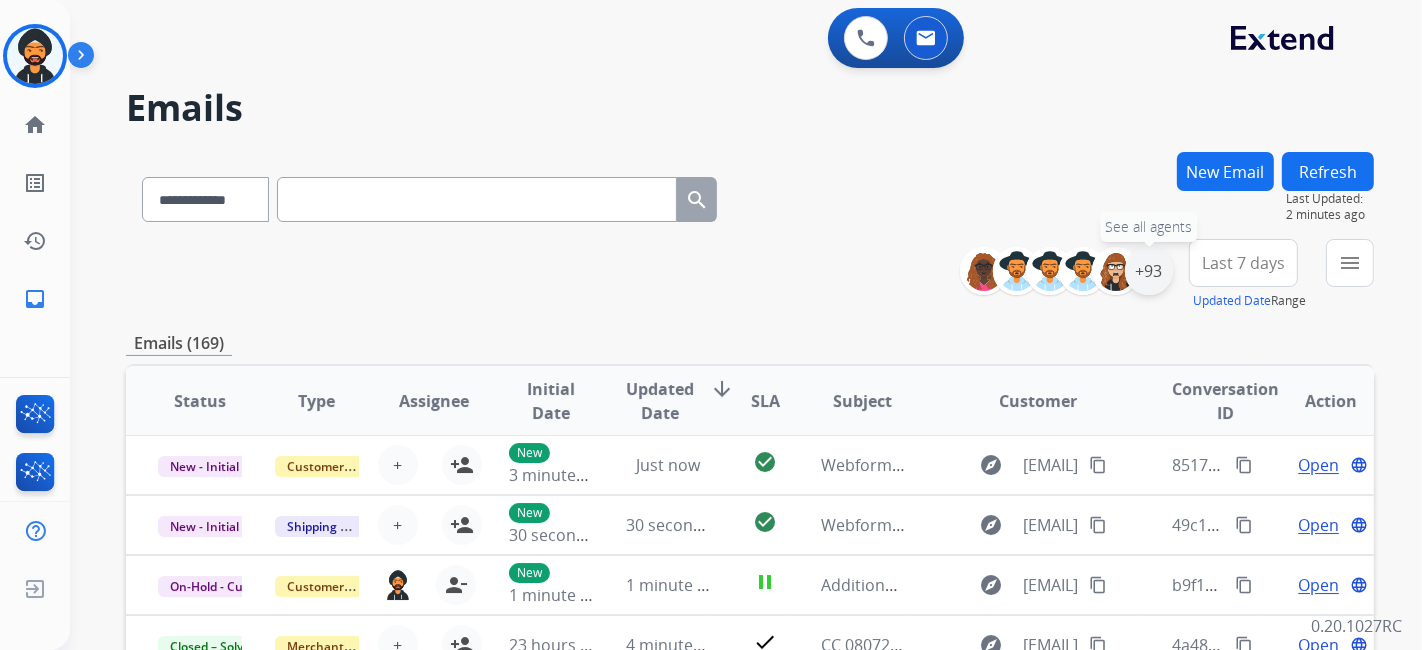 click on "+93" at bounding box center [1149, 271] 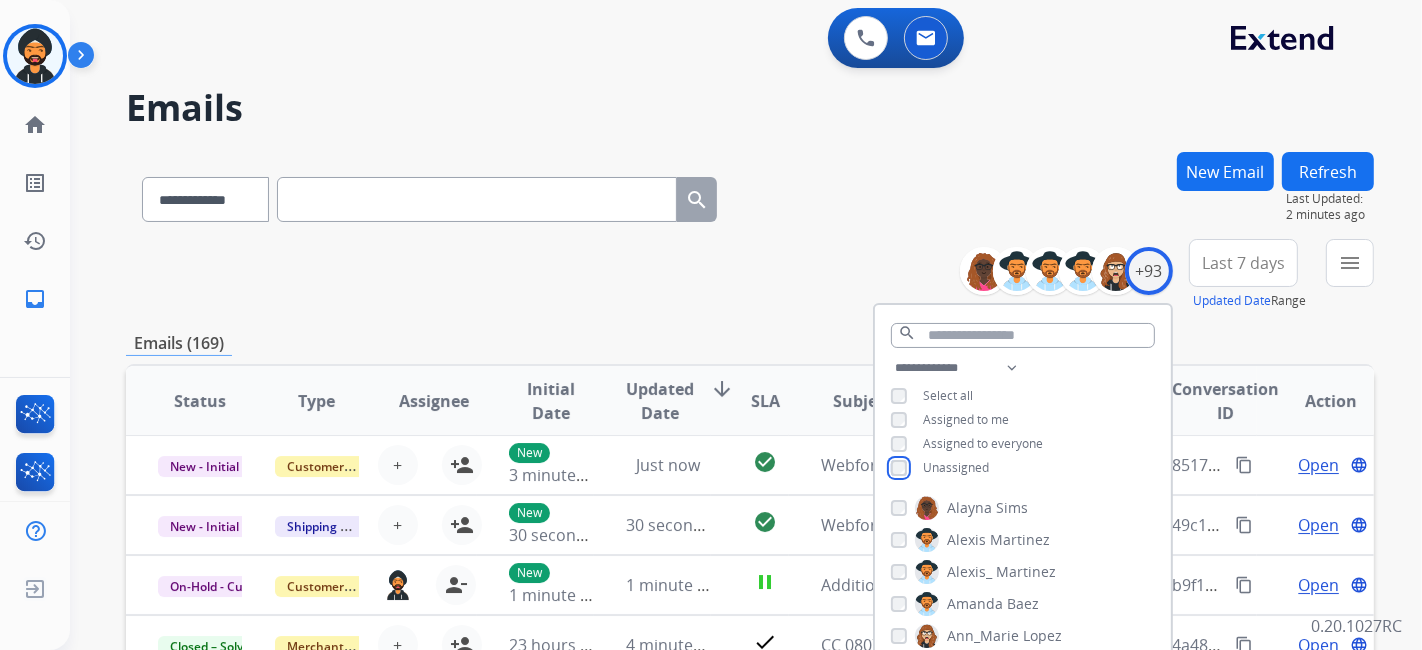 scroll, scrollTop: 444, scrollLeft: 0, axis: vertical 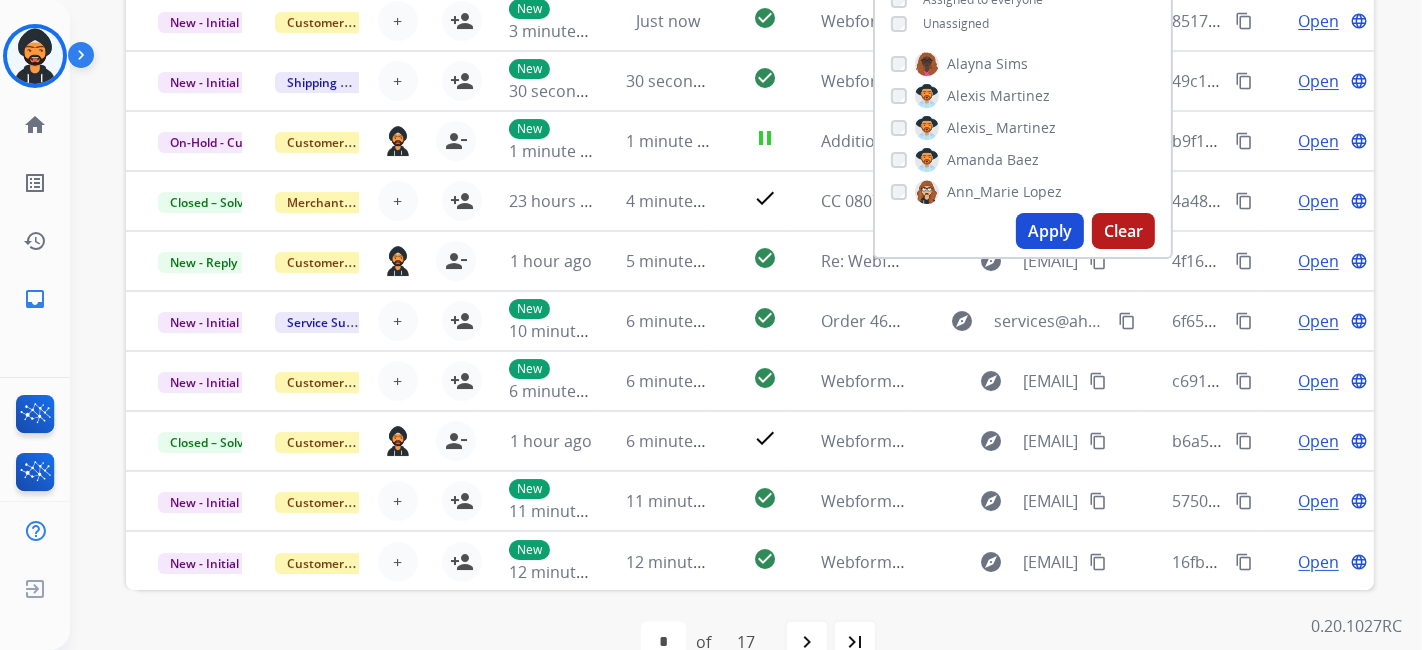 click on "Apply" at bounding box center (1050, 231) 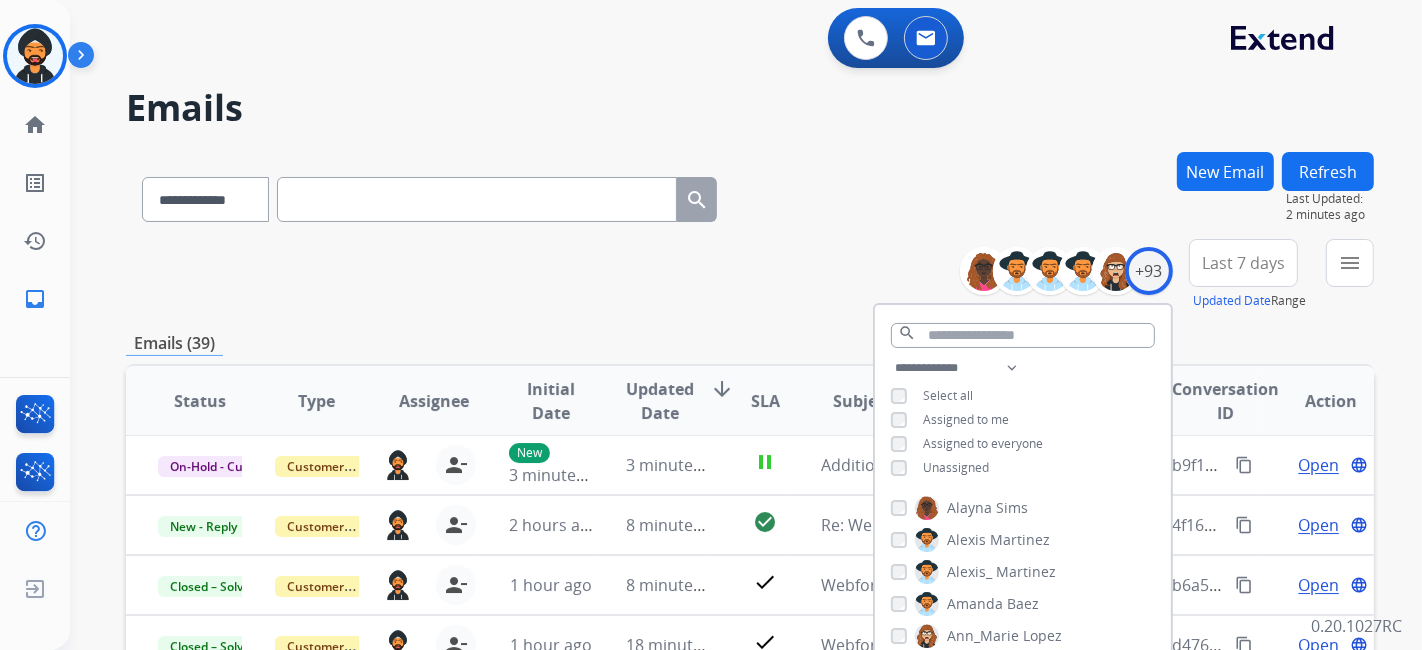 click on "**********" at bounding box center (750, 195) 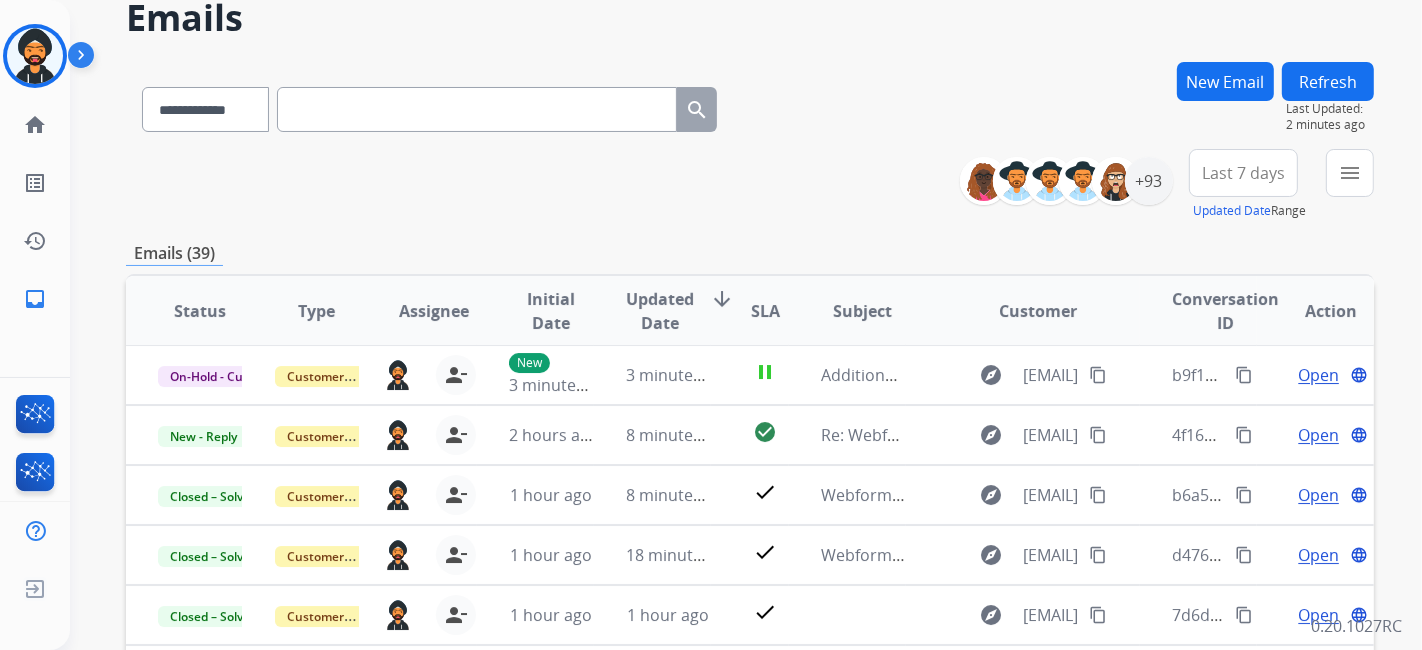 scroll, scrollTop: 111, scrollLeft: 0, axis: vertical 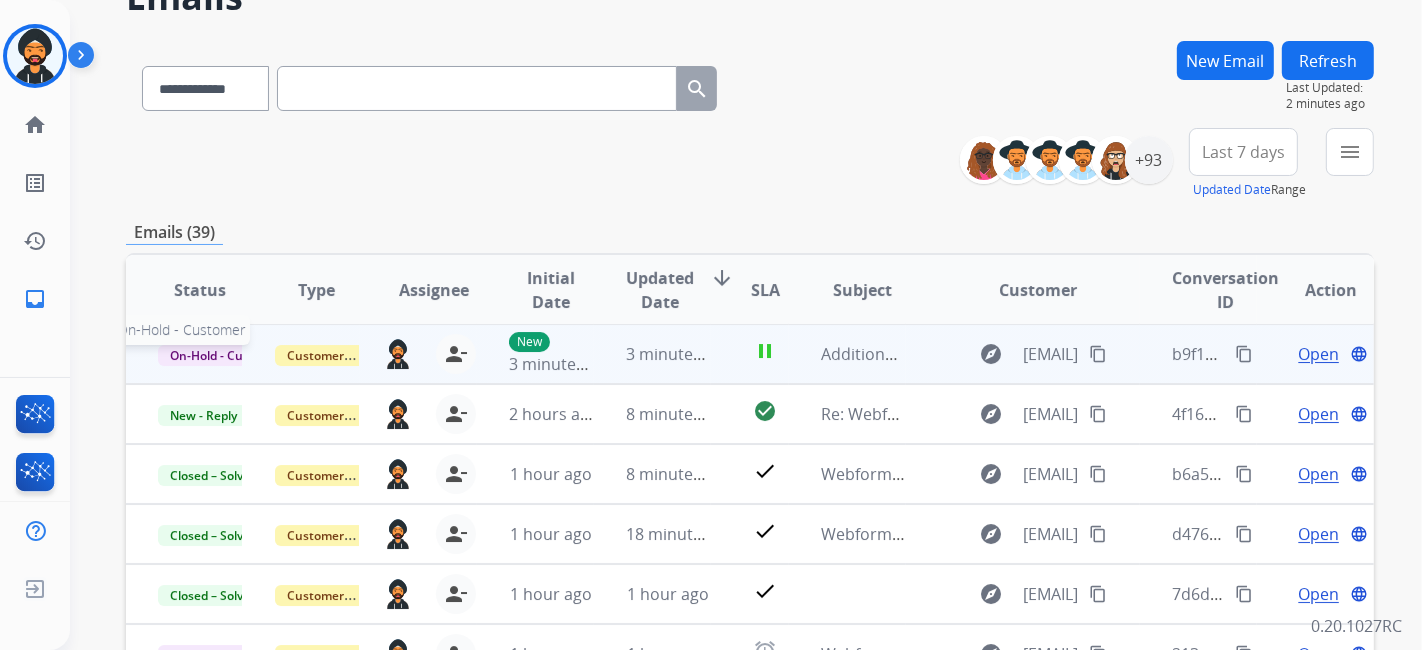 click on "On-Hold - Customer" at bounding box center (227, 355) 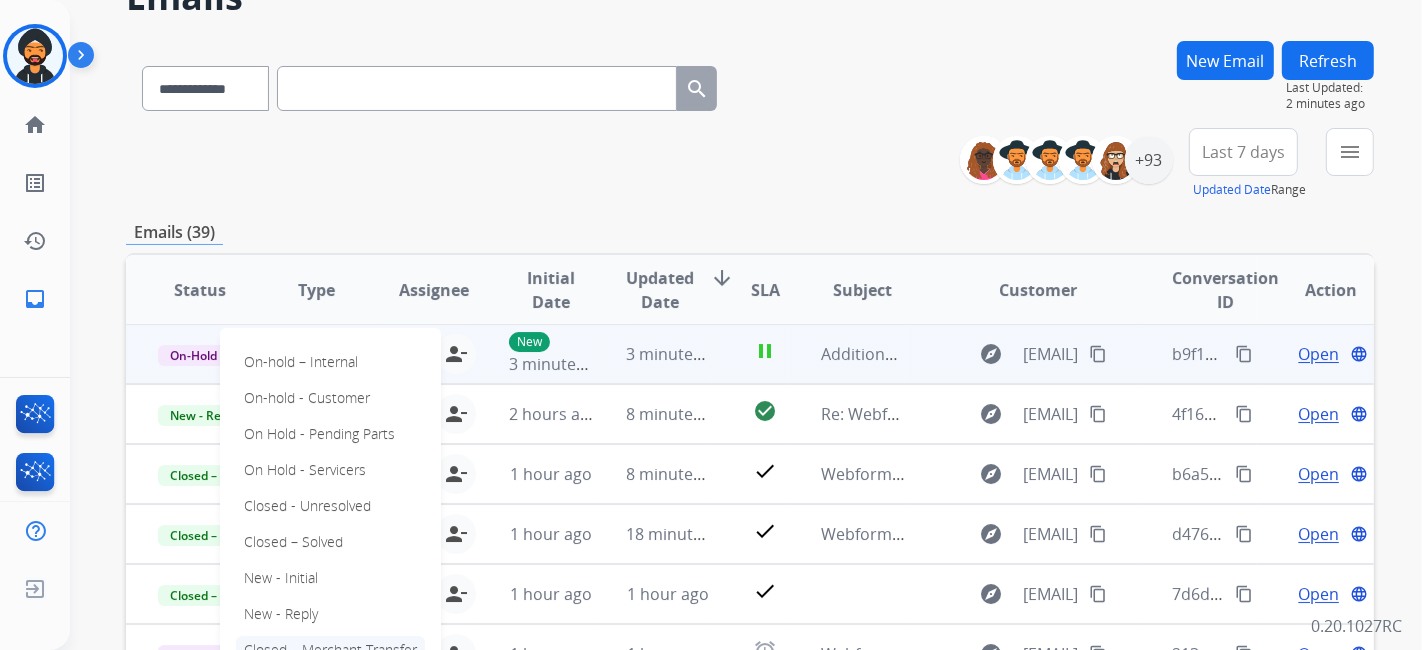 scroll, scrollTop: 222, scrollLeft: 0, axis: vertical 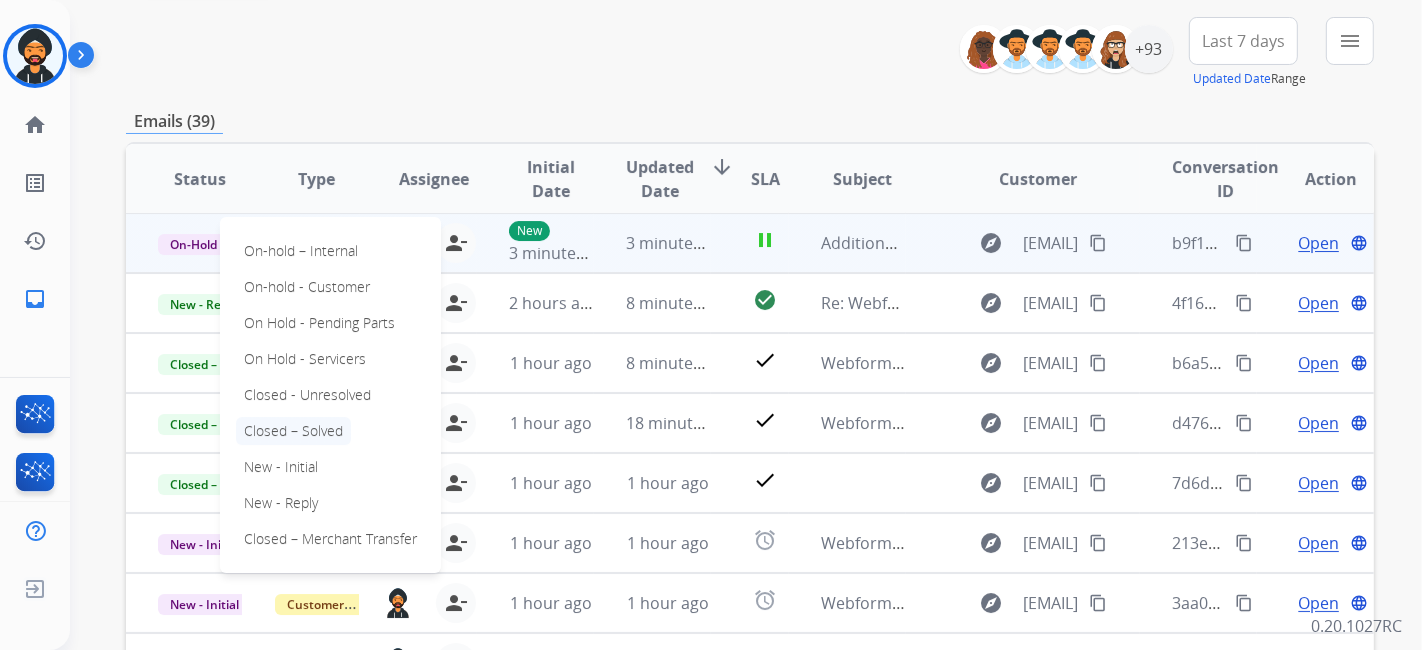 click on "Closed – Solved" at bounding box center (293, 431) 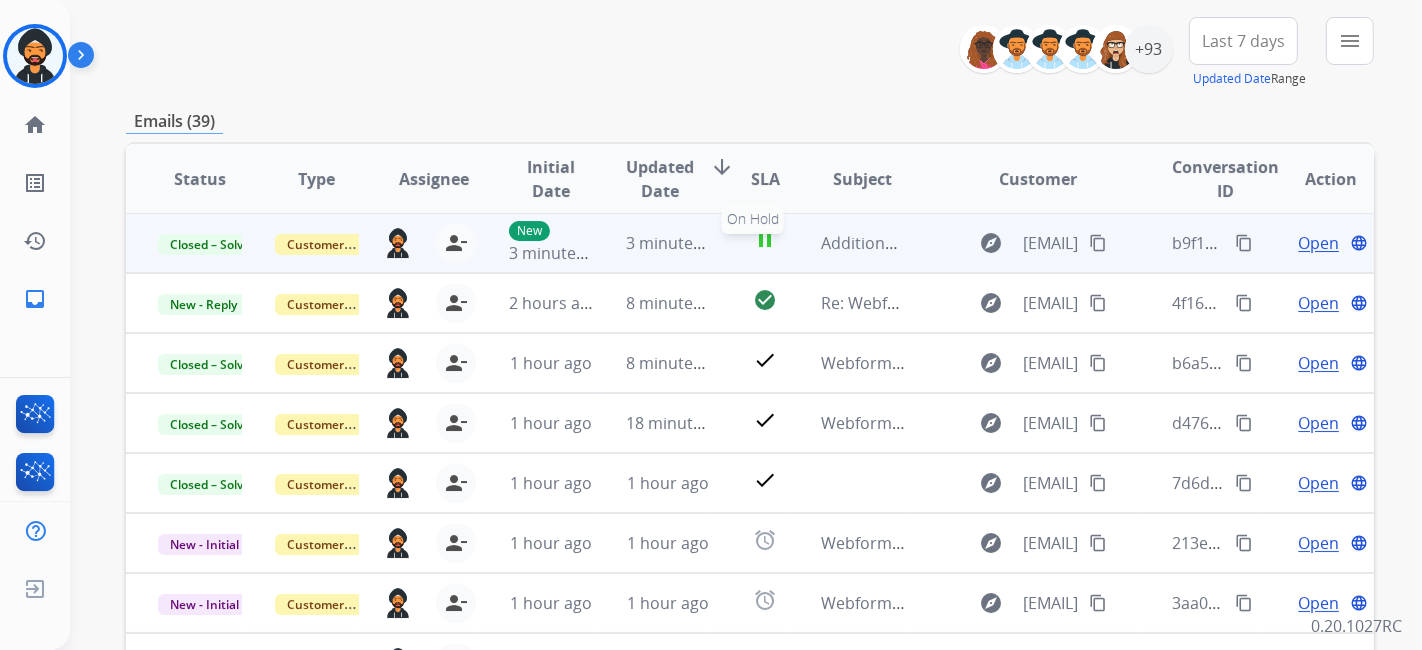 drag, startPoint x: 763, startPoint y: 245, endPoint x: 742, endPoint y: 241, distance: 21.377558 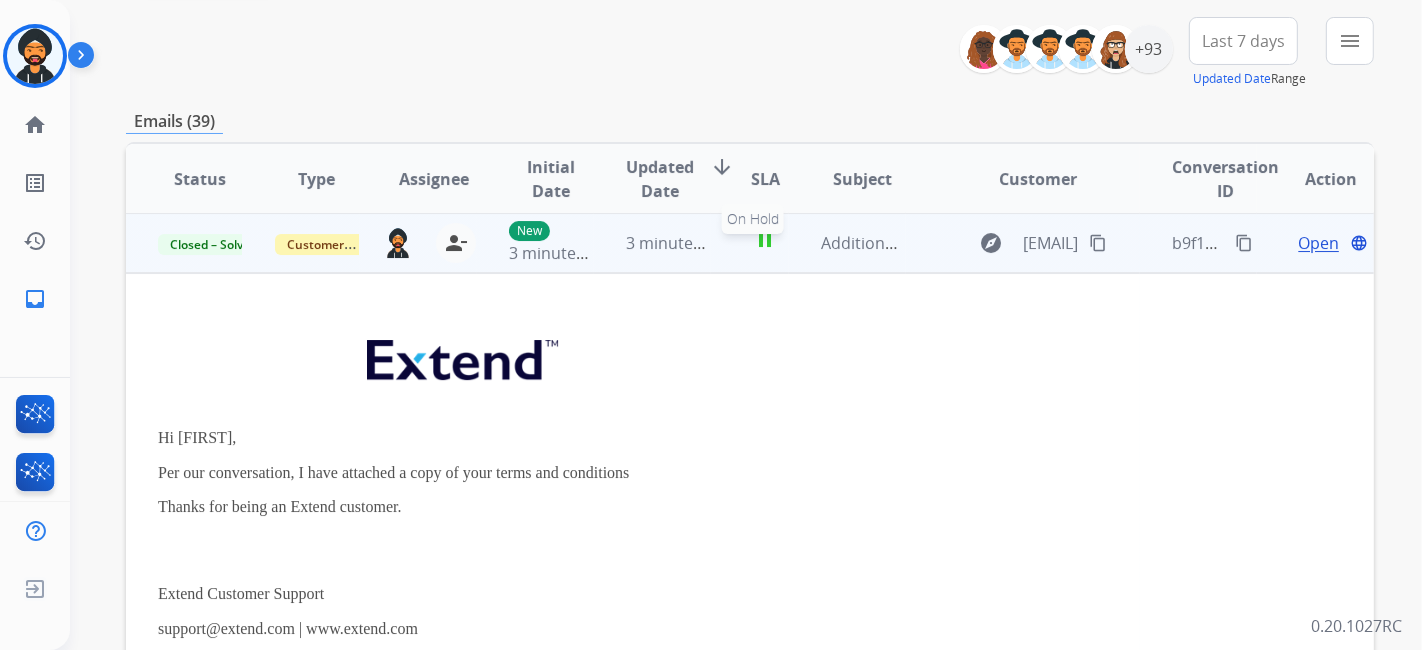 scroll, scrollTop: 0, scrollLeft: 0, axis: both 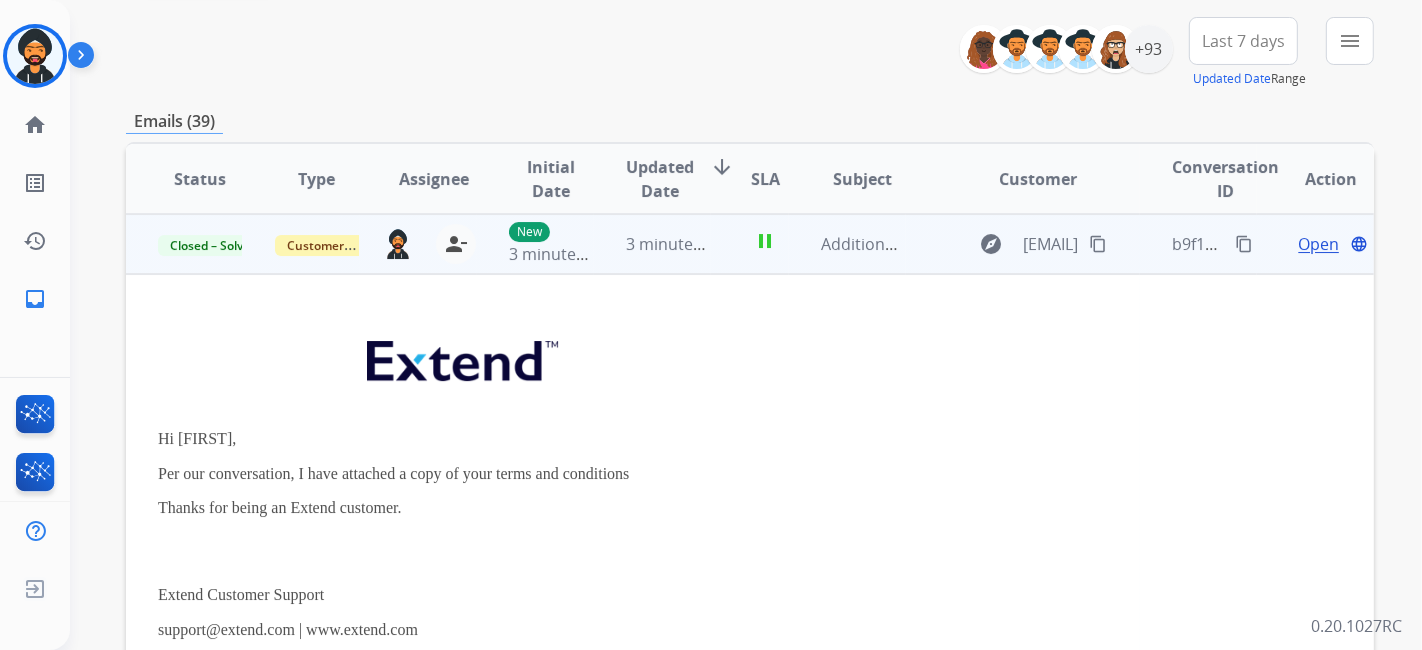 click on "**********" at bounding box center [750, 53] 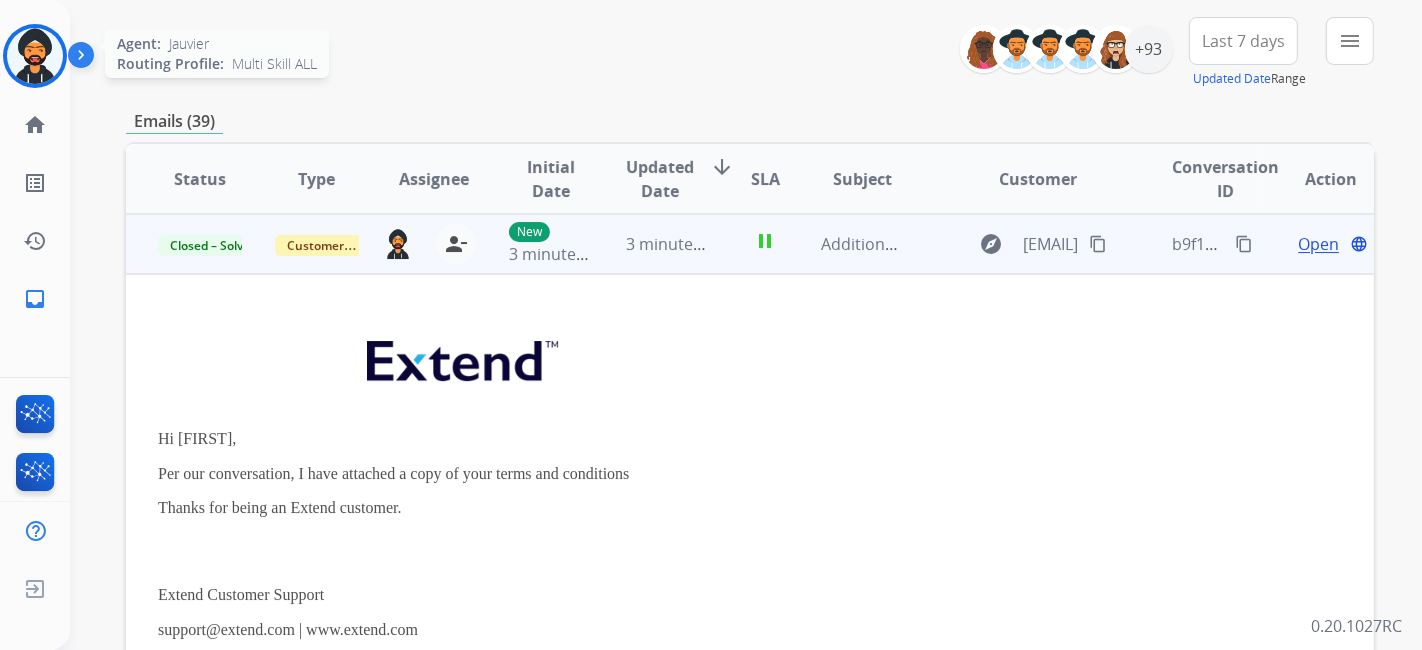 click at bounding box center [35, 56] 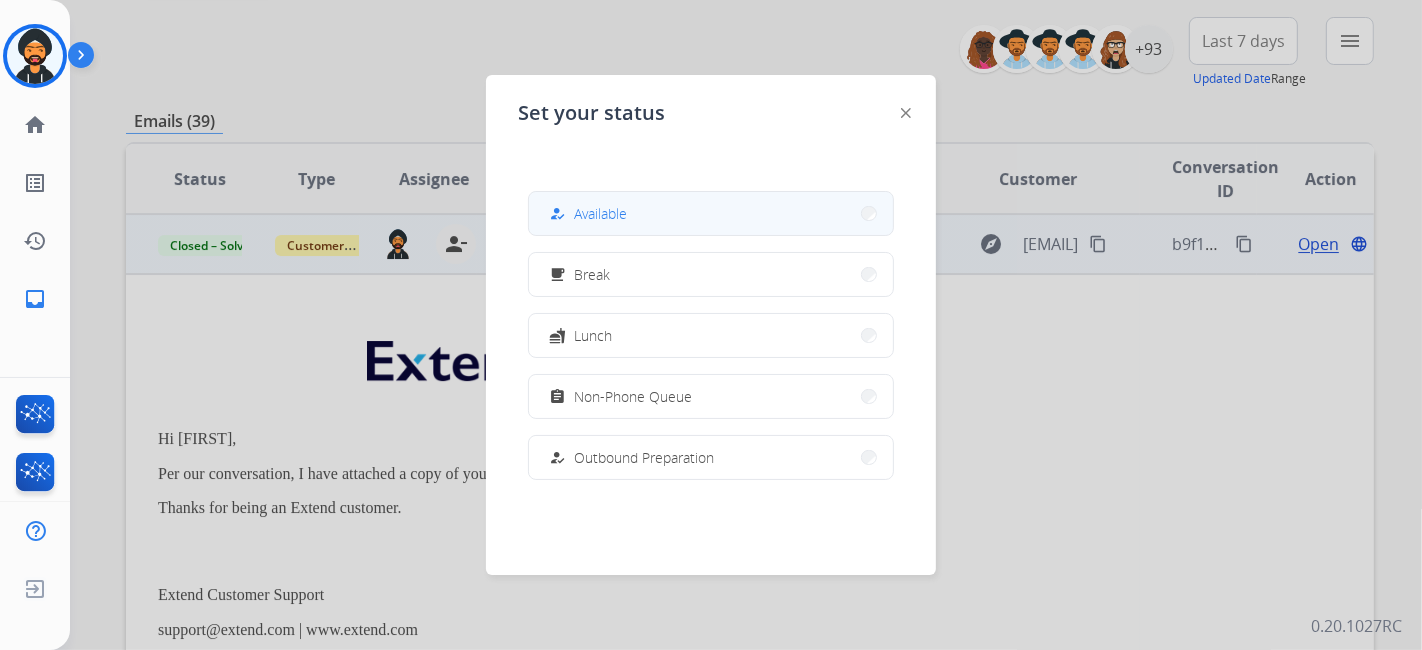 click on "how_to_reg Available" at bounding box center (586, 214) 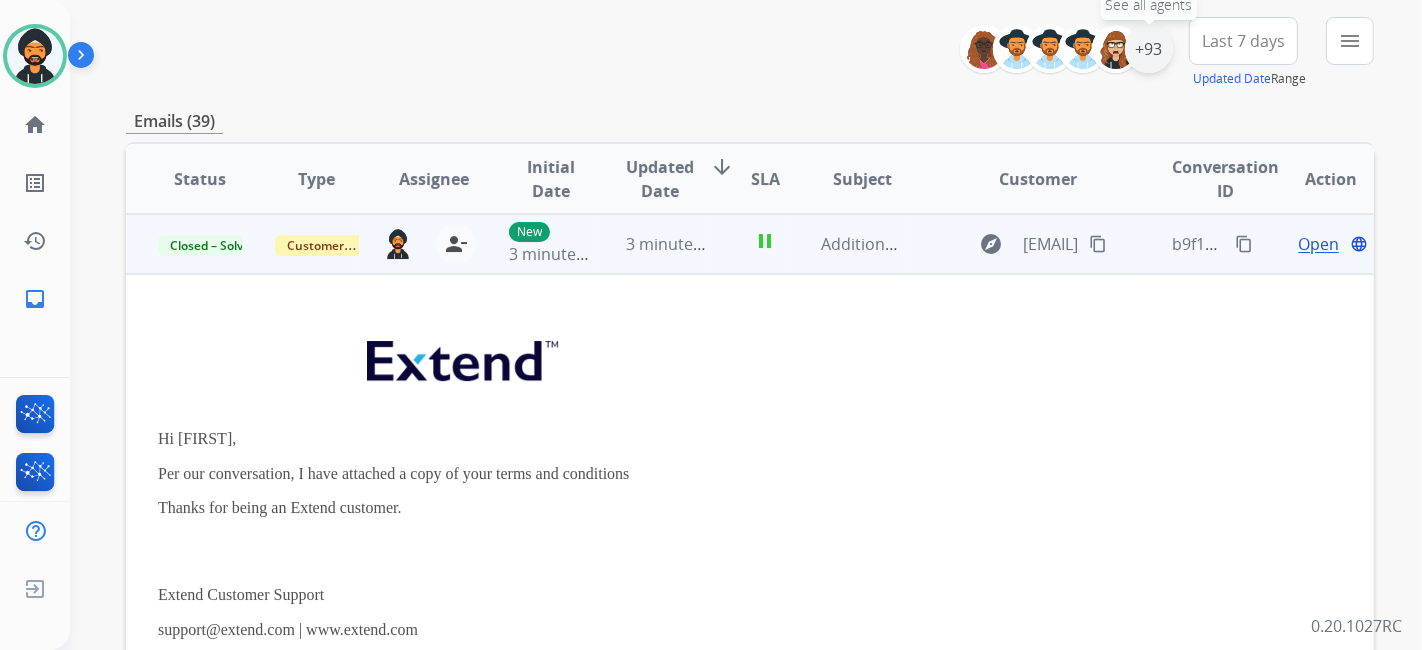 click on "+93" at bounding box center (1149, 49) 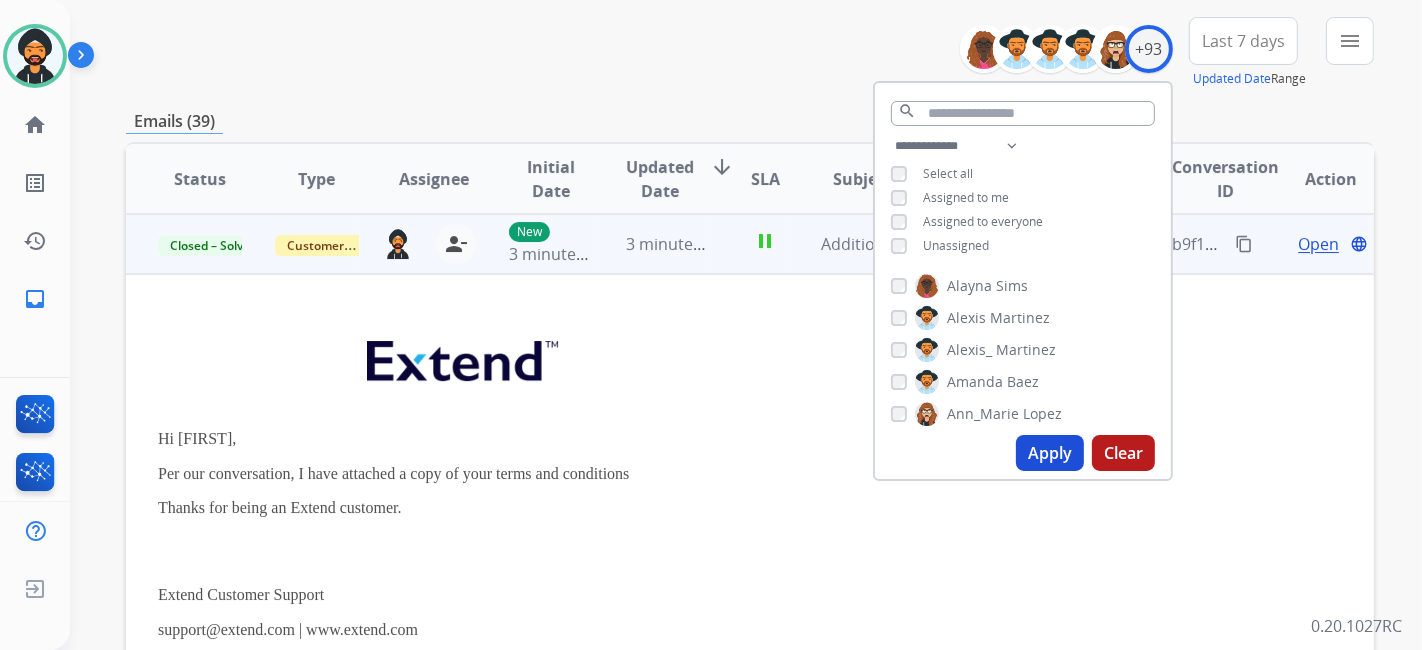 click on "Apply" at bounding box center (1050, 453) 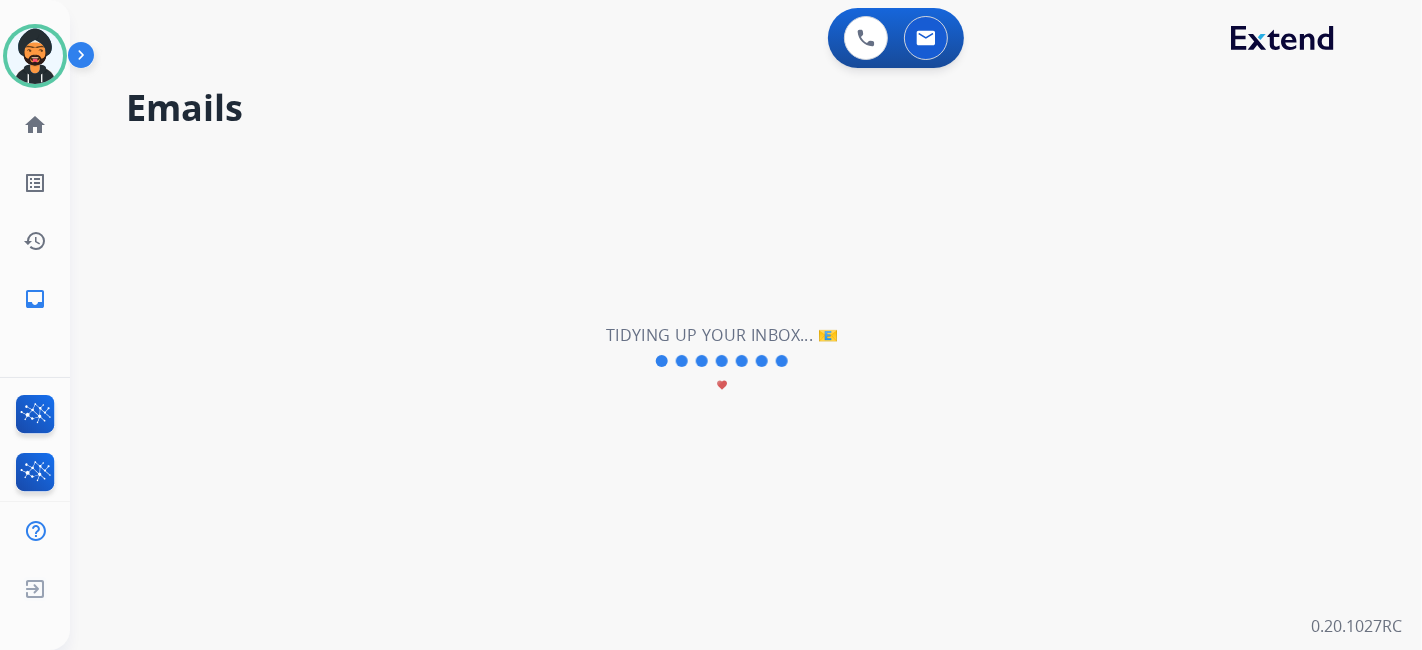 scroll, scrollTop: 0, scrollLeft: 0, axis: both 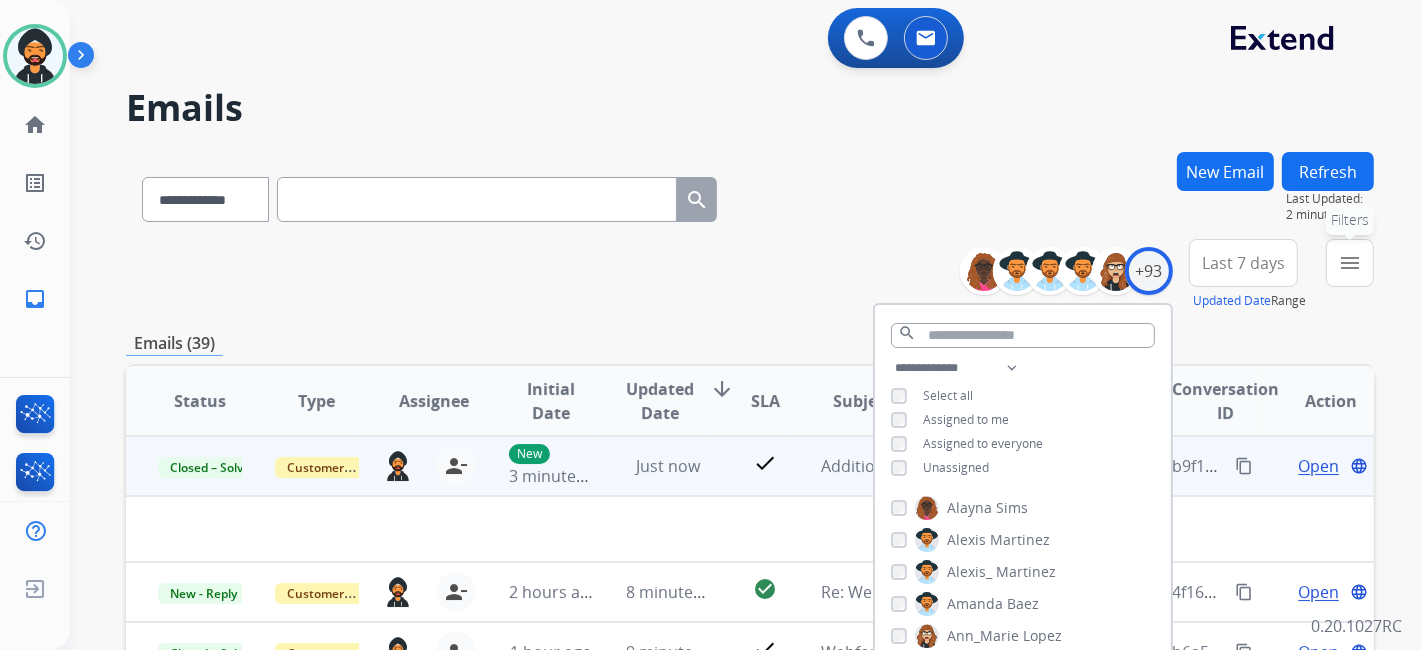 click on "menu" at bounding box center [1350, 263] 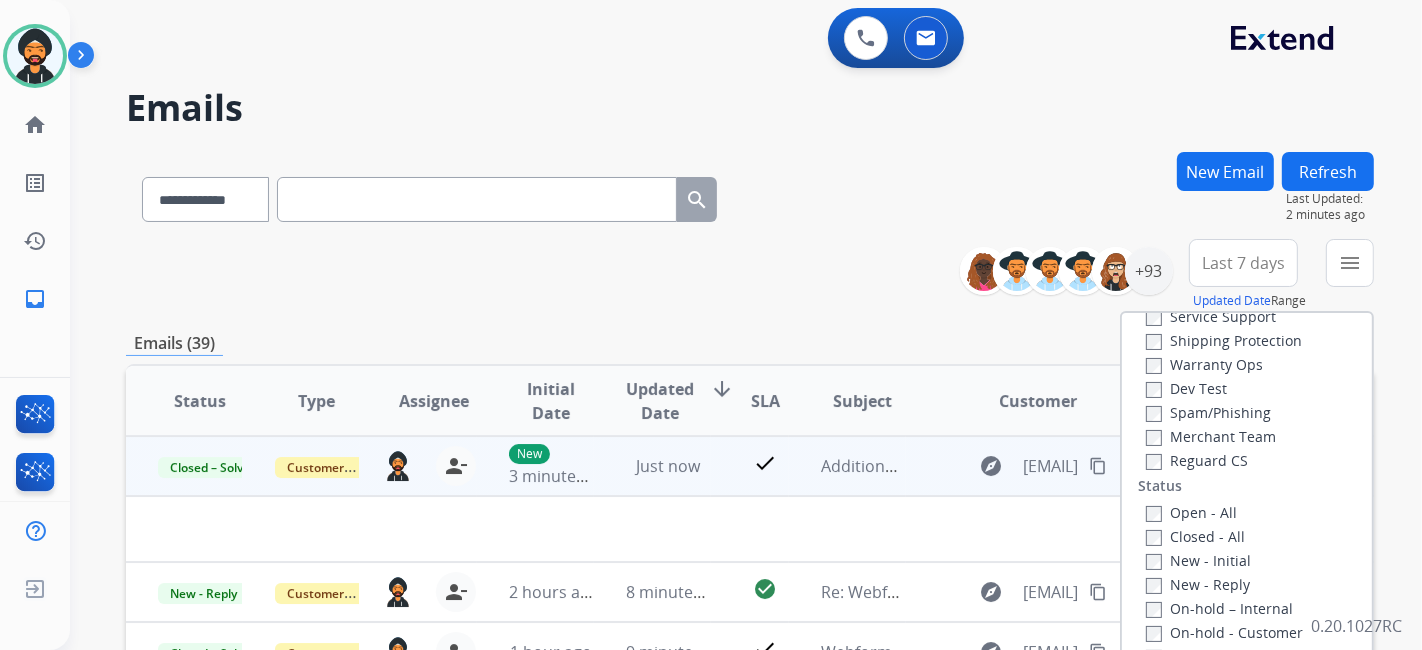 scroll, scrollTop: 222, scrollLeft: 0, axis: vertical 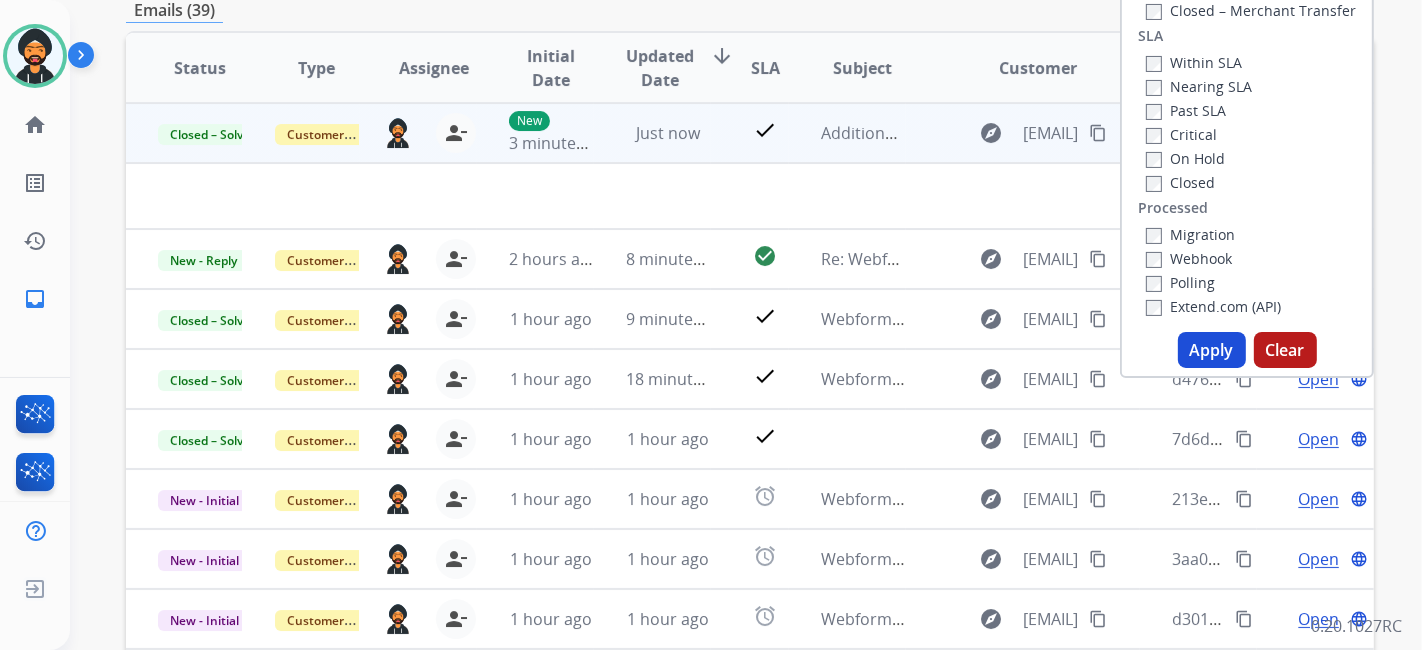 click on "Apply" at bounding box center (1212, 350) 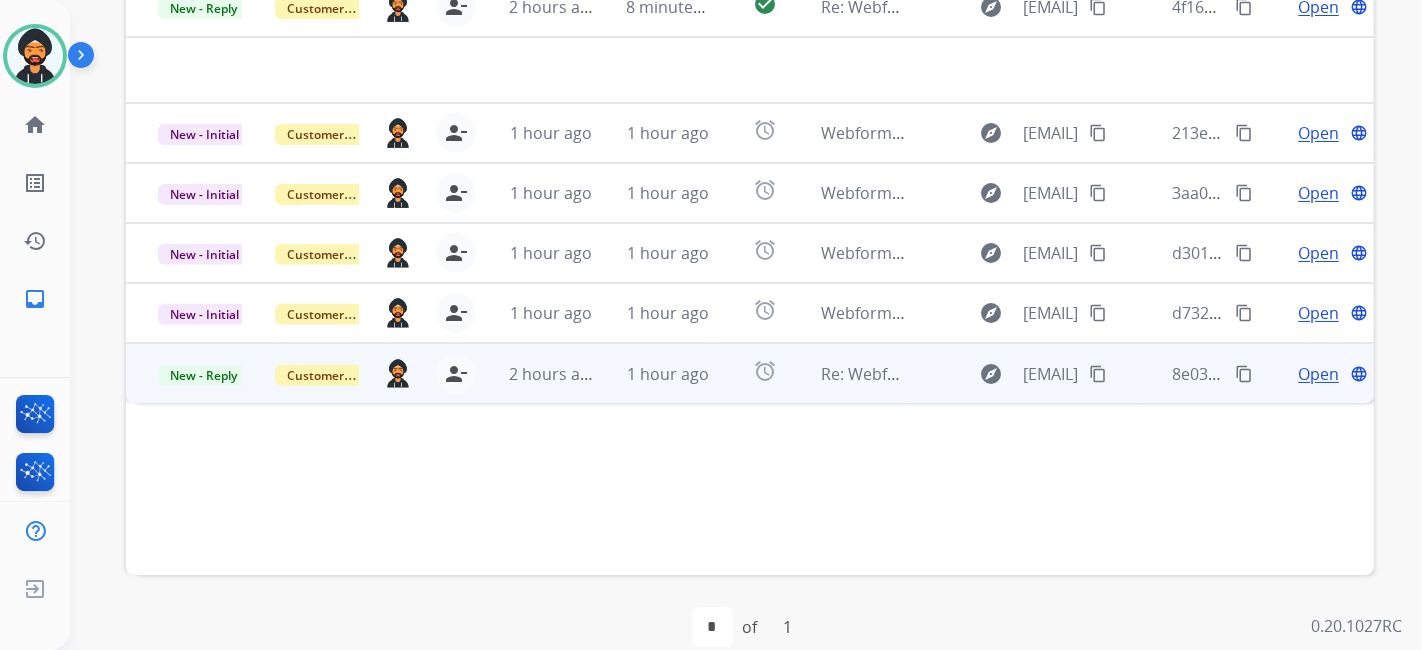 scroll, scrollTop: 222, scrollLeft: 0, axis: vertical 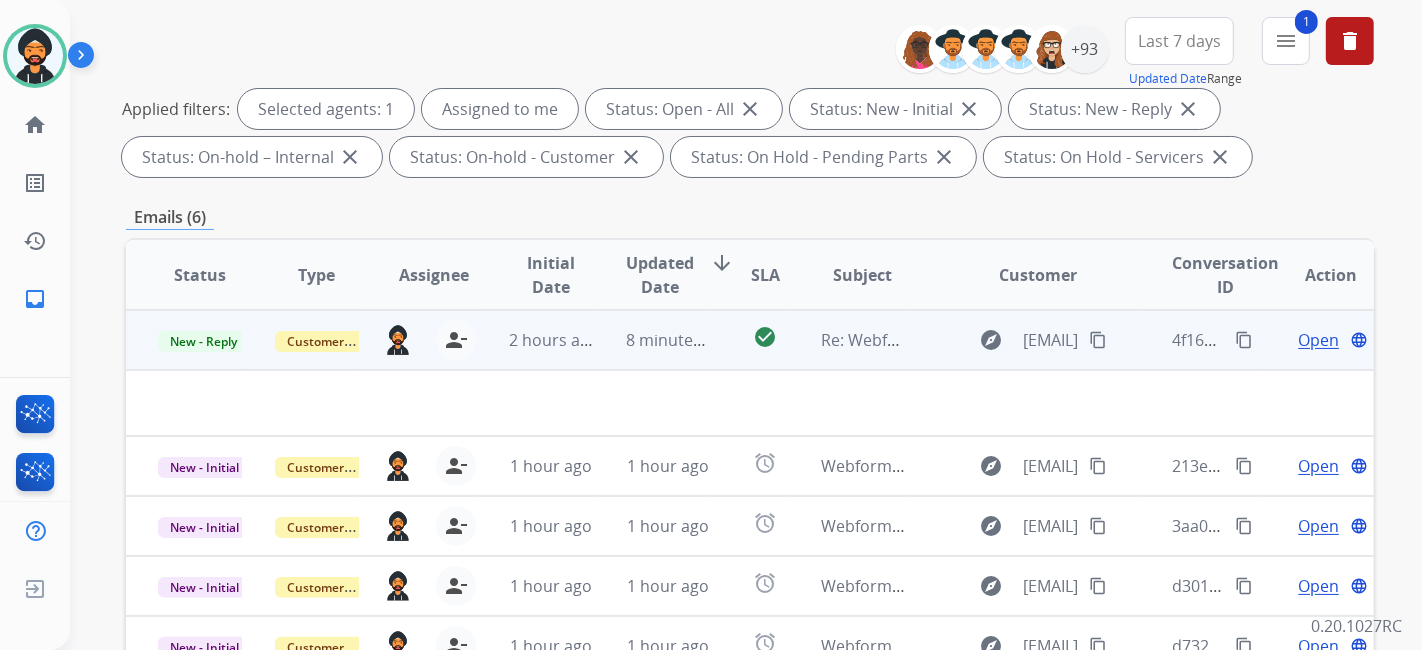 click on "Open" at bounding box center (1318, 340) 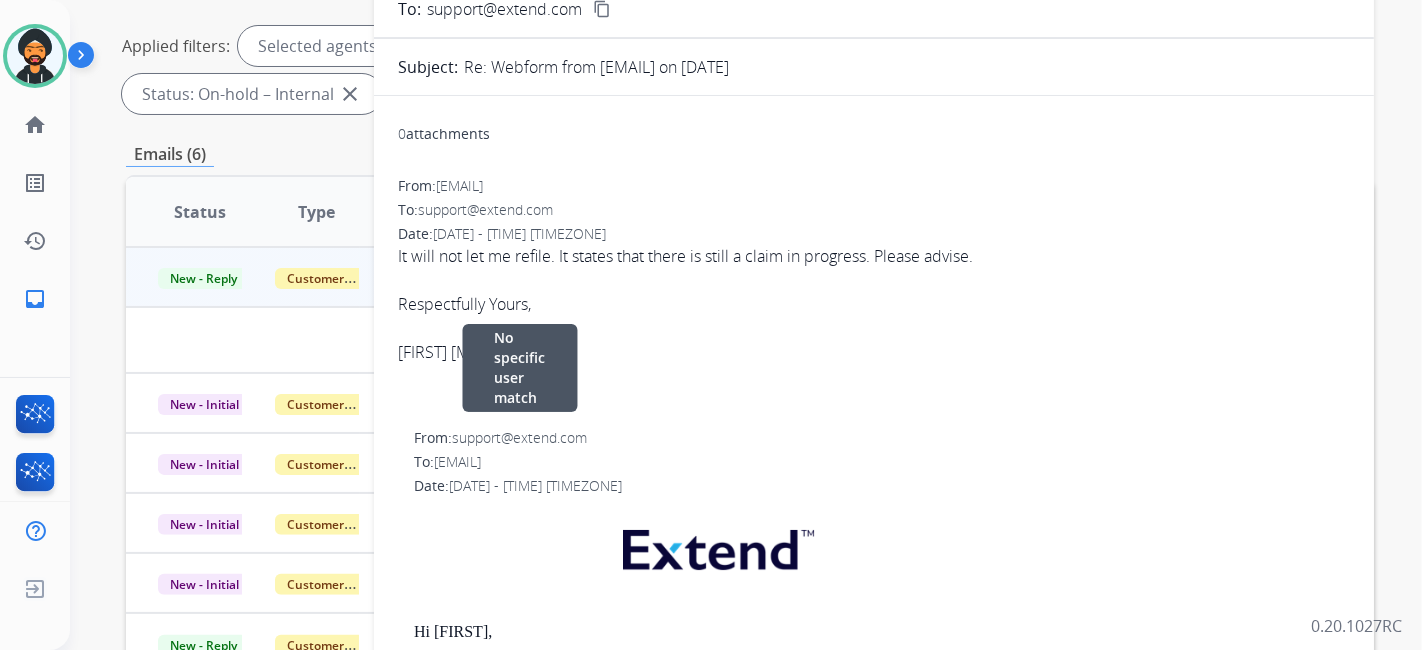 scroll, scrollTop: 0, scrollLeft: 0, axis: both 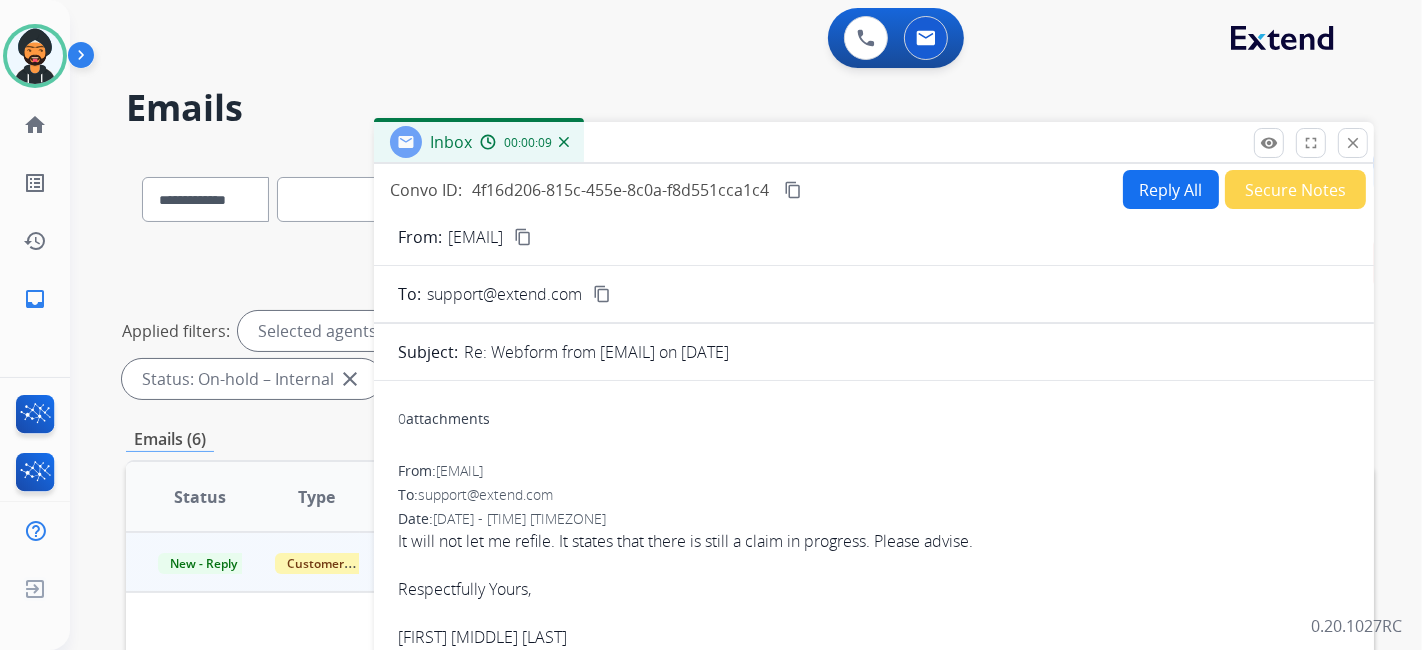 click on "Reply All" at bounding box center [1171, 189] 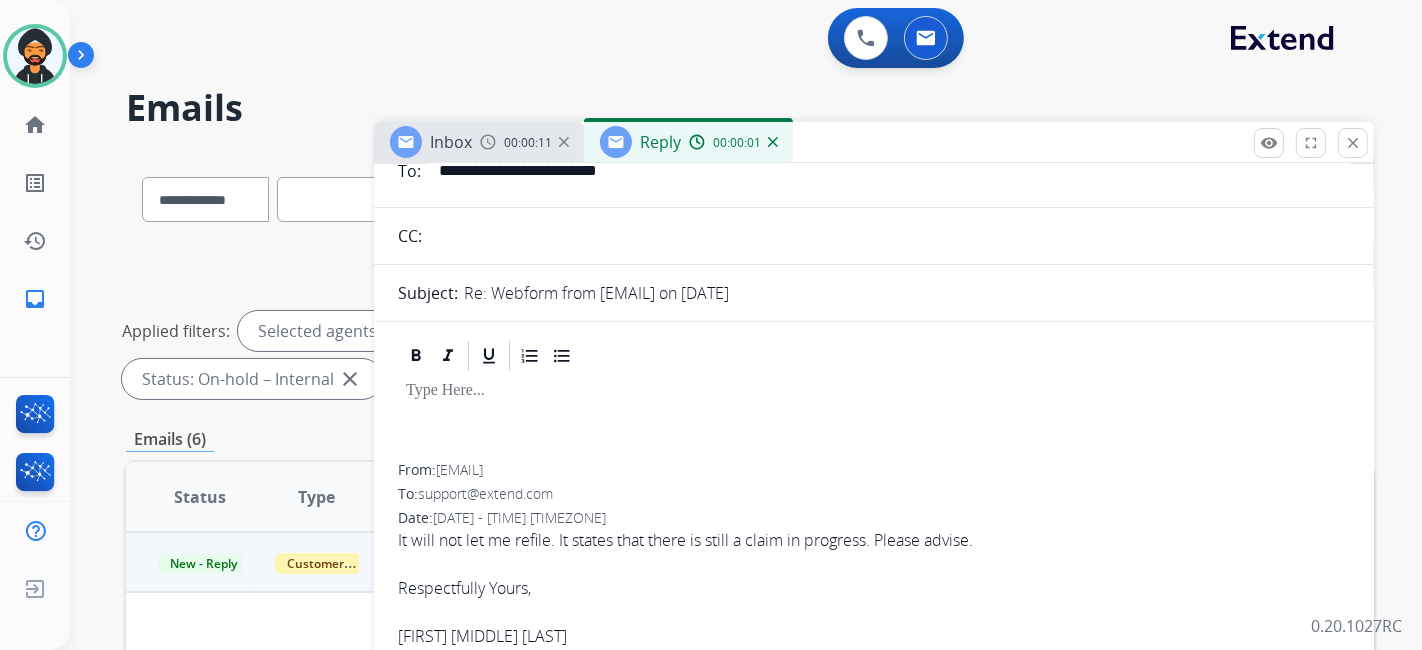 scroll, scrollTop: 0, scrollLeft: 0, axis: both 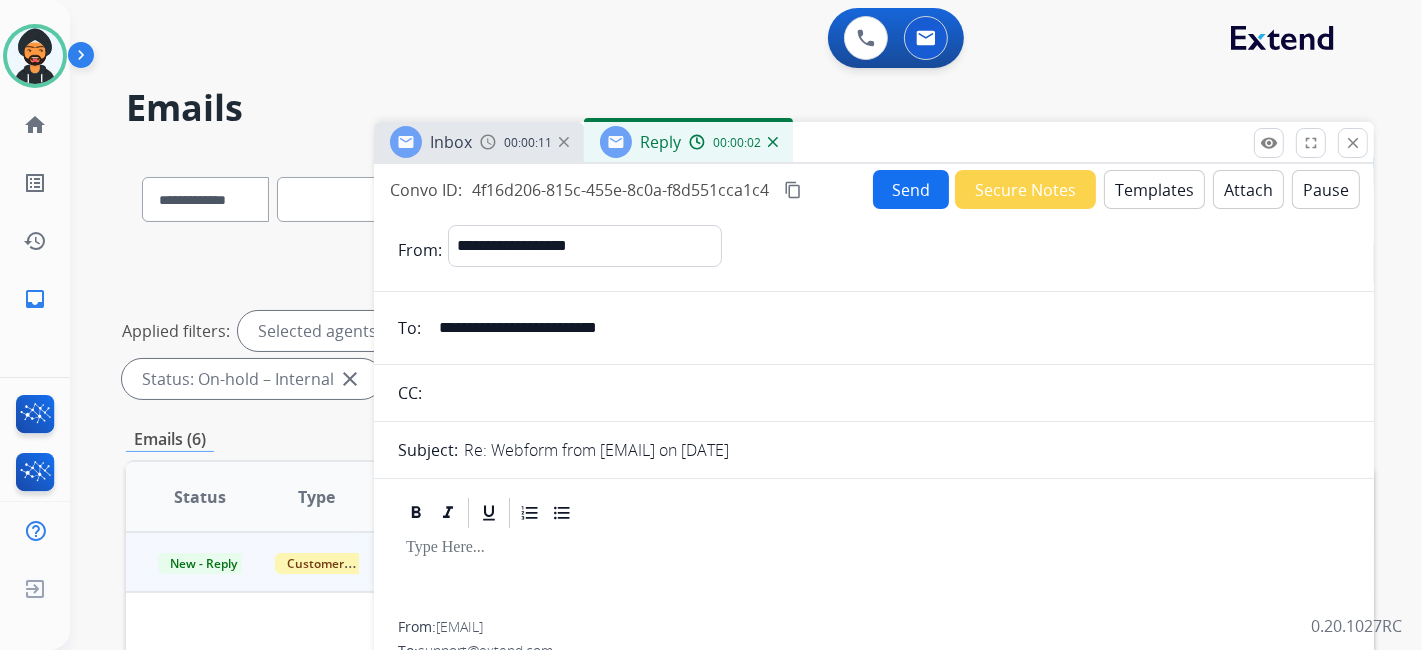 click on "Templates" at bounding box center (1154, 189) 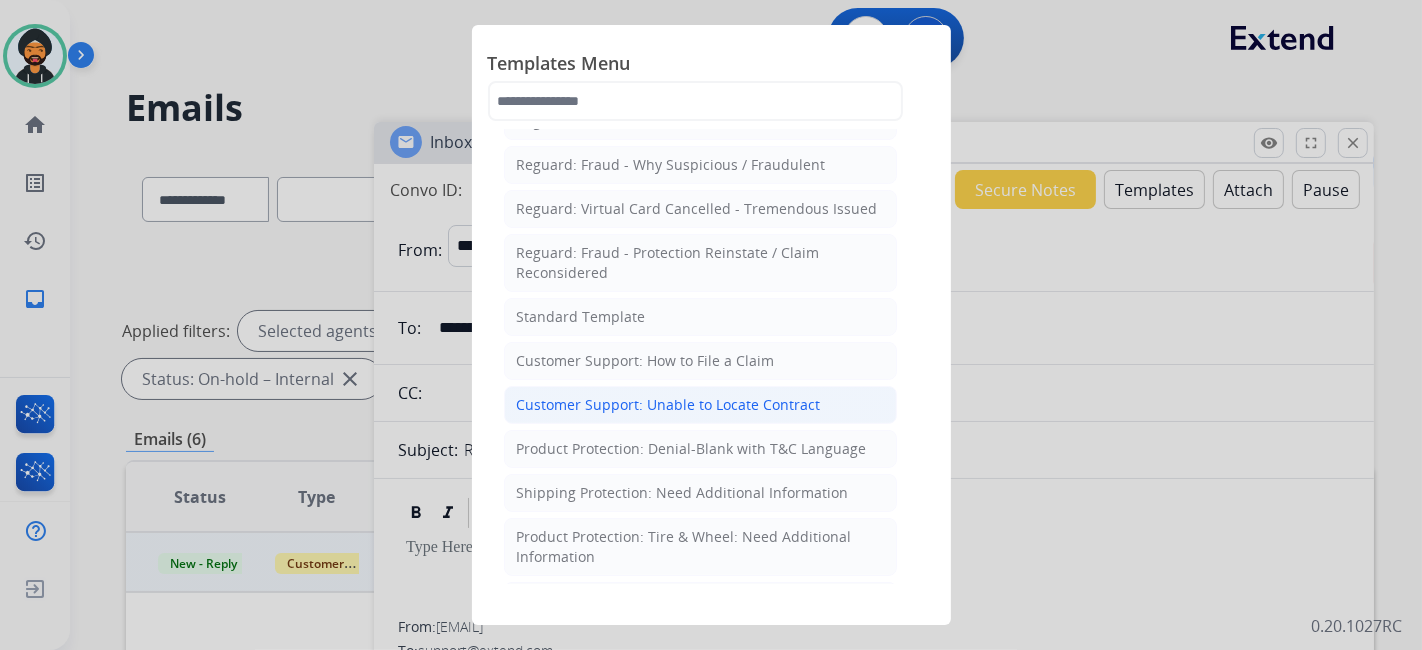 scroll, scrollTop: 222, scrollLeft: 0, axis: vertical 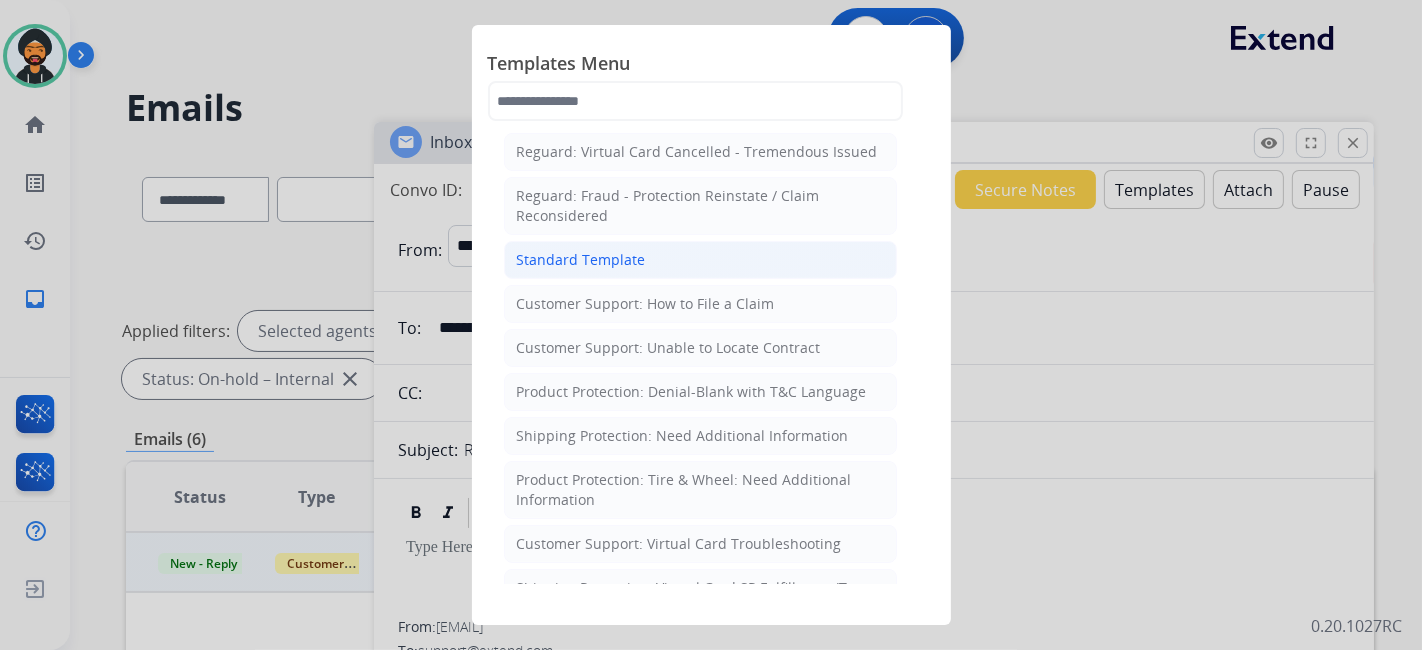 click on "Standard Template" 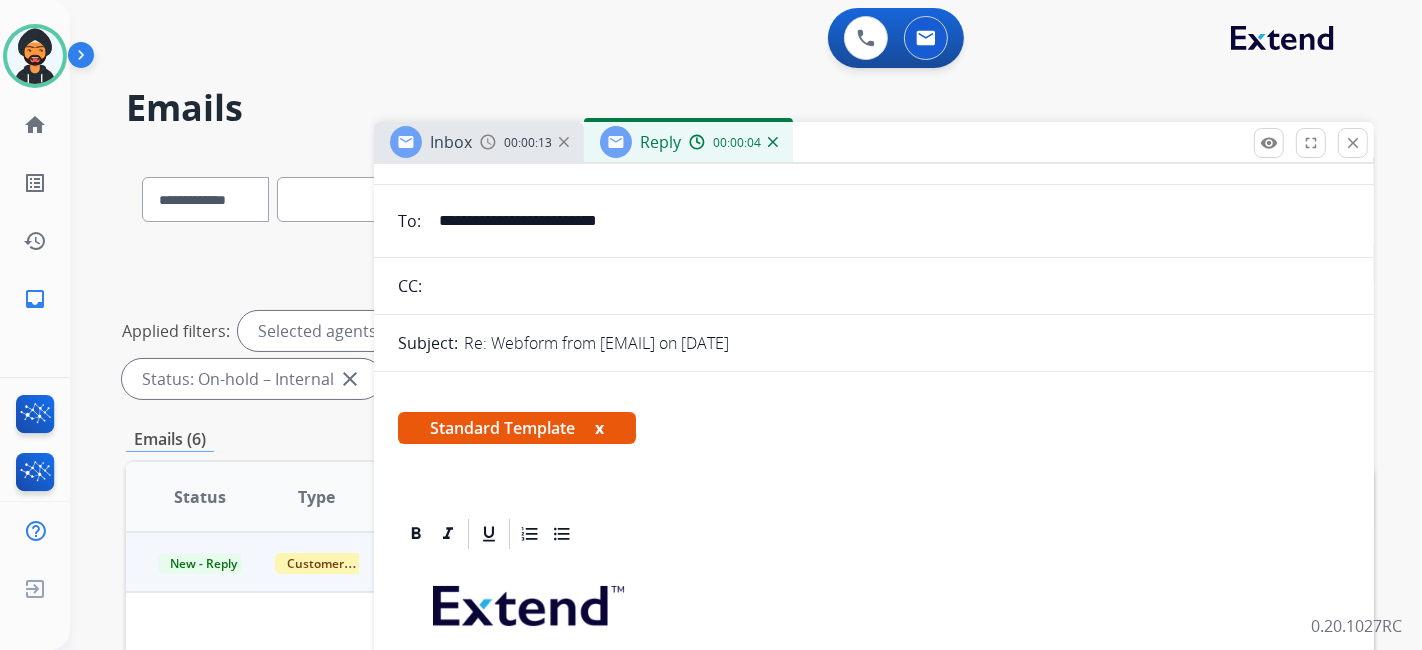 scroll, scrollTop: 333, scrollLeft: 0, axis: vertical 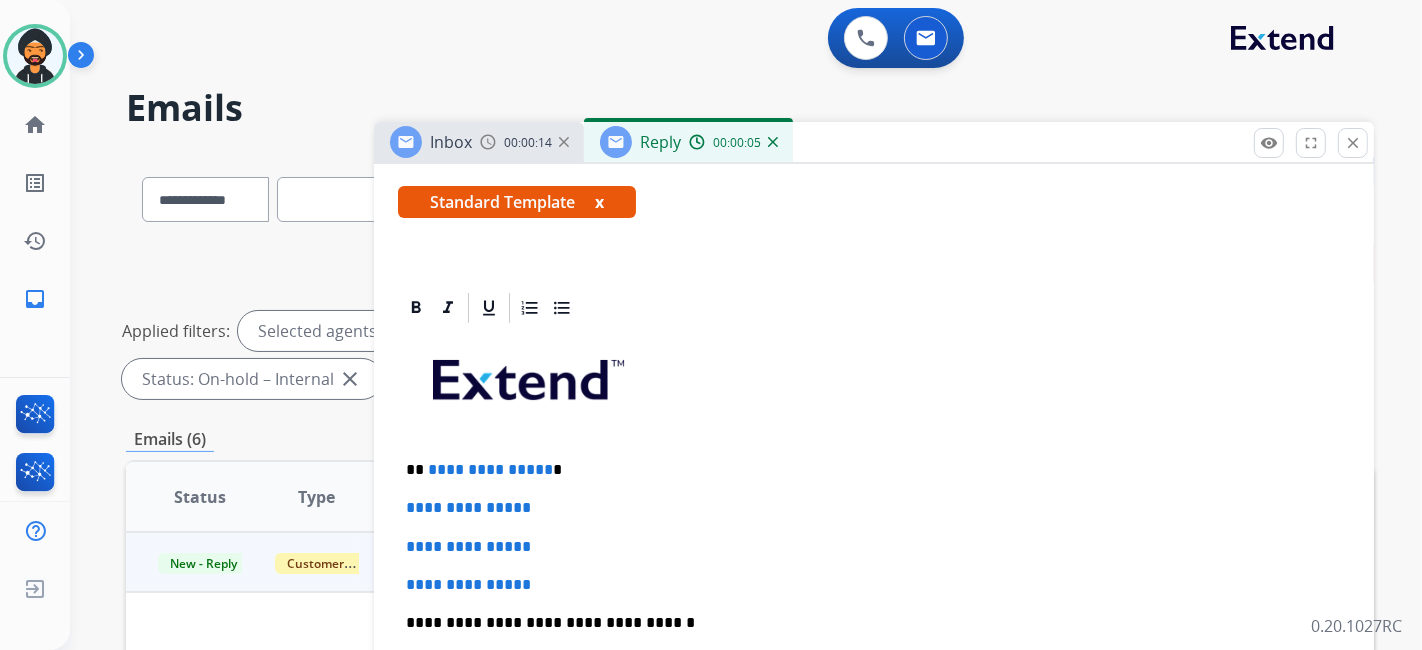 click on "**********" at bounding box center [866, 470] 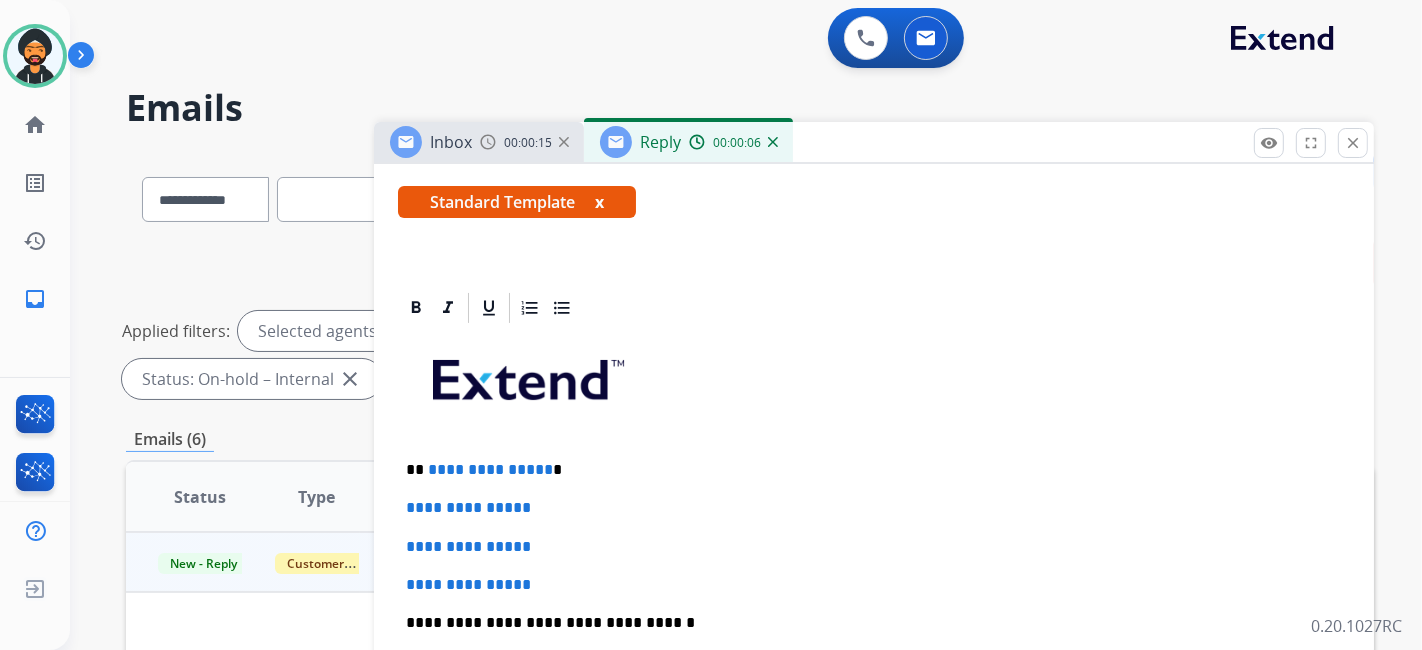 type 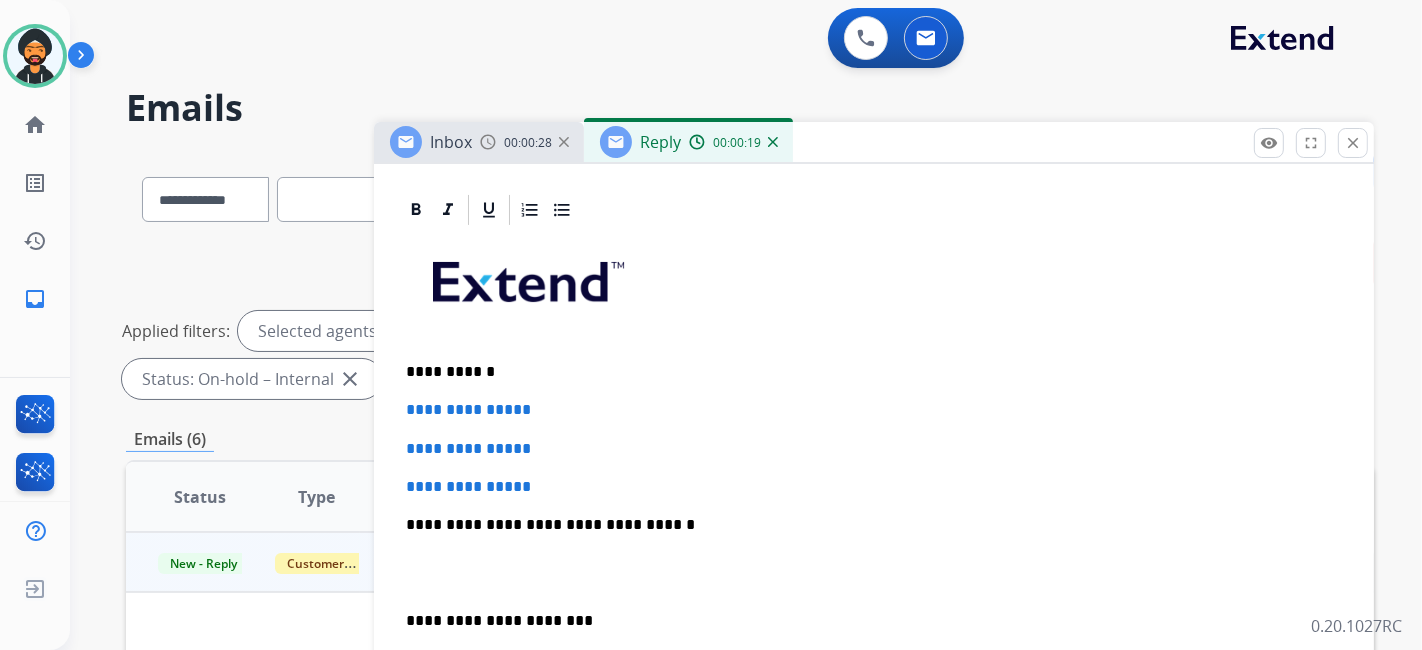 scroll, scrollTop: 421, scrollLeft: 0, axis: vertical 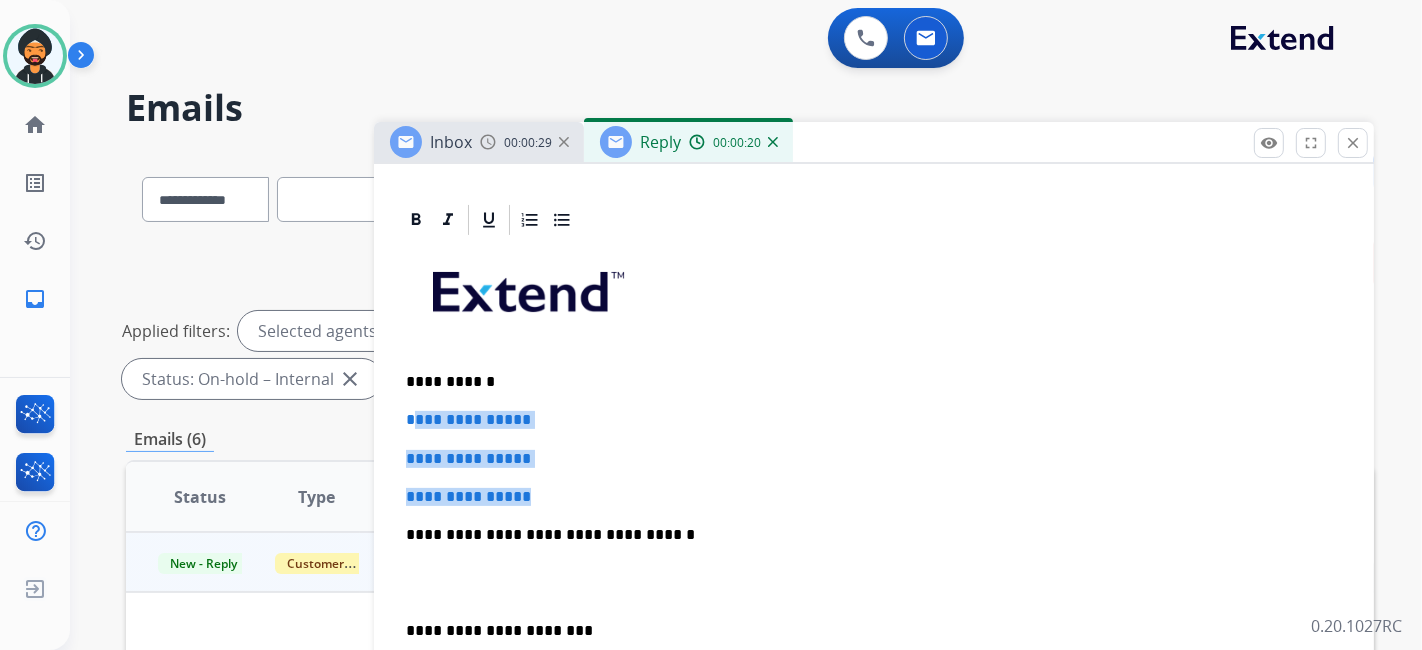 drag, startPoint x: 558, startPoint y: 487, endPoint x: 408, endPoint y: 412, distance: 167.7051 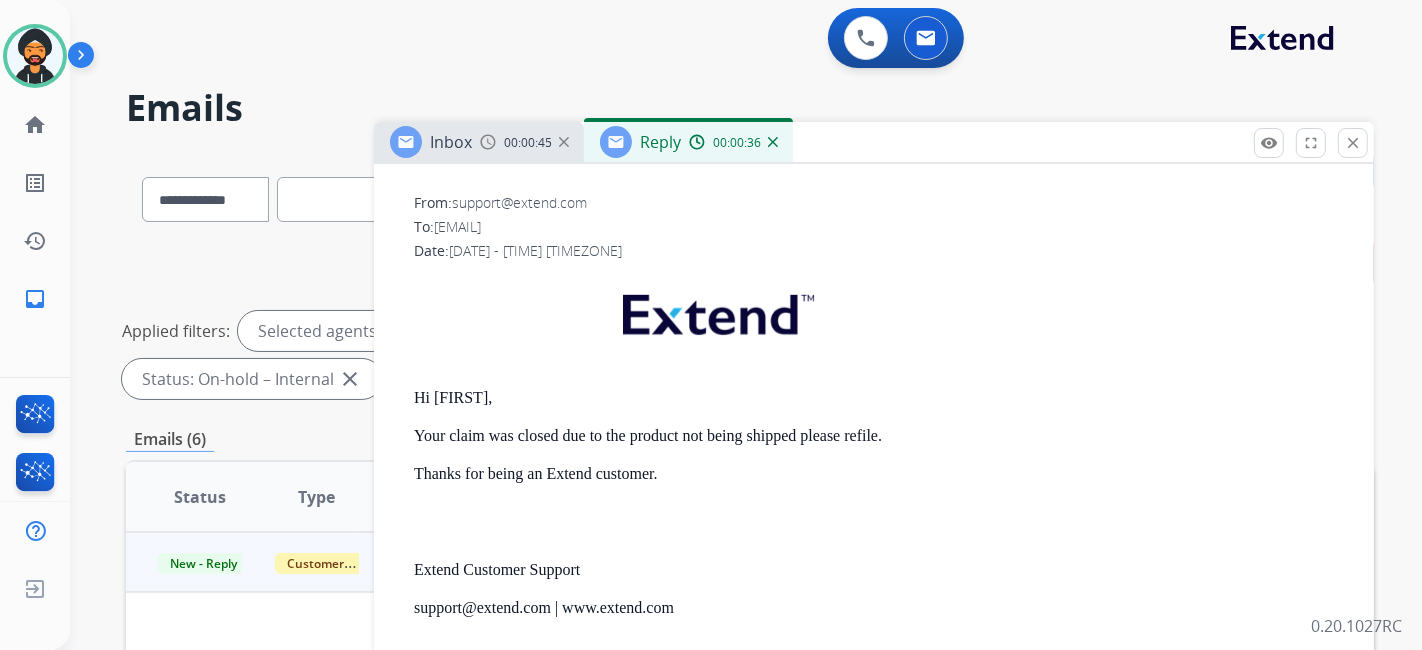 scroll, scrollTop: 888, scrollLeft: 0, axis: vertical 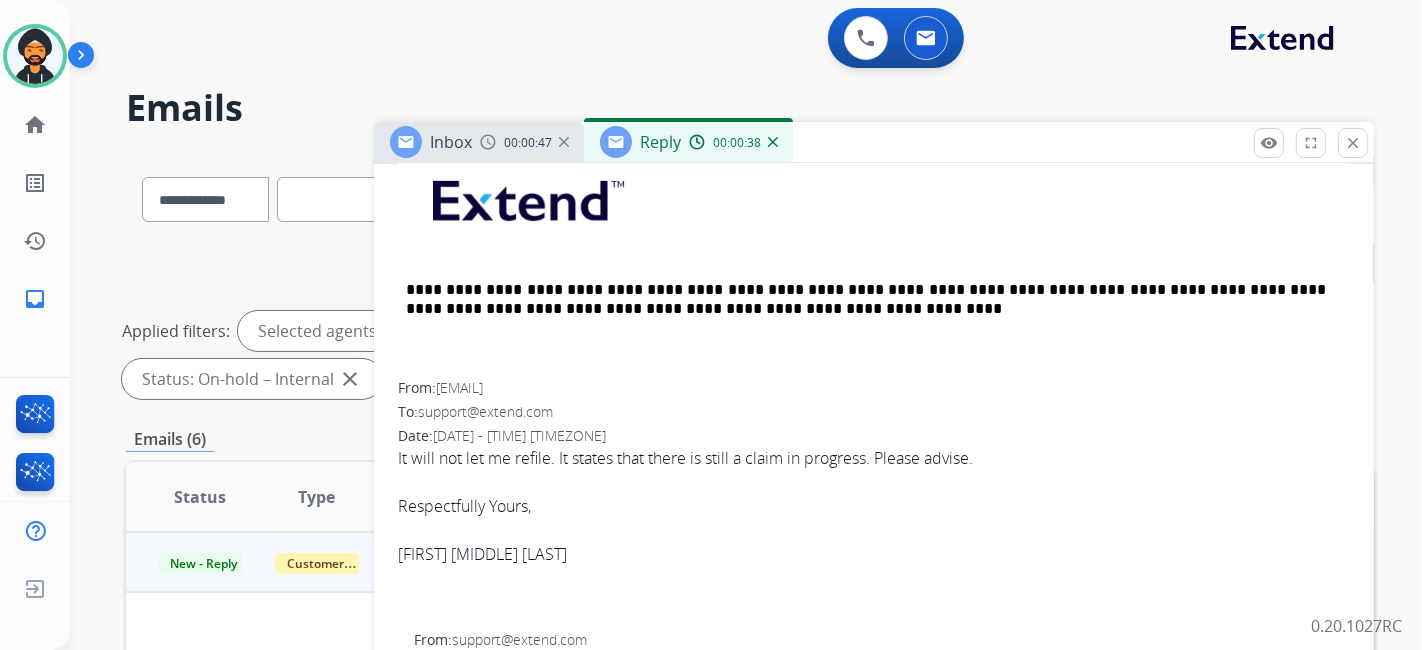click on "[EMAIL]" at bounding box center (459, 387) 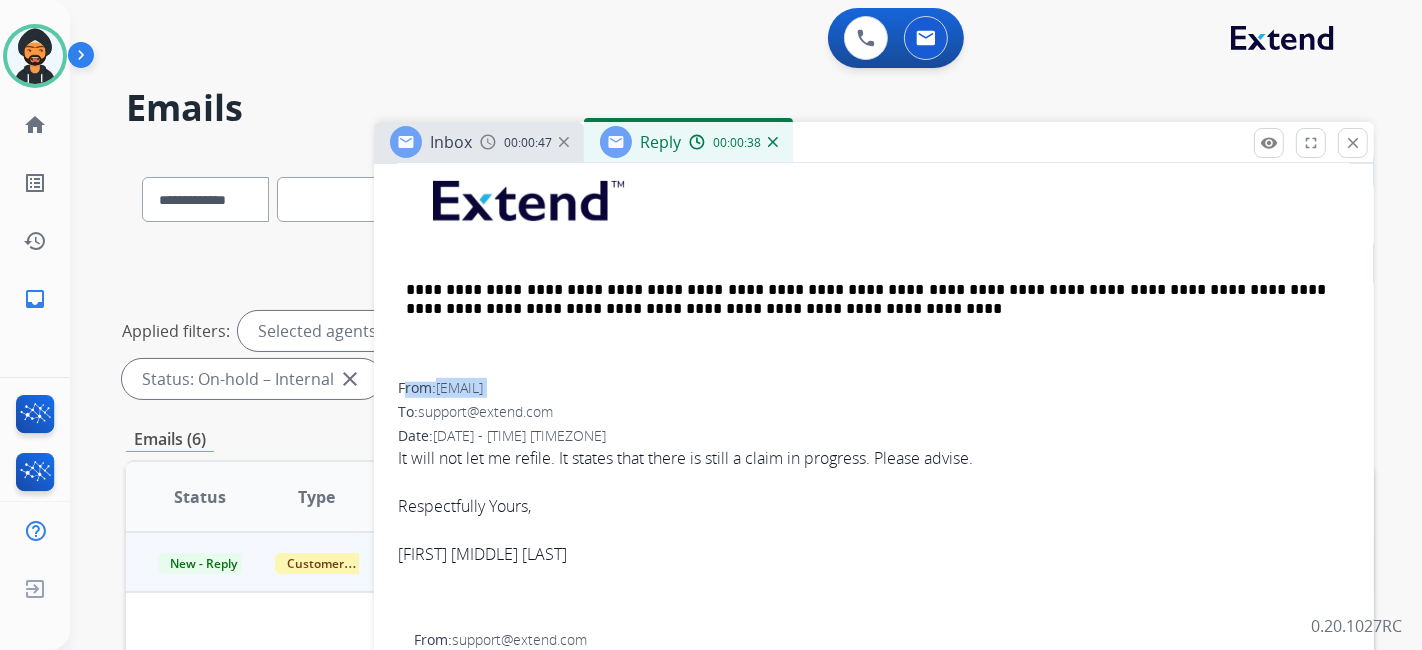 click on "[EMAIL]" at bounding box center (459, 387) 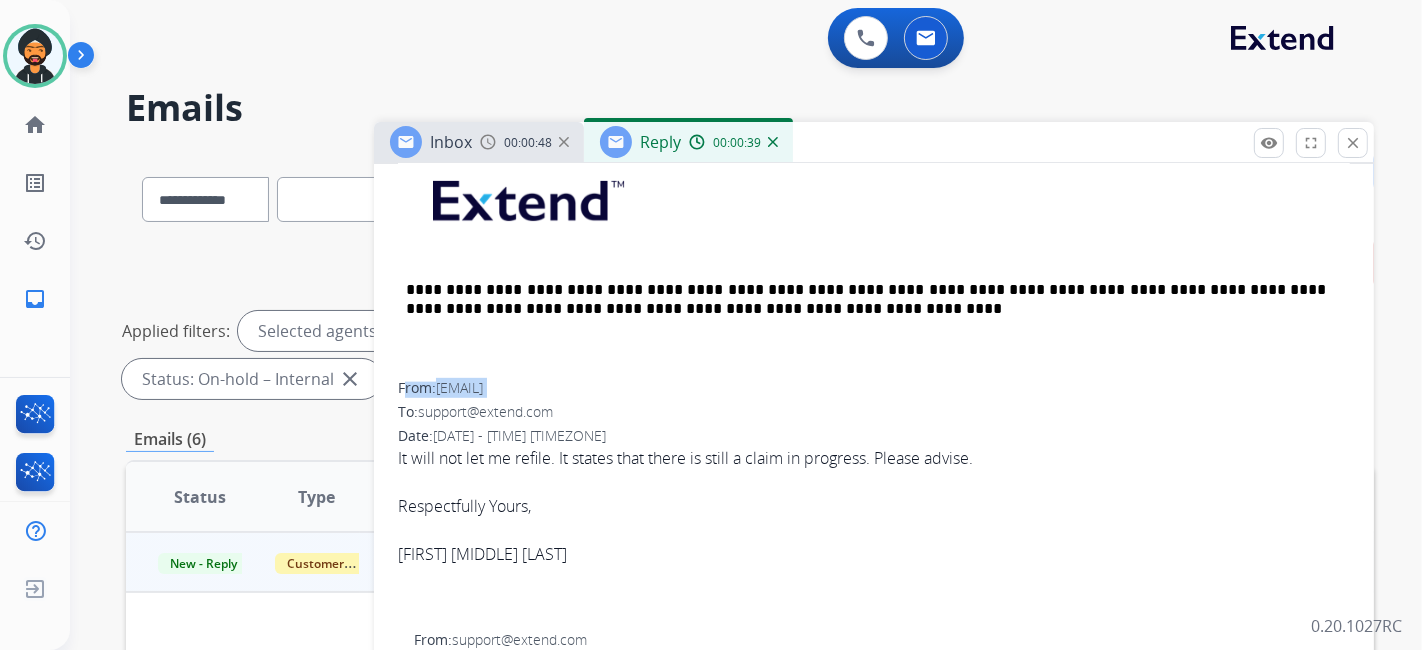 click on "[EMAIL]" at bounding box center (459, 387) 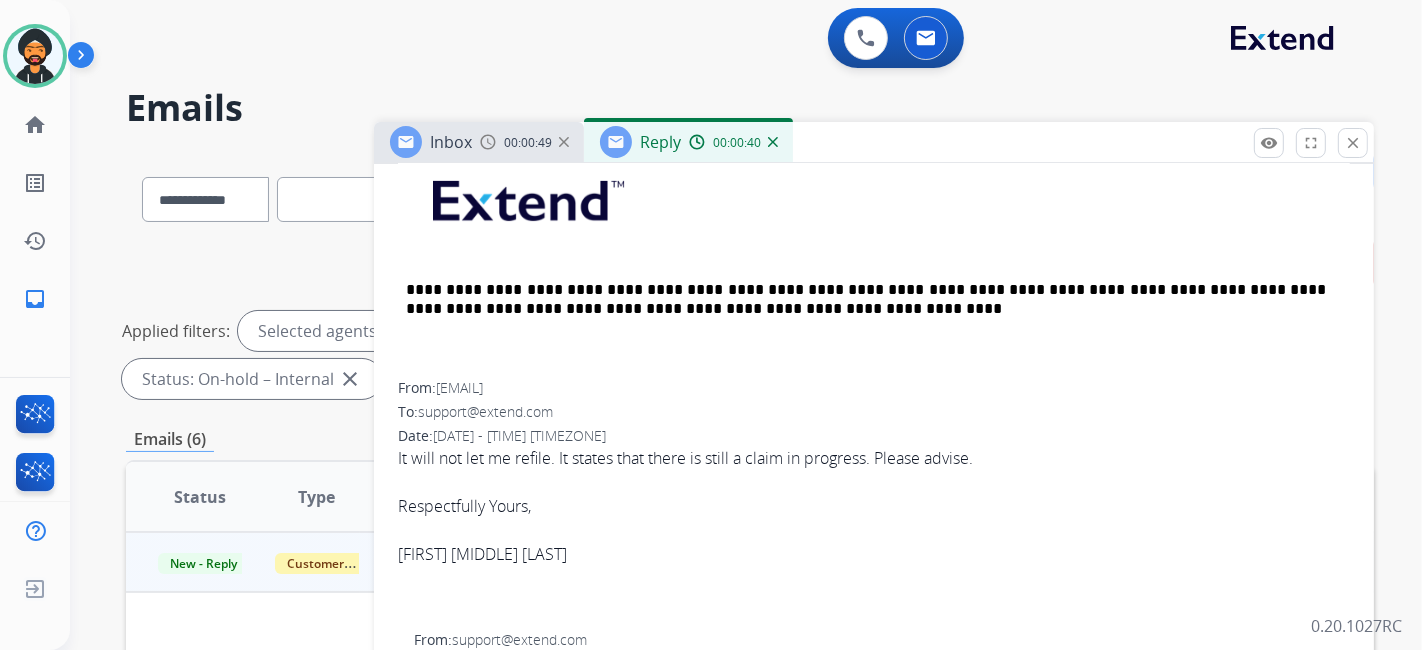 drag, startPoint x: 438, startPoint y: 378, endPoint x: 634, endPoint y: 392, distance: 196.49936 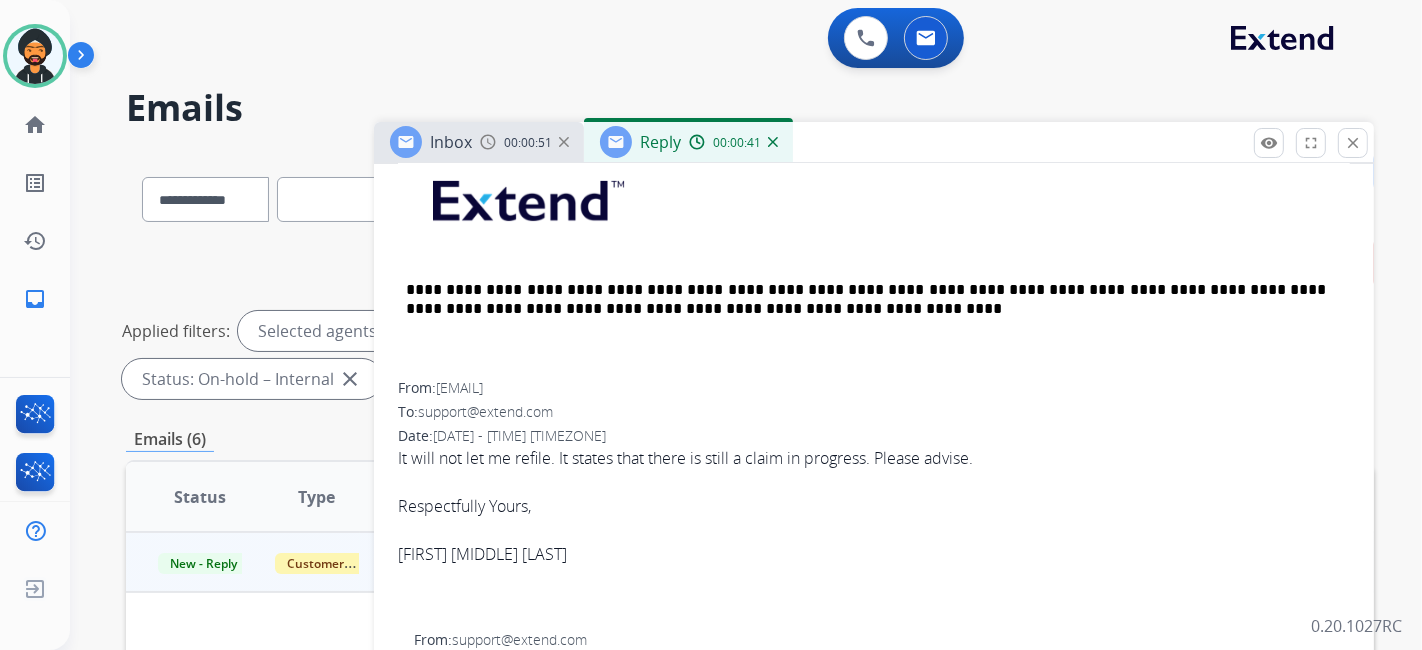 copy on "[EMAIL]" 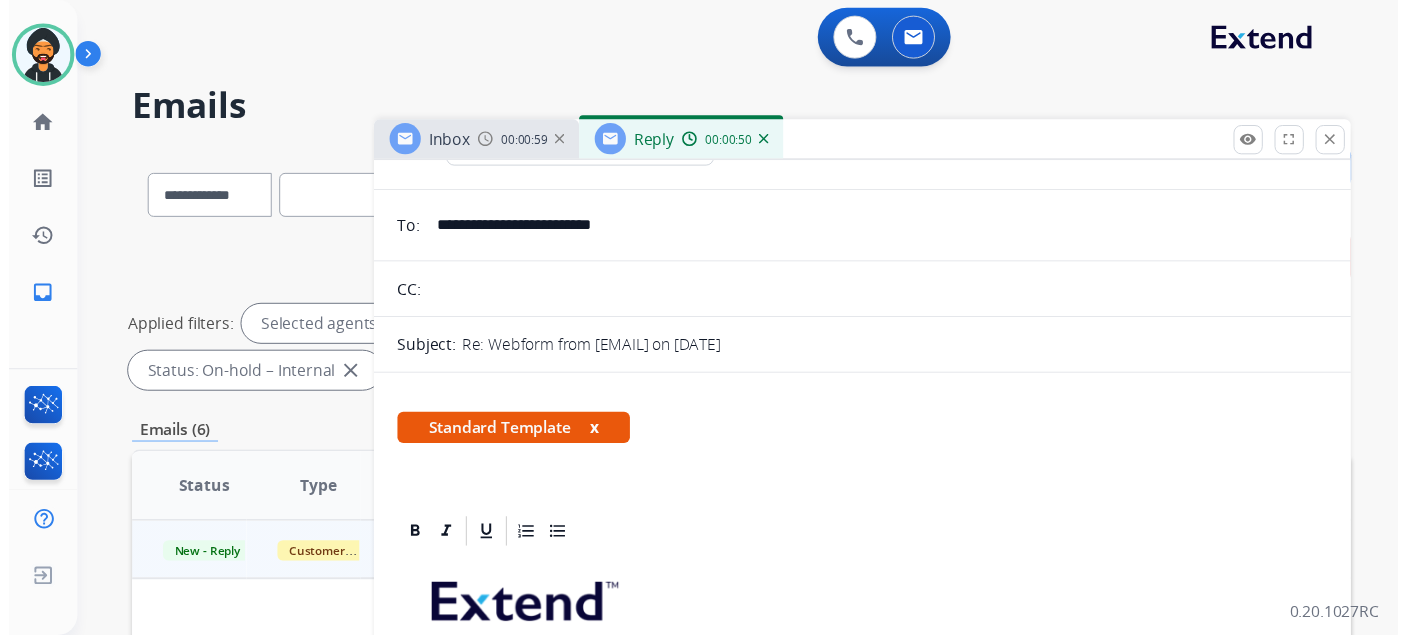 scroll, scrollTop: 0, scrollLeft: 0, axis: both 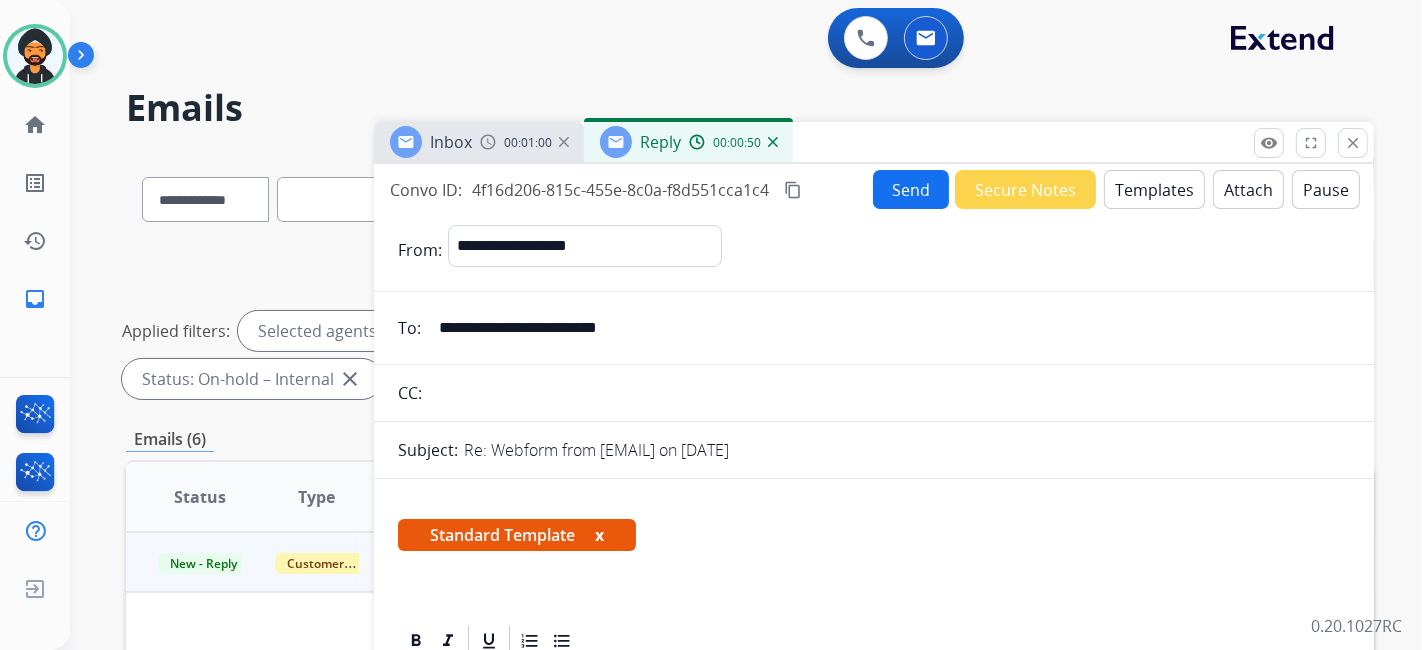 click on "Send" at bounding box center [911, 189] 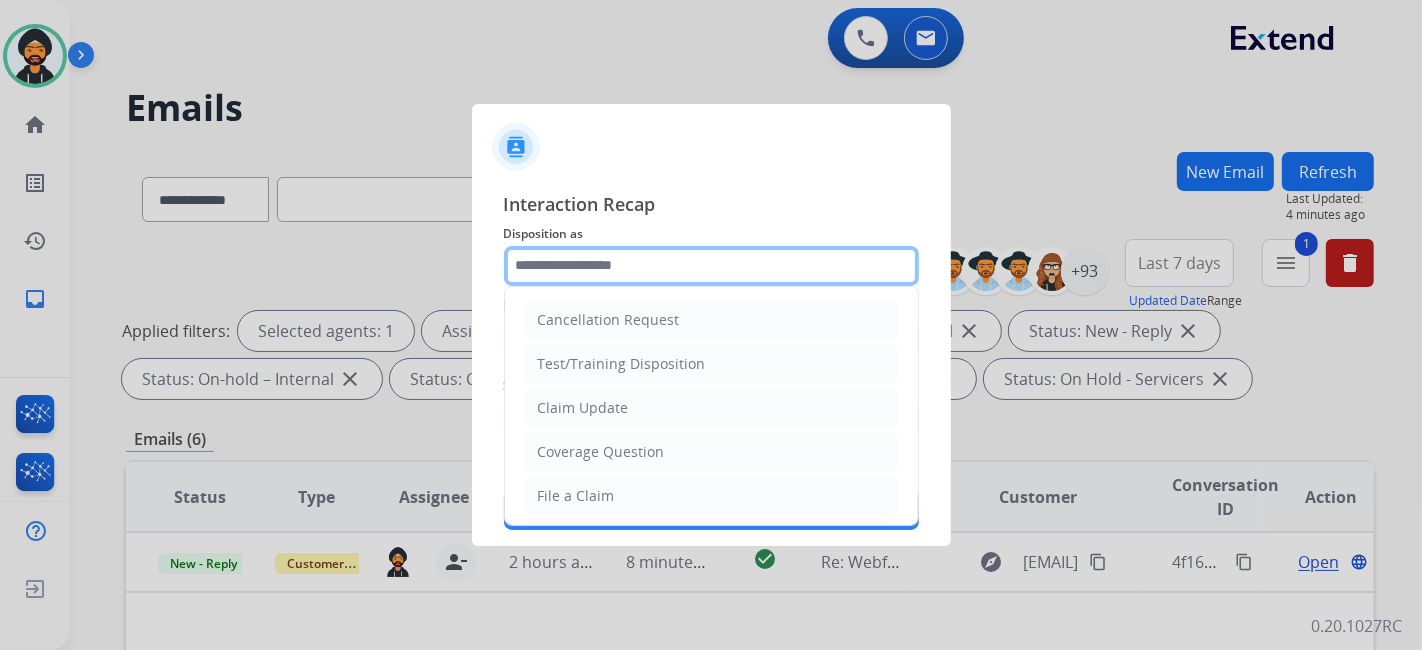 click 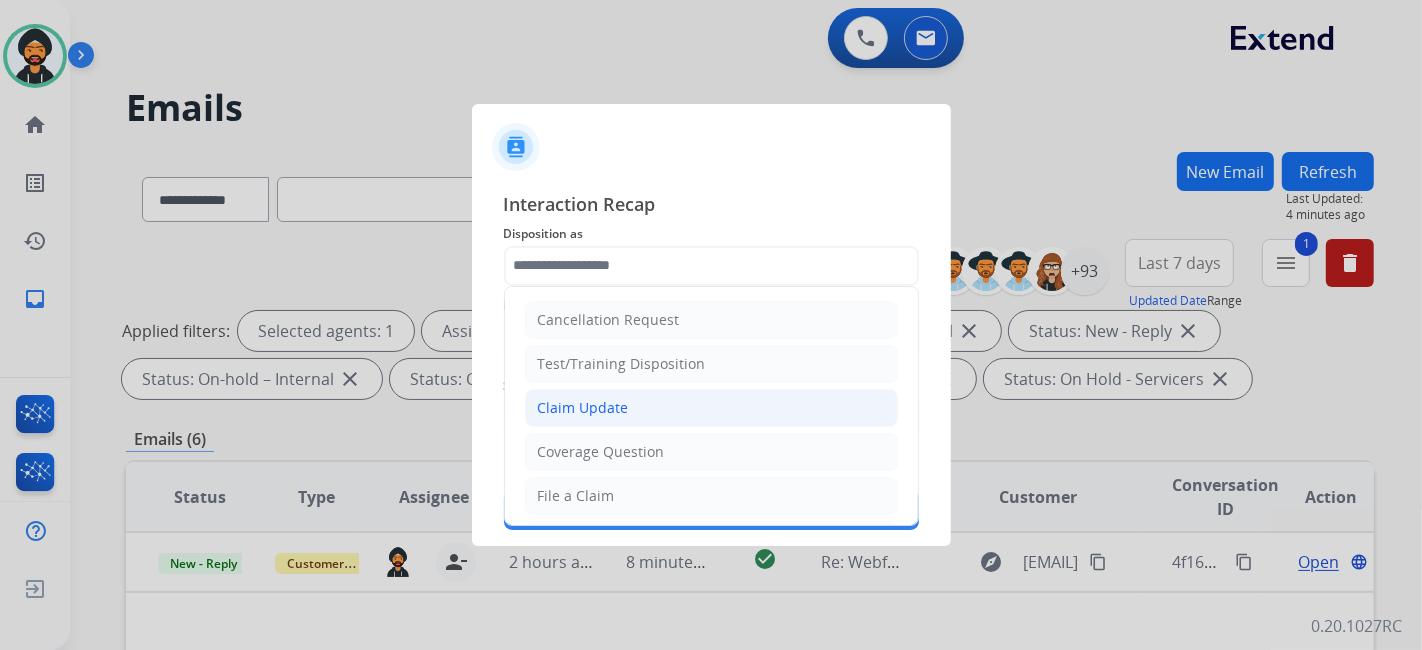 click on "Claim Update" 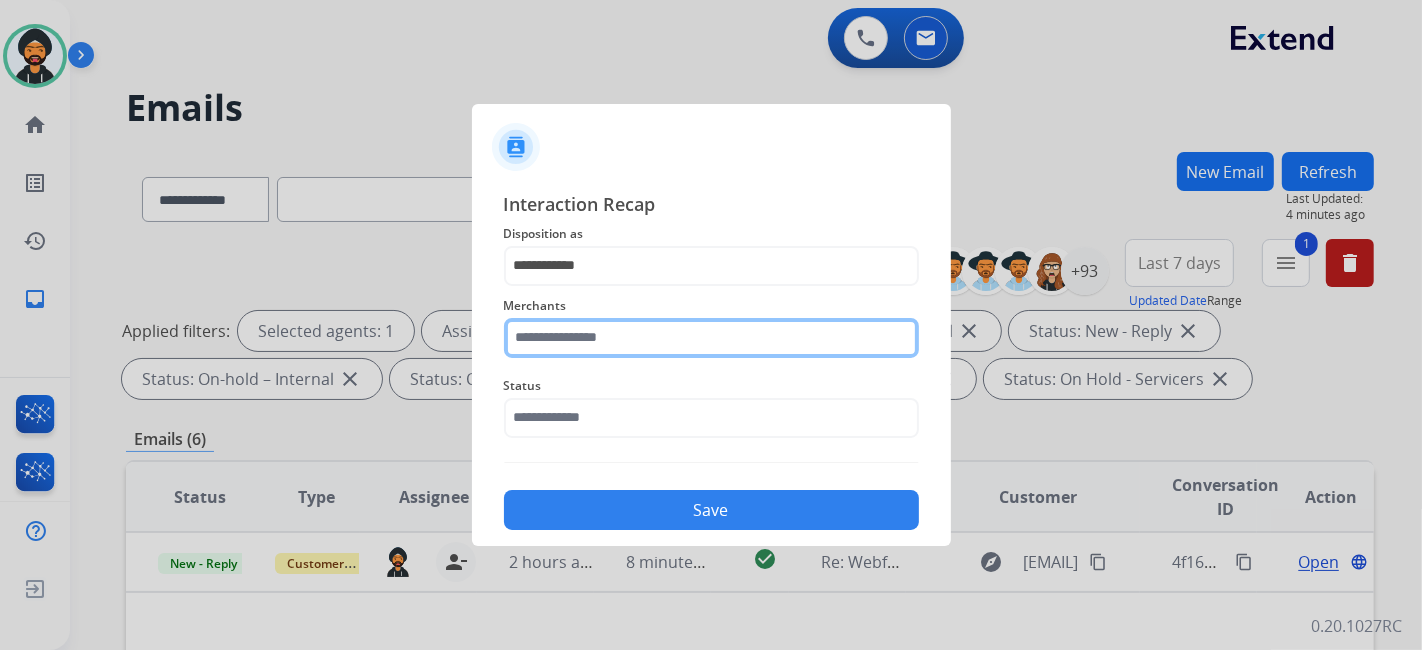 click 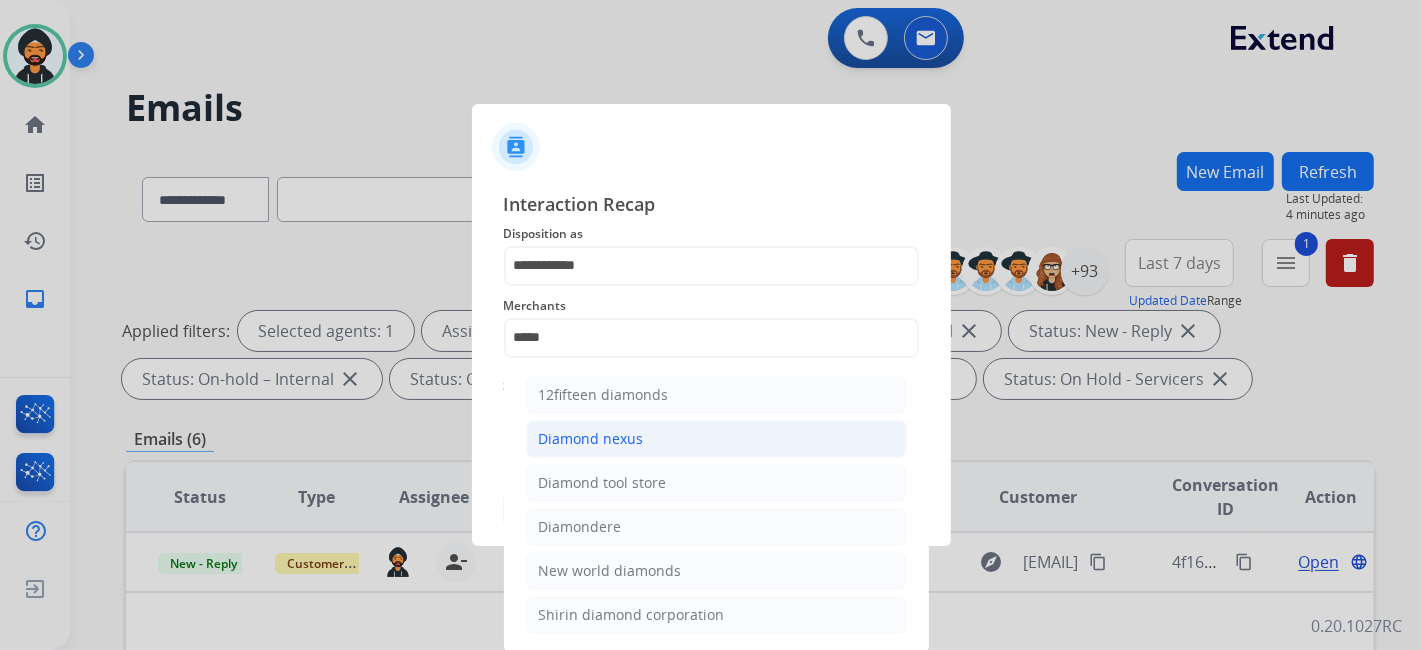 click on "Diamond nexus" 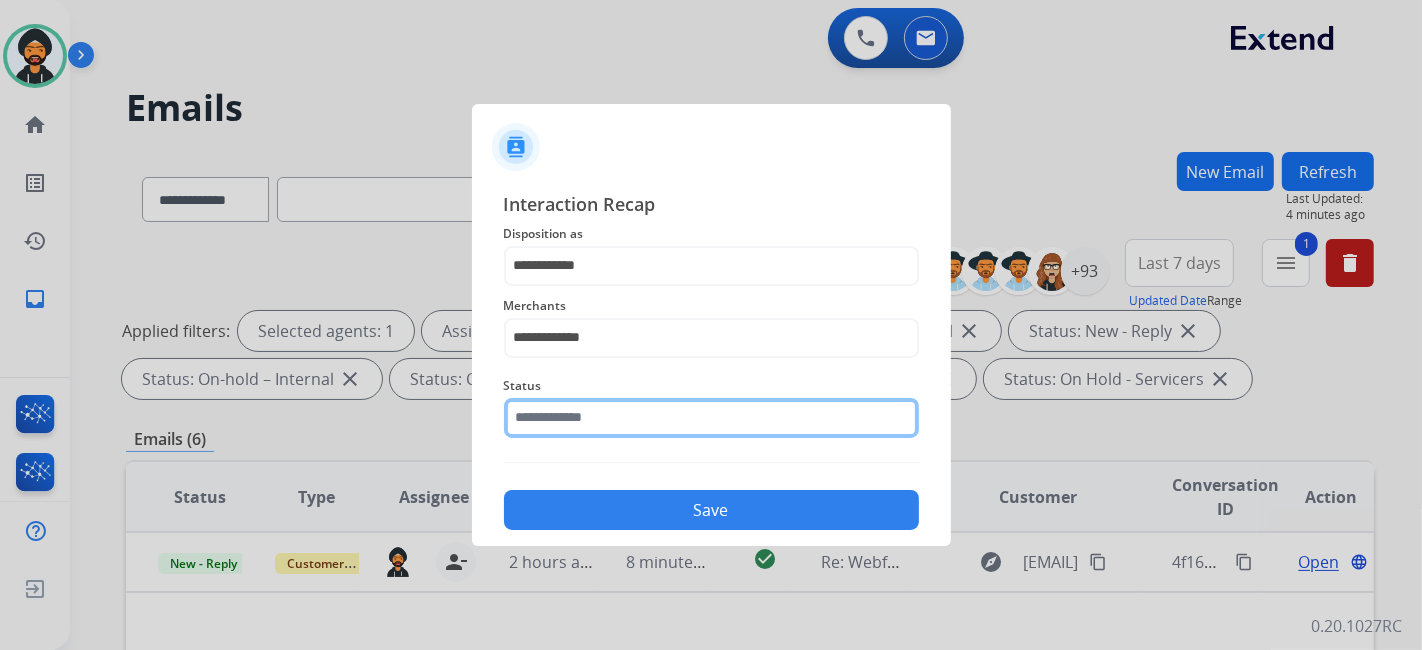 click on "Status" 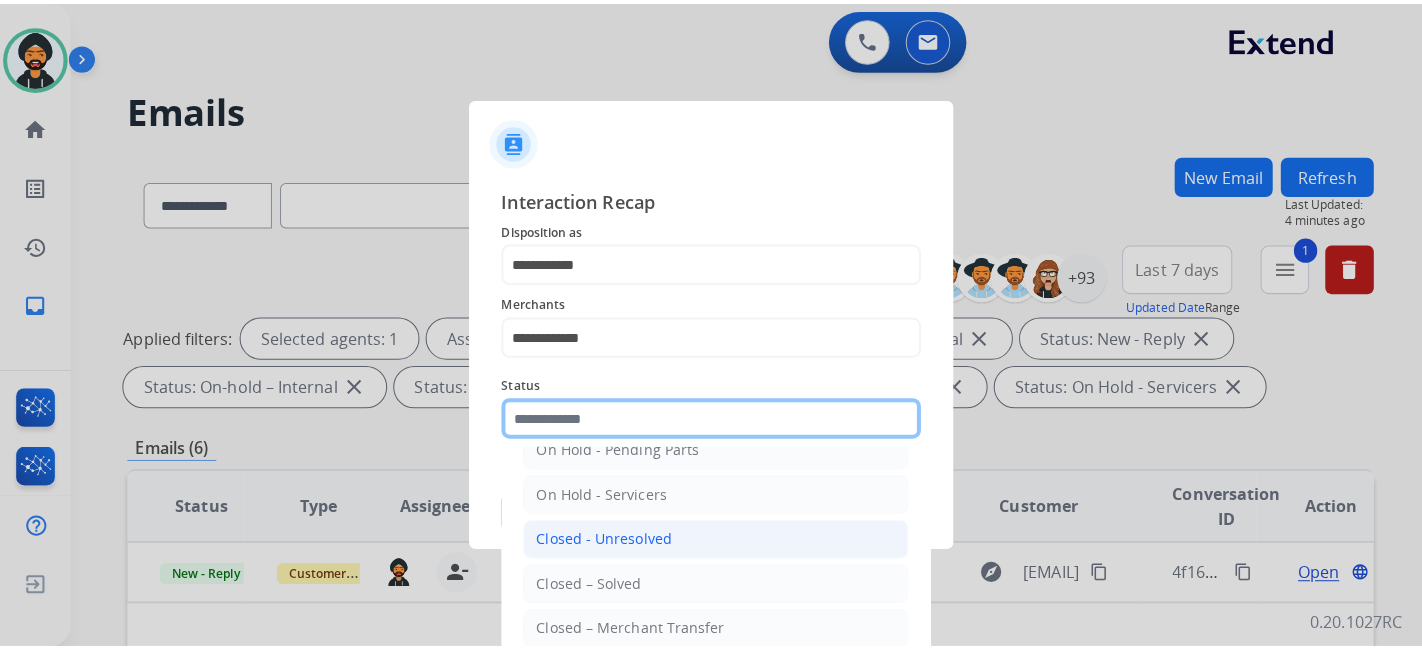 scroll, scrollTop: 115, scrollLeft: 0, axis: vertical 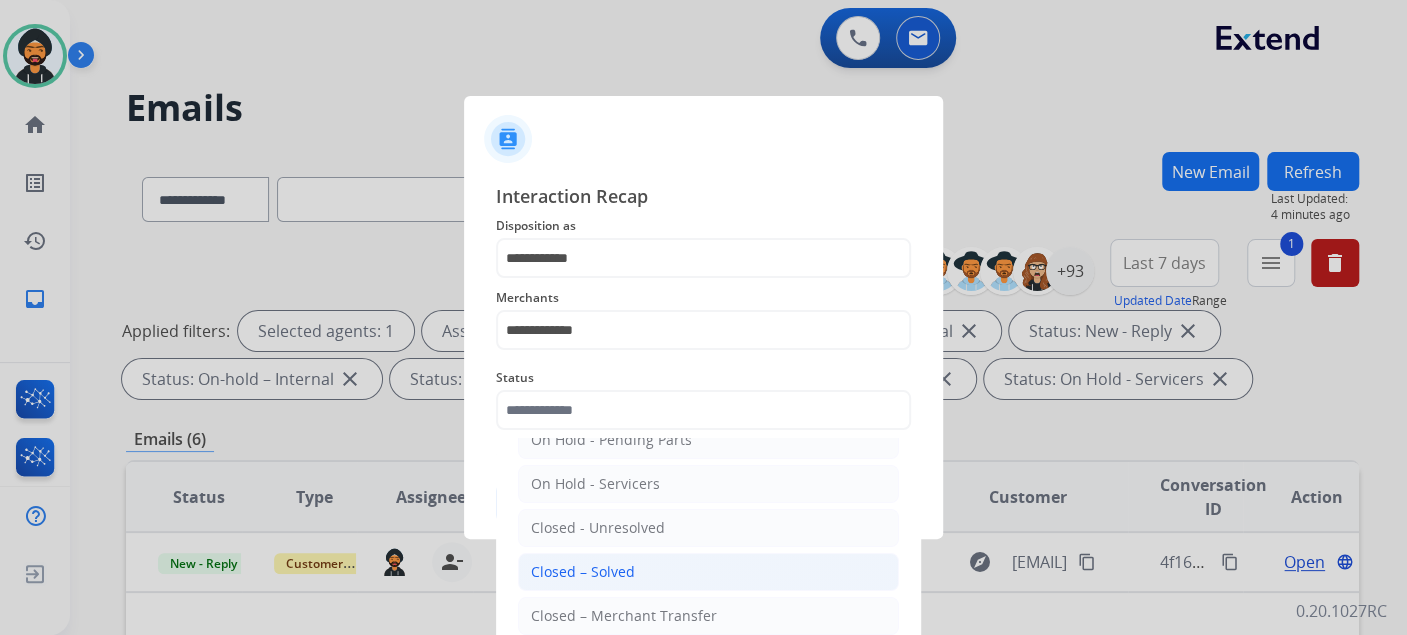 click on "Closed – Solved" 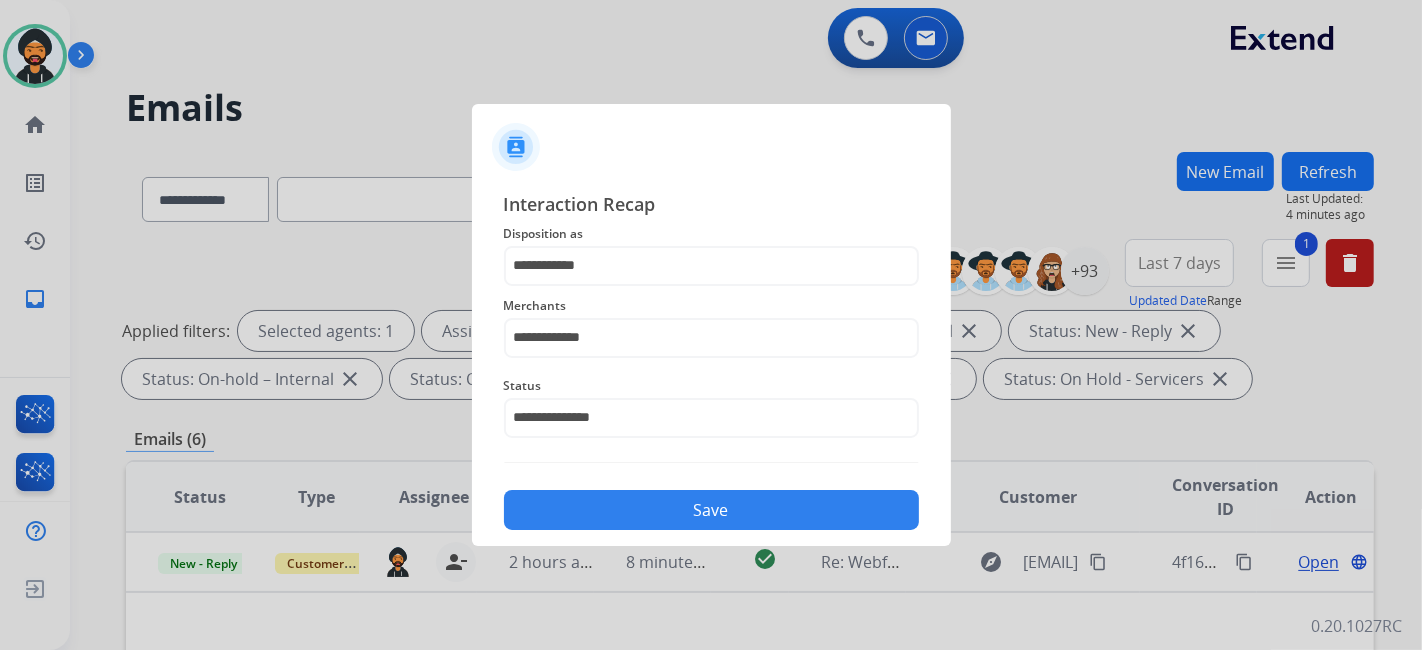 click on "Save" 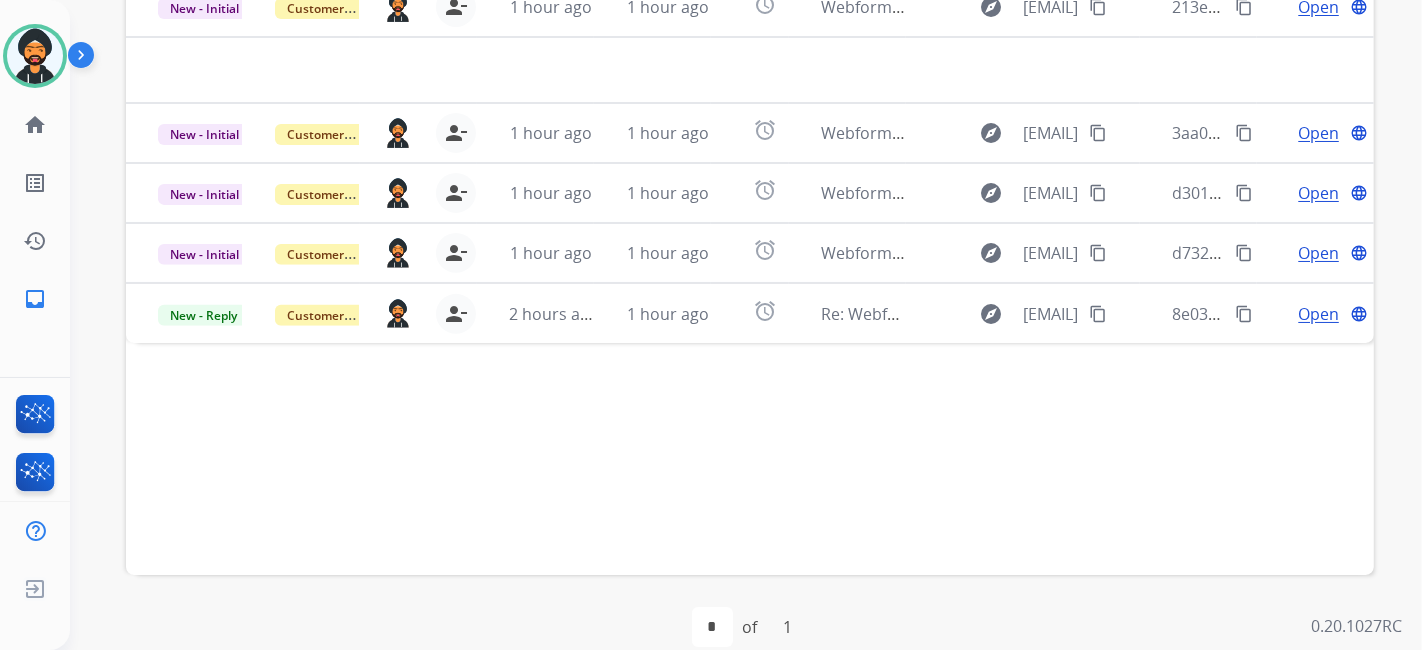 scroll, scrollTop: 333, scrollLeft: 0, axis: vertical 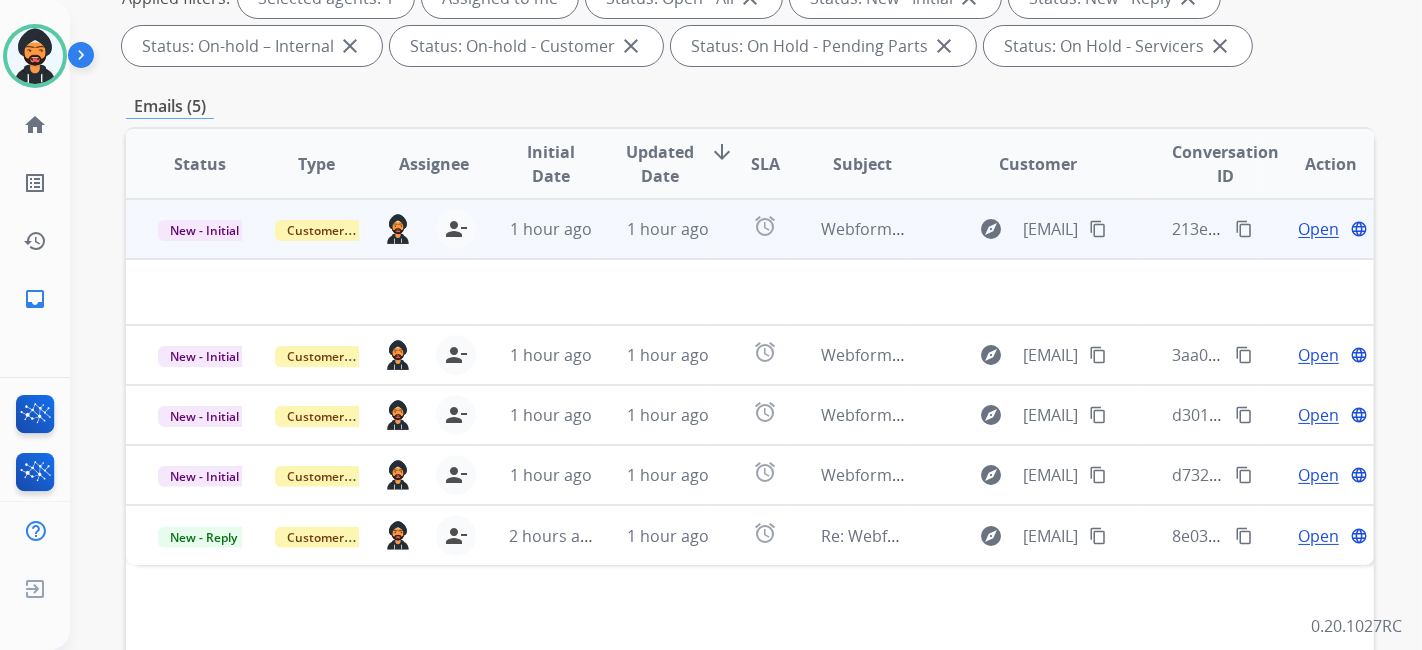 click on "Open" at bounding box center [1318, 229] 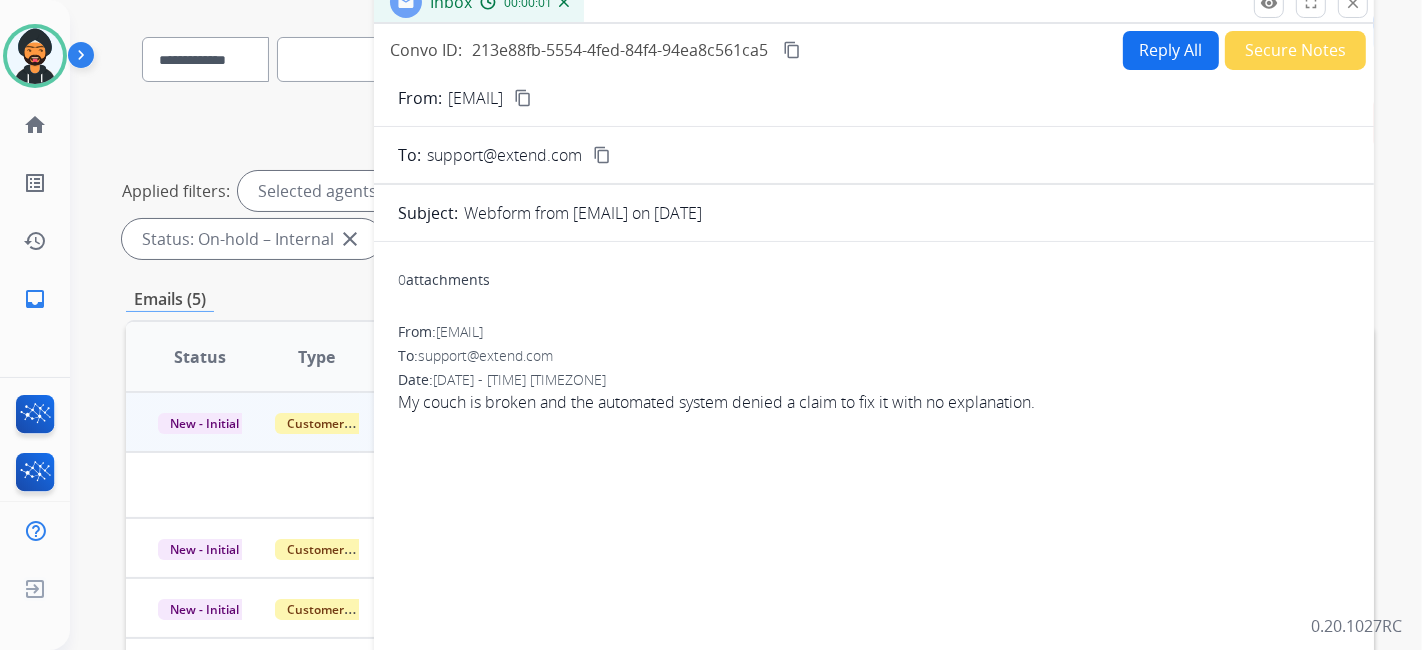 scroll, scrollTop: 111, scrollLeft: 0, axis: vertical 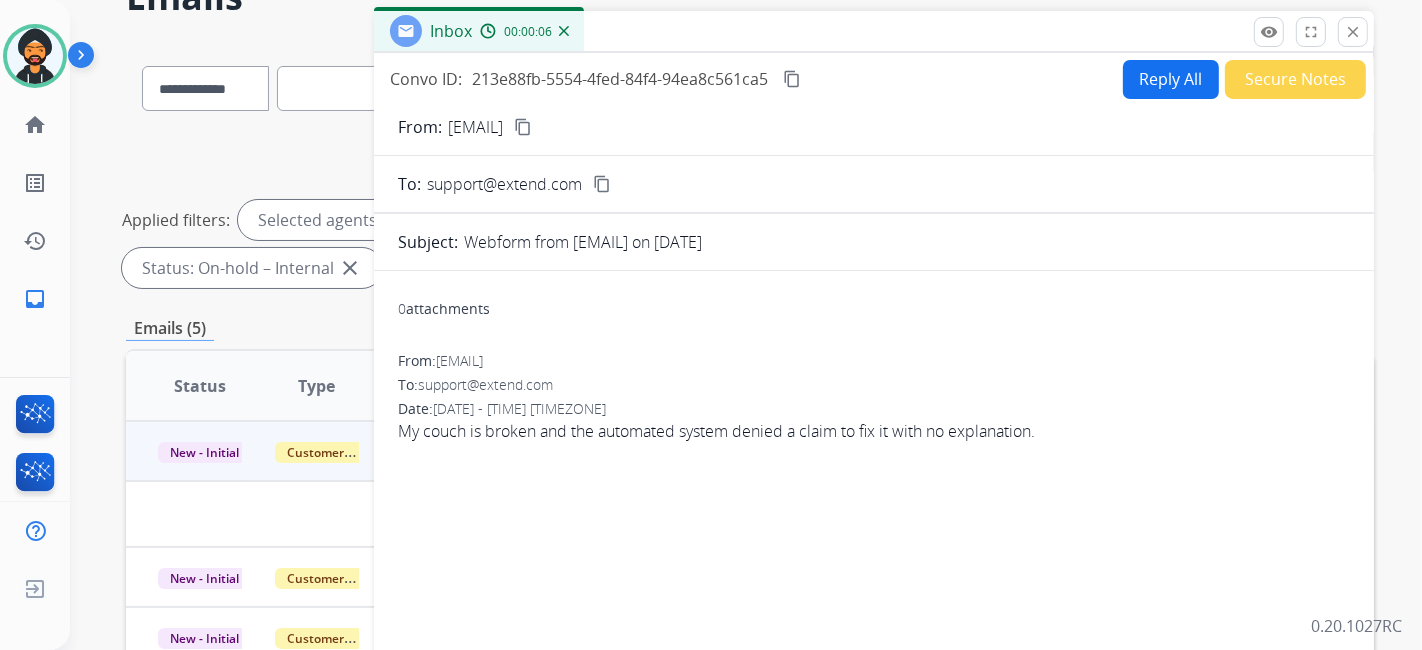click on "Reply All" at bounding box center (1171, 79) 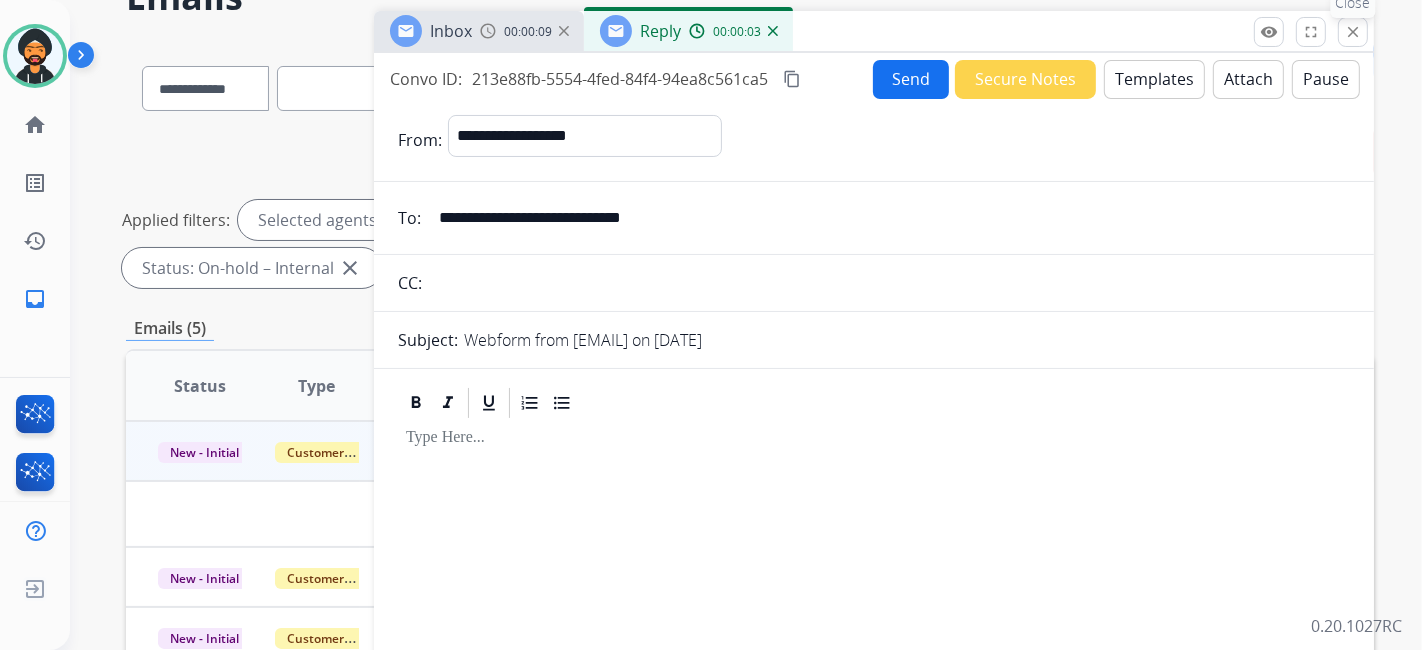click on "close" at bounding box center (1353, 32) 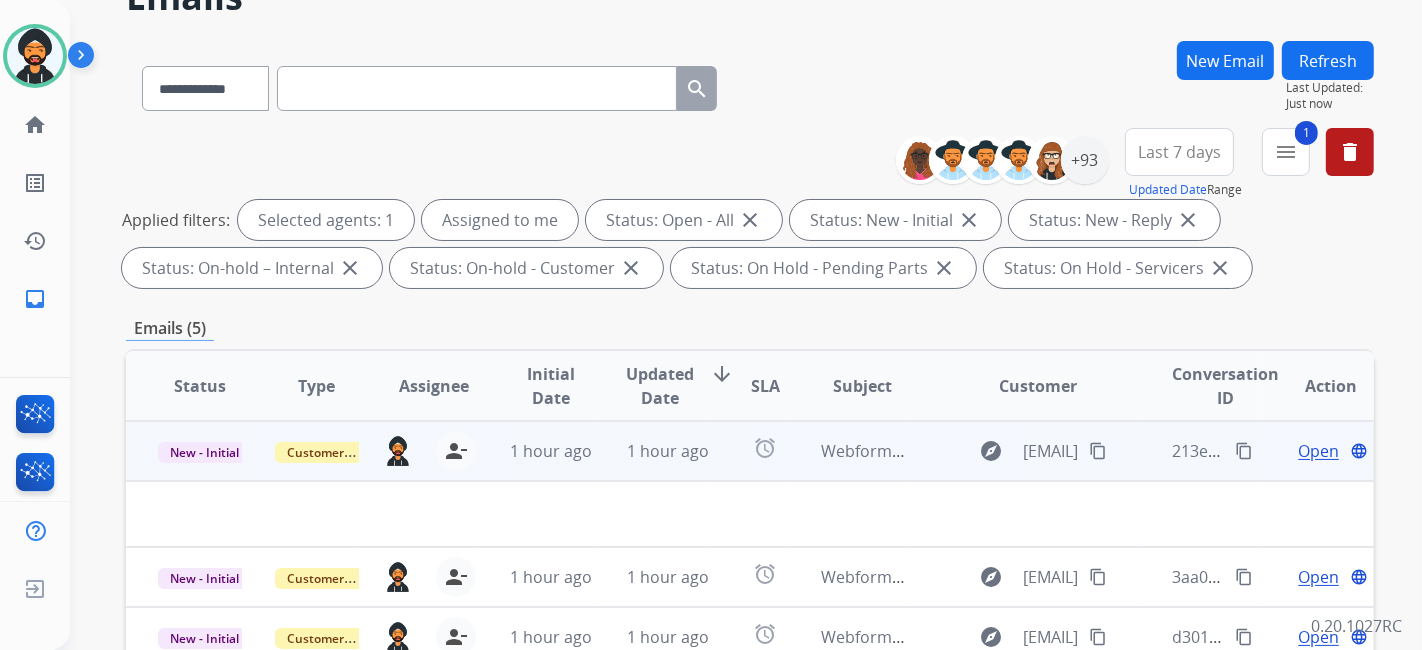 click on "Open" at bounding box center (1318, 451) 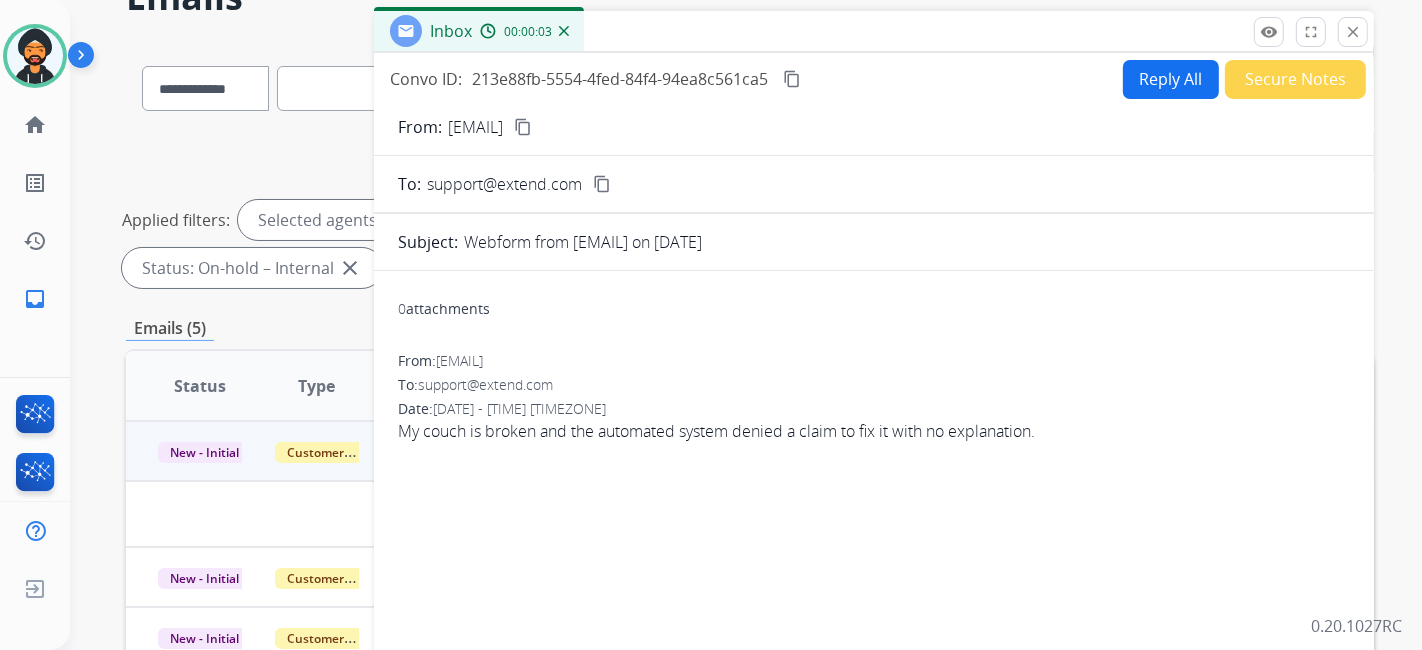 click on "content_copy" at bounding box center (523, 127) 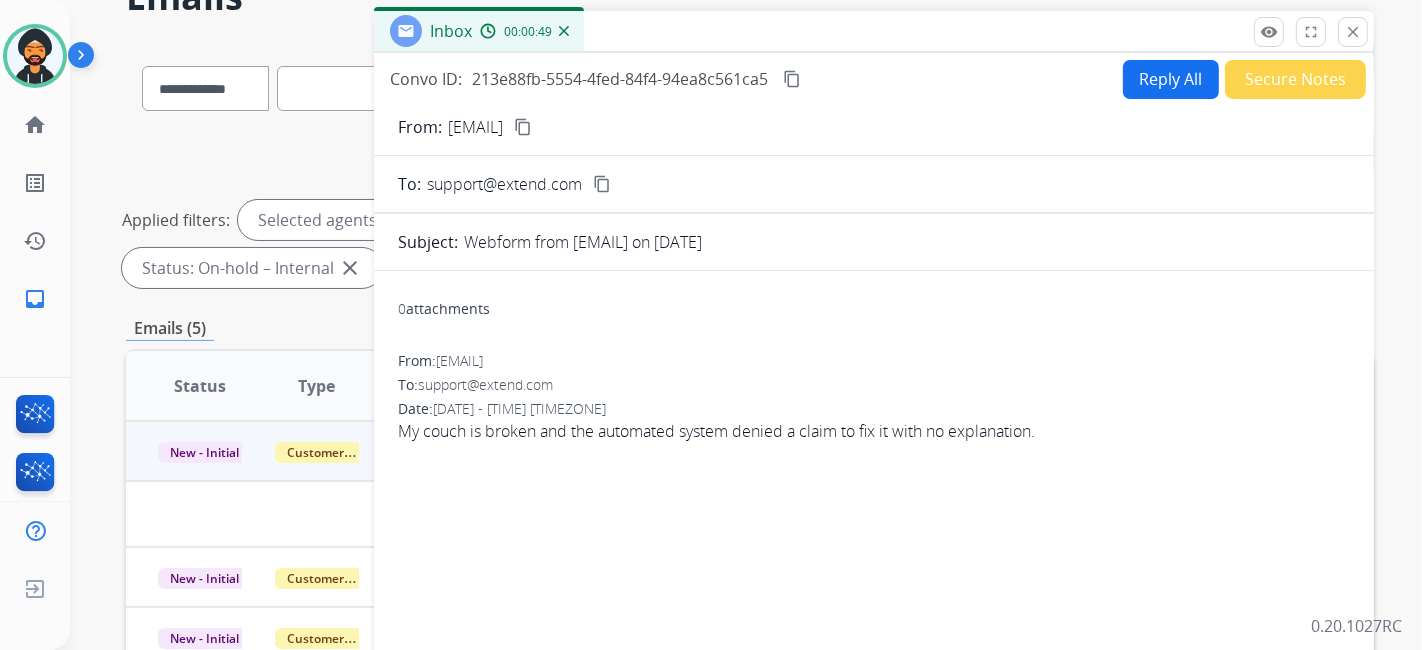 click on "Reply All" at bounding box center [1171, 79] 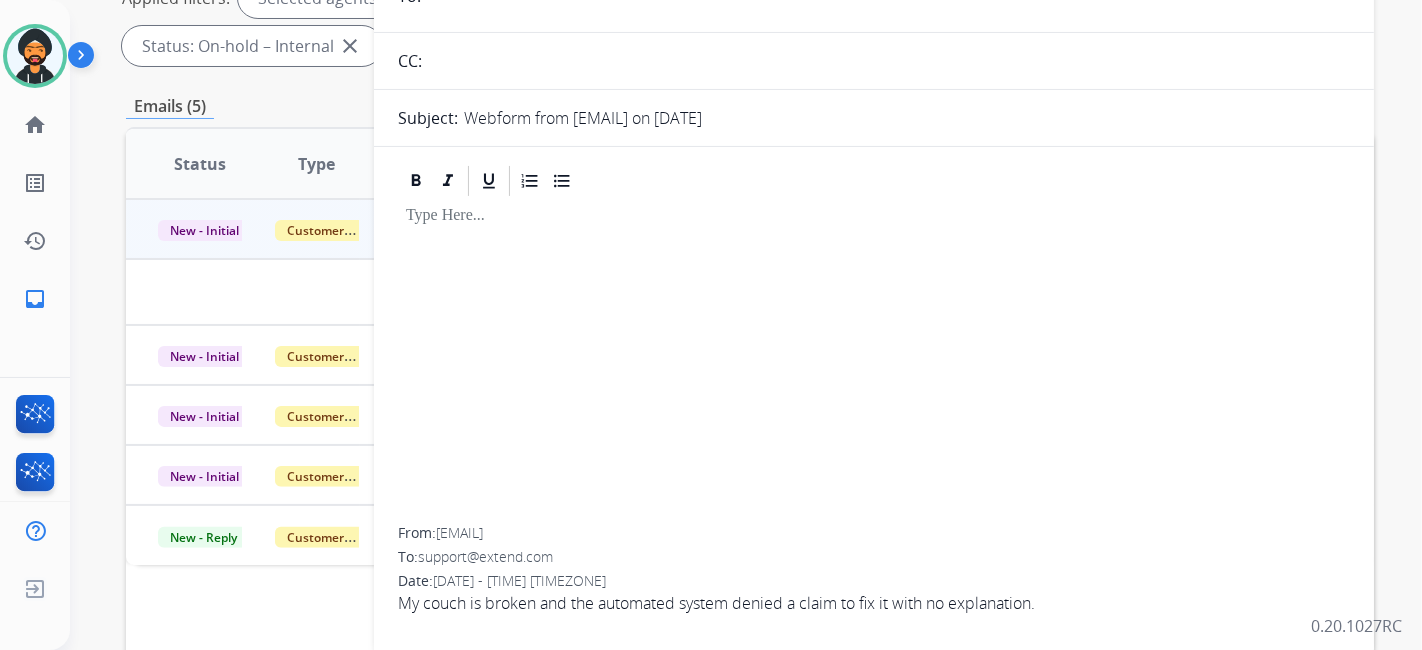 scroll, scrollTop: 0, scrollLeft: 0, axis: both 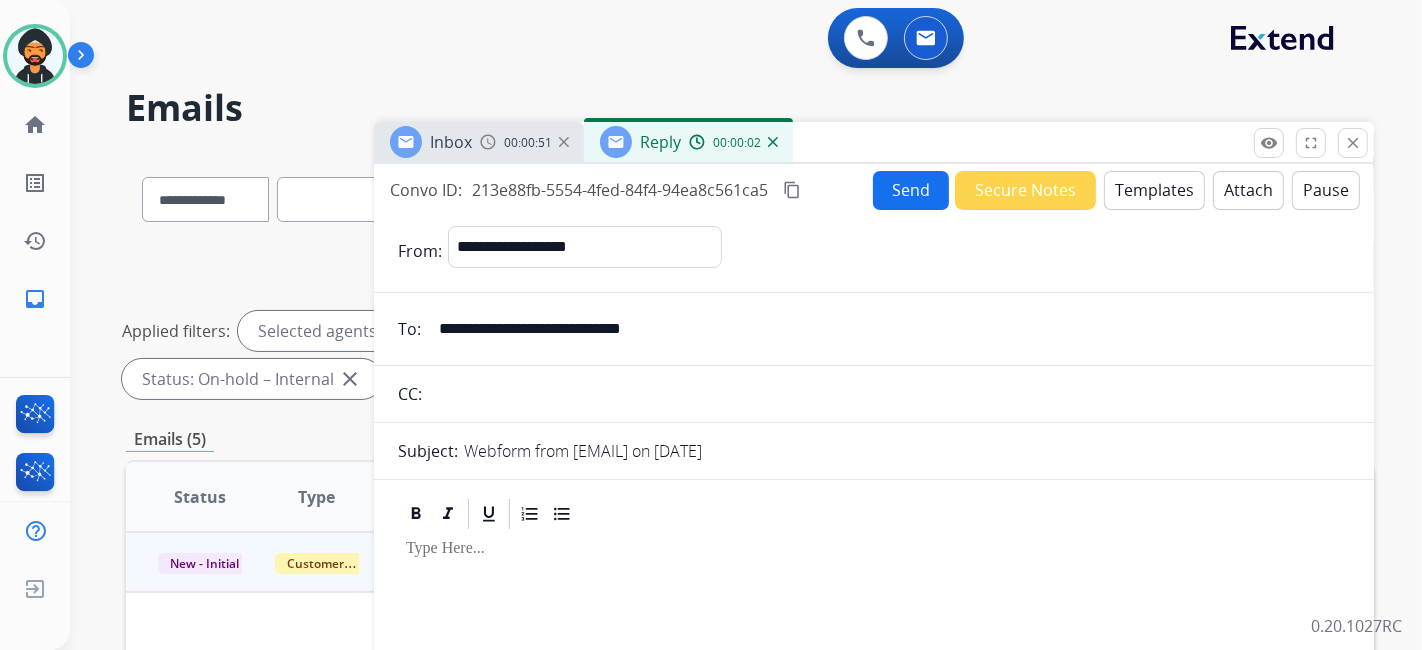 click on "Templates" at bounding box center (1154, 190) 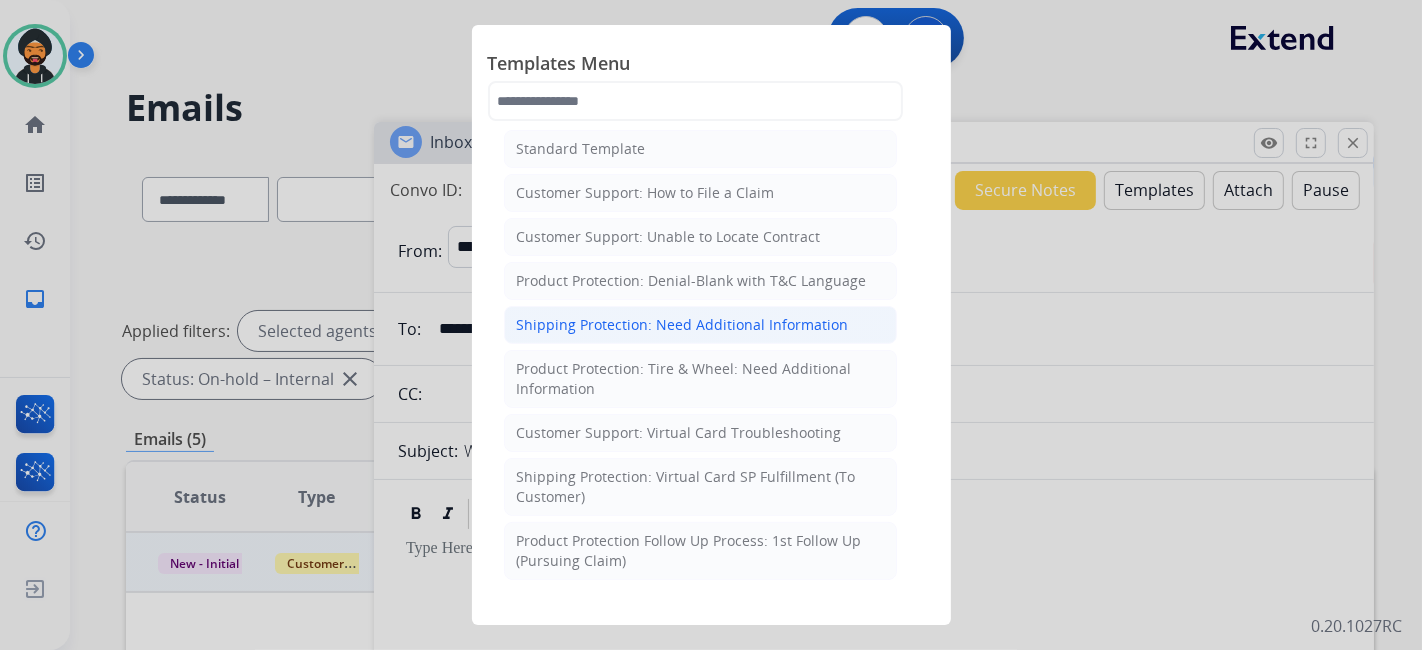 scroll, scrollTop: 0, scrollLeft: 0, axis: both 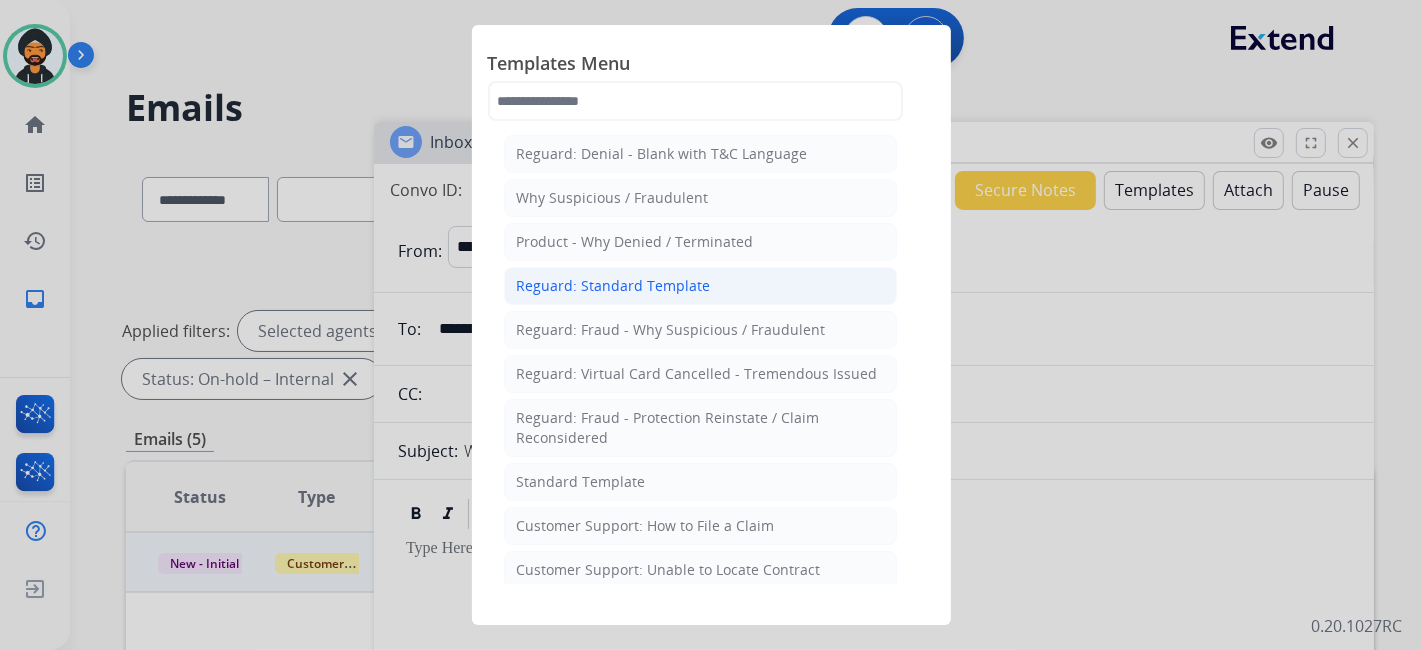 click on "Reguard: Standard Template" 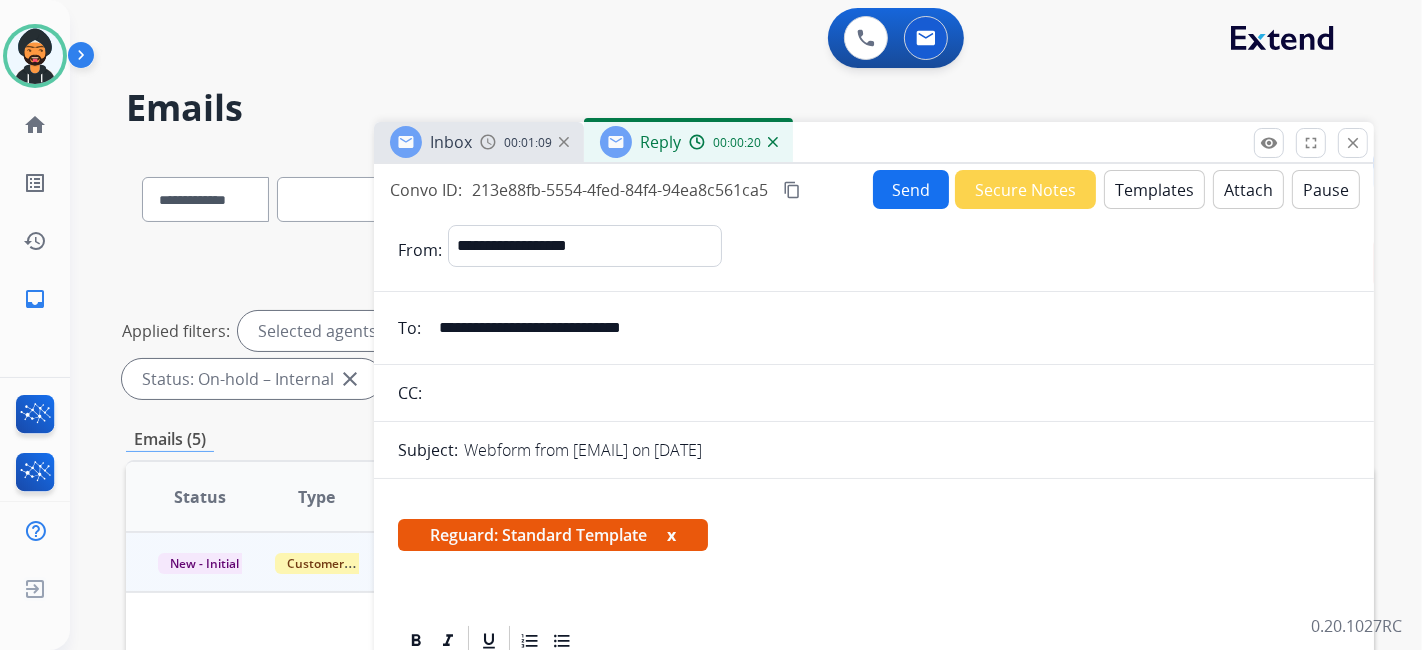 scroll, scrollTop: 182, scrollLeft: 0, axis: vertical 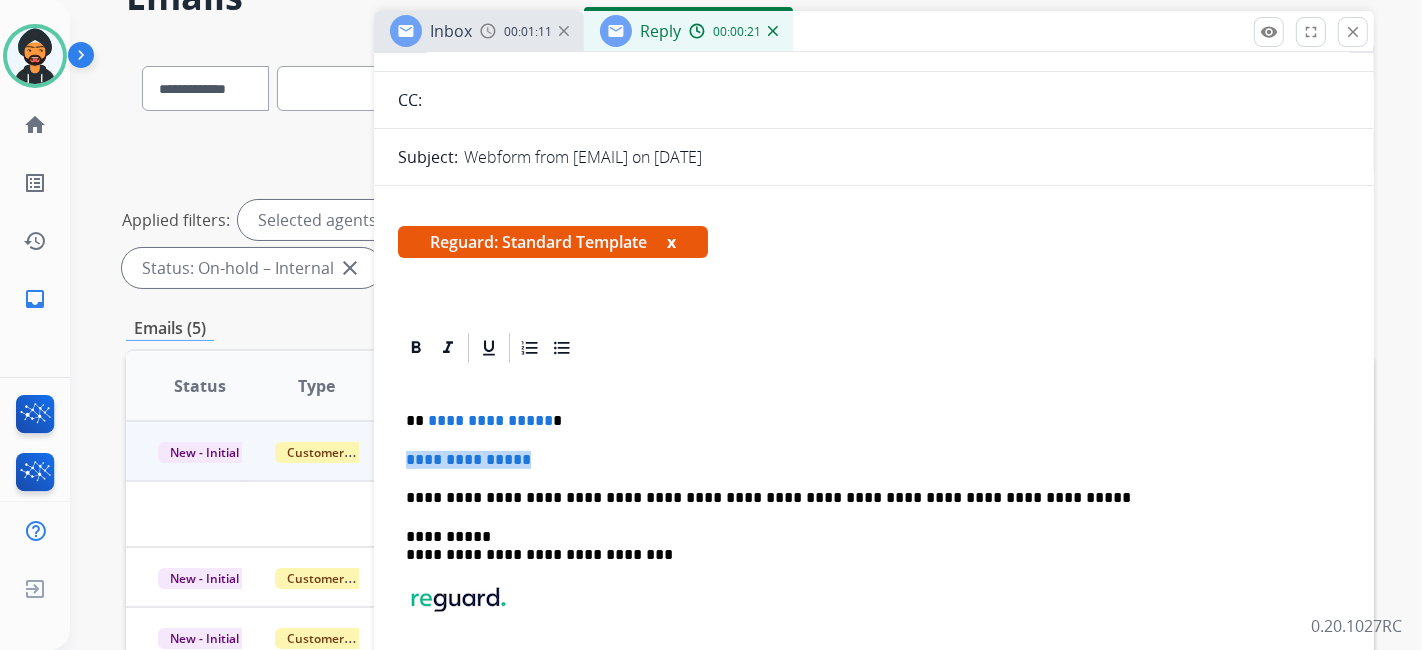 drag, startPoint x: 555, startPoint y: 458, endPoint x: 366, endPoint y: 439, distance: 189.95262 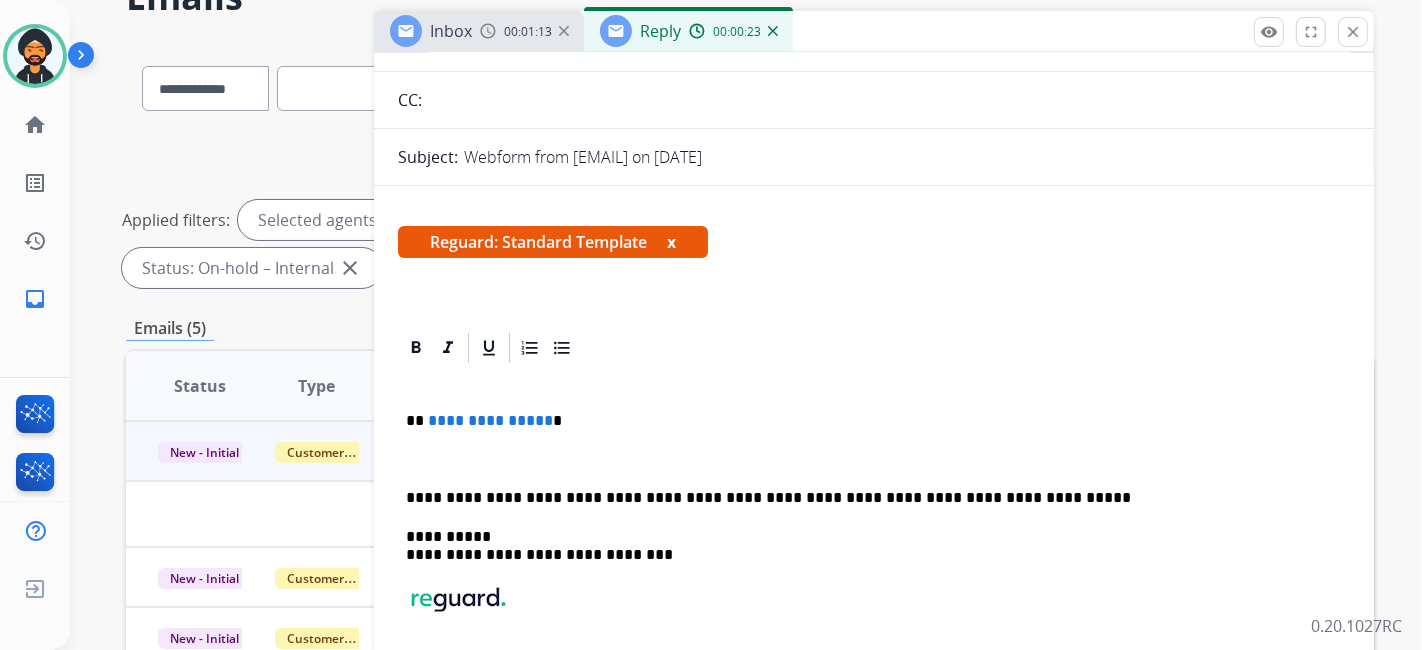 type 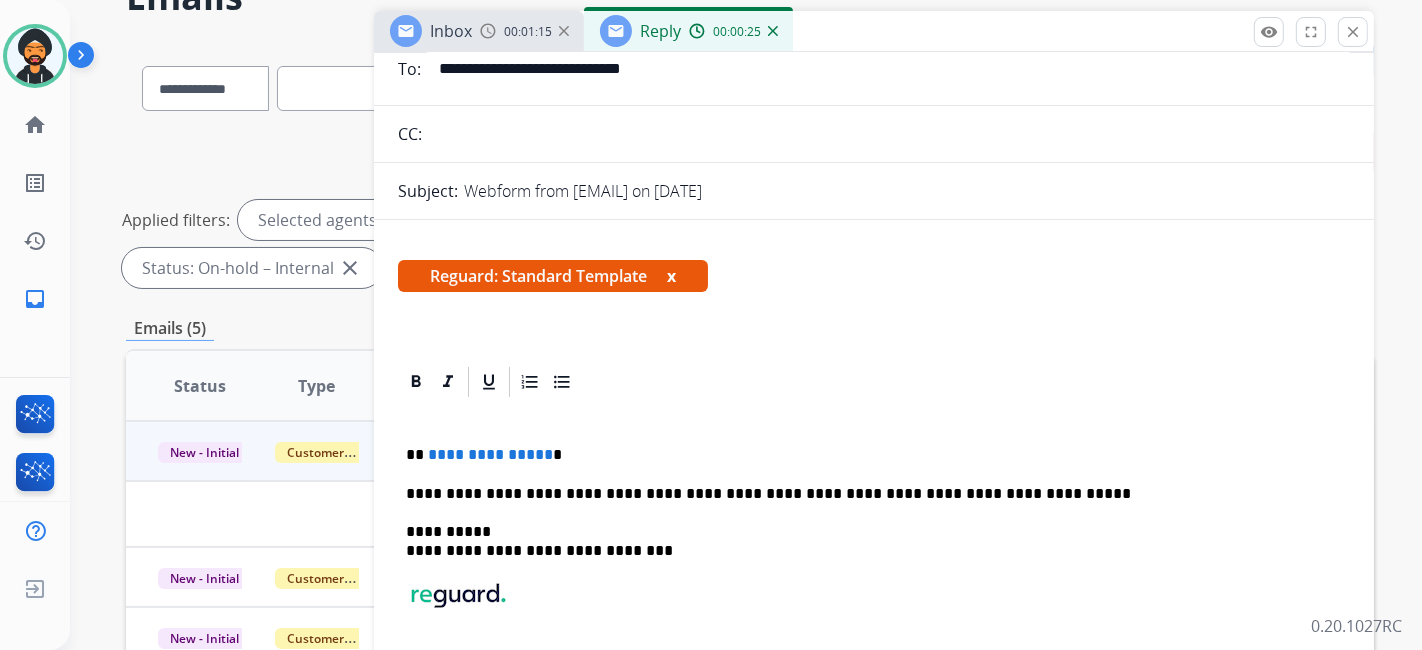 scroll, scrollTop: 145, scrollLeft: 0, axis: vertical 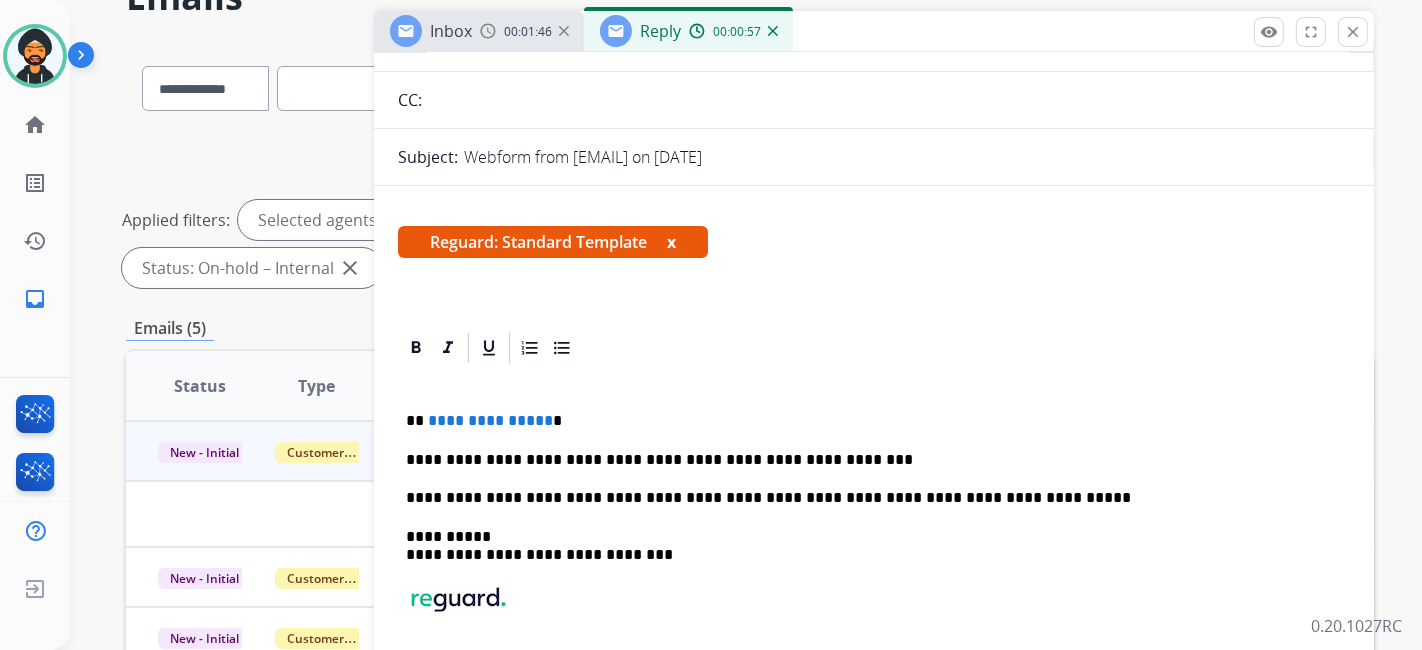click on "**********" at bounding box center [866, 421] 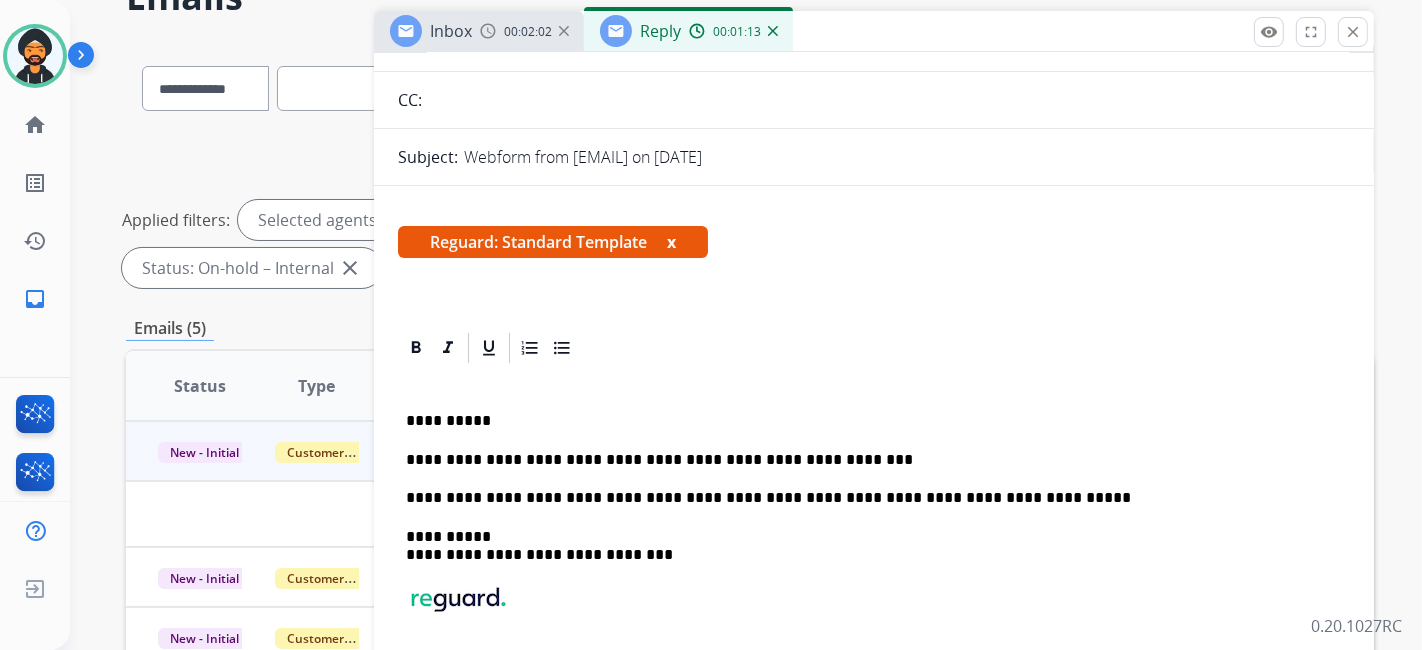 drag, startPoint x: 585, startPoint y: 461, endPoint x: 997, endPoint y: 355, distance: 425.41745 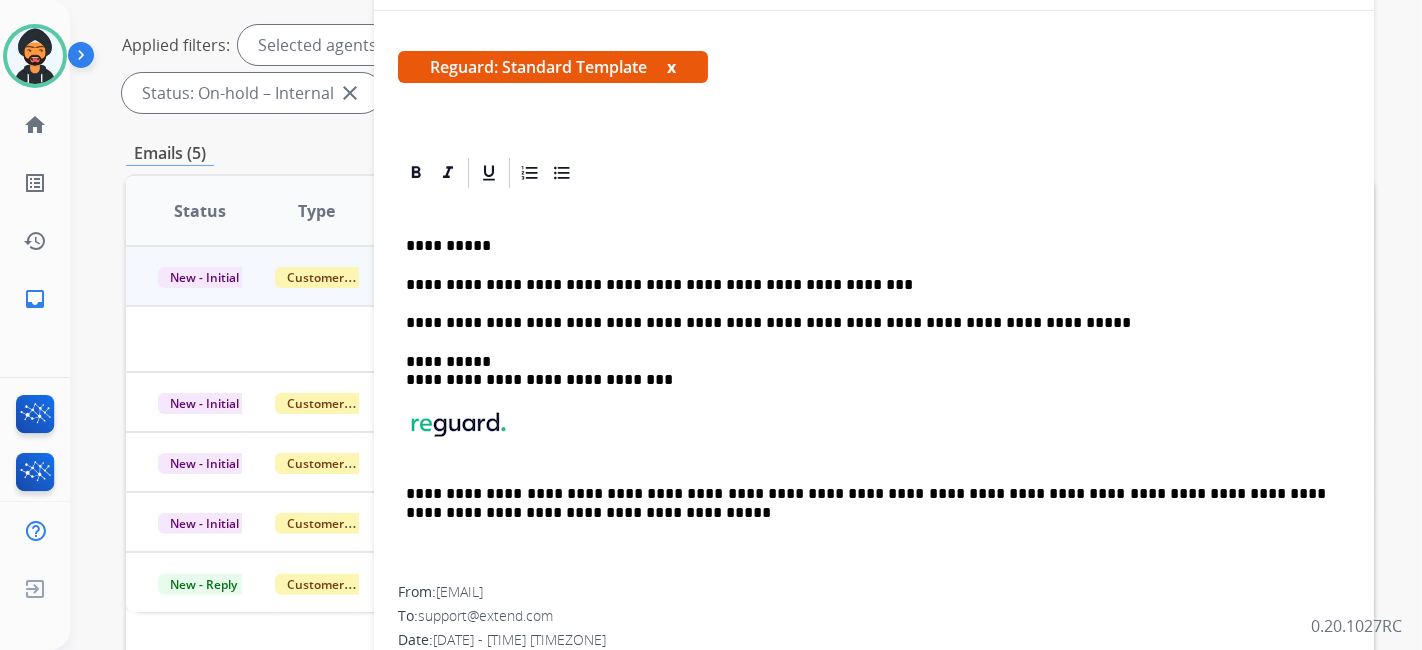 scroll, scrollTop: 333, scrollLeft: 0, axis: vertical 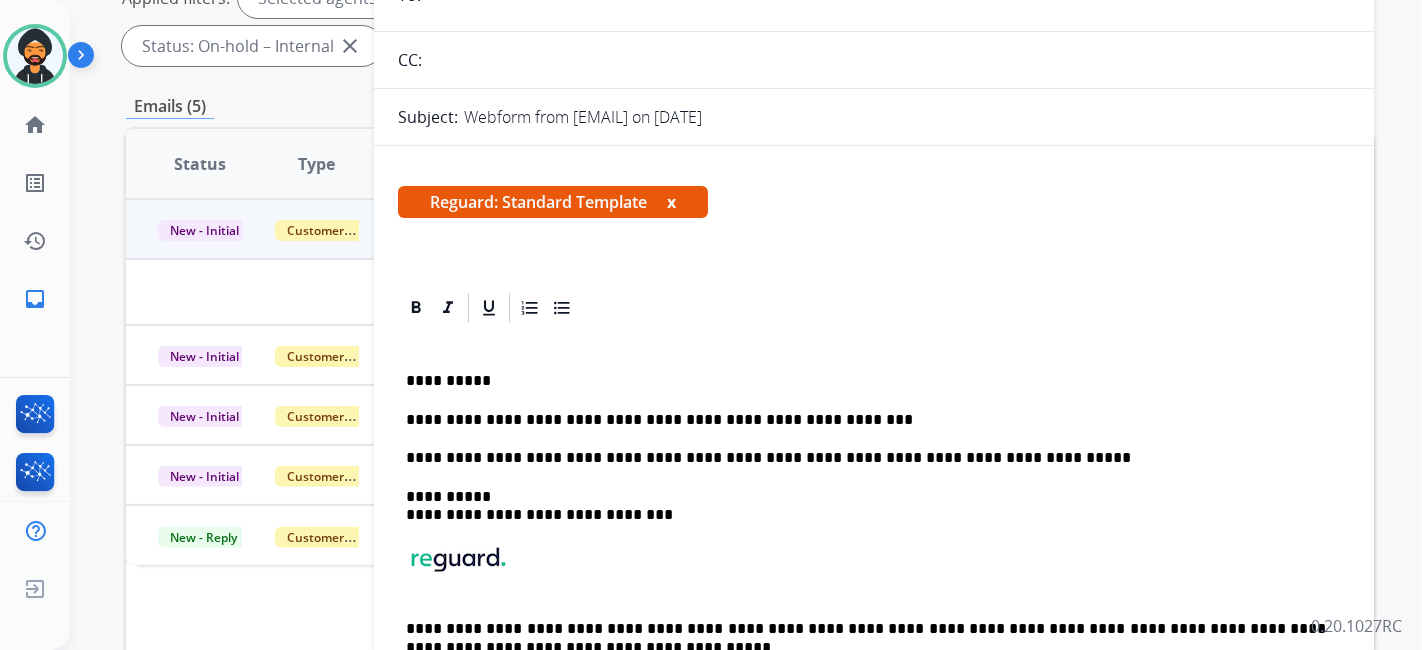 click on "**********" at bounding box center (866, 381) 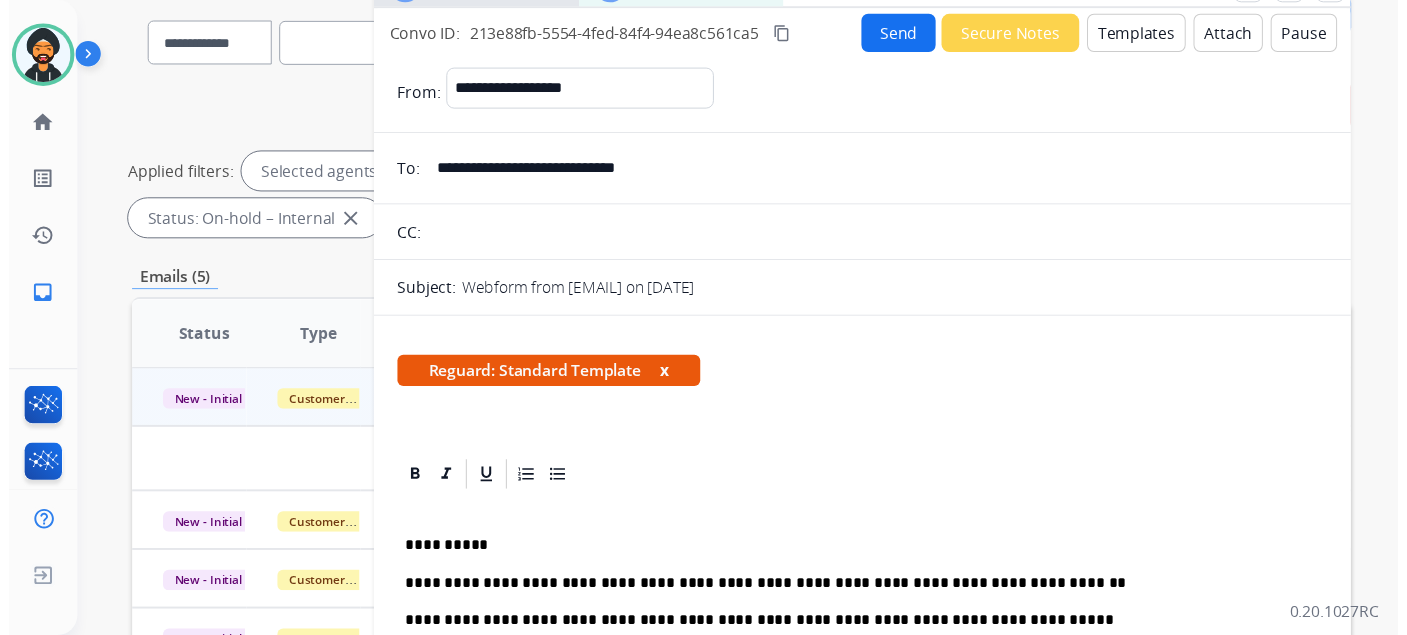 scroll, scrollTop: 0, scrollLeft: 0, axis: both 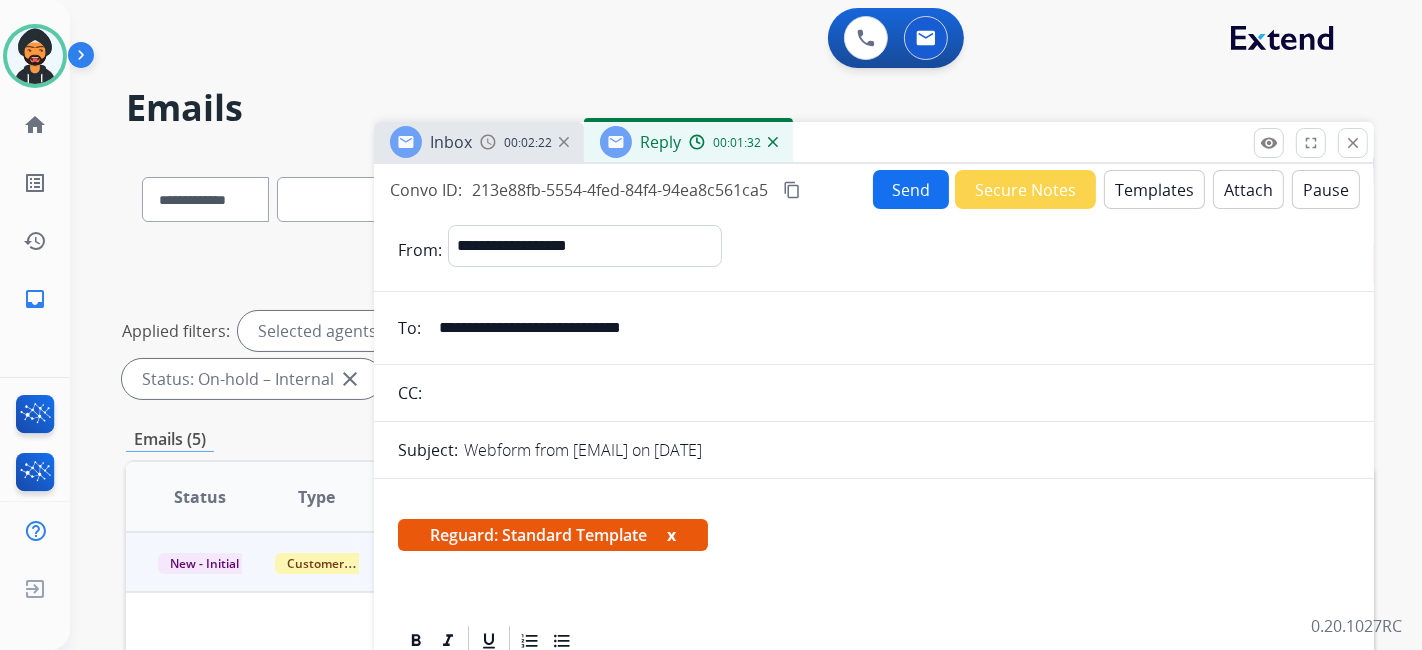 click on "Send" at bounding box center (911, 189) 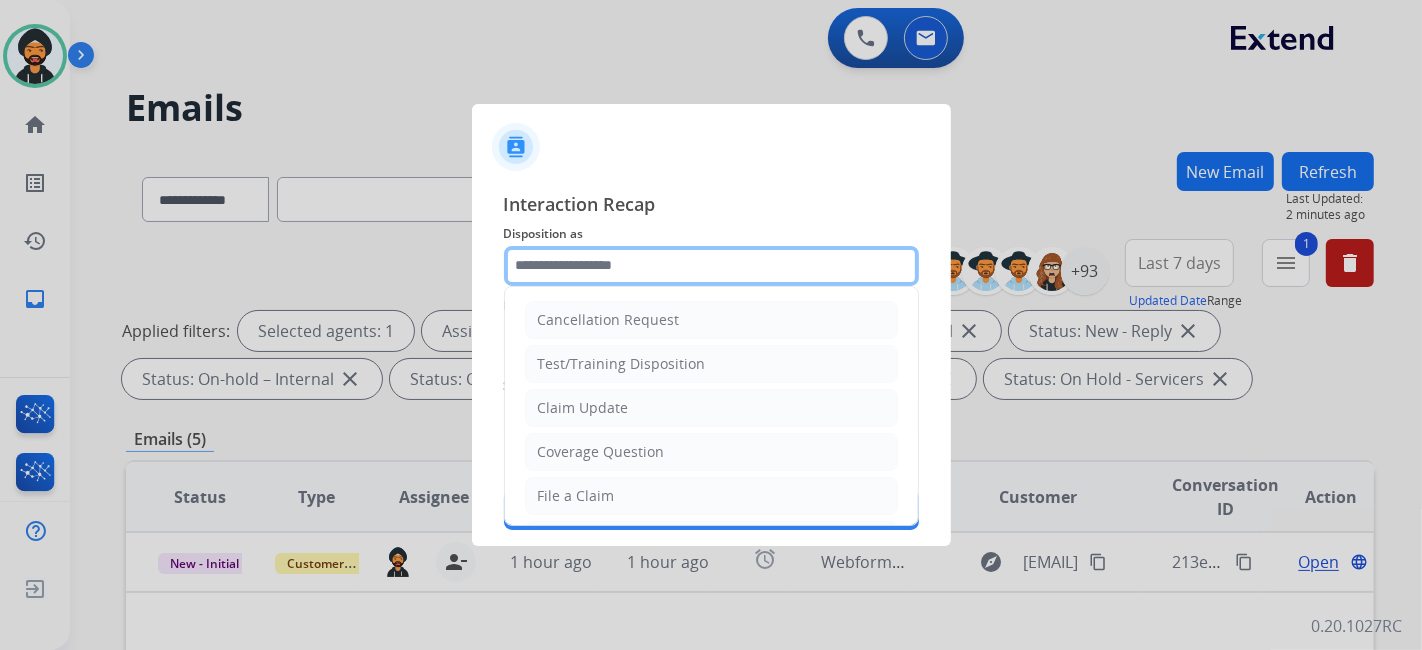 click 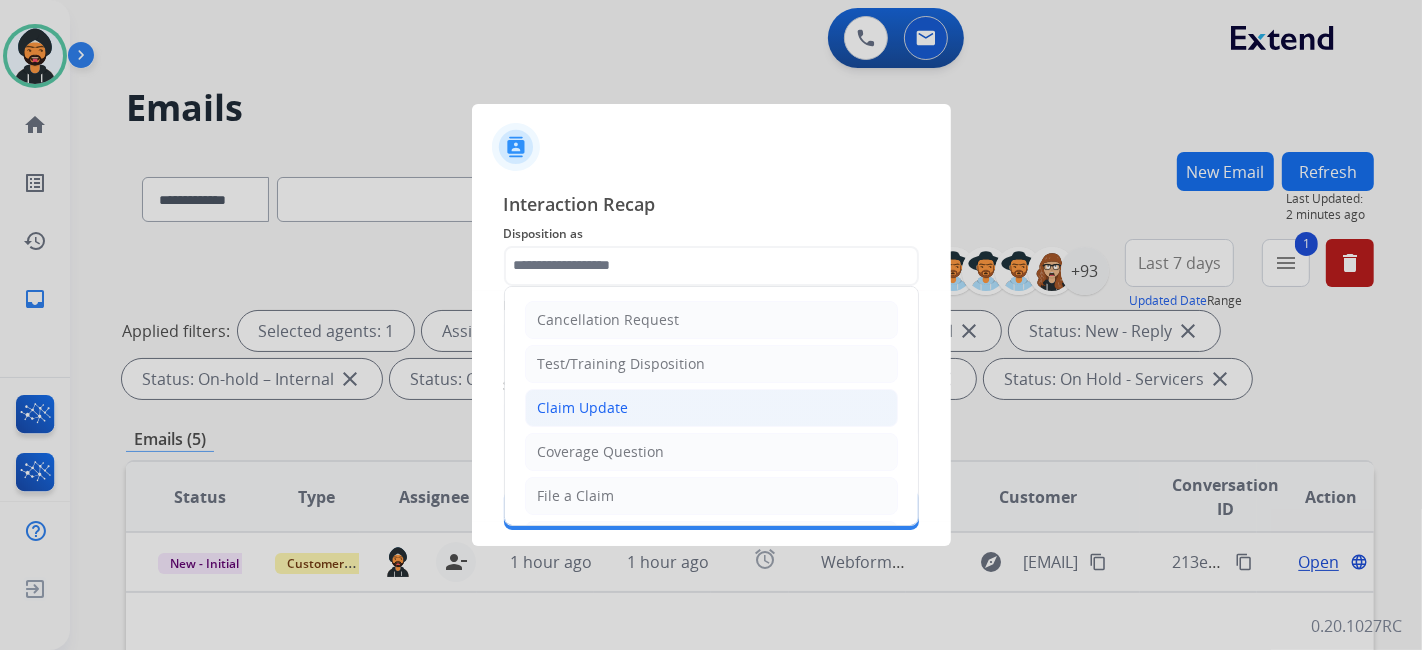 click on "Claim Update" 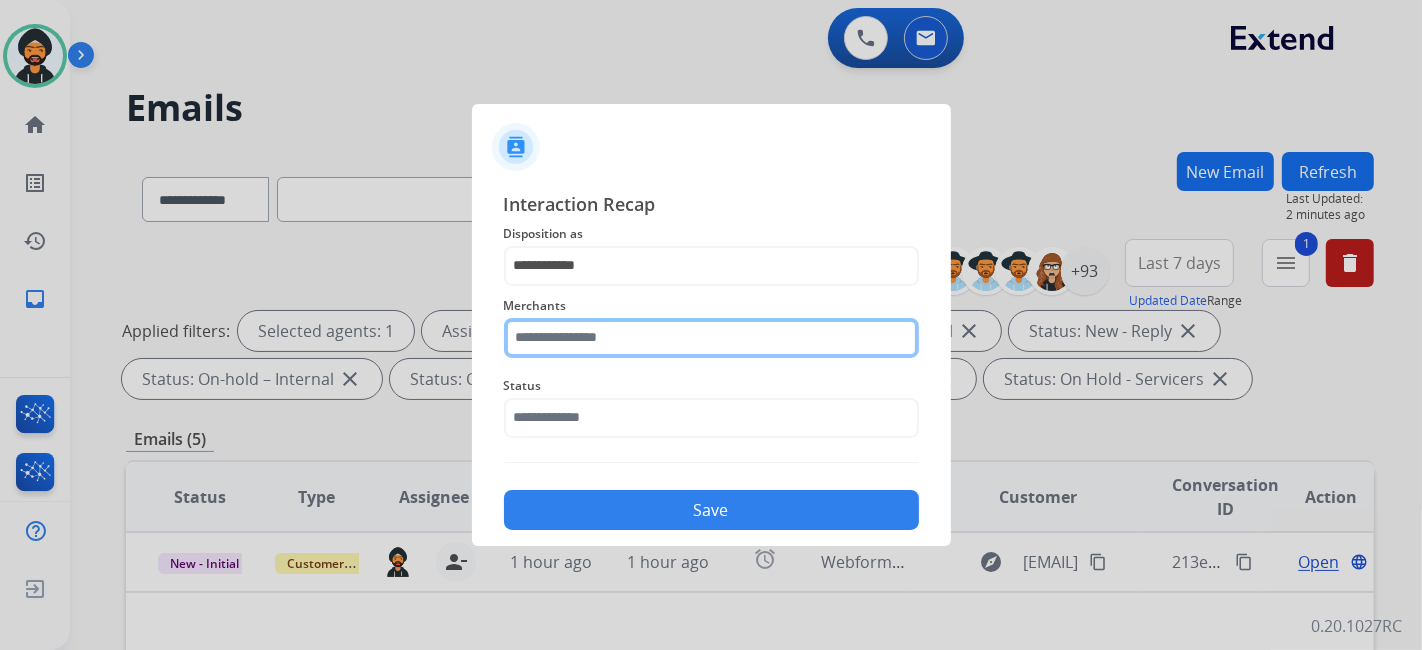 click 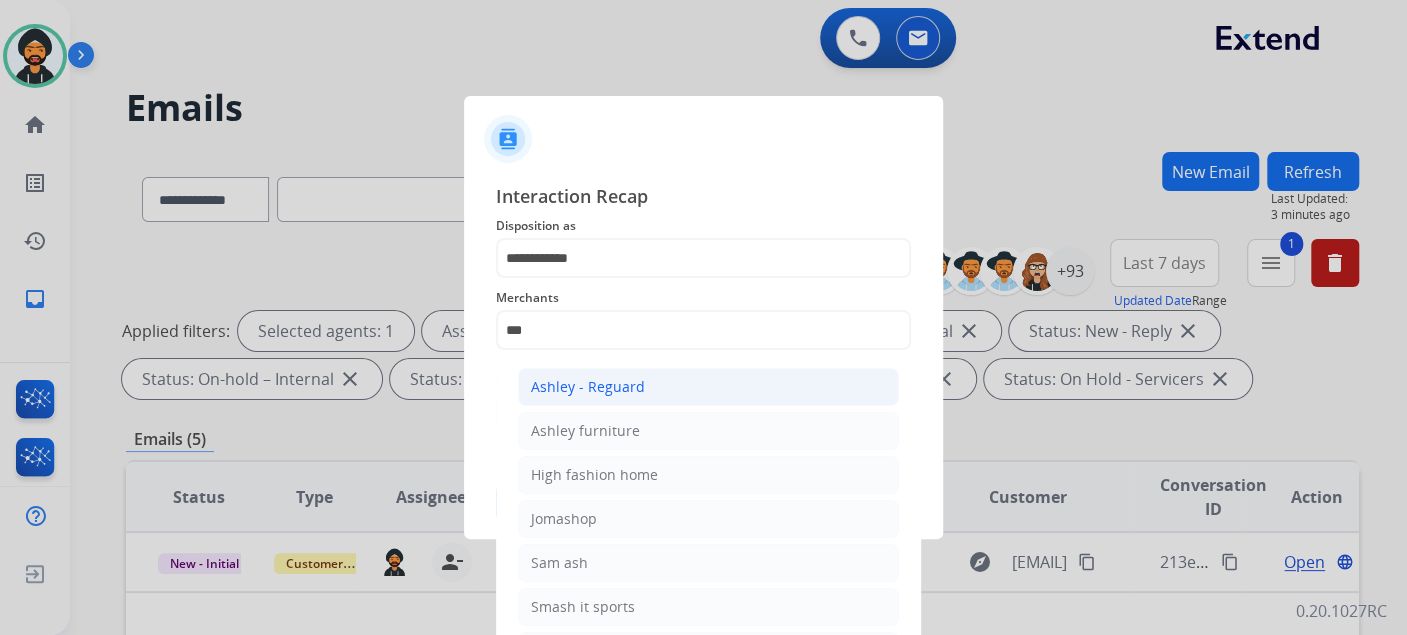 click on "Ashley - Reguard" 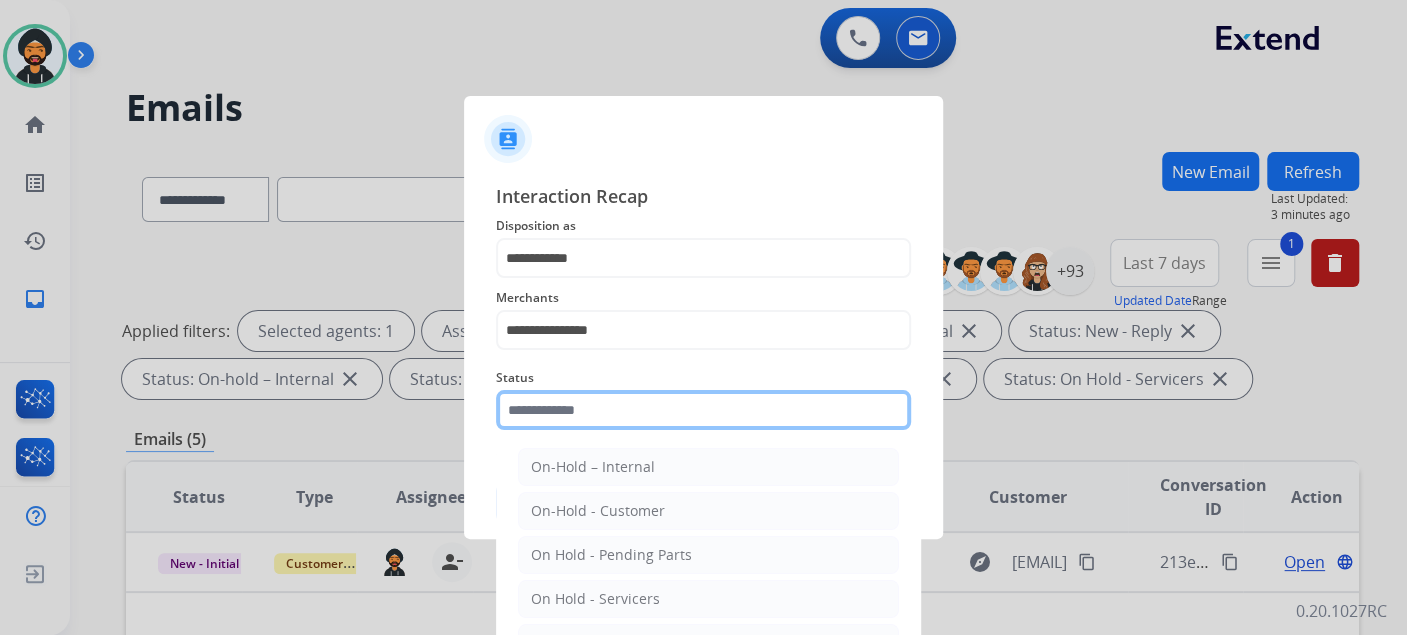 click 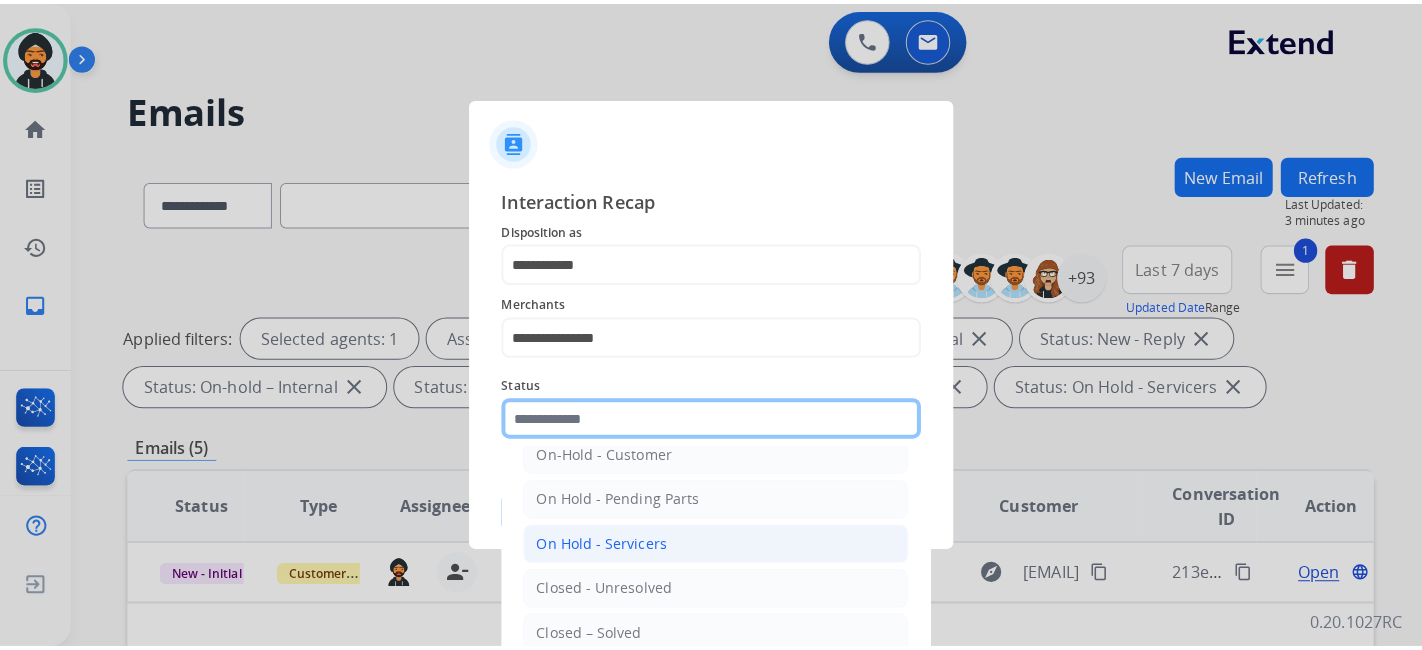 scroll, scrollTop: 115, scrollLeft: 0, axis: vertical 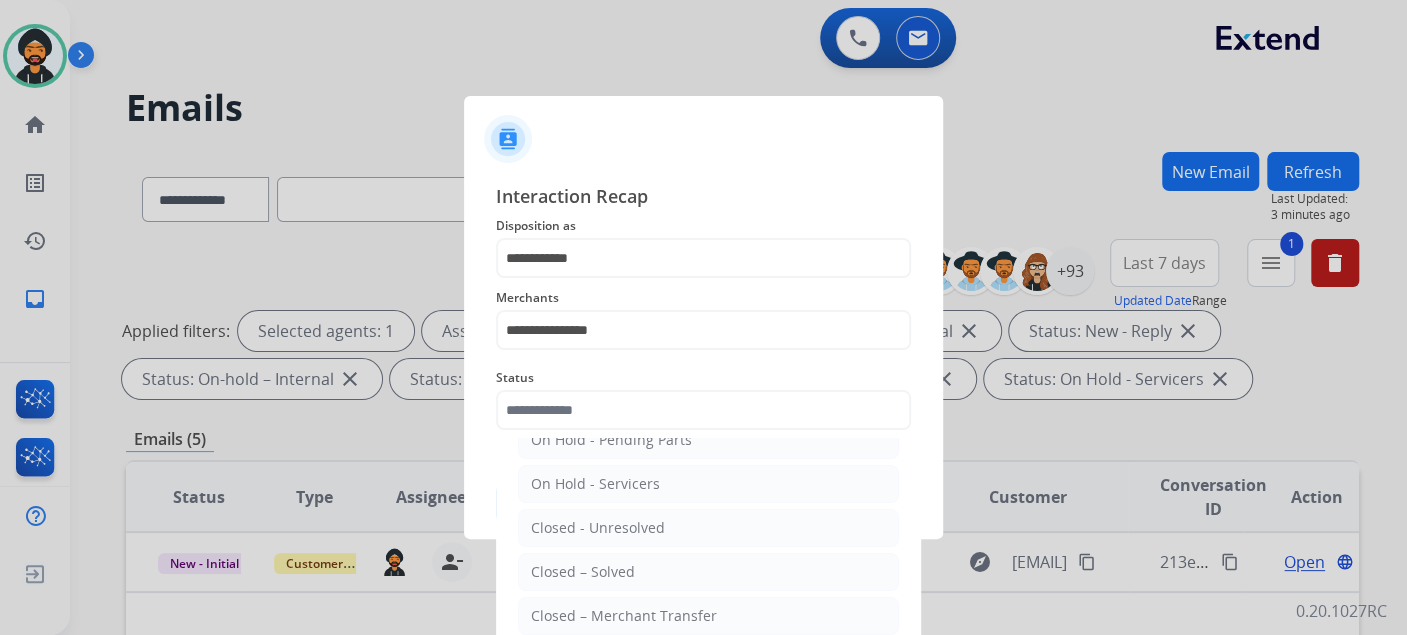 click on "Closed – Solved" 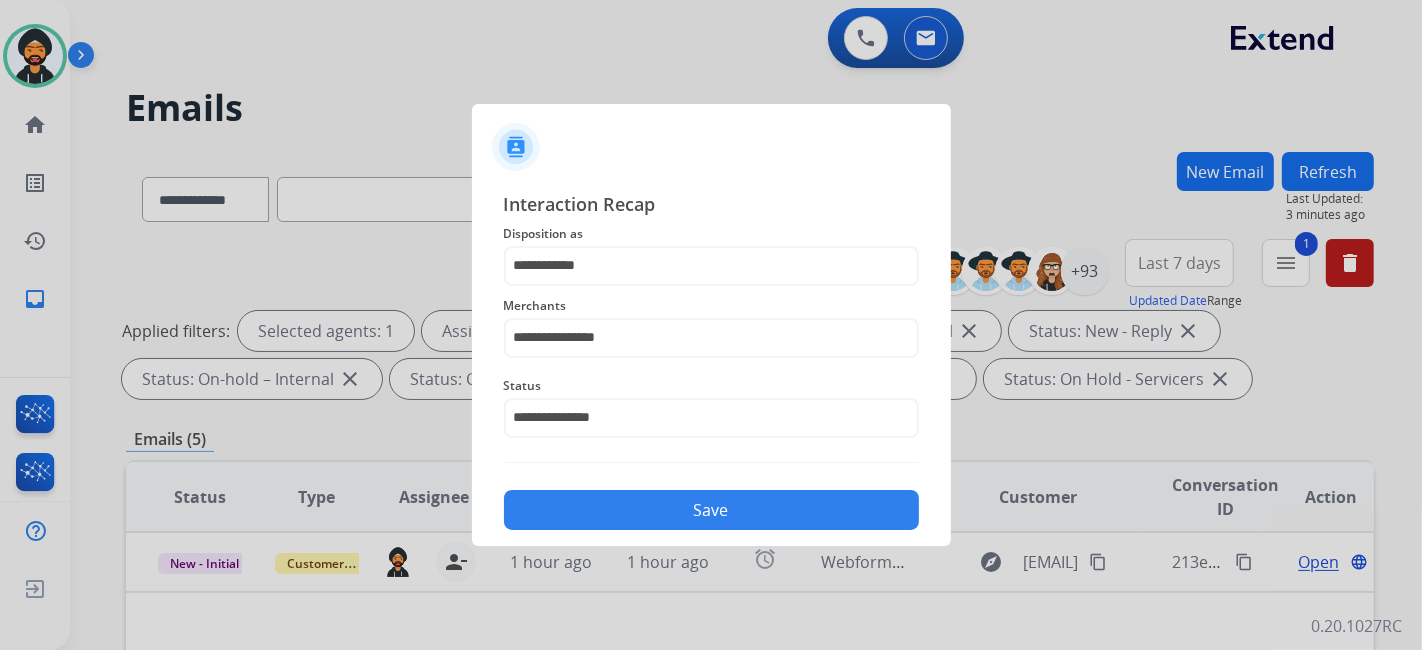 click on "Save" 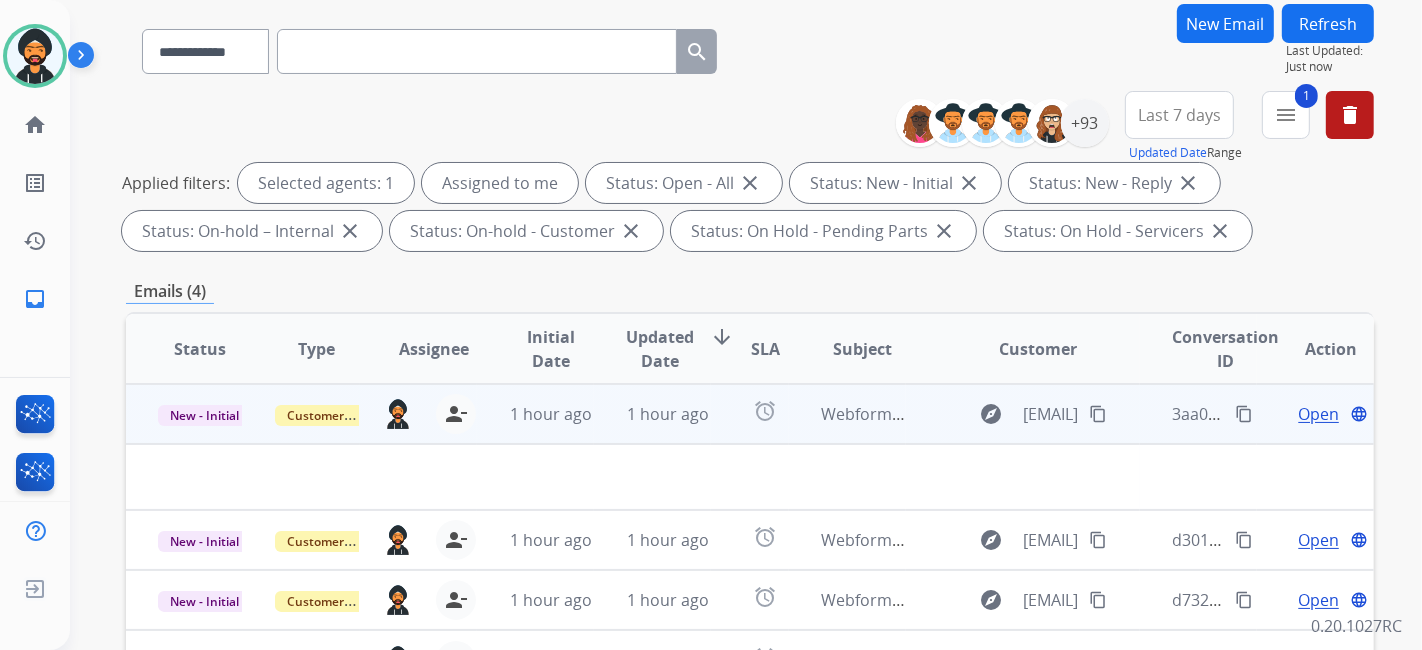 scroll, scrollTop: 444, scrollLeft: 0, axis: vertical 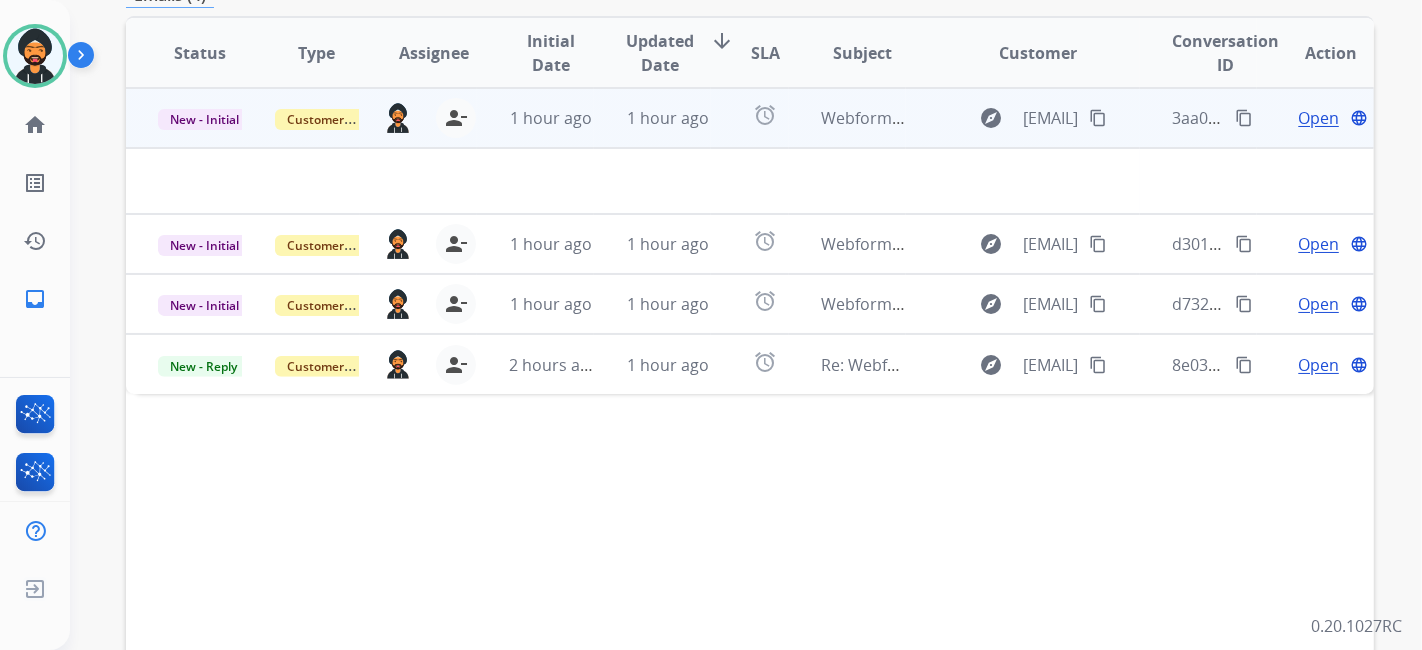 click on "Open" at bounding box center (1318, 118) 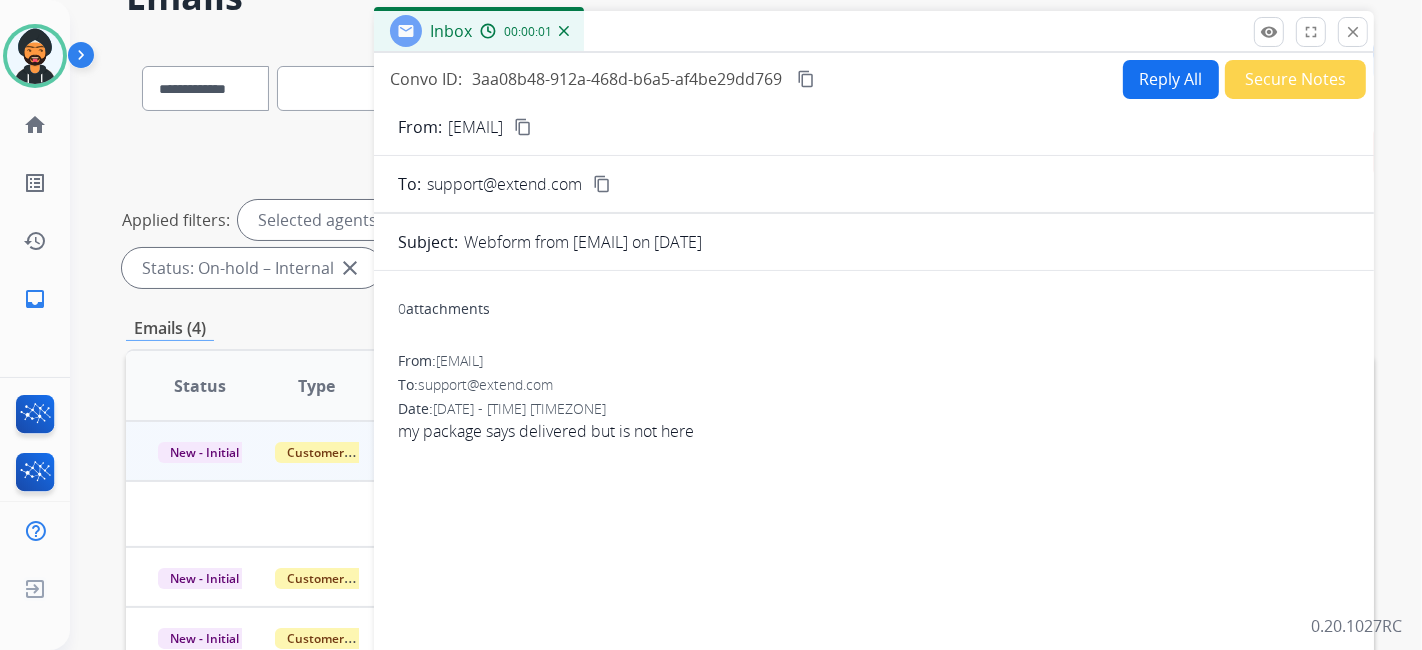 scroll, scrollTop: 111, scrollLeft: 0, axis: vertical 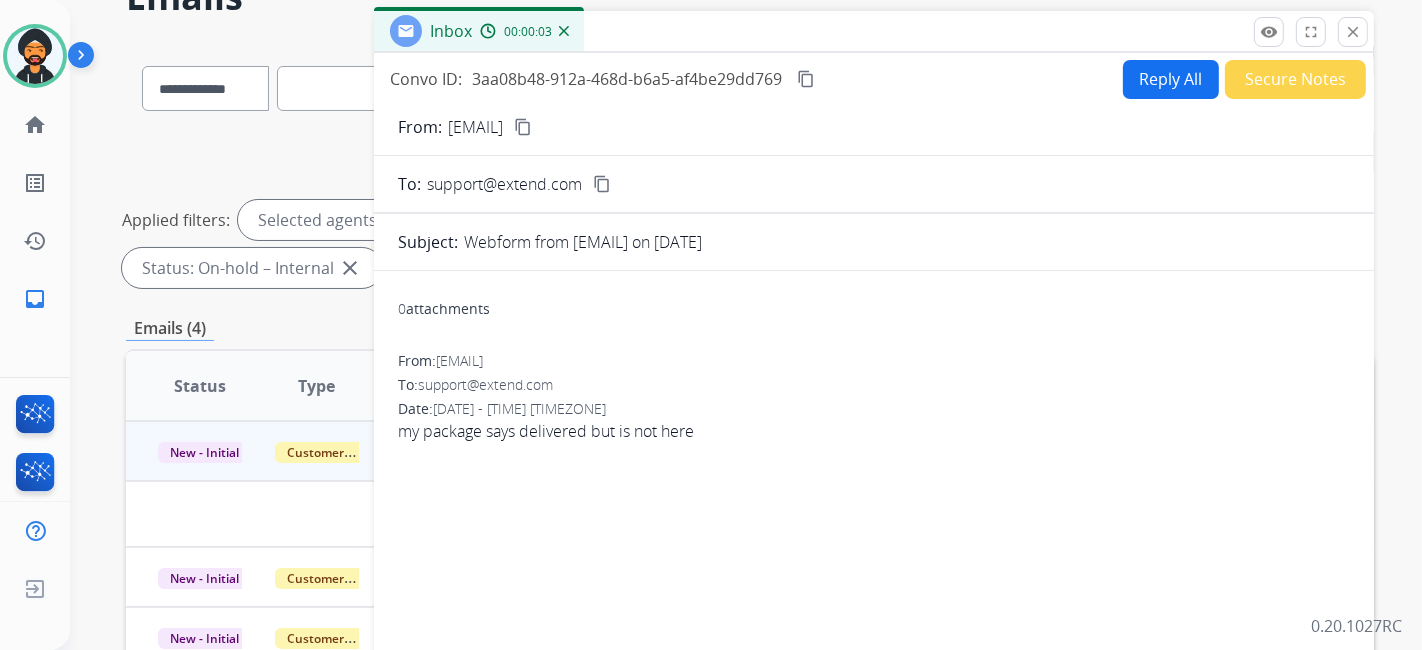 click on "Reply All" at bounding box center [1171, 79] 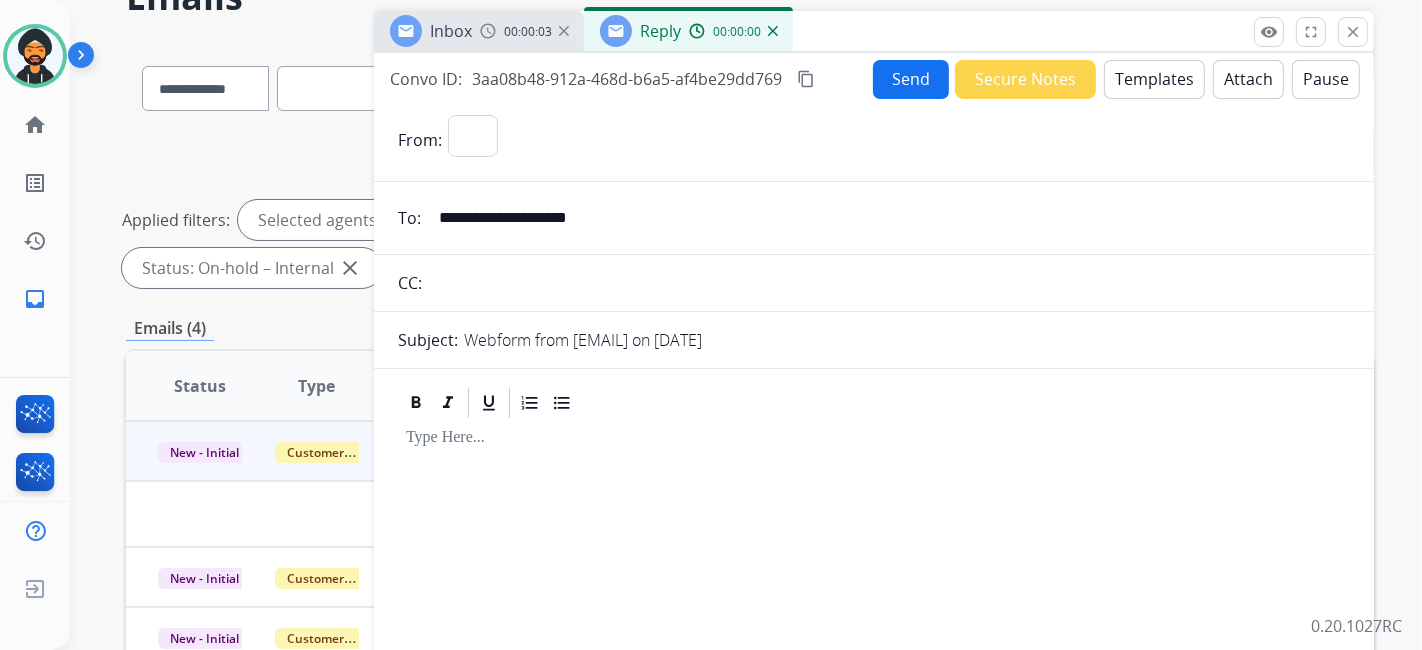 select on "**********" 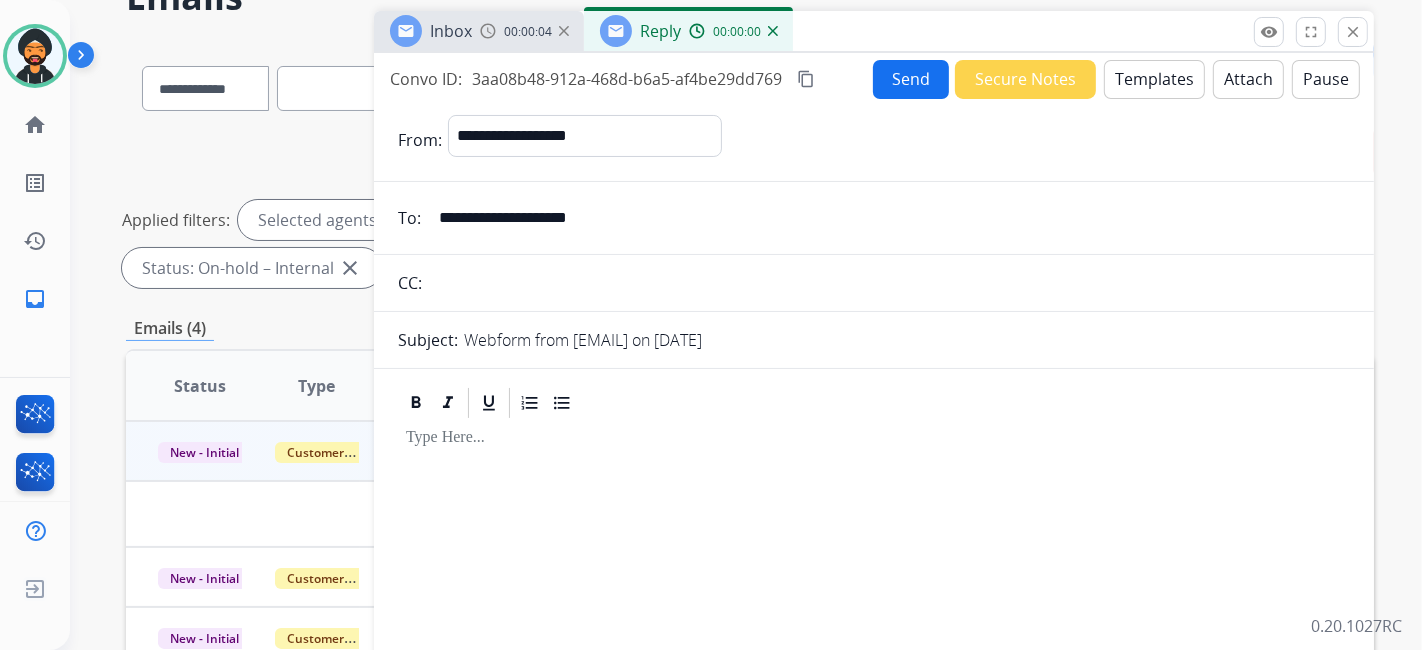 click on "Templates" at bounding box center (1154, 79) 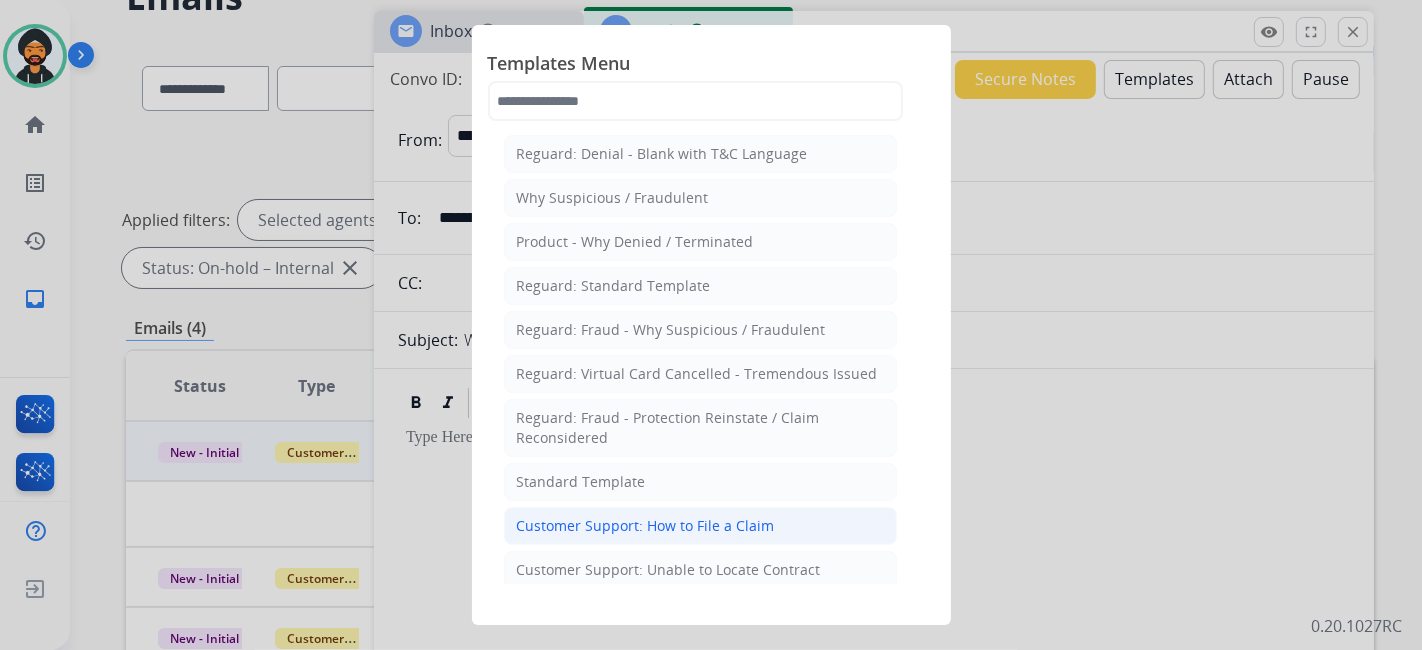click on "Customer Support: How to File a Claim" 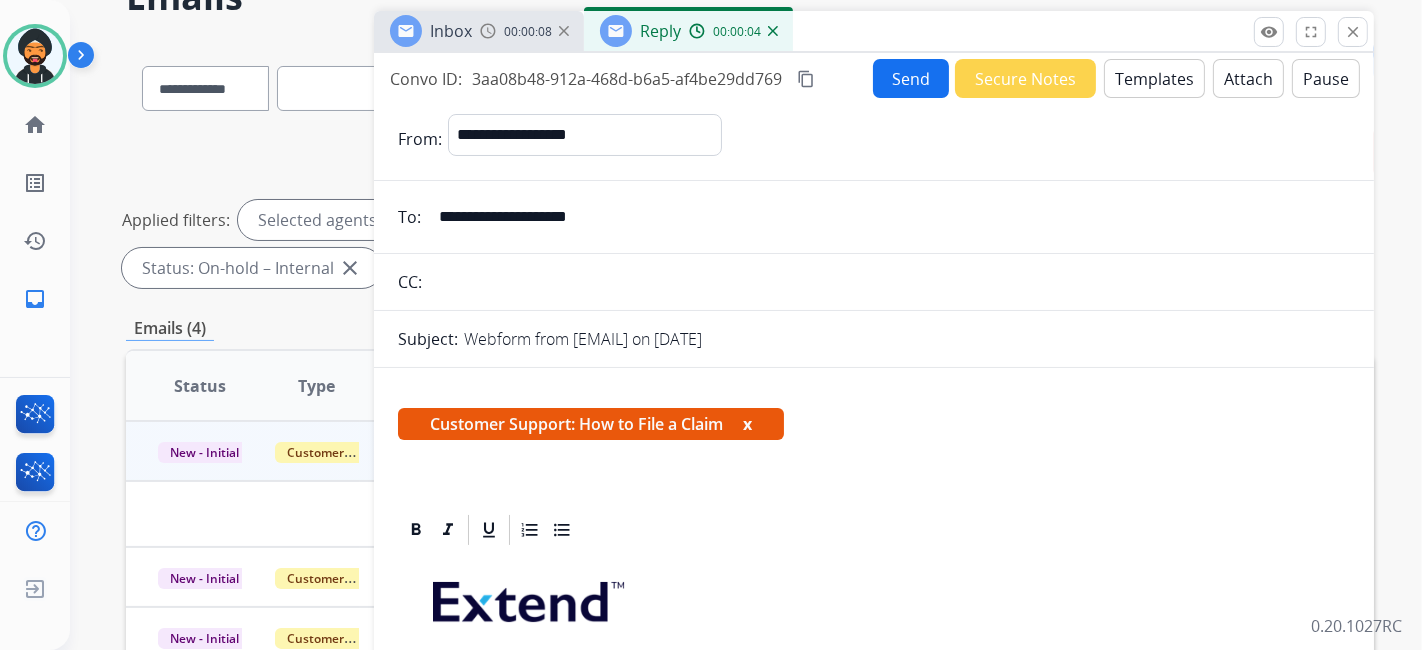 click on "**********" at bounding box center [888, 217] 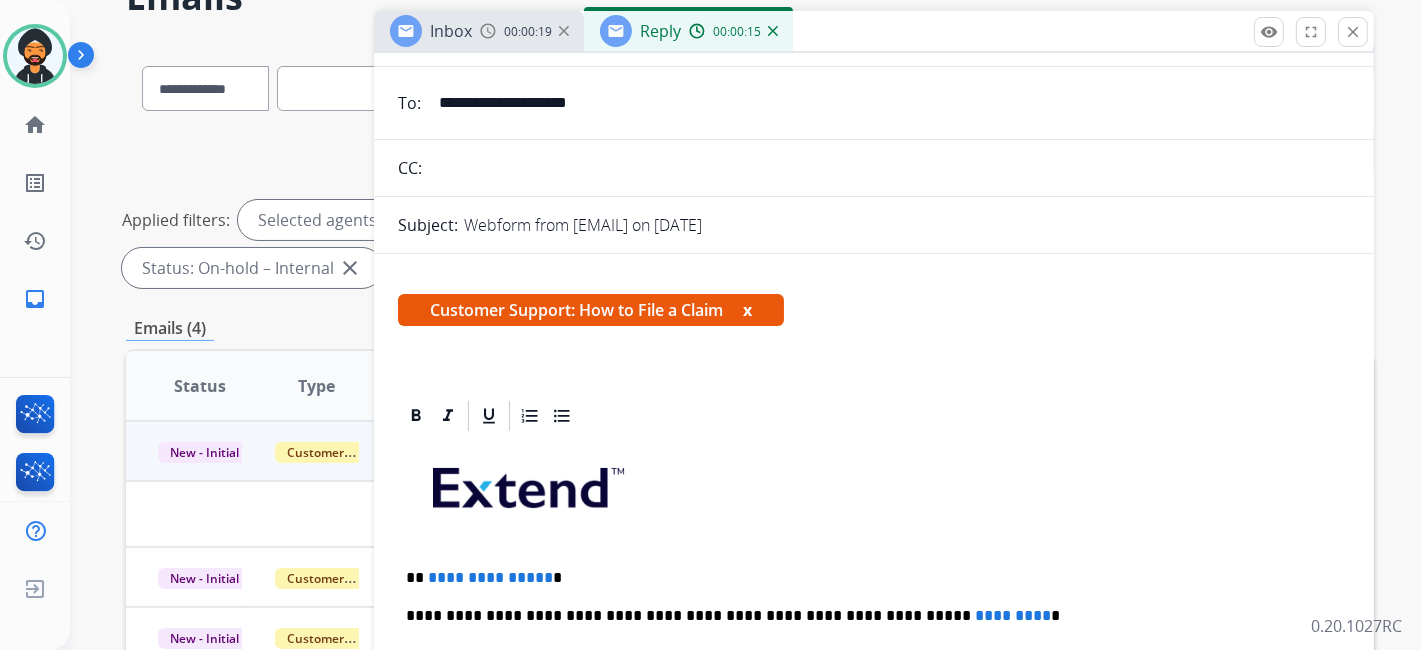 scroll, scrollTop: 333, scrollLeft: 0, axis: vertical 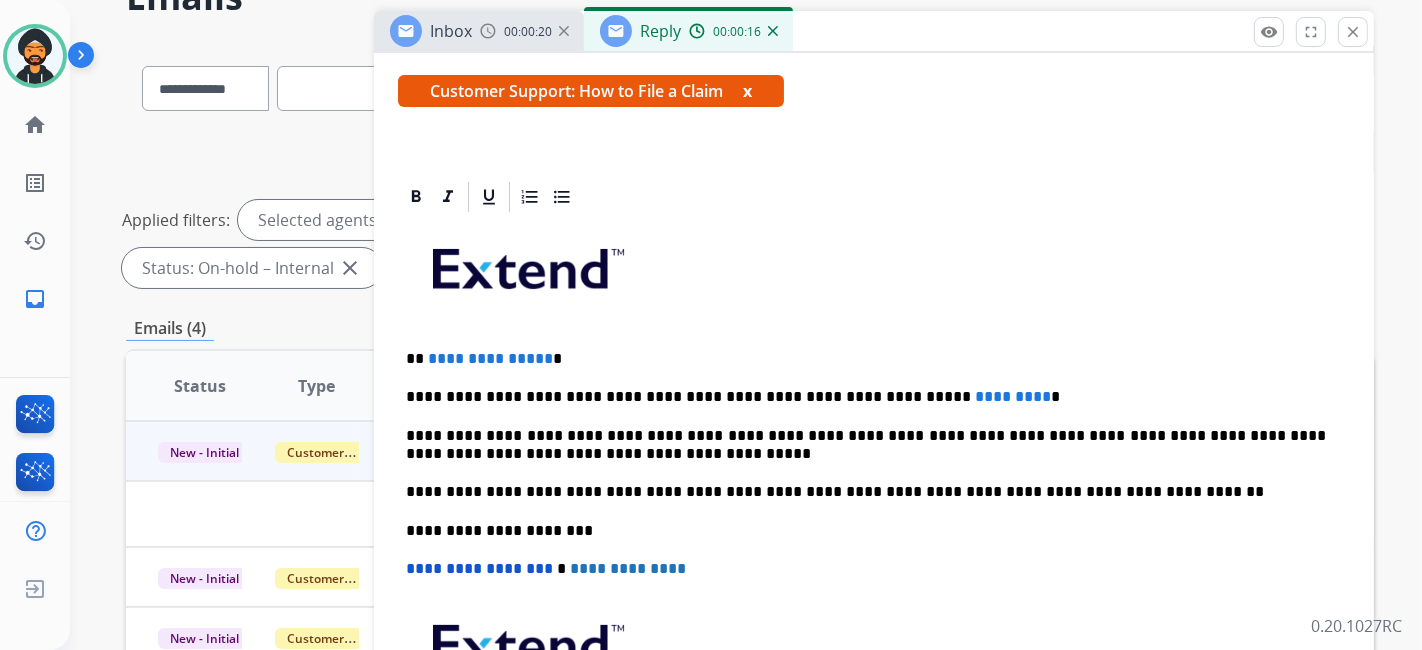 click on "**********" at bounding box center [866, 359] 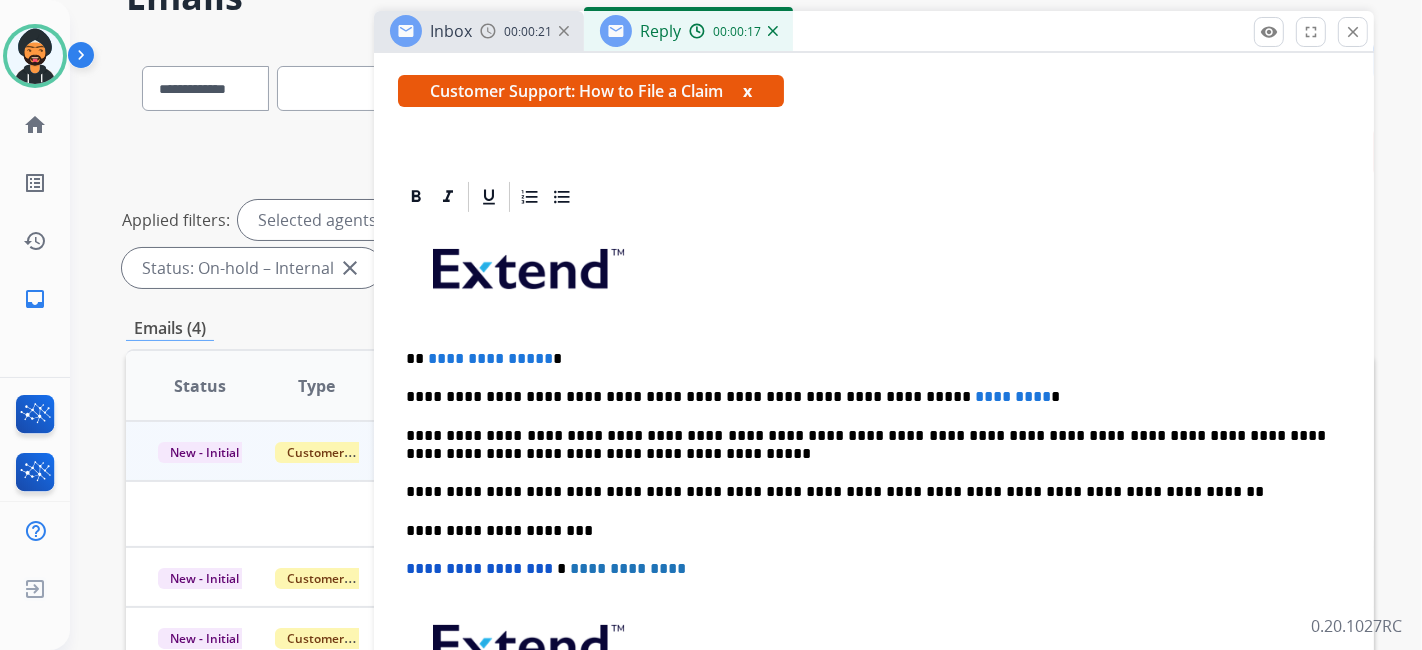 type 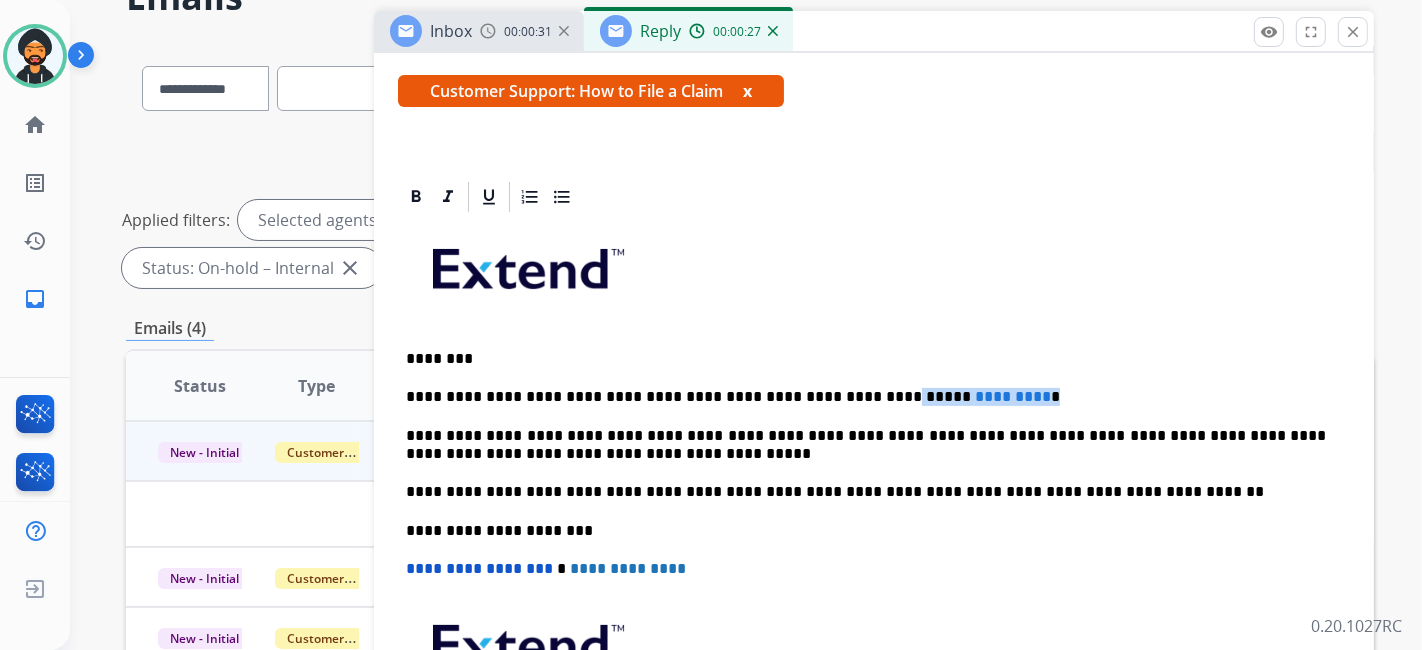 drag, startPoint x: 975, startPoint y: 379, endPoint x: 815, endPoint y: 383, distance: 160.04999 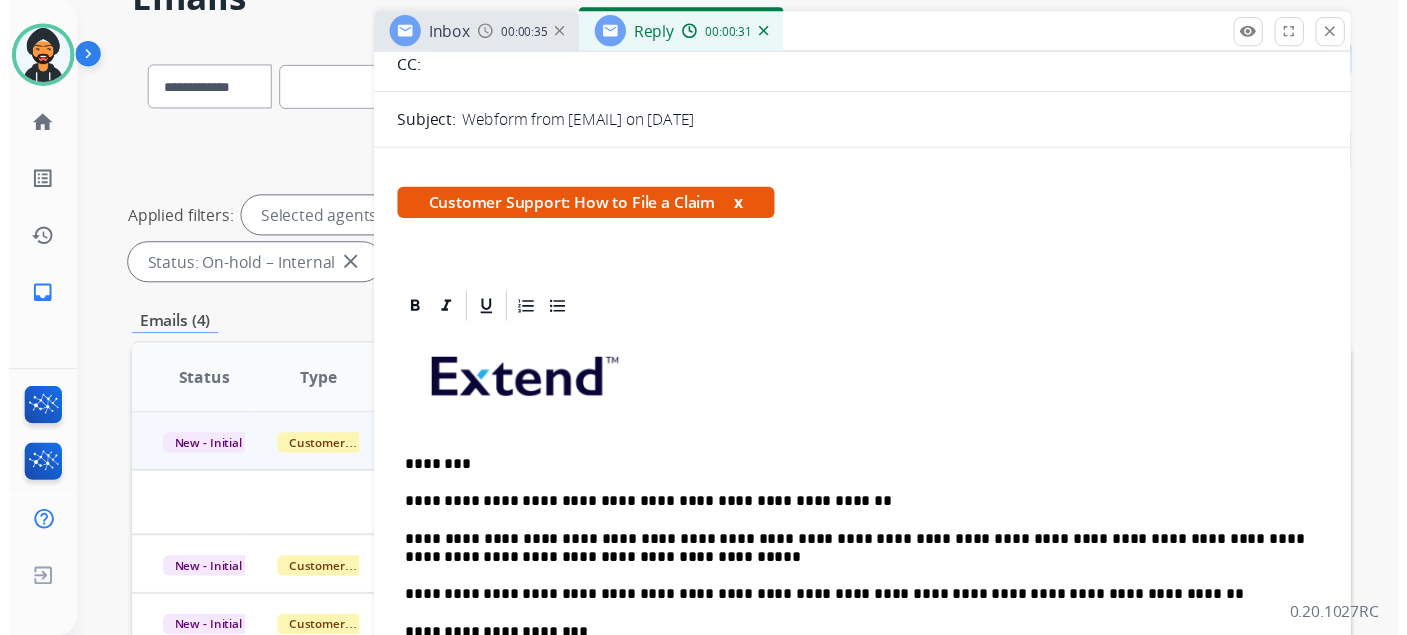 scroll, scrollTop: 0, scrollLeft: 0, axis: both 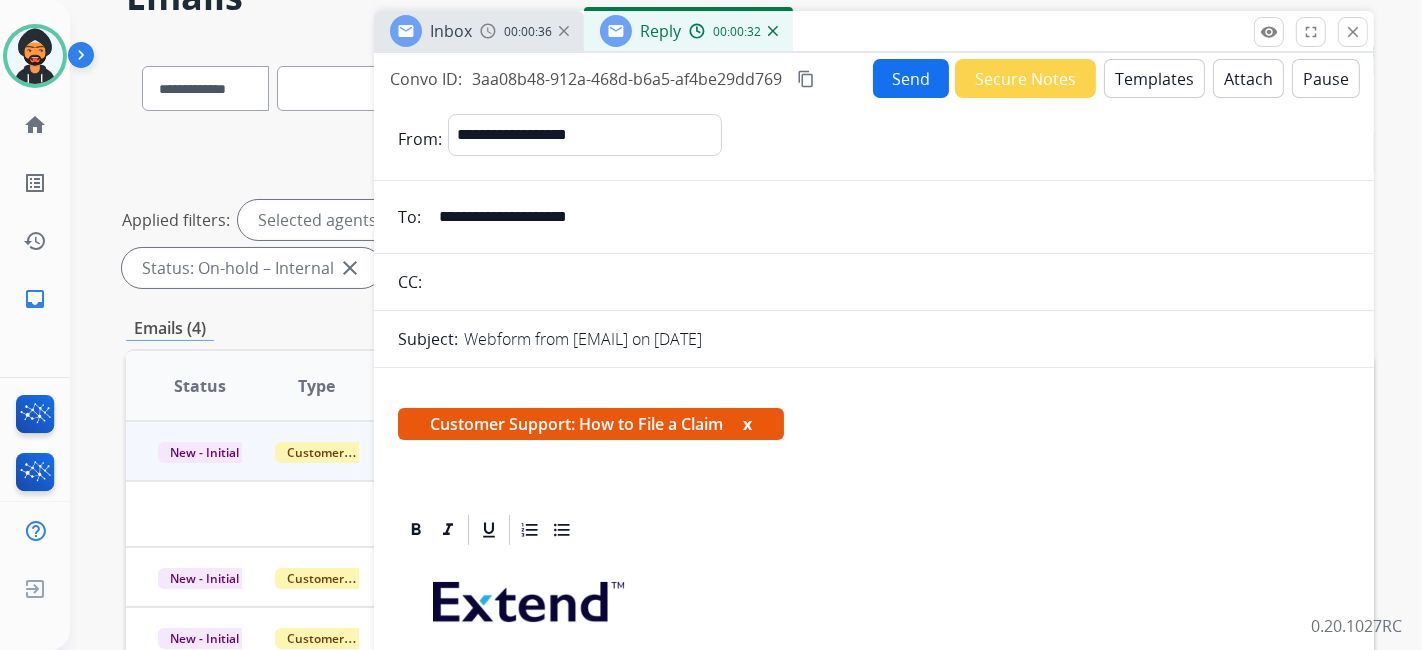 click on "Send" at bounding box center [911, 78] 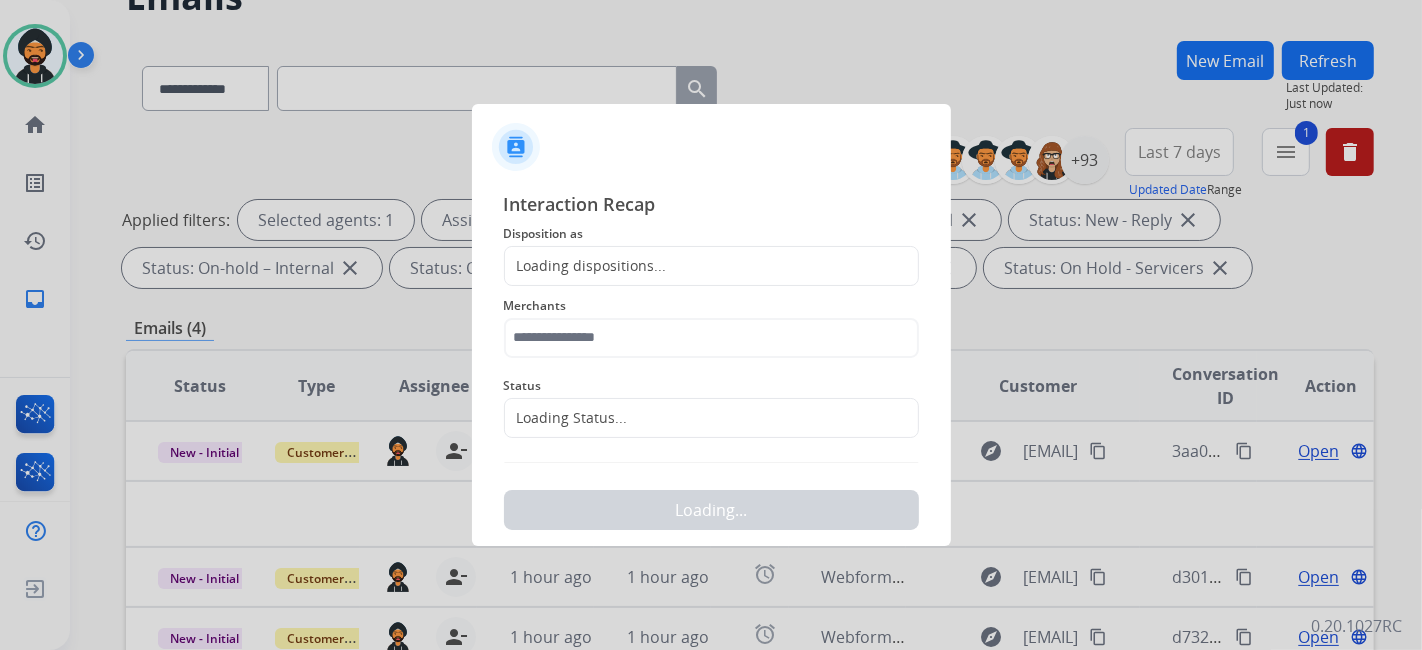 click on "Loading dispositions..." 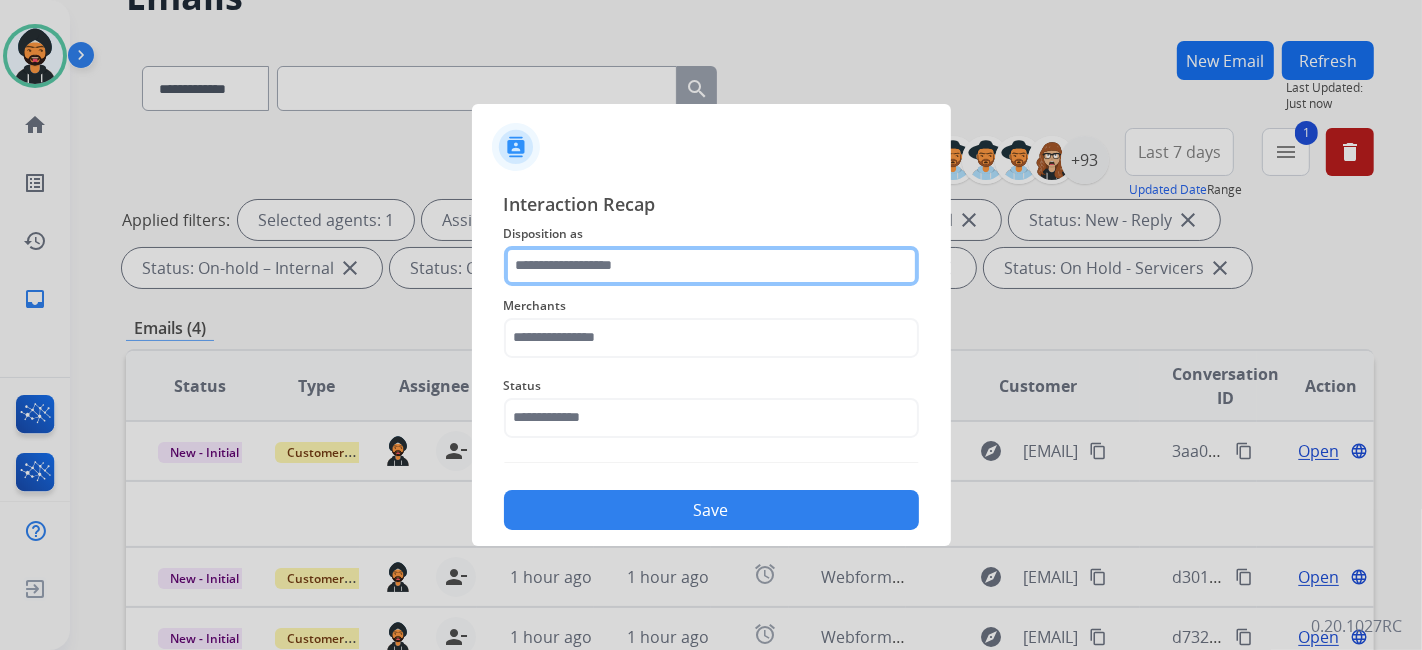 click 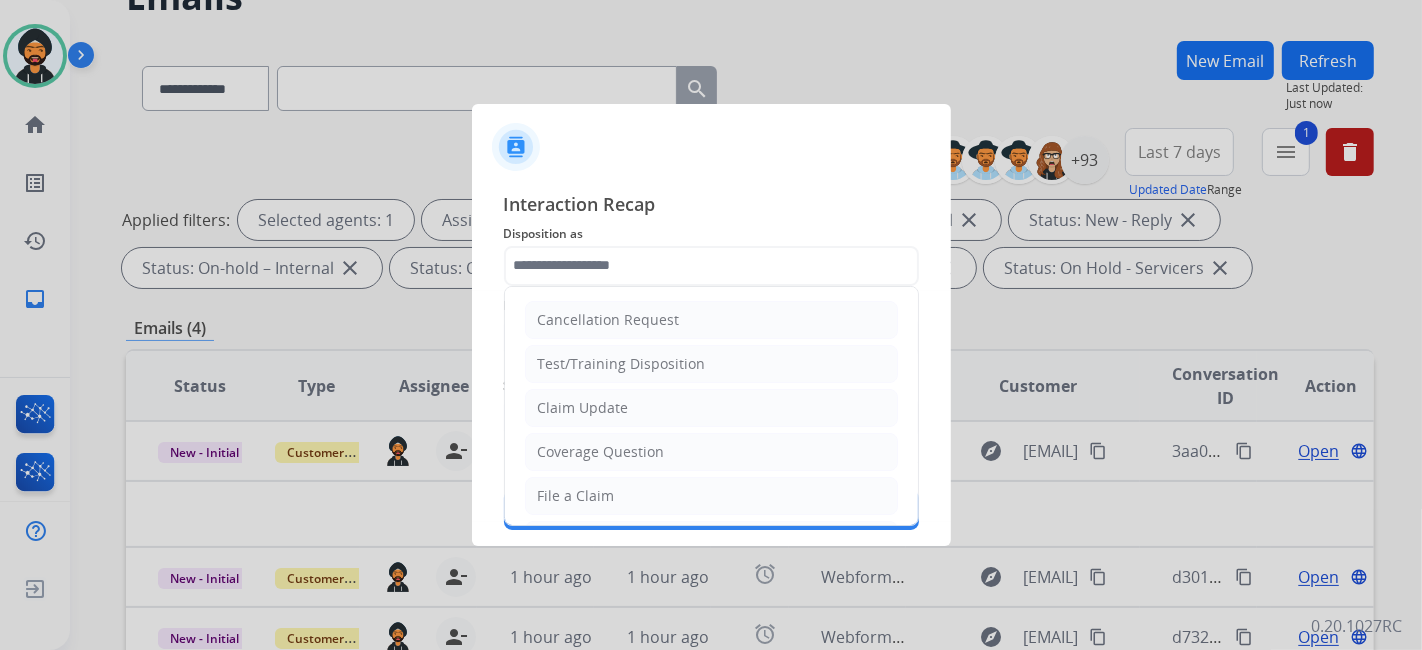 drag, startPoint x: 605, startPoint y: 484, endPoint x: 610, endPoint y: 423, distance: 61.204575 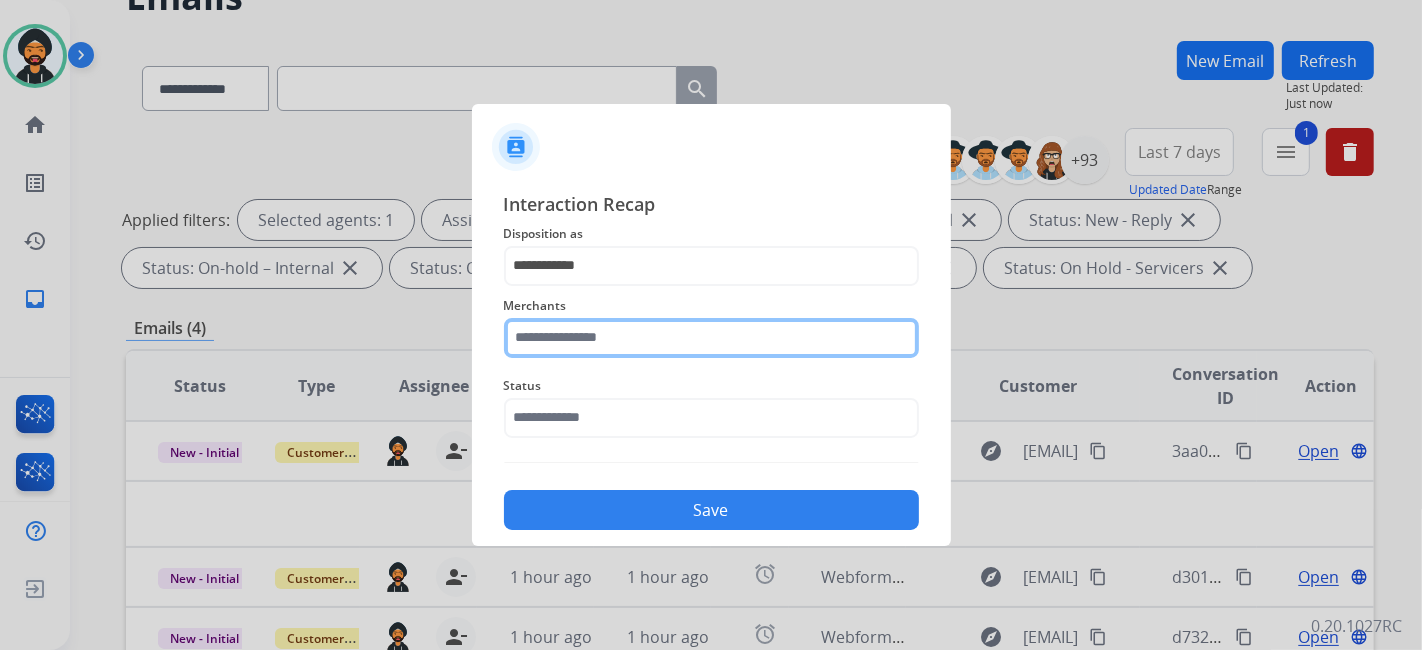 click 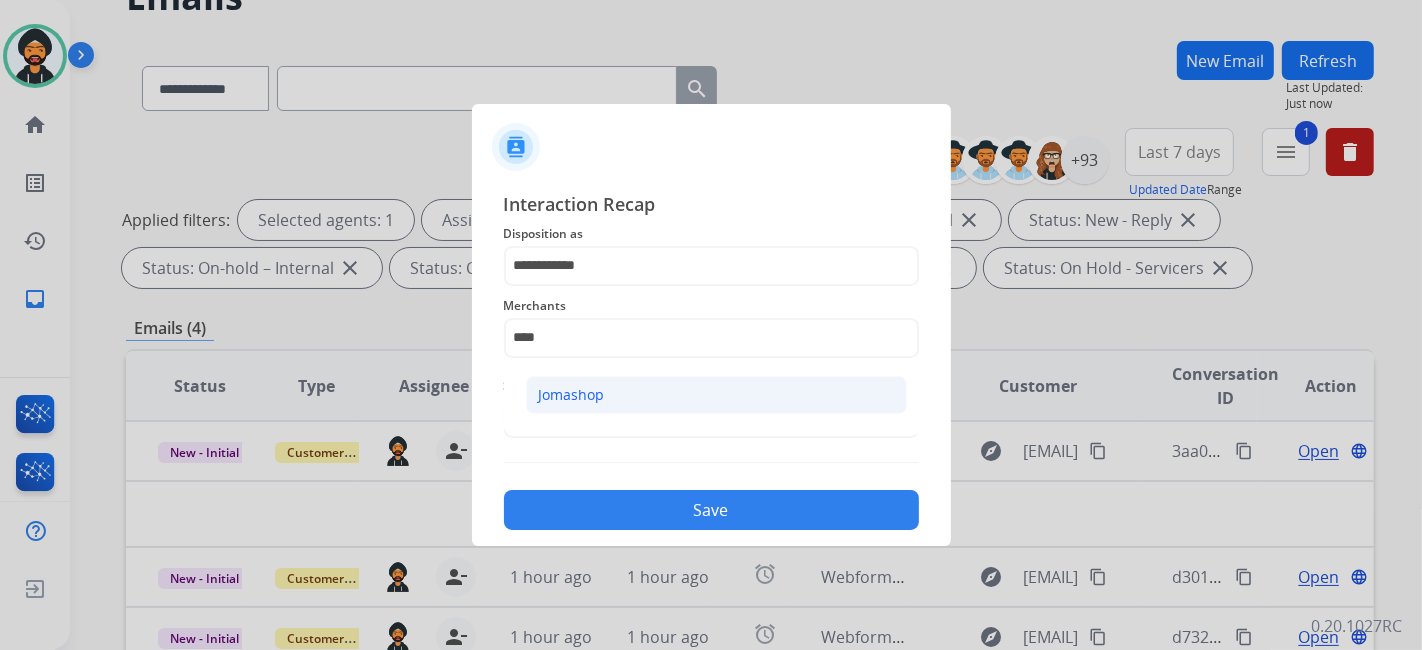 click on "Jomashop" 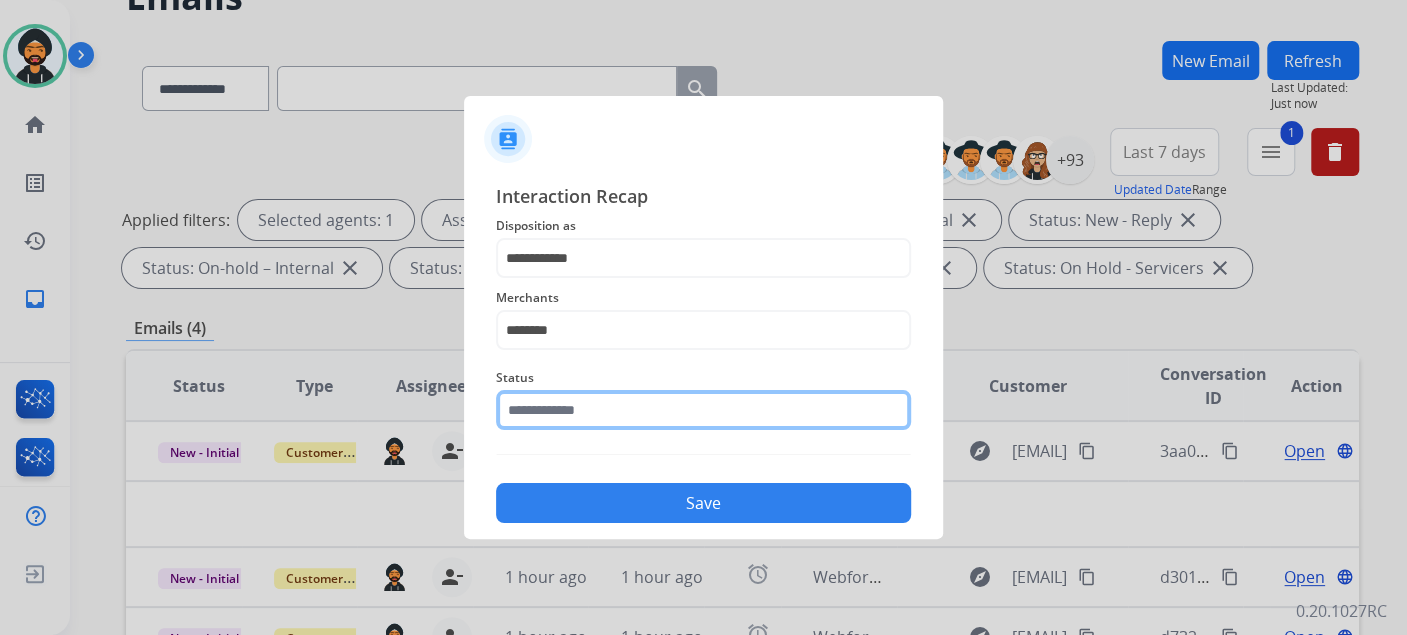 click 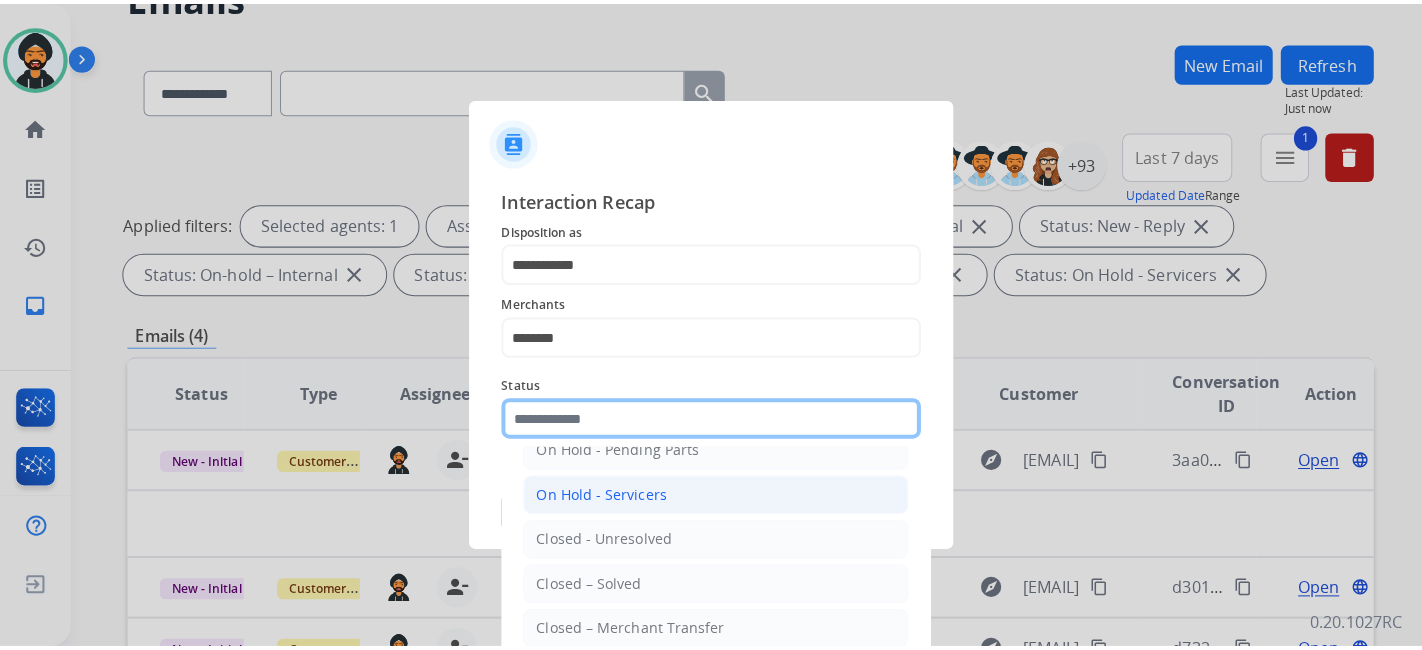scroll, scrollTop: 115, scrollLeft: 0, axis: vertical 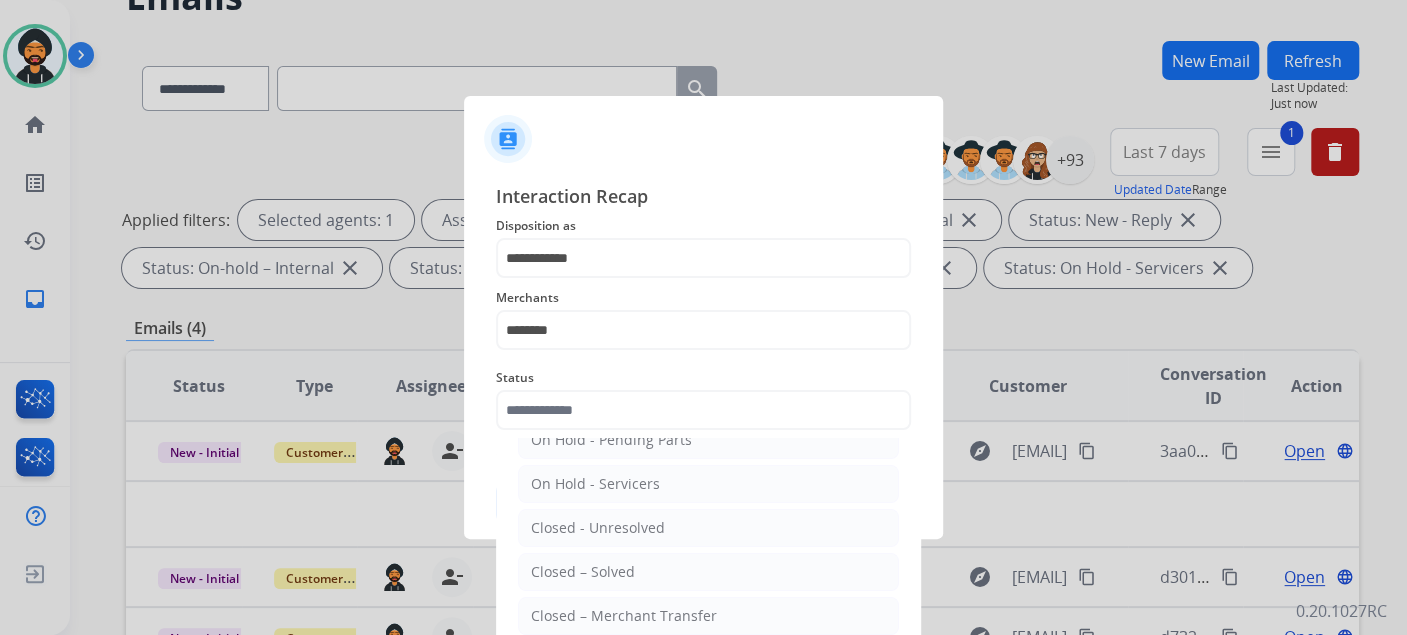 click on "Closed – Solved" 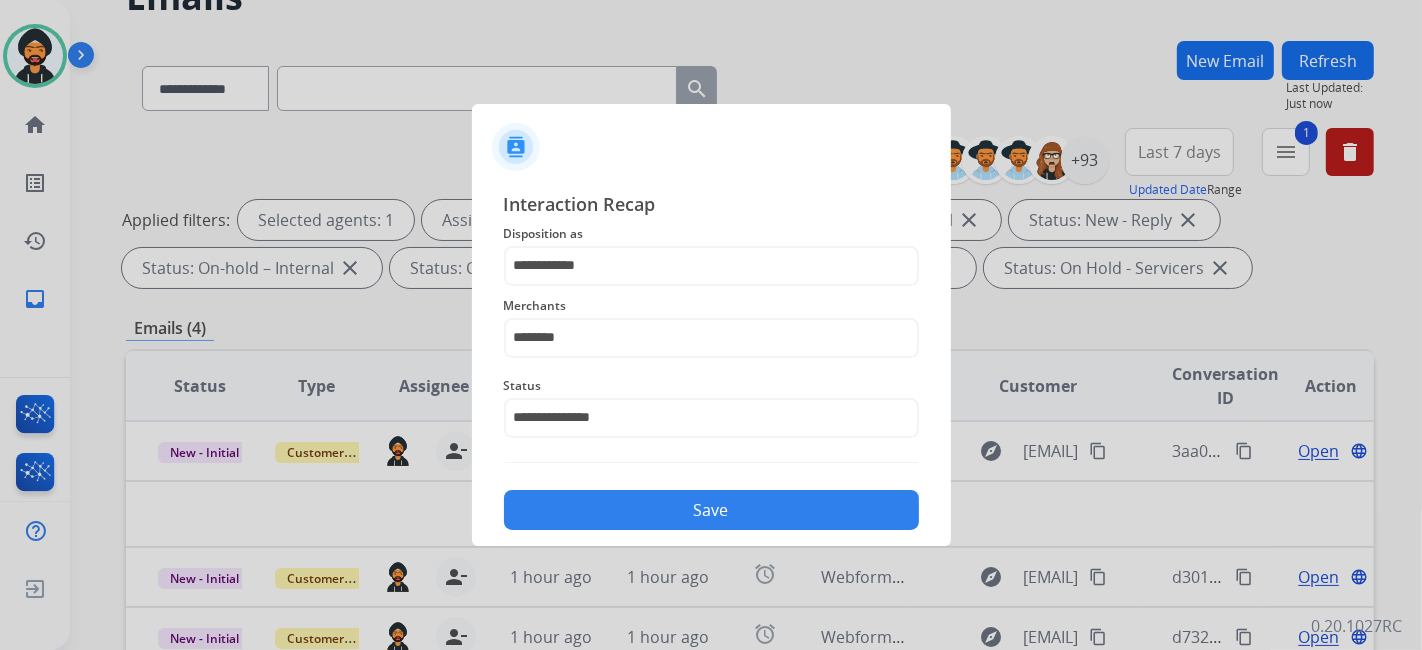 click on "Save" 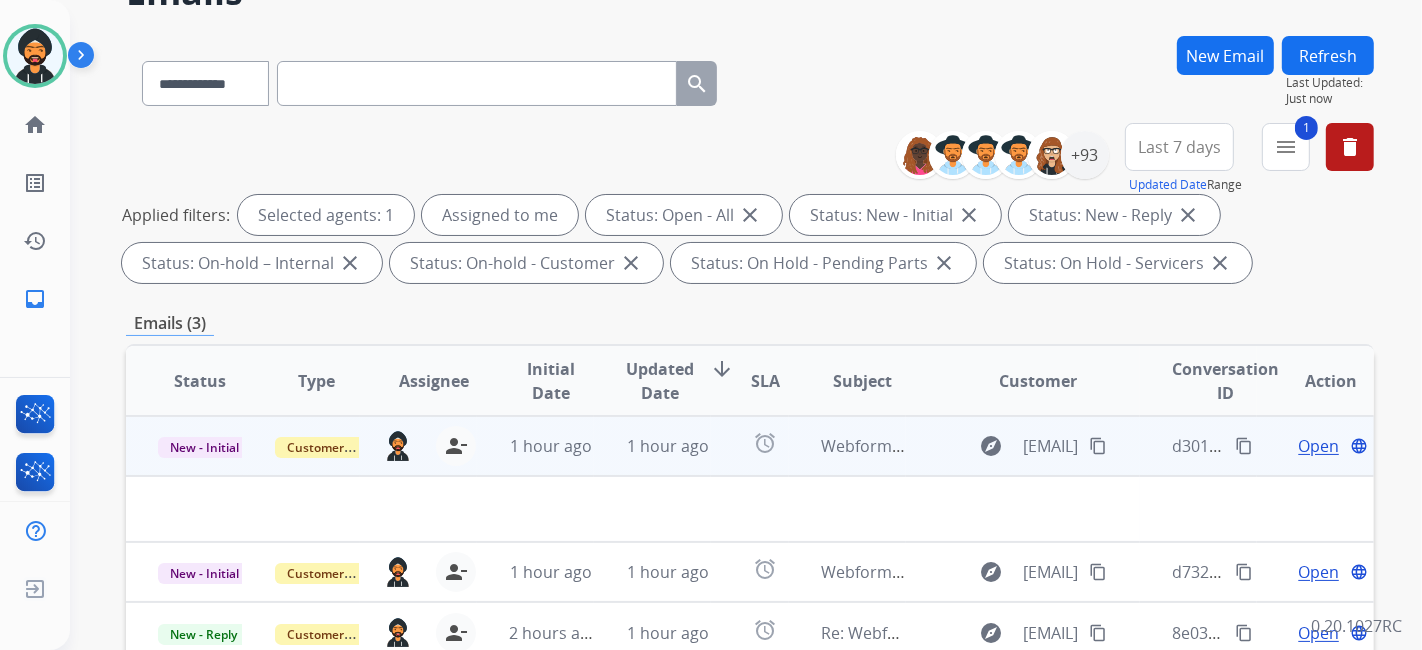 scroll, scrollTop: 222, scrollLeft: 0, axis: vertical 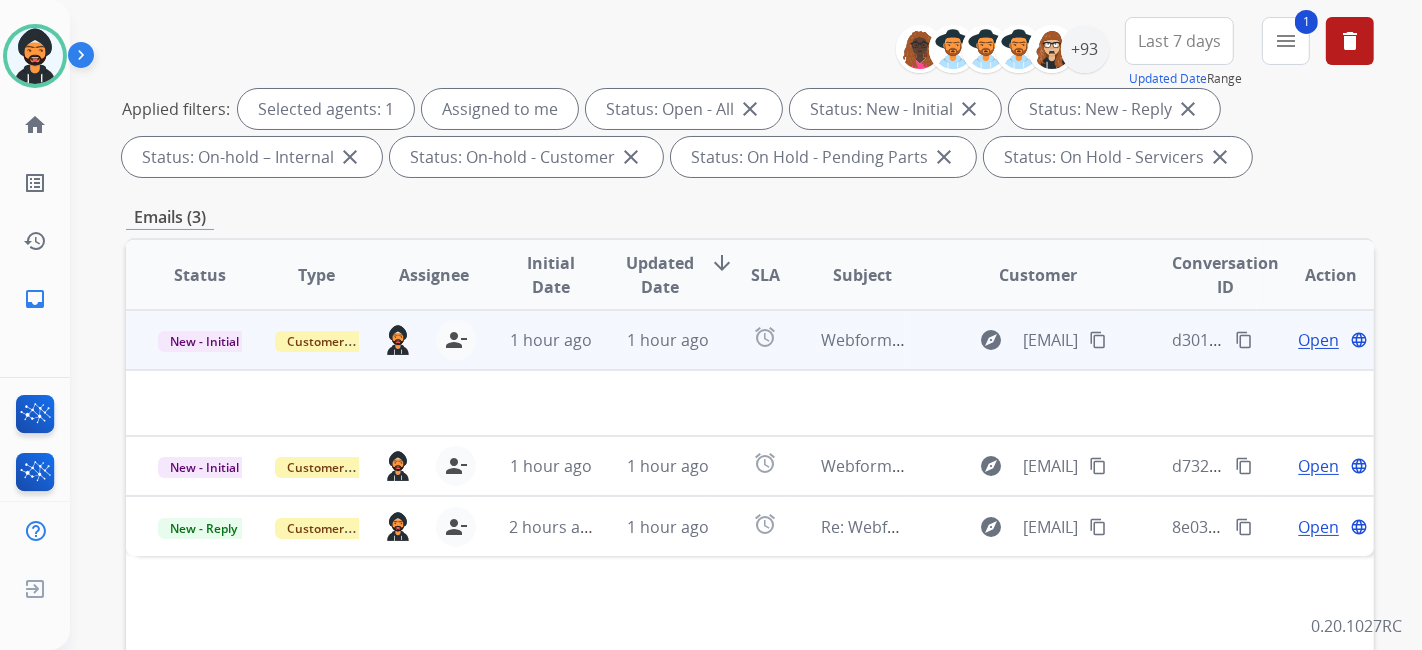 click on "Open" at bounding box center [1318, 340] 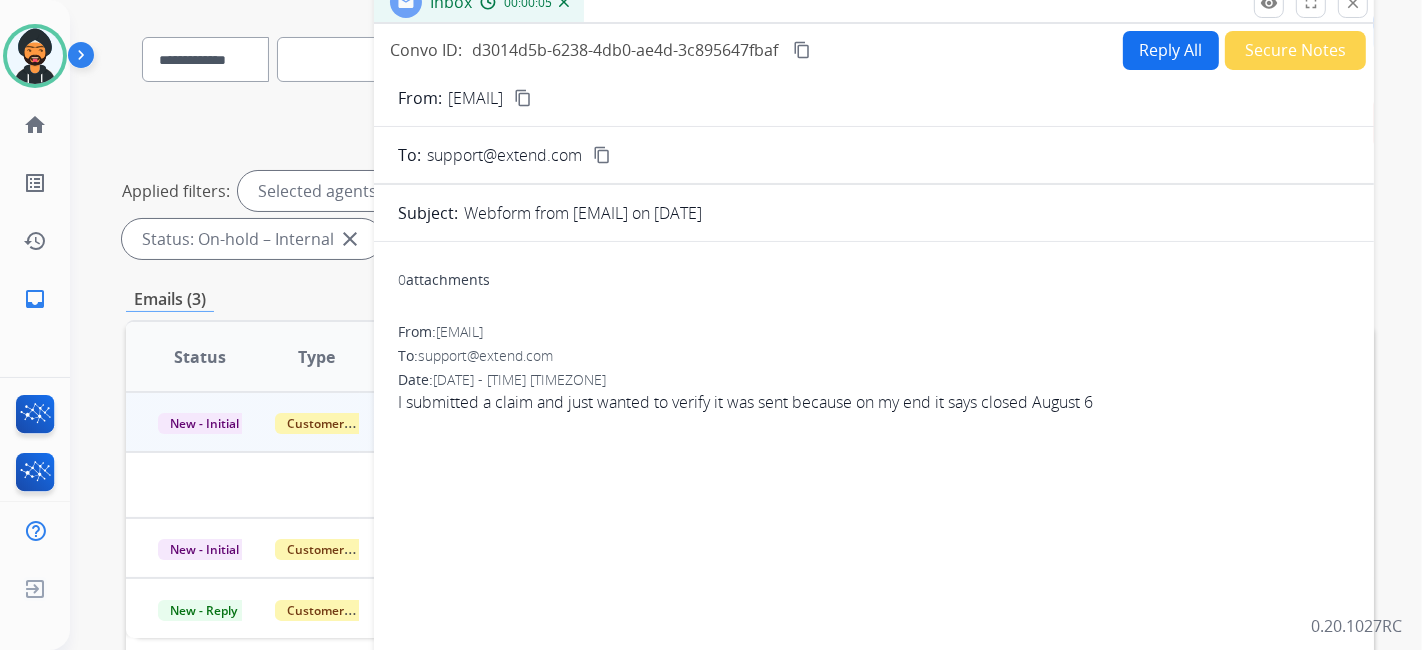 scroll, scrollTop: 111, scrollLeft: 0, axis: vertical 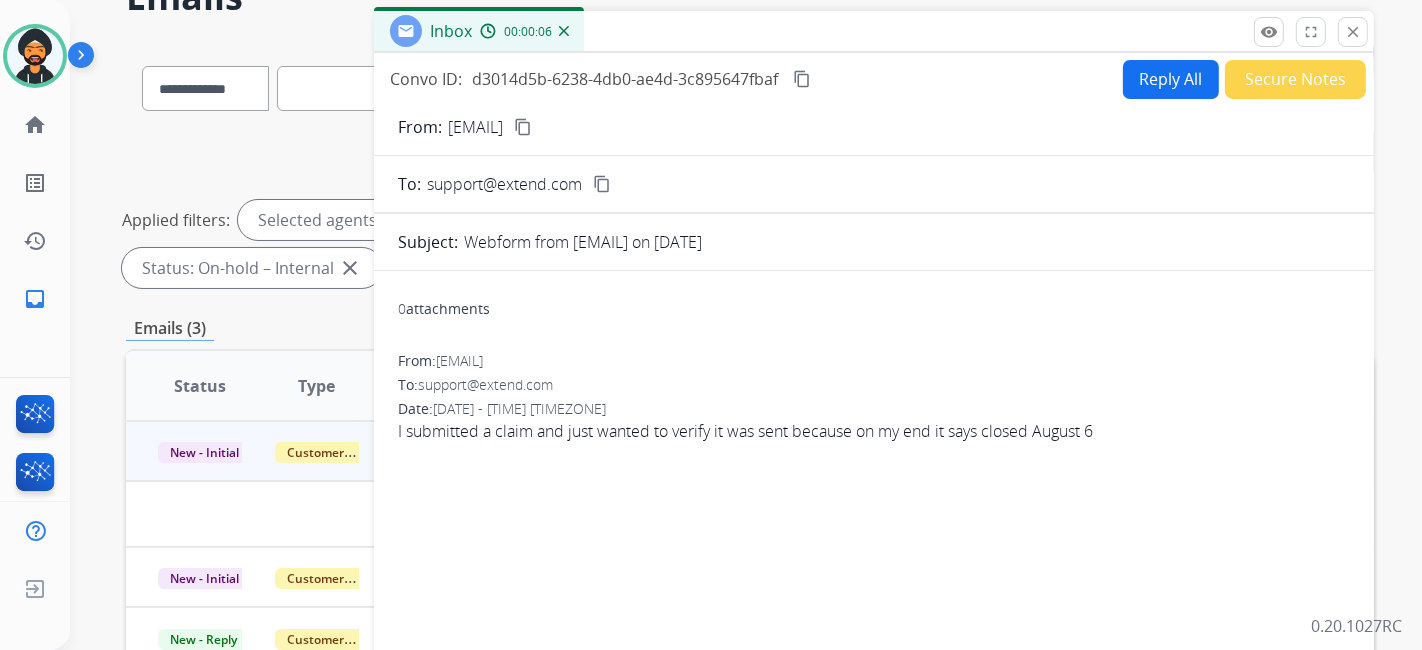 click on "content_copy" at bounding box center (523, 127) 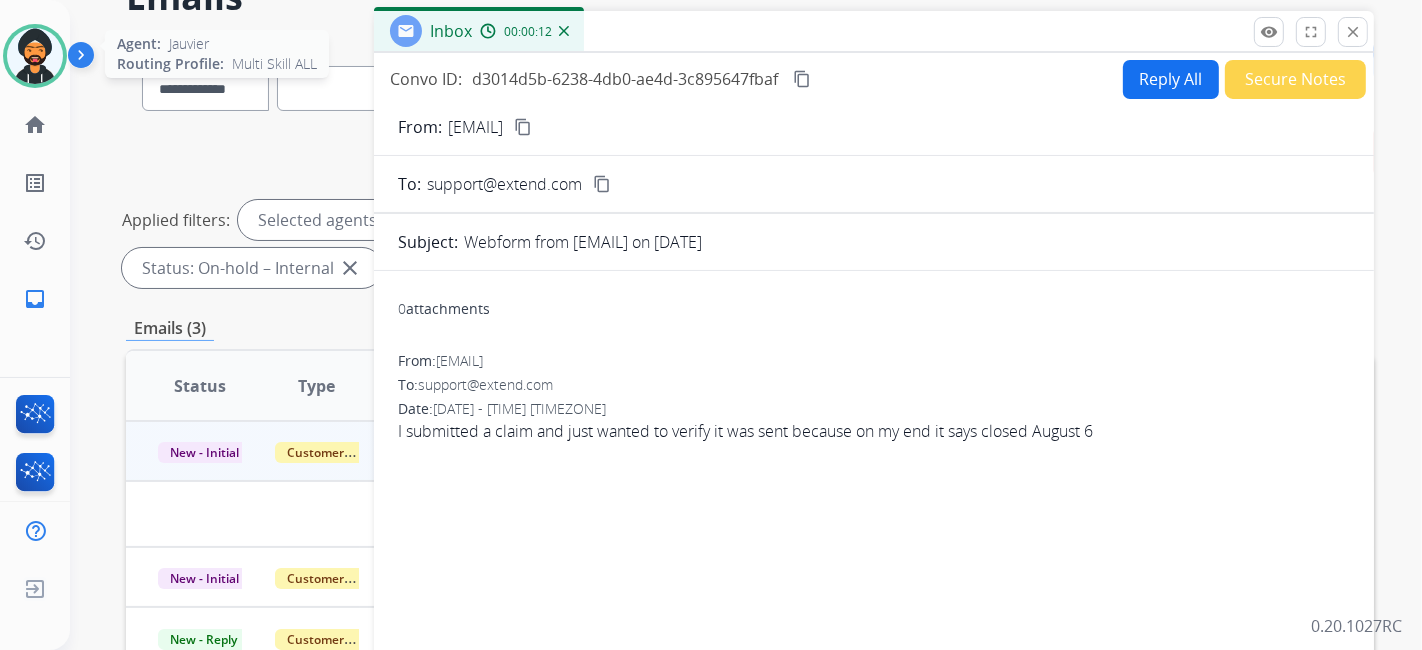 click at bounding box center (35, 56) 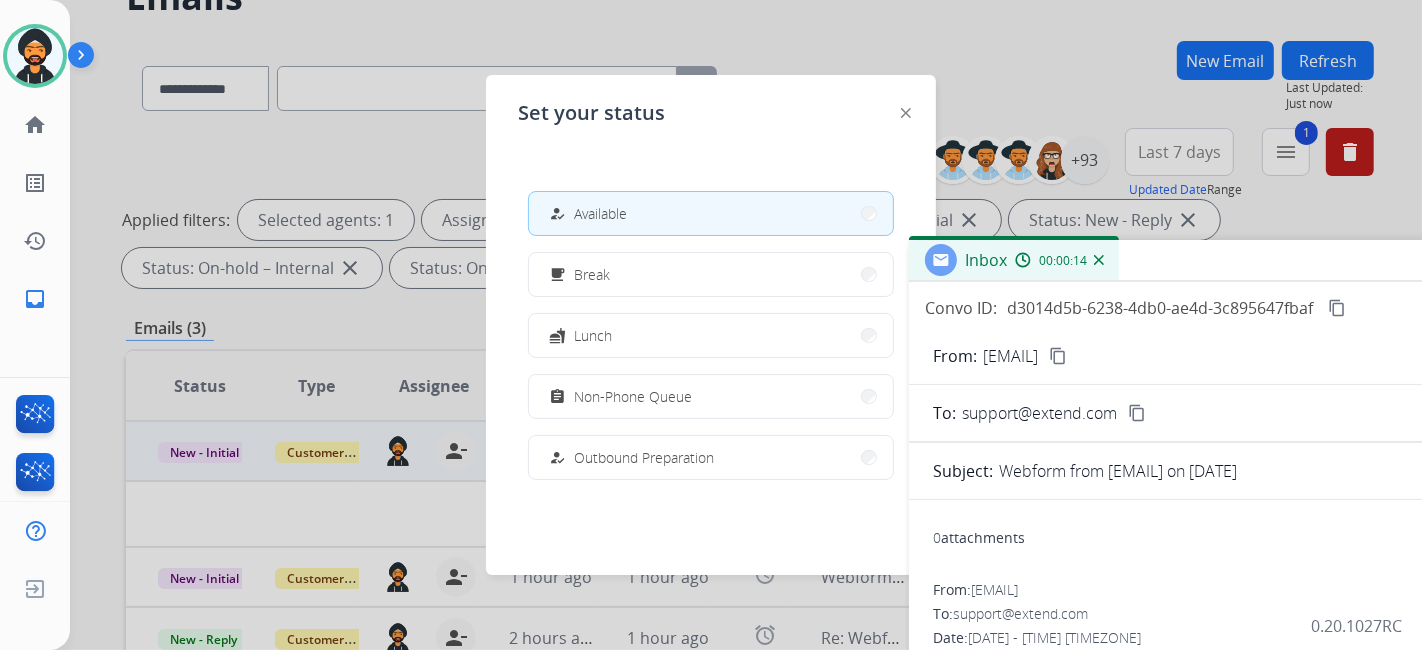 drag, startPoint x: 636, startPoint y: 31, endPoint x: 1168, endPoint y: 258, distance: 578.4056 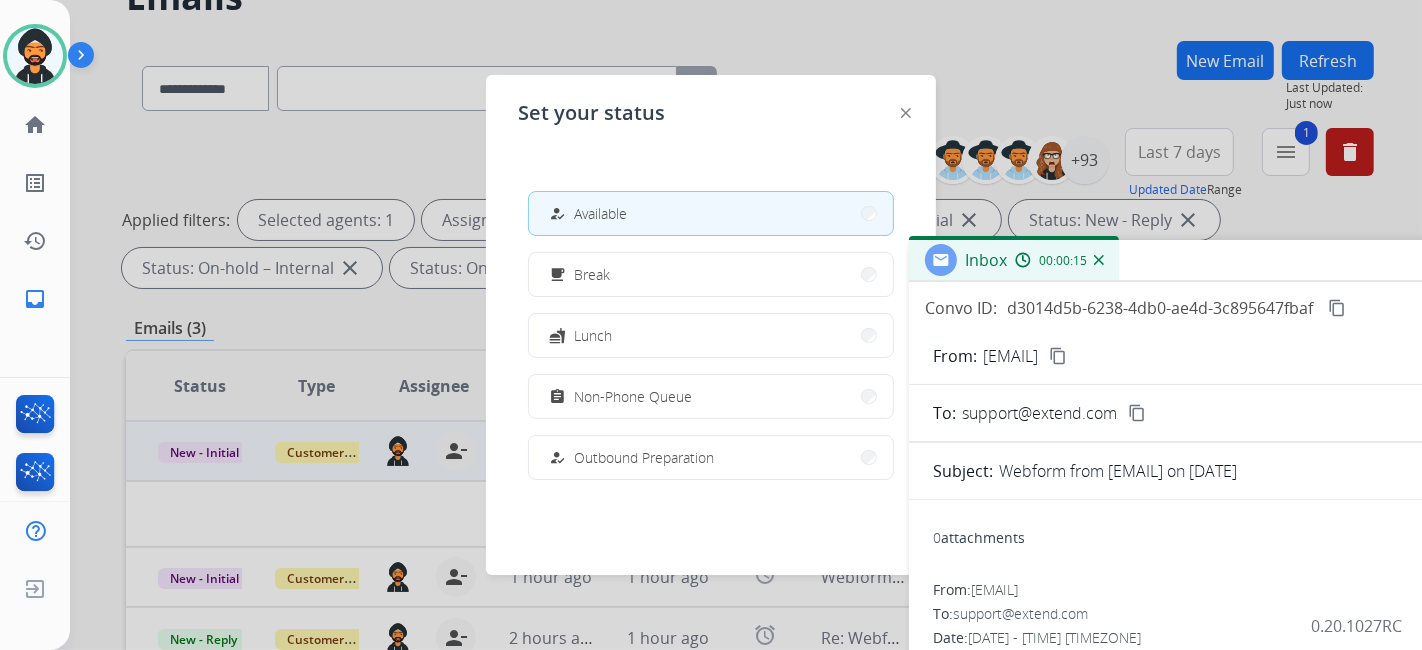 drag, startPoint x: 612, startPoint y: 399, endPoint x: 569, endPoint y: 346, distance: 68.24954 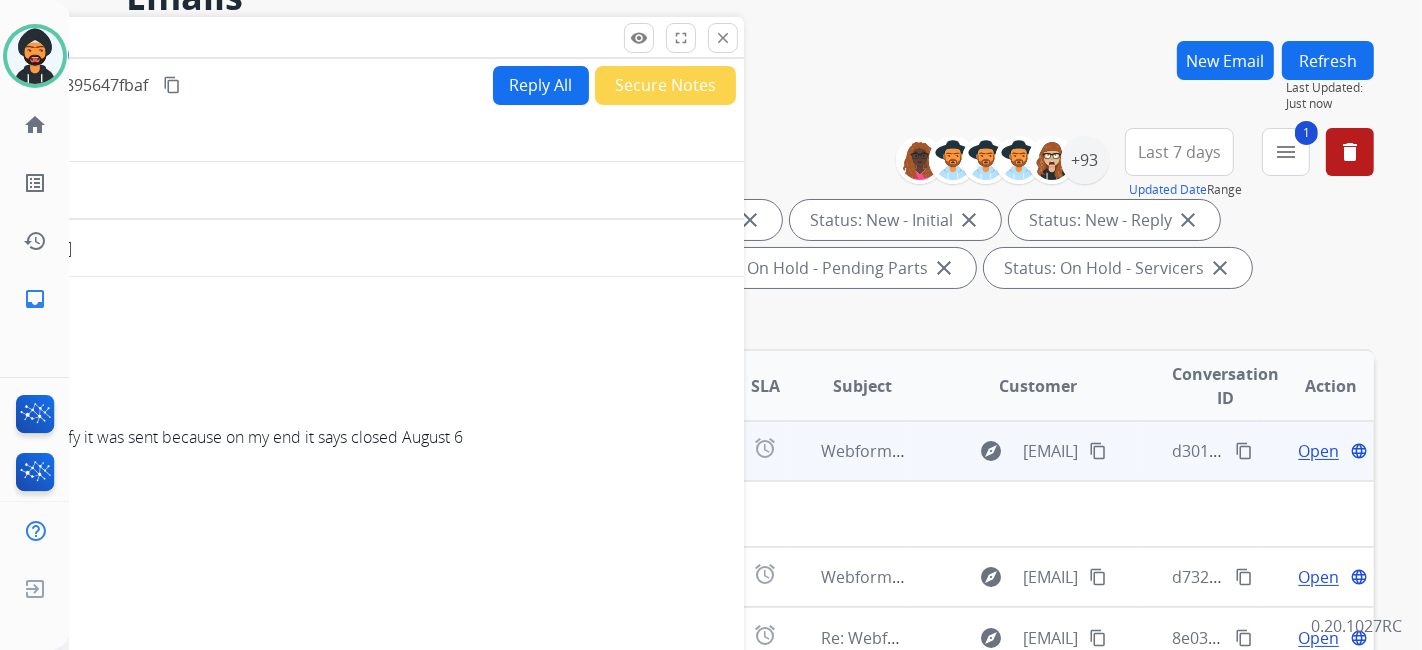 drag, startPoint x: 1165, startPoint y: 273, endPoint x: 0, endPoint y: 50, distance: 1186.1509 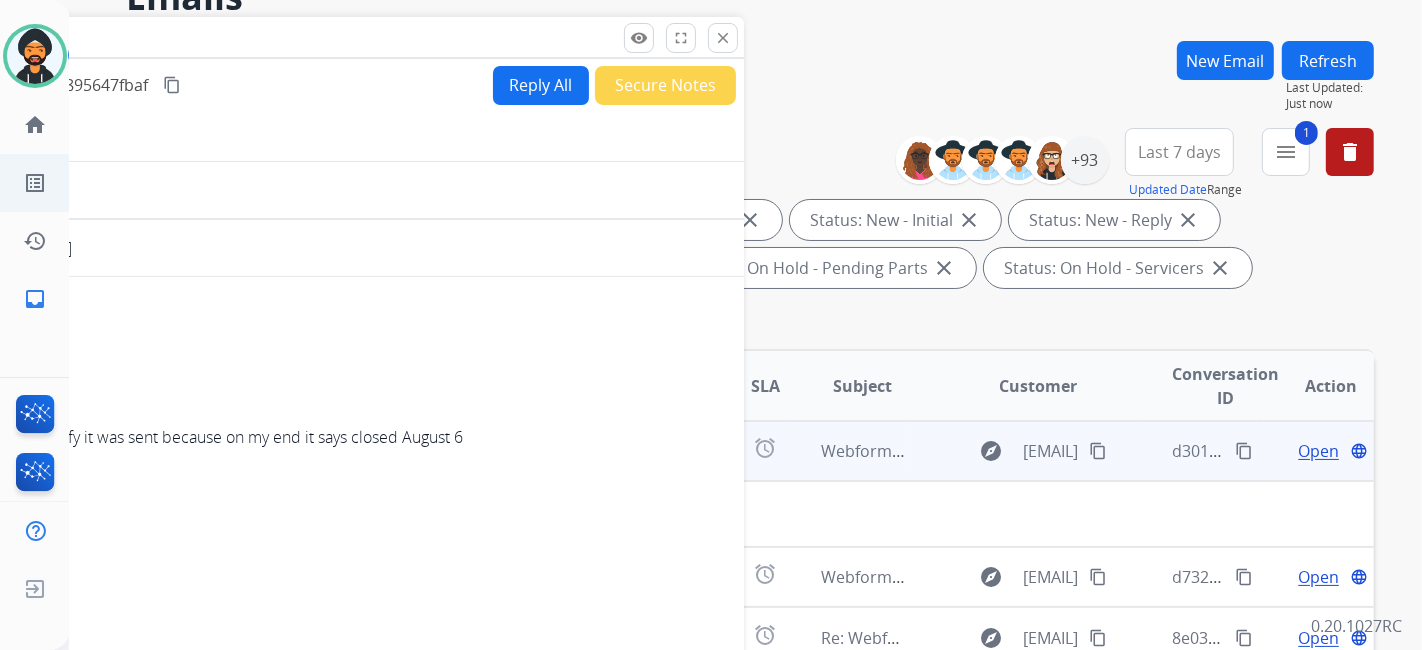 select on "**********" 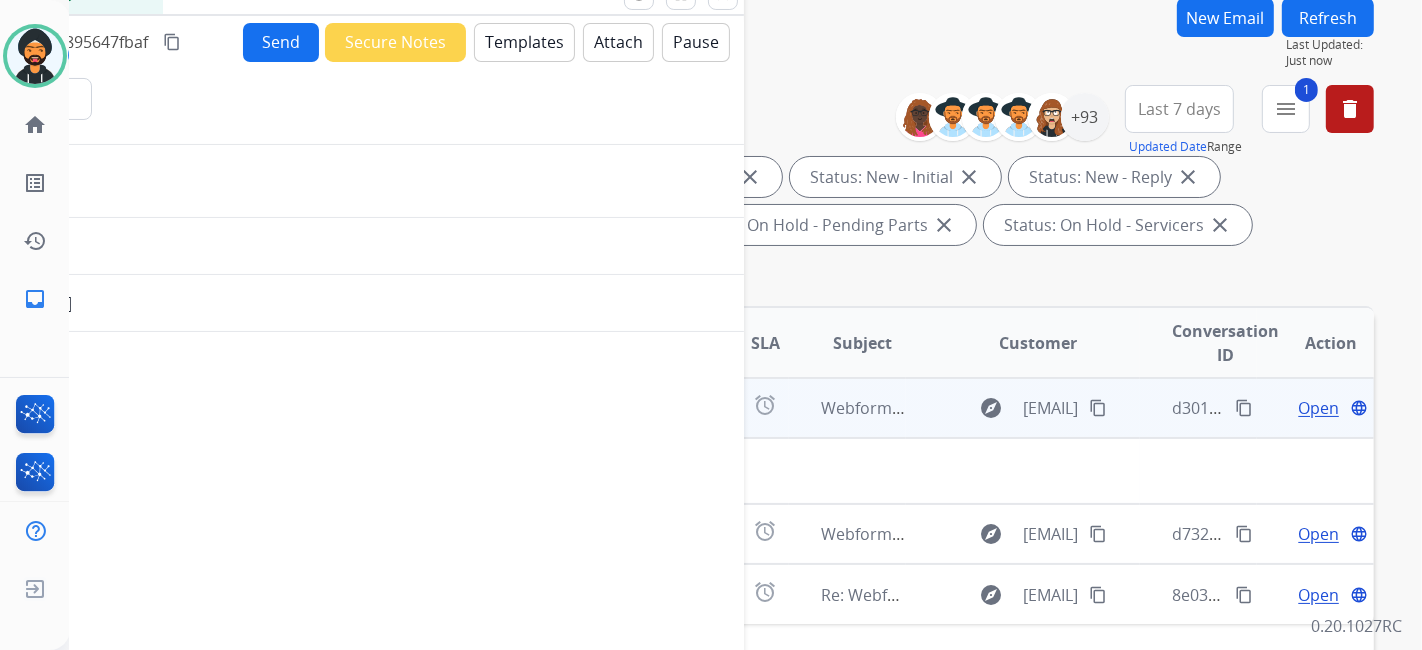 scroll, scrollTop: 0, scrollLeft: 0, axis: both 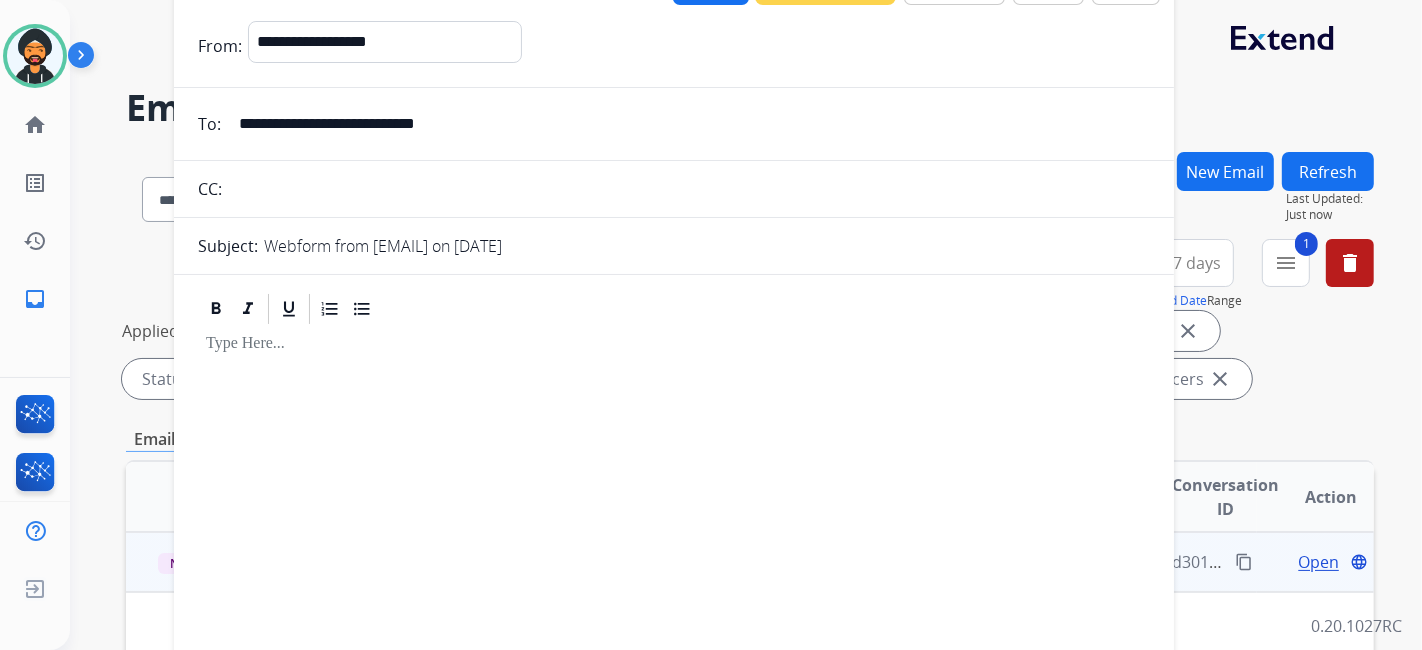 drag, startPoint x: 498, startPoint y: 144, endPoint x: 927, endPoint y: -67, distance: 478.08157 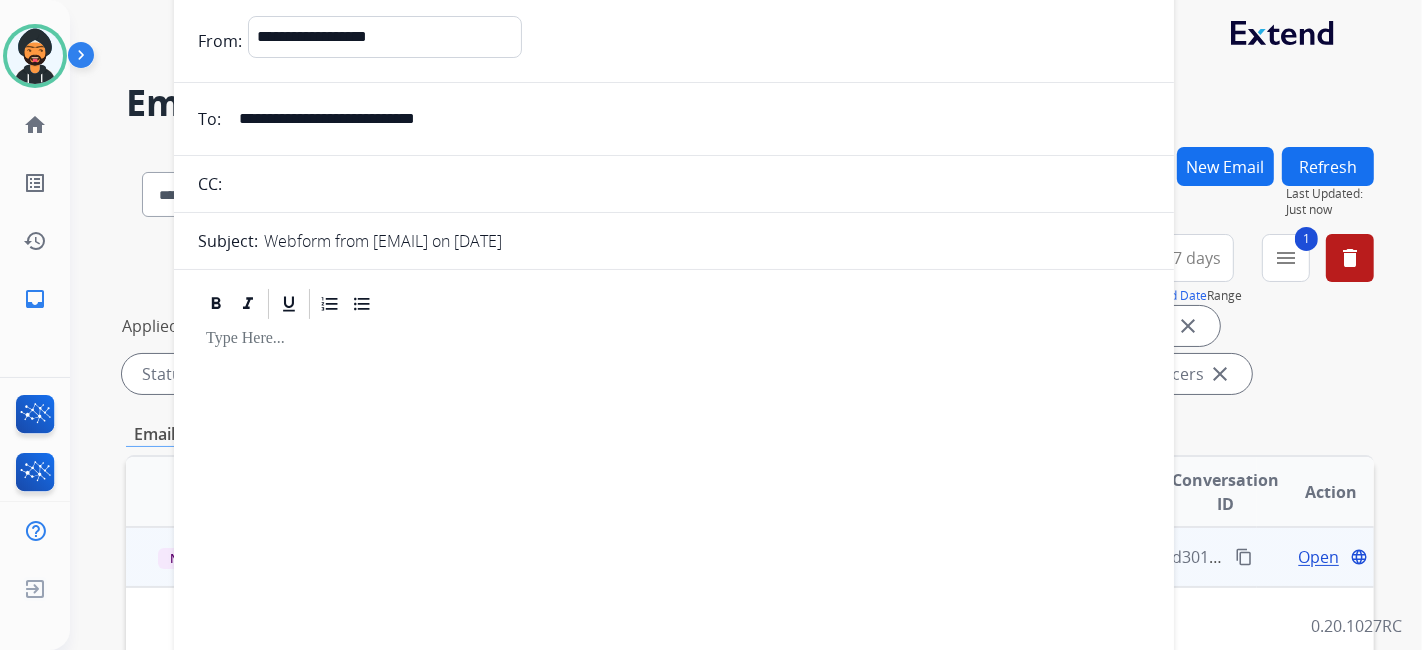 scroll, scrollTop: 0, scrollLeft: 0, axis: both 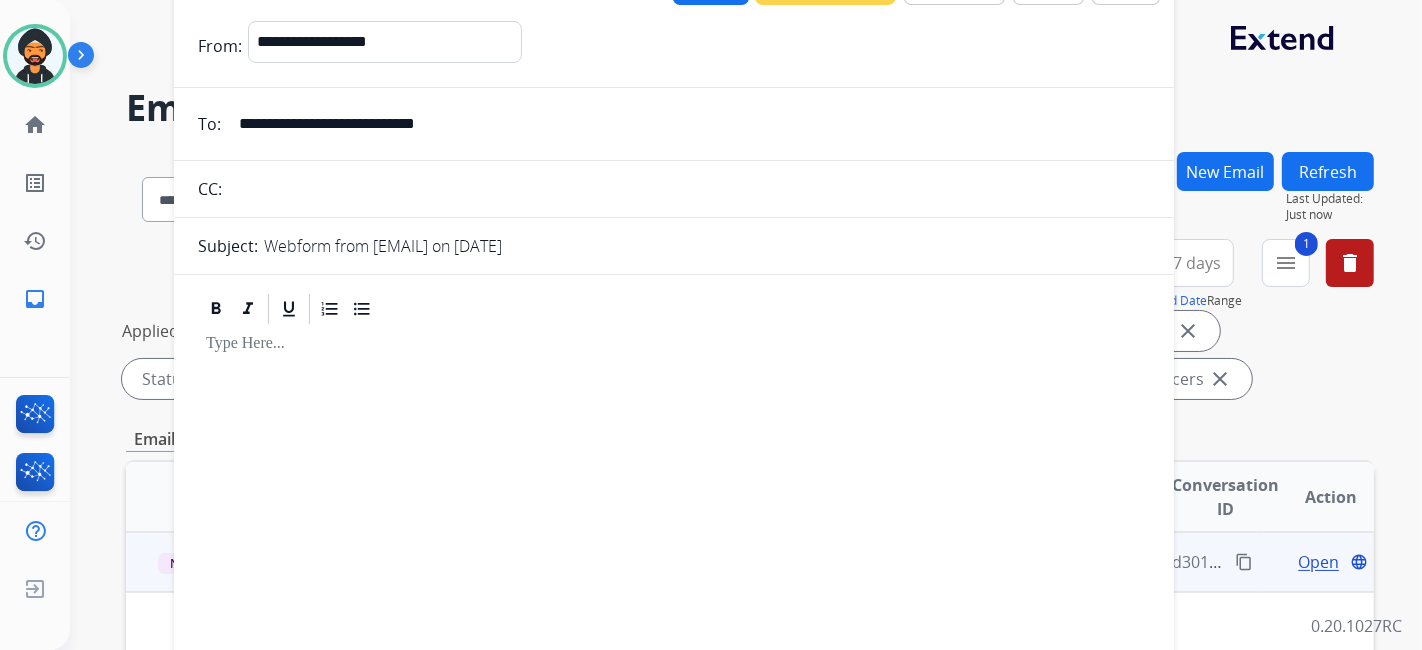 click on "Emails" at bounding box center (750, 108) 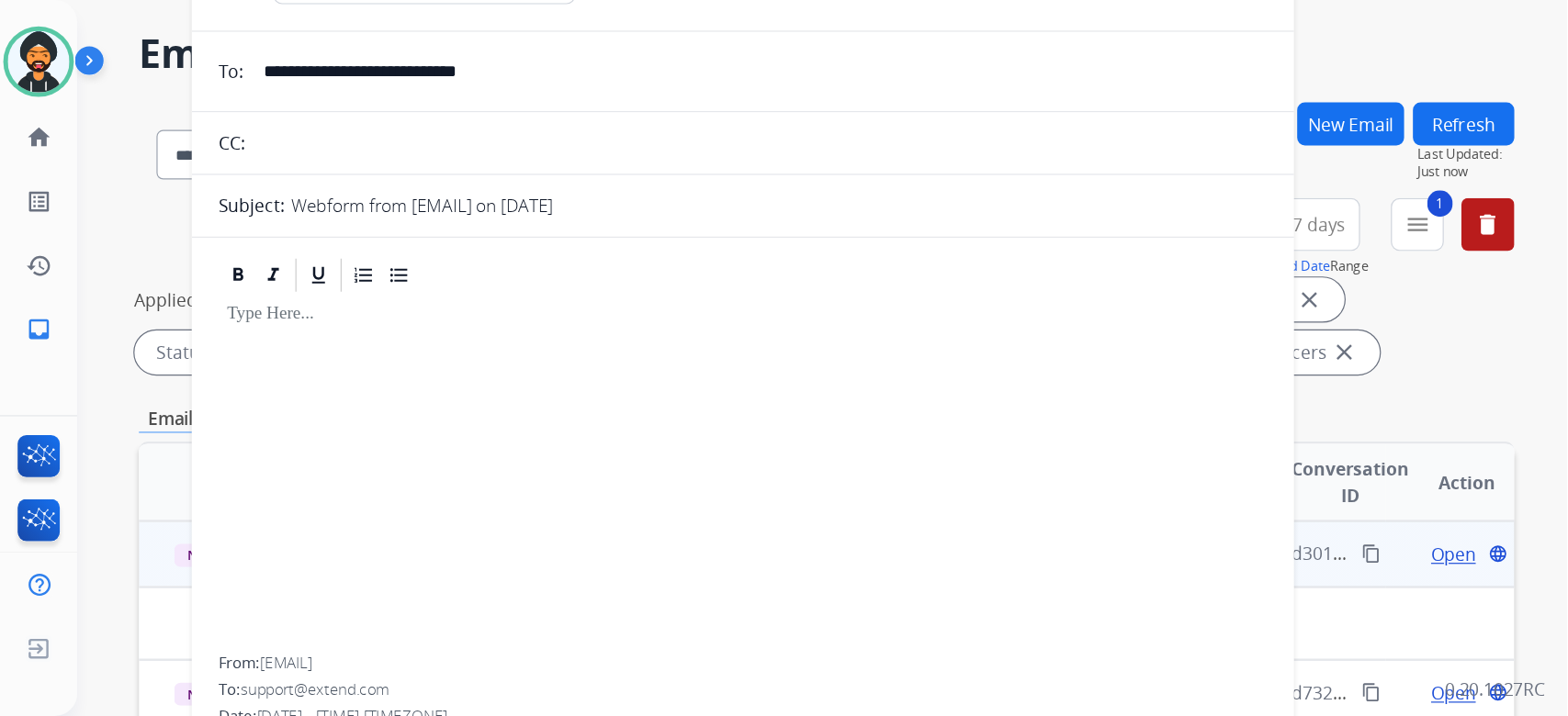 scroll, scrollTop: 0, scrollLeft: 0, axis: both 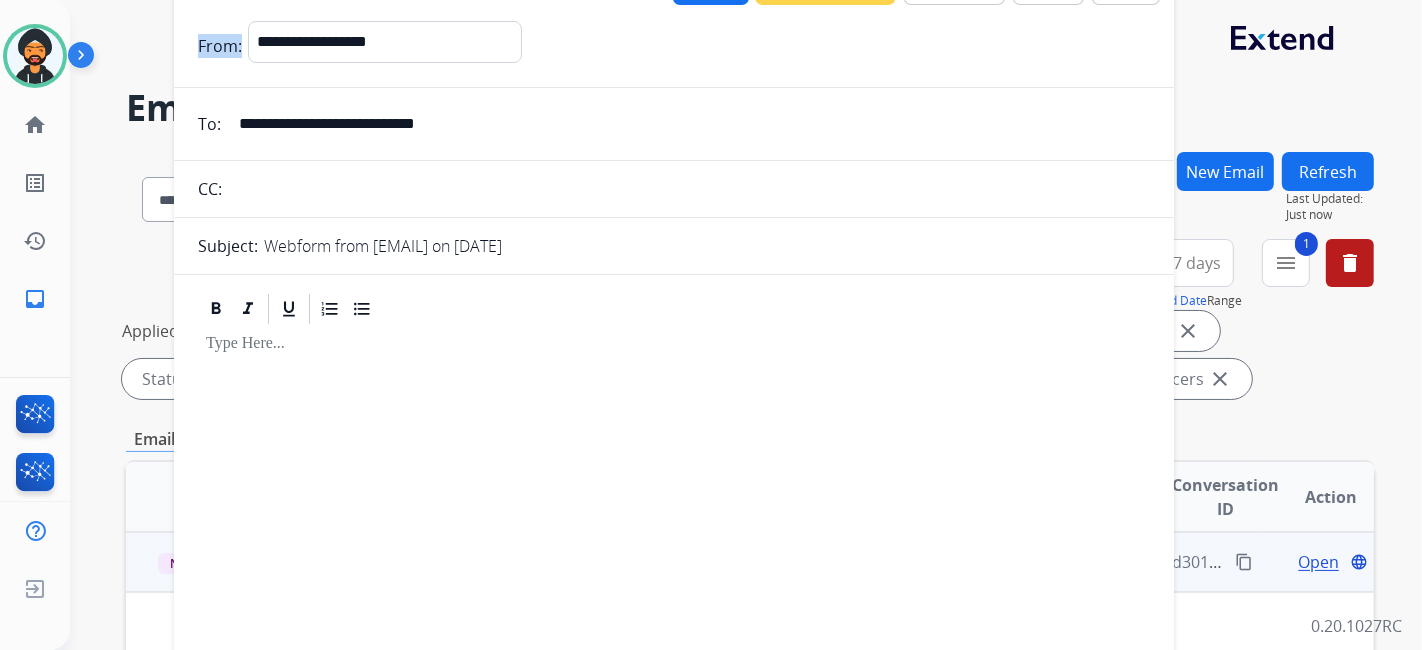 drag, startPoint x: 201, startPoint y: 12, endPoint x: 325, endPoint y: 12, distance: 124 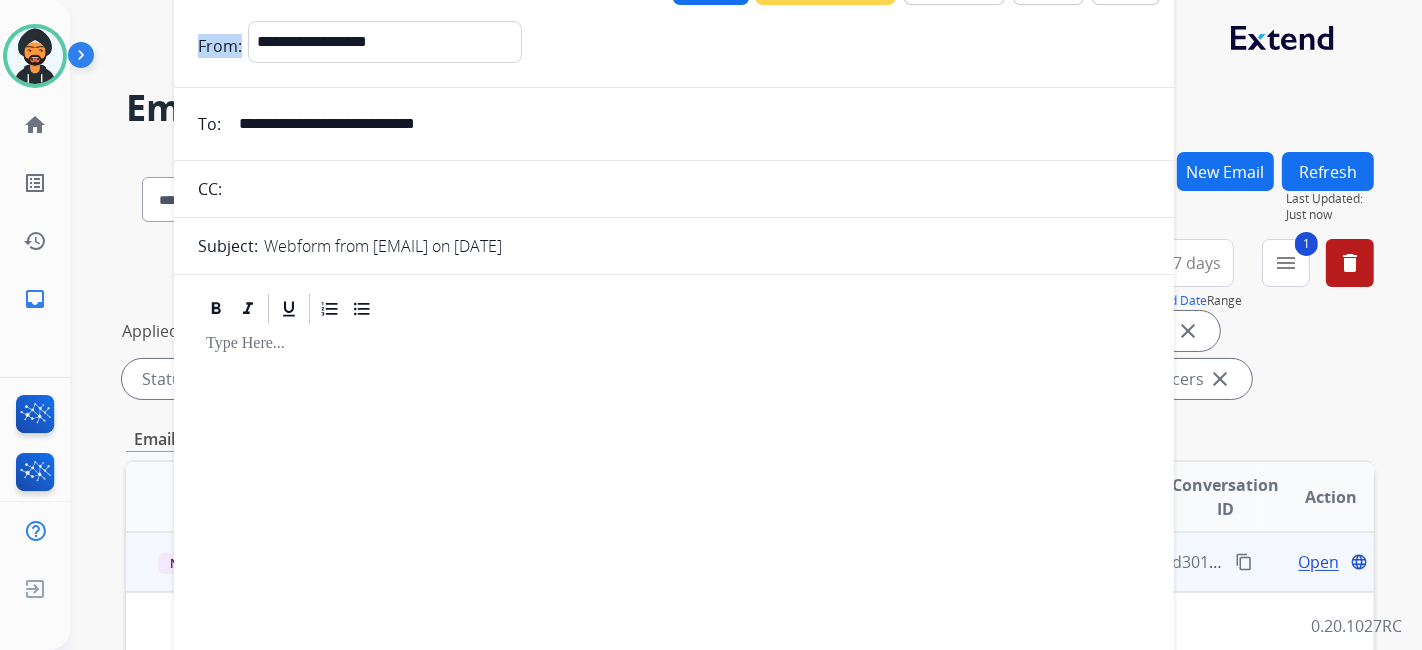 click on "**********" at bounding box center (674, 390) 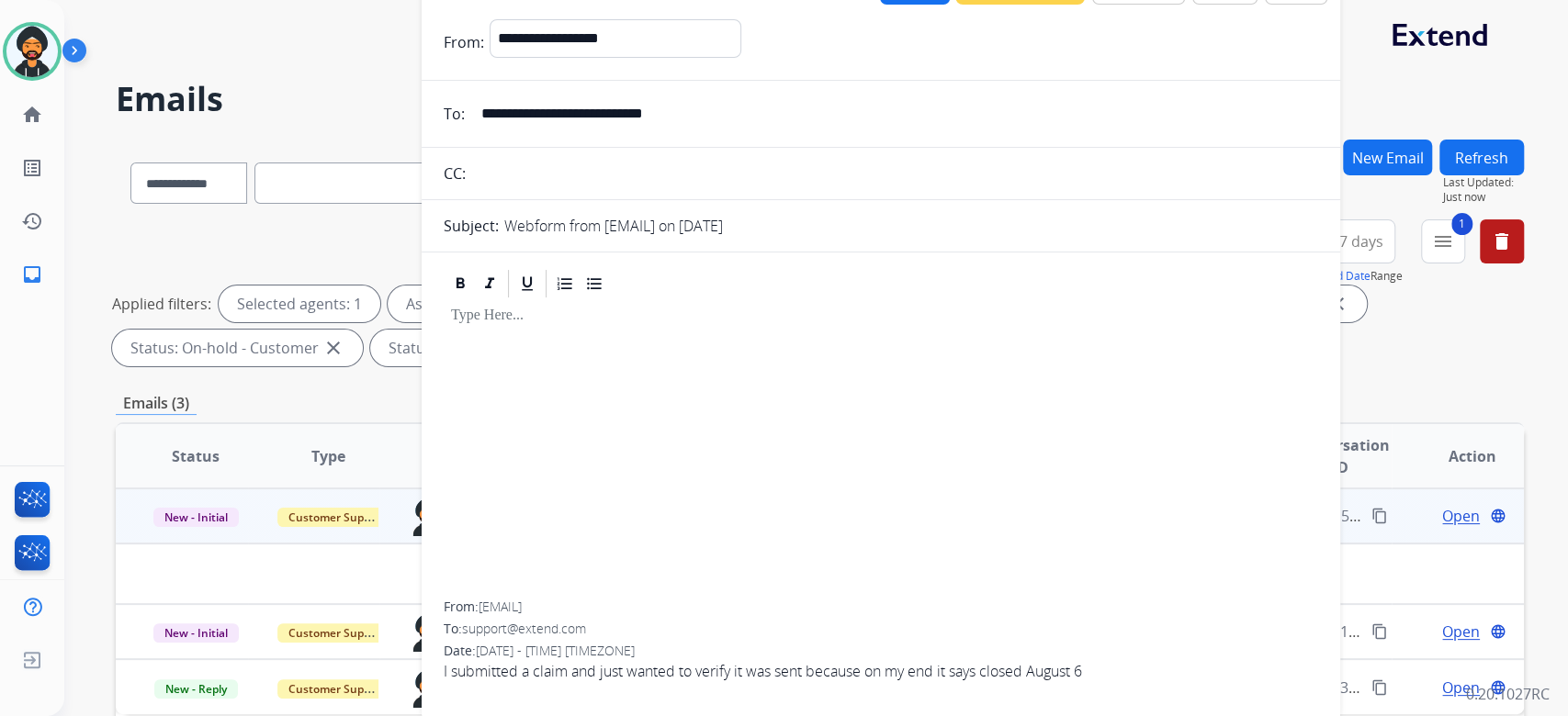drag, startPoint x: 1192, startPoint y: 2, endPoint x: 309, endPoint y: 95, distance: 887.884 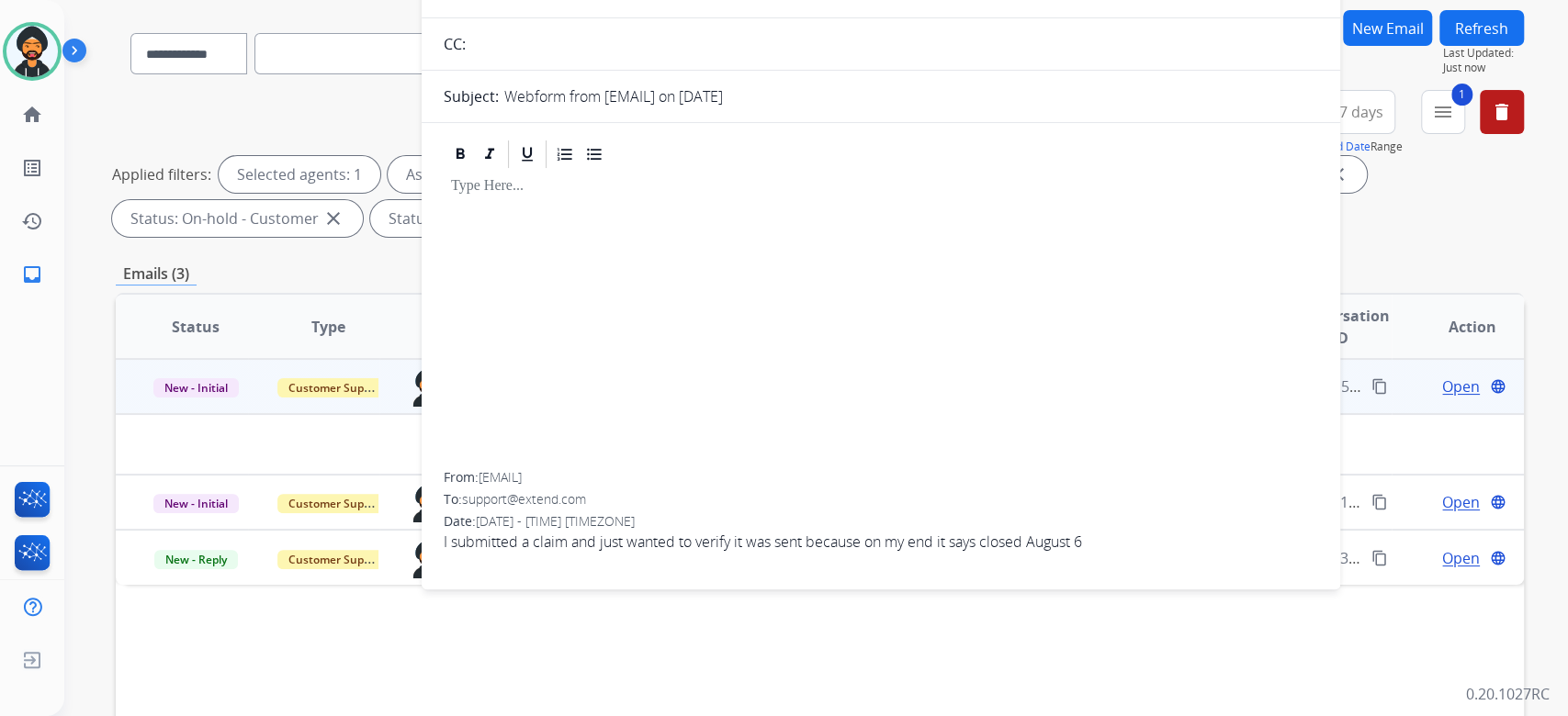 scroll, scrollTop: 0, scrollLeft: 0, axis: both 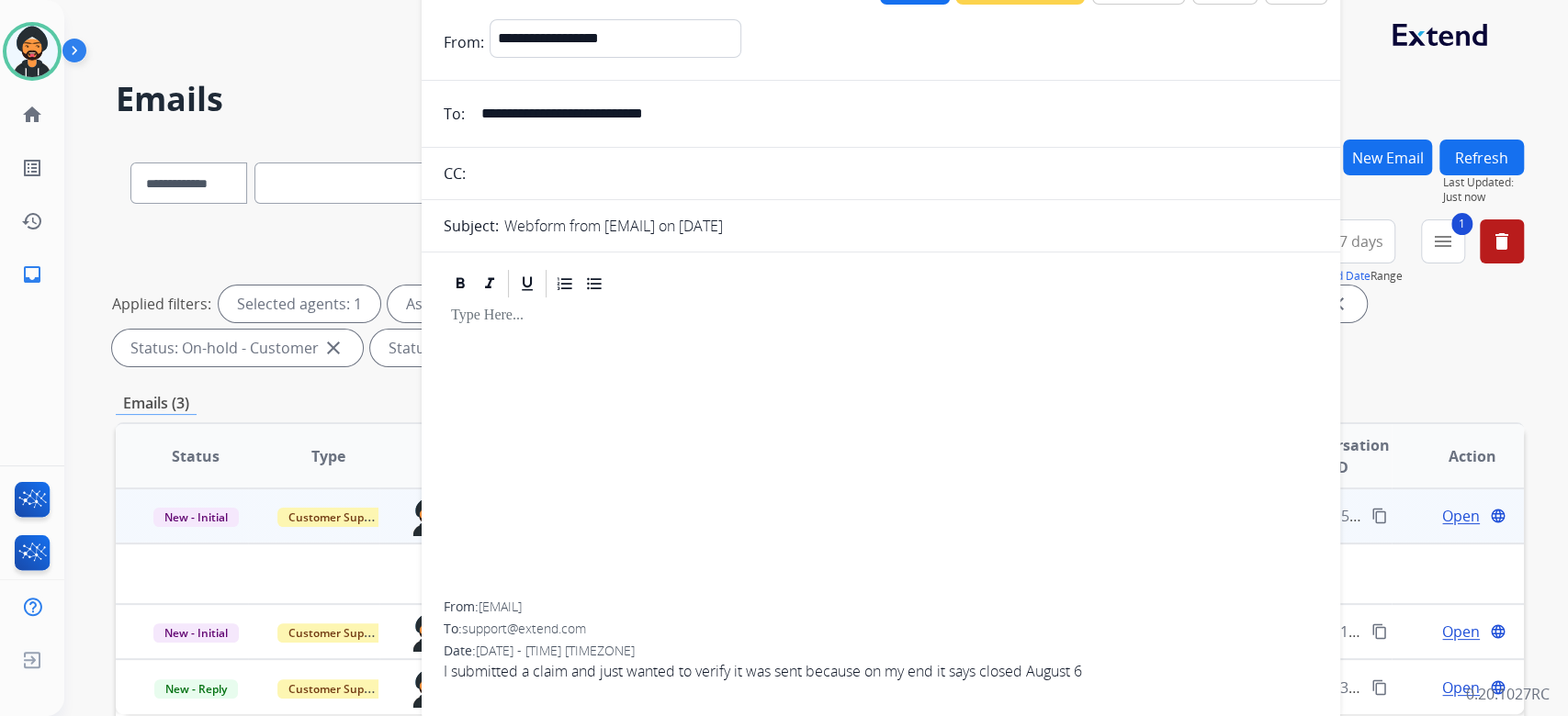click on "Type" at bounding box center [314, 456] 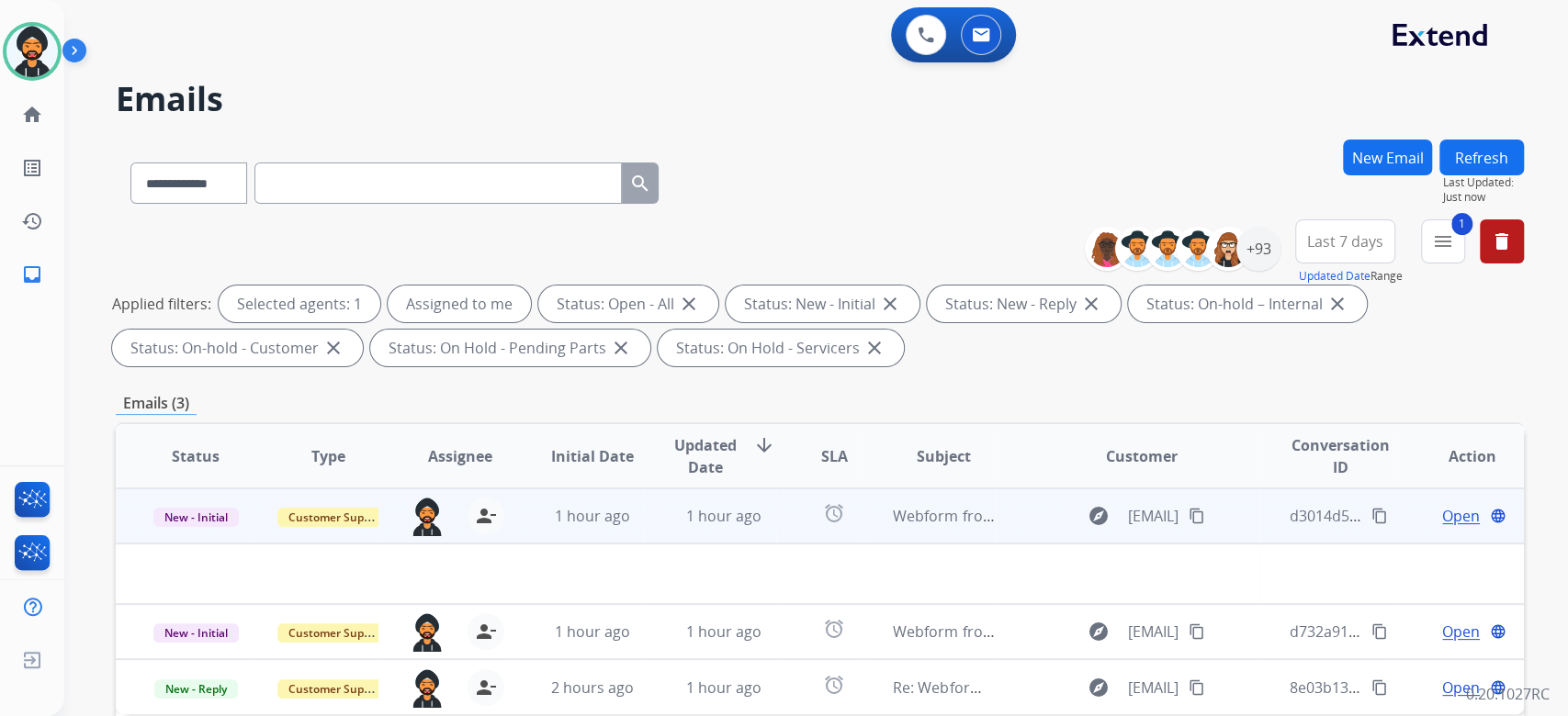 click on "Open" at bounding box center (1461, 516) 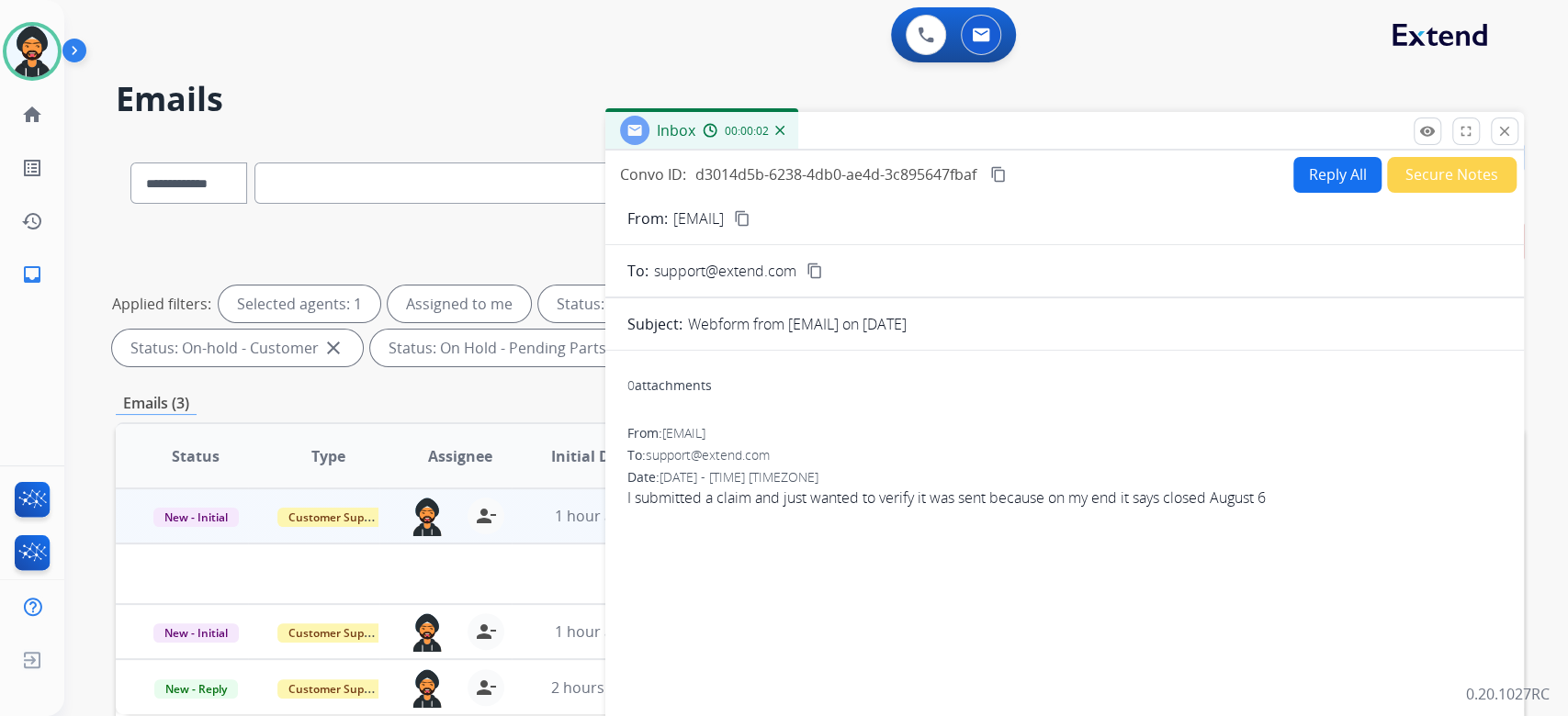 click on "Reply All" at bounding box center [1337, 174] 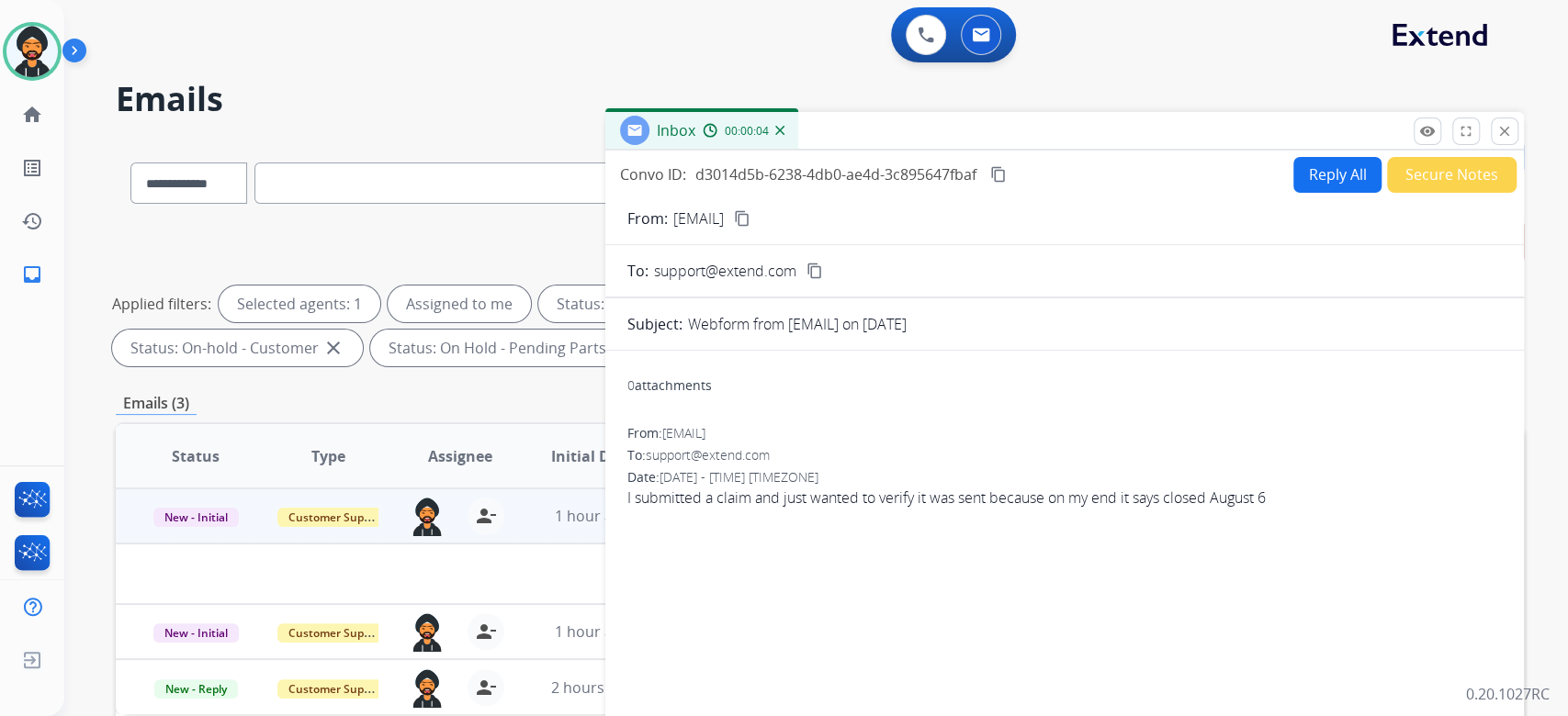 click on "Reply All" at bounding box center [1337, 174] 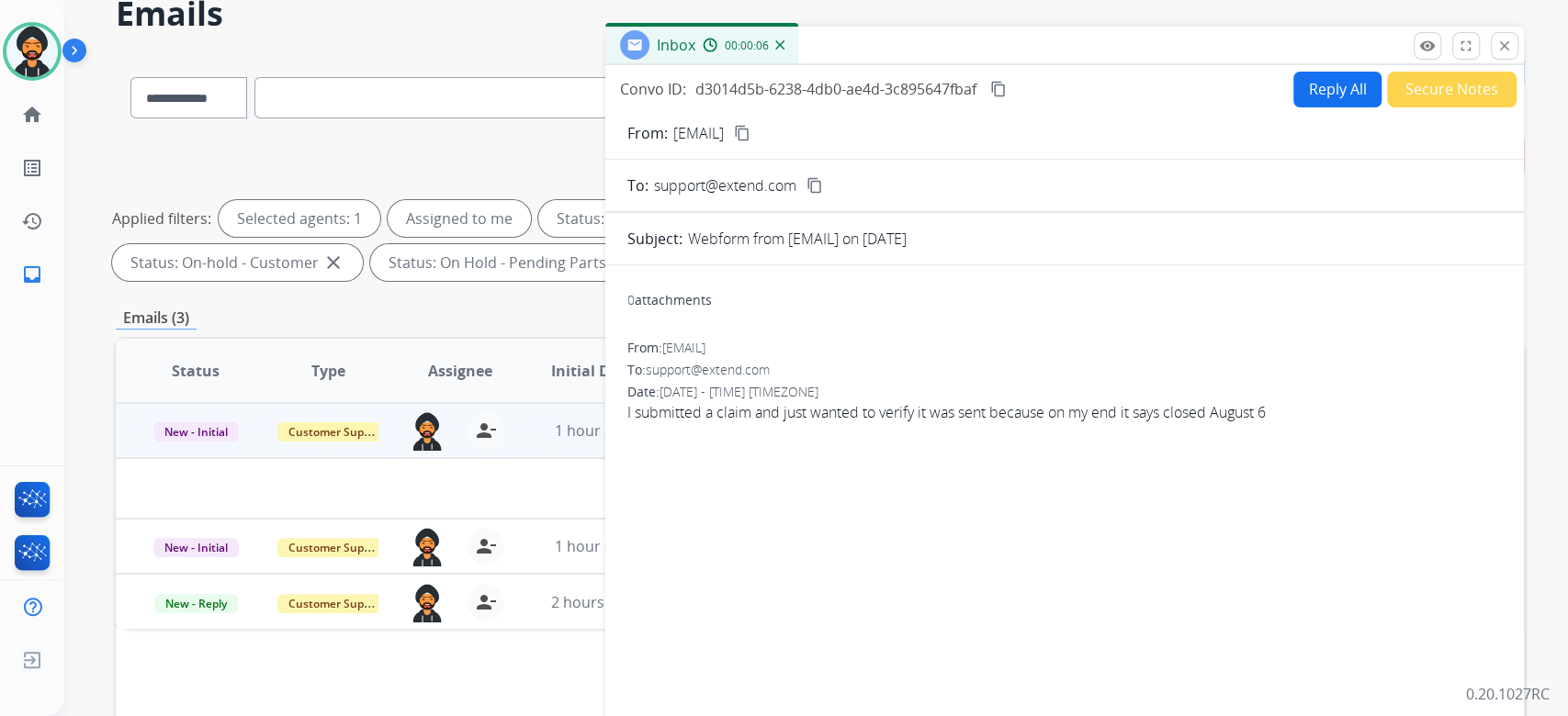 scroll, scrollTop: 0, scrollLeft: 0, axis: both 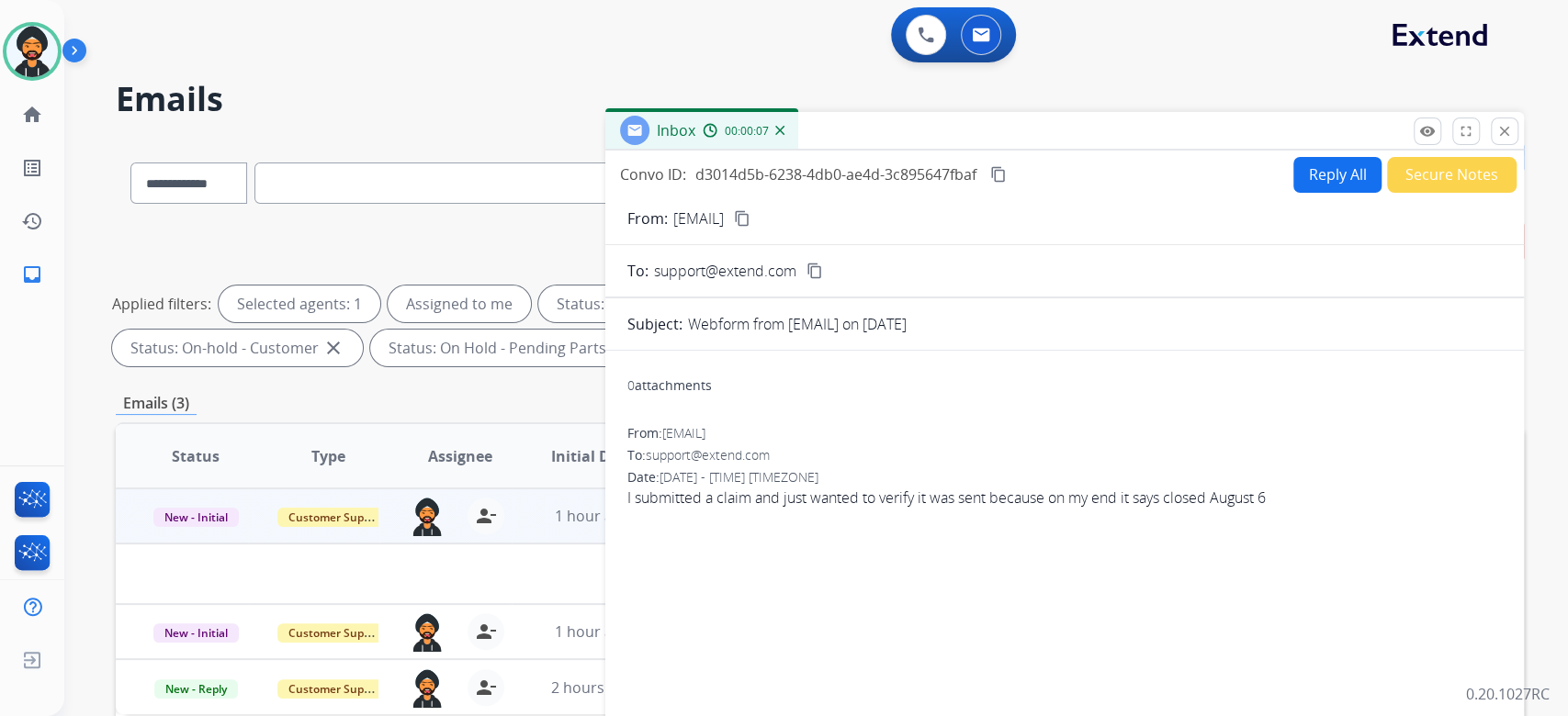 click on "Reply All" at bounding box center (1337, 174) 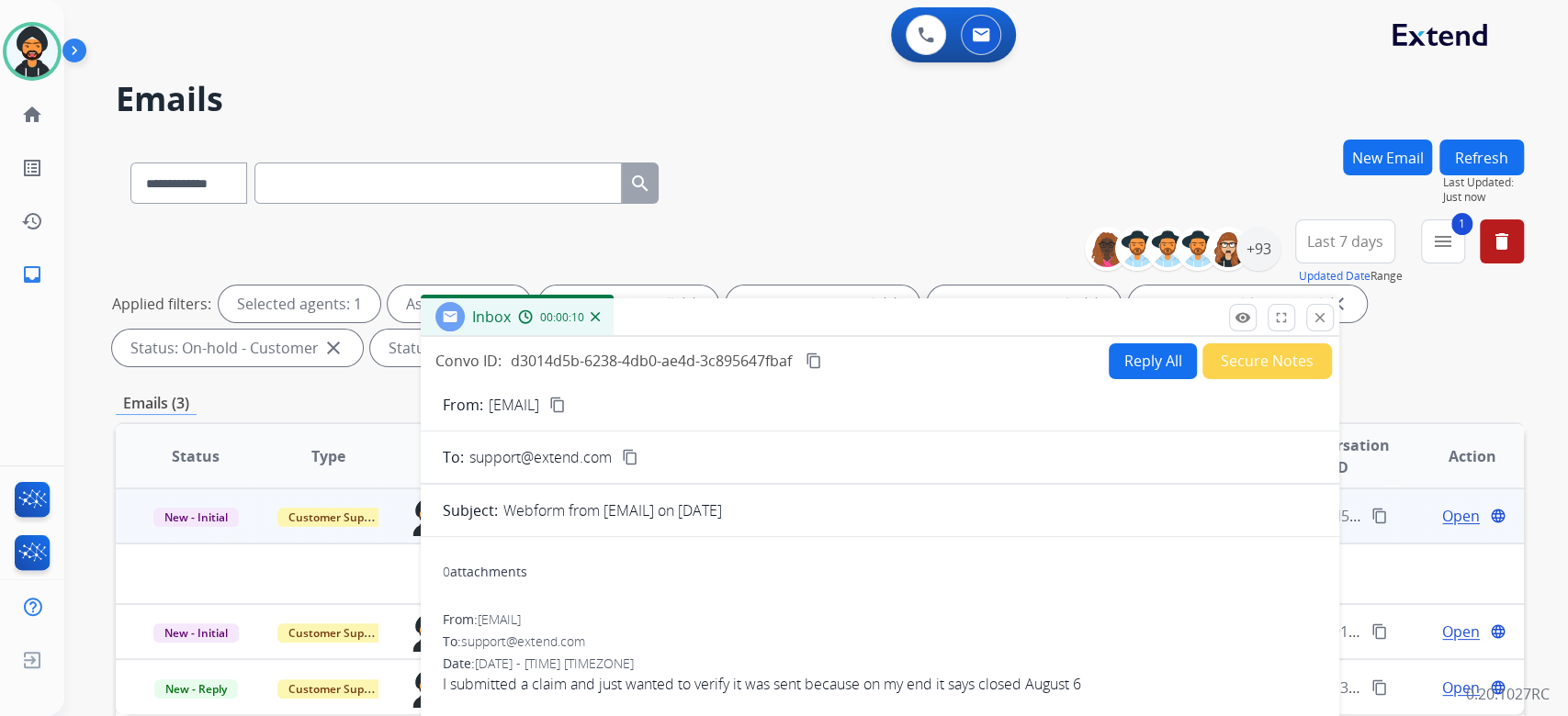 drag, startPoint x: 1180, startPoint y: 134, endPoint x: 1021, endPoint y: 231, distance: 186.25252 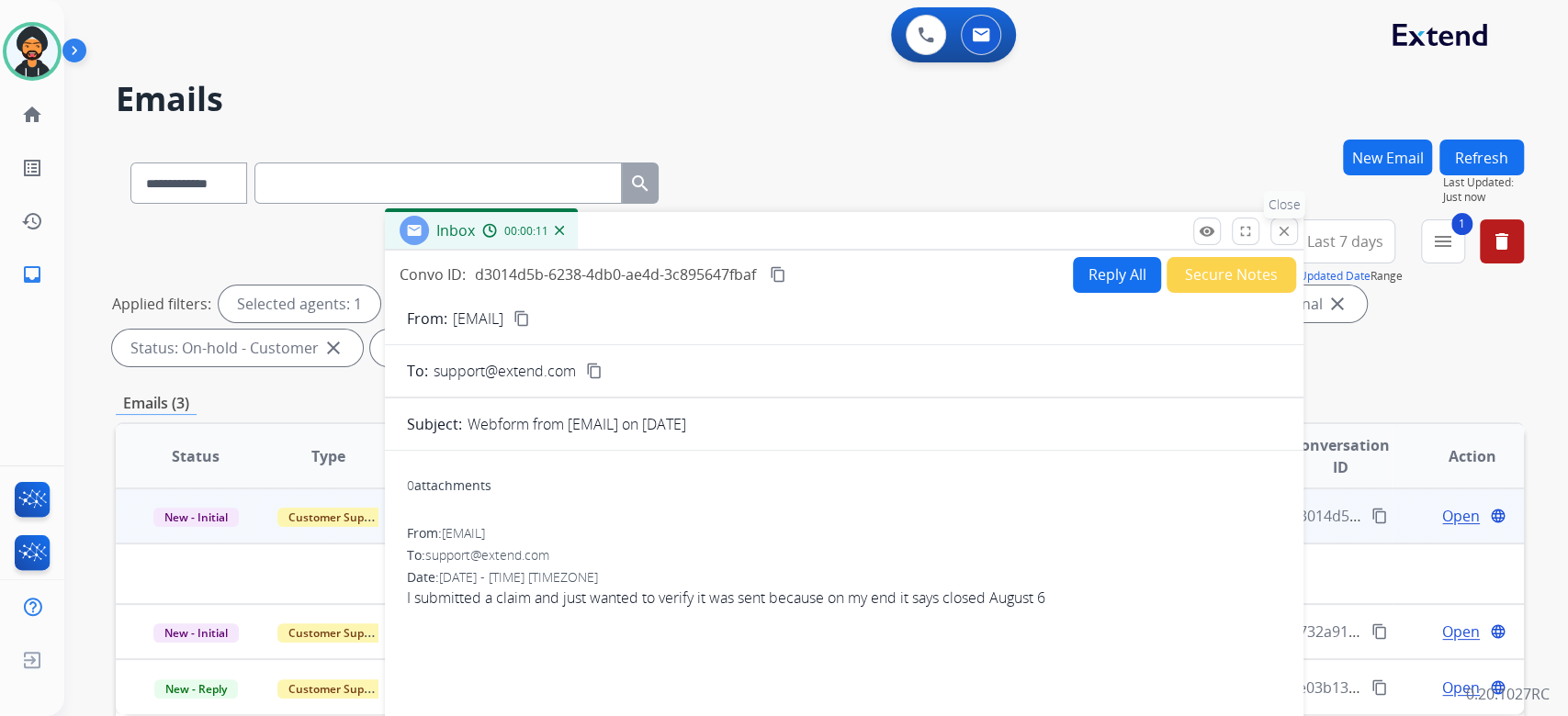 click on "close" at bounding box center (1284, 231) 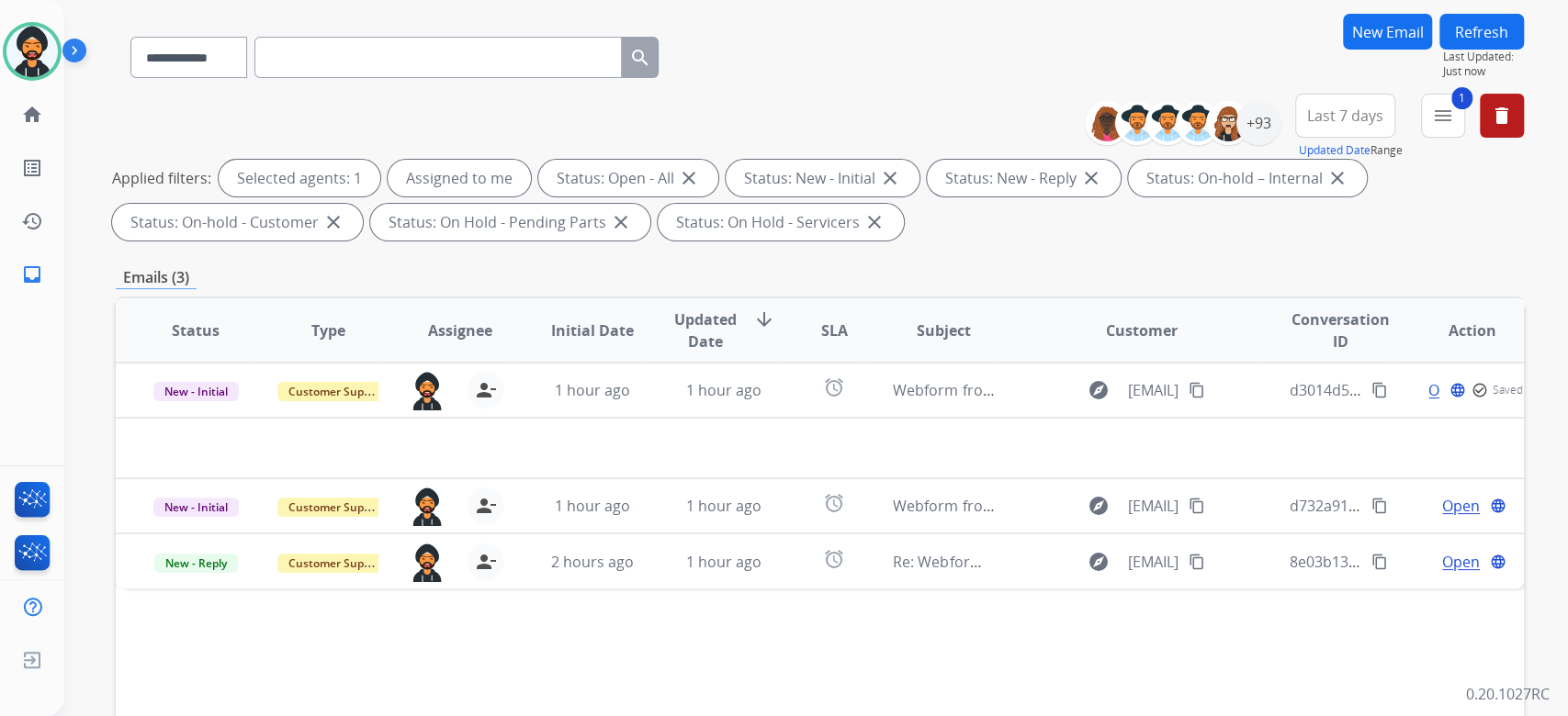scroll, scrollTop: 122, scrollLeft: 0, axis: vertical 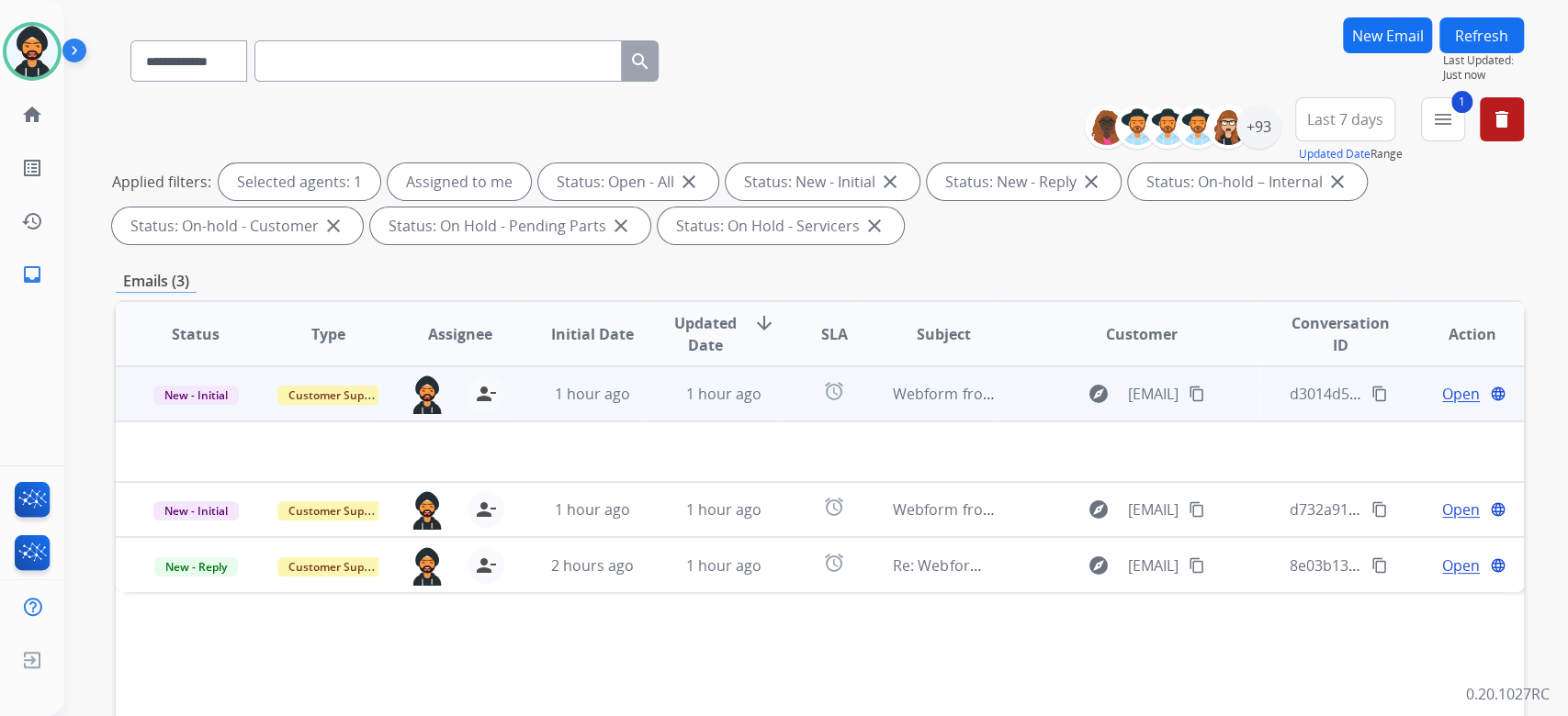 click on "Open" at bounding box center [1461, 394] 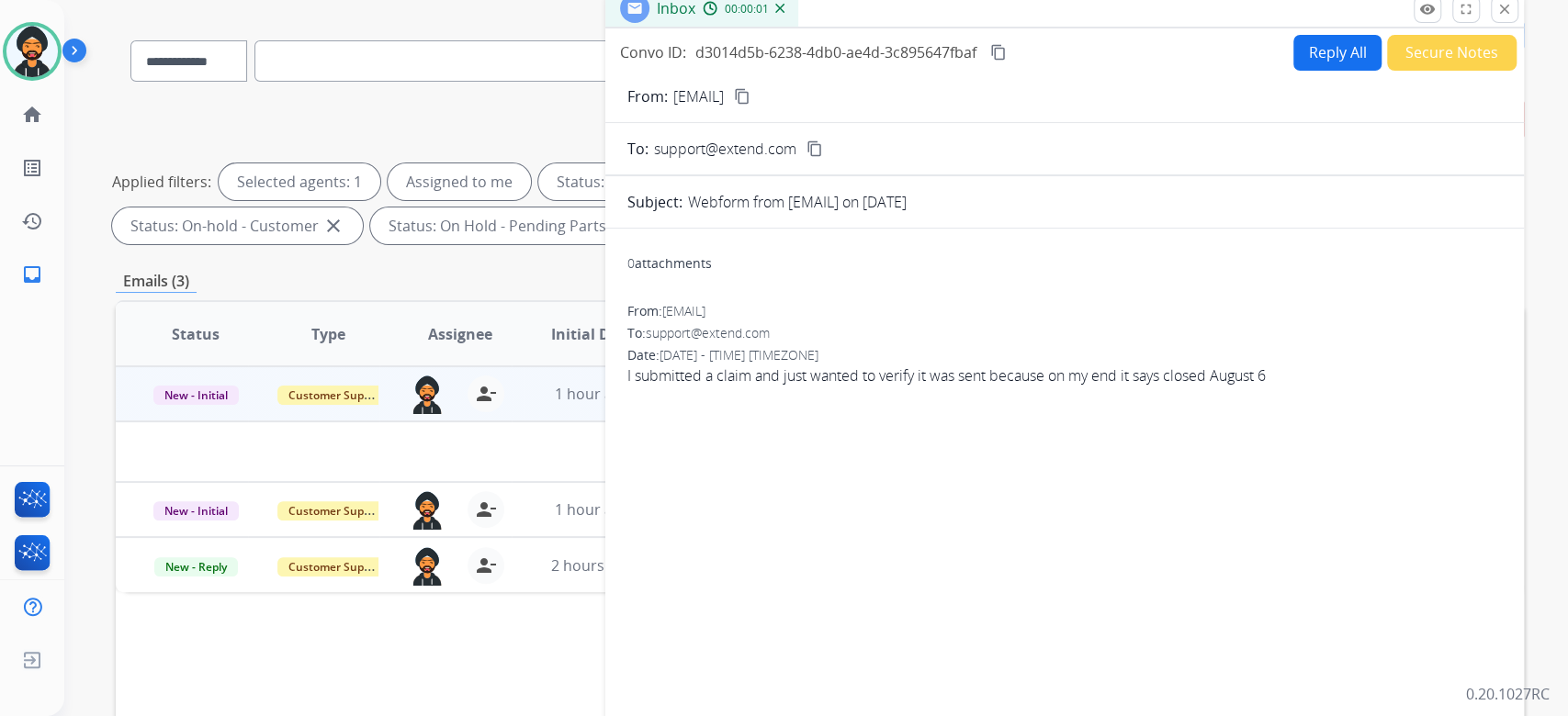 click on "Reply All" at bounding box center (1337, 52) 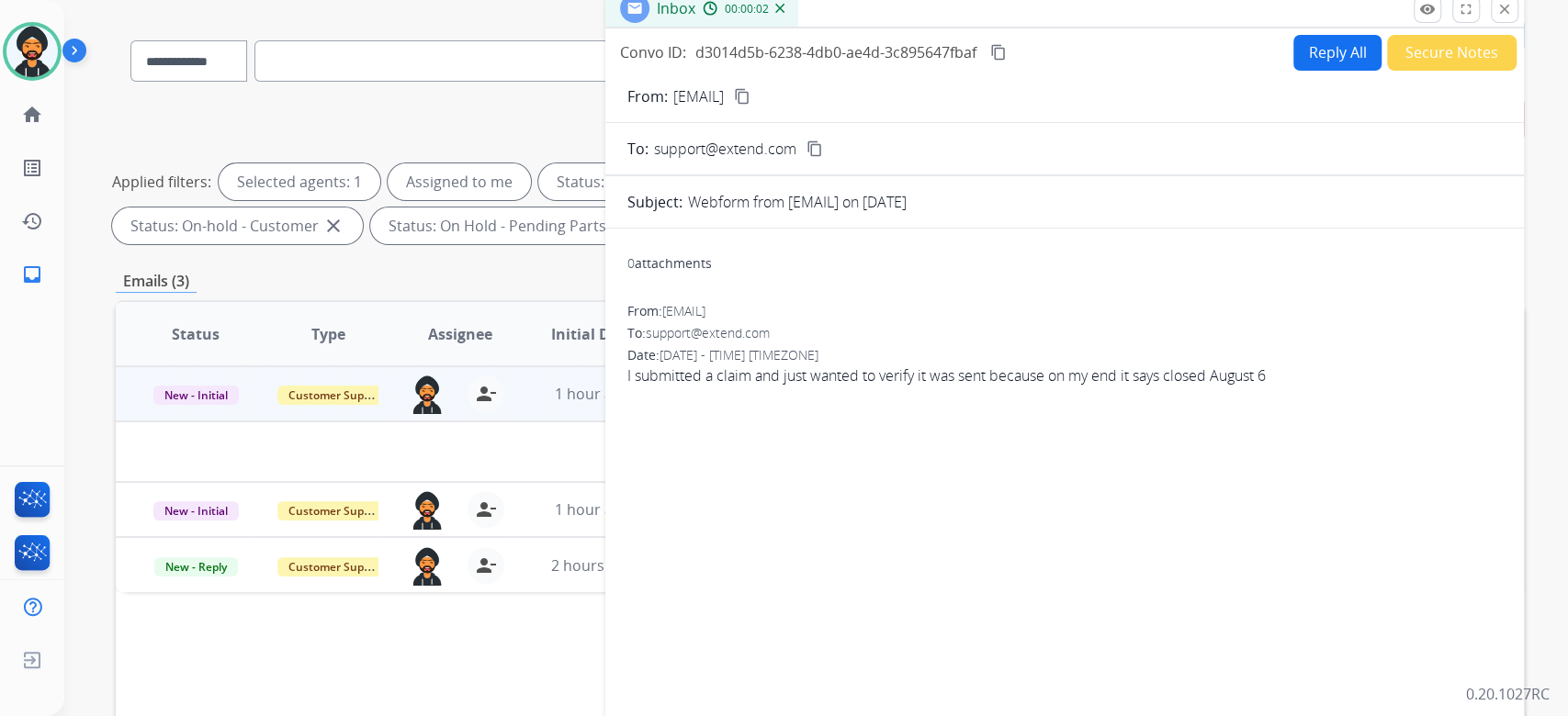 click on "Reply All" at bounding box center (1337, 52) 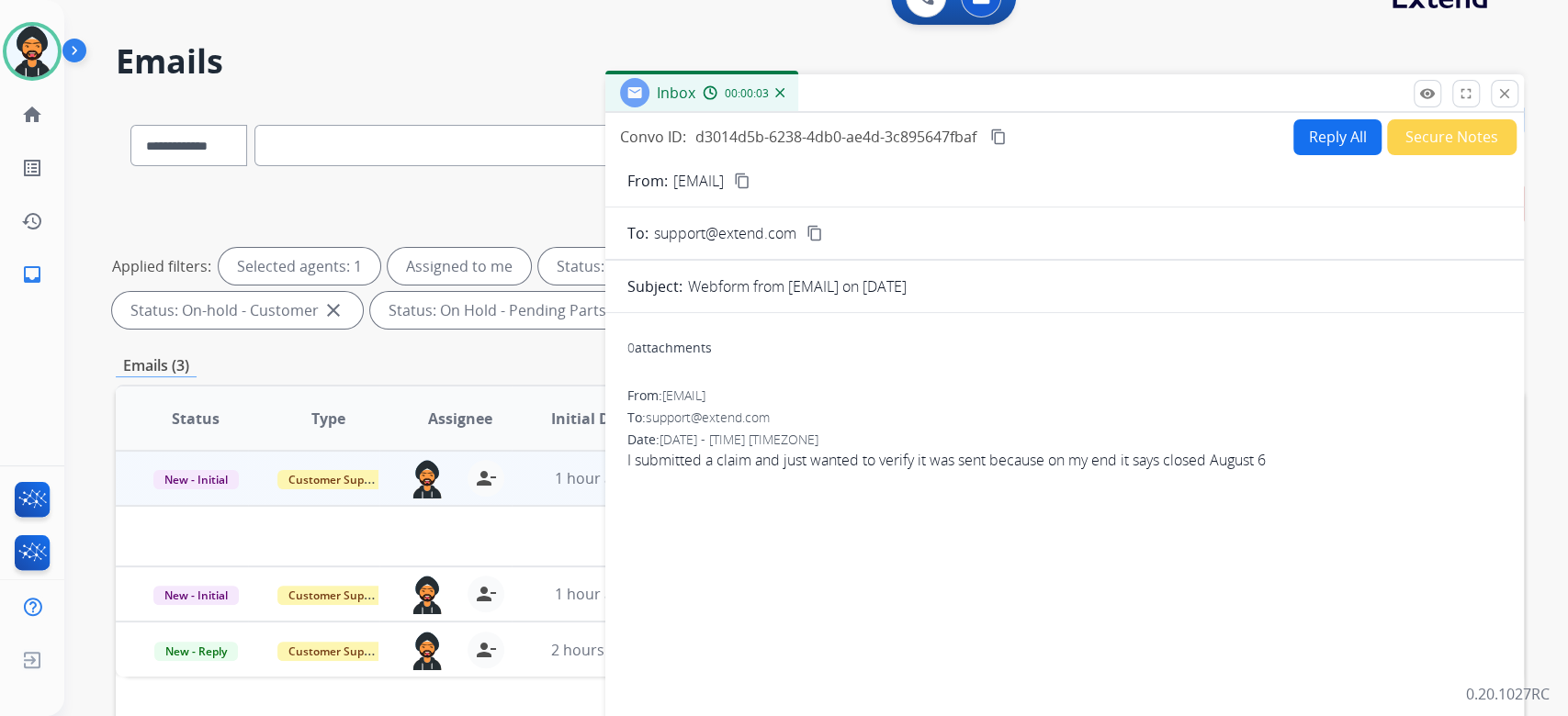 scroll, scrollTop: 0, scrollLeft: 0, axis: both 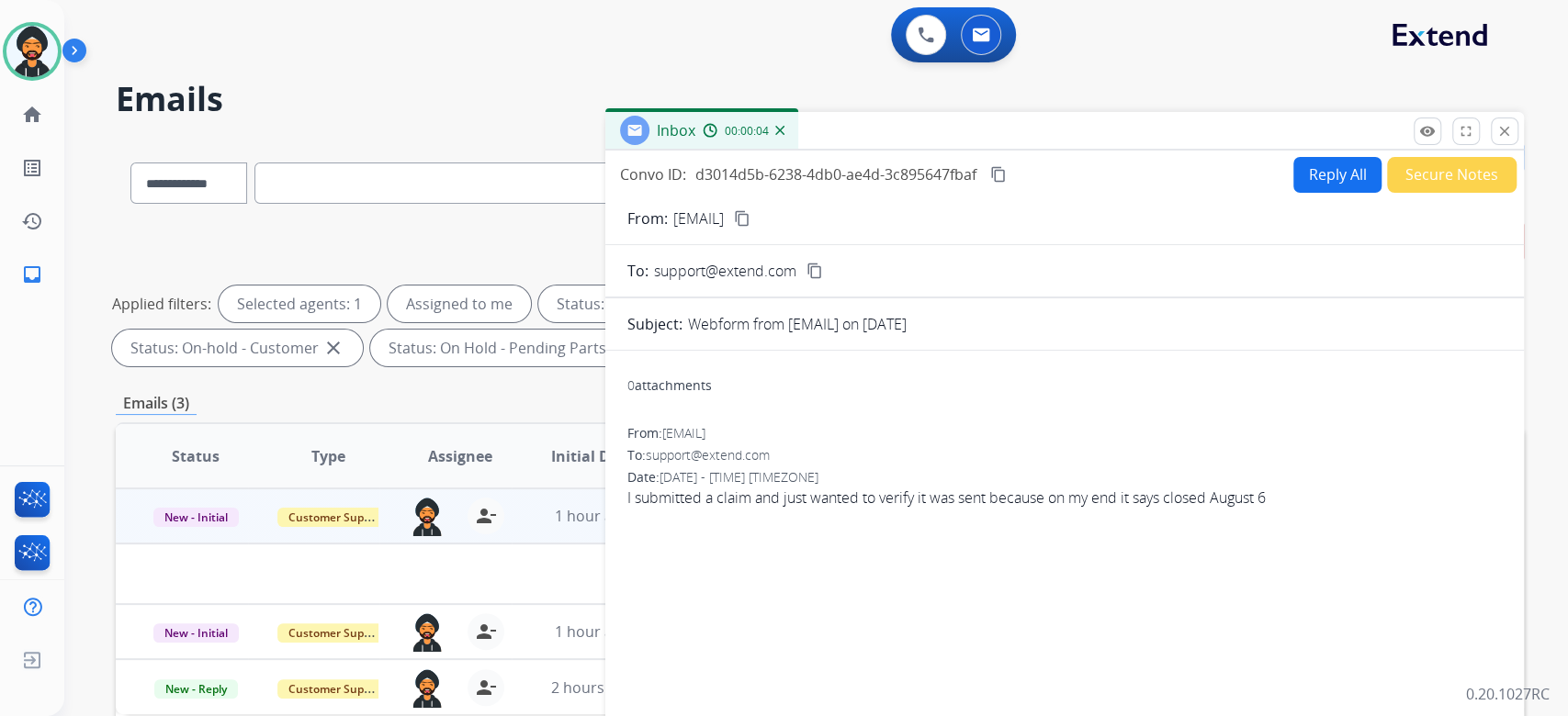 click on "Reply All" at bounding box center (1337, 174) 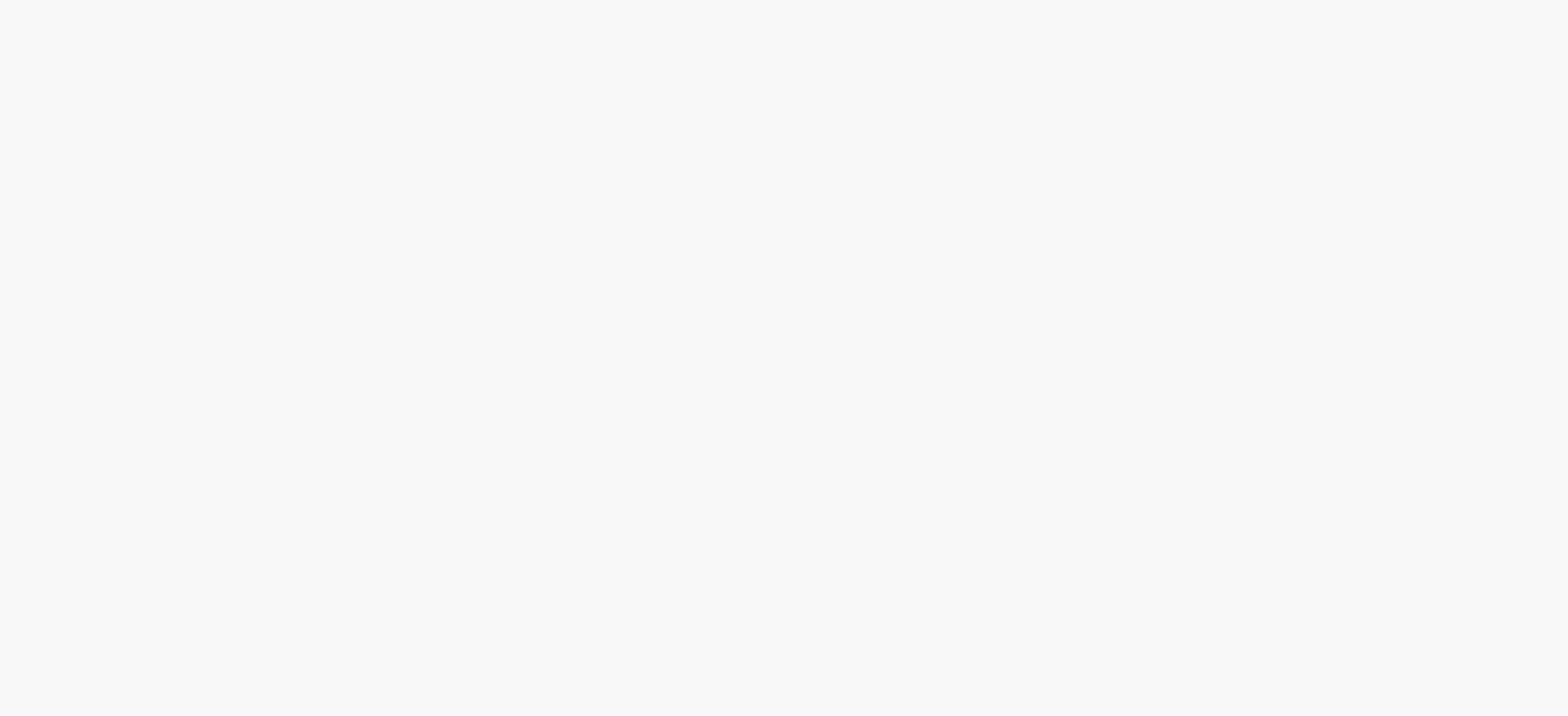 scroll, scrollTop: 0, scrollLeft: 0, axis: both 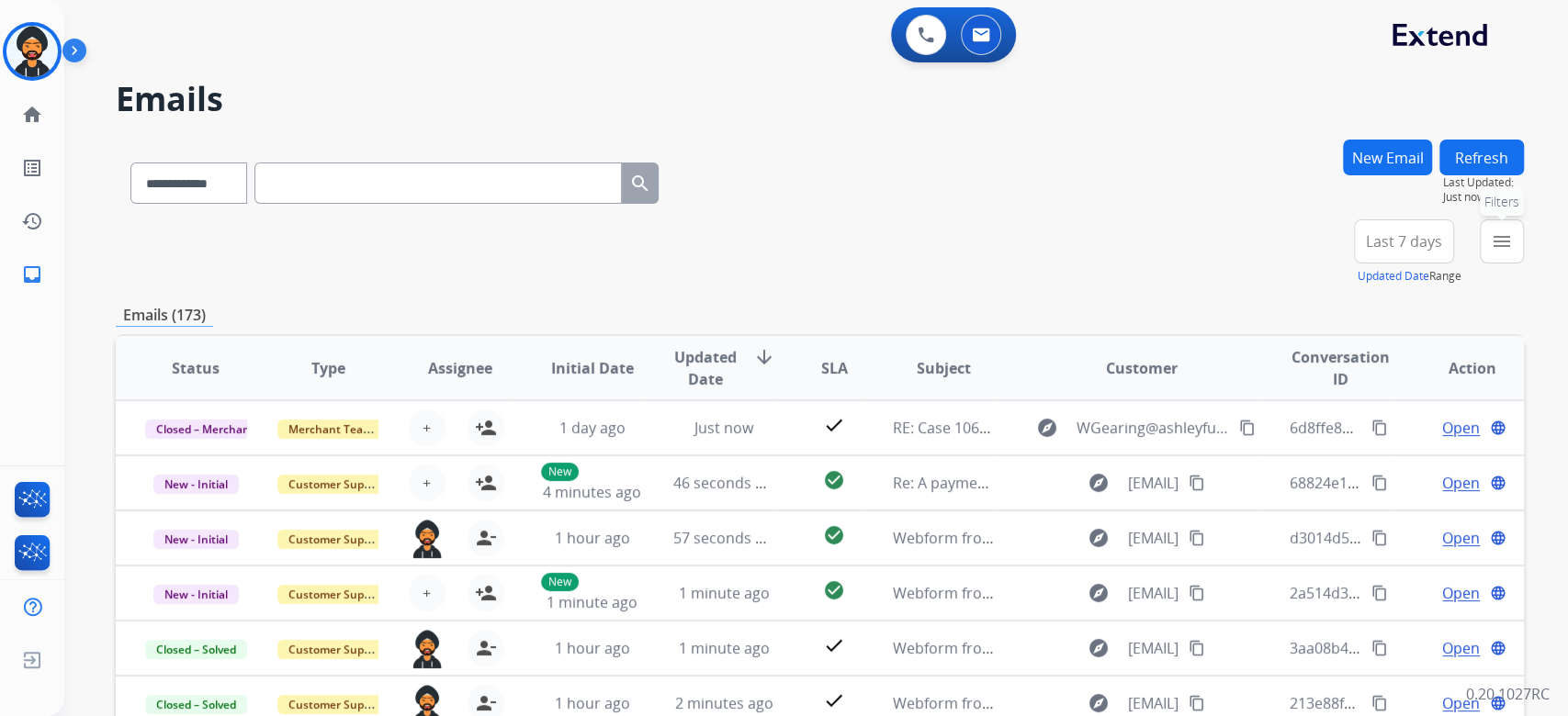 click on "menu  Filters" at bounding box center [1502, 241] 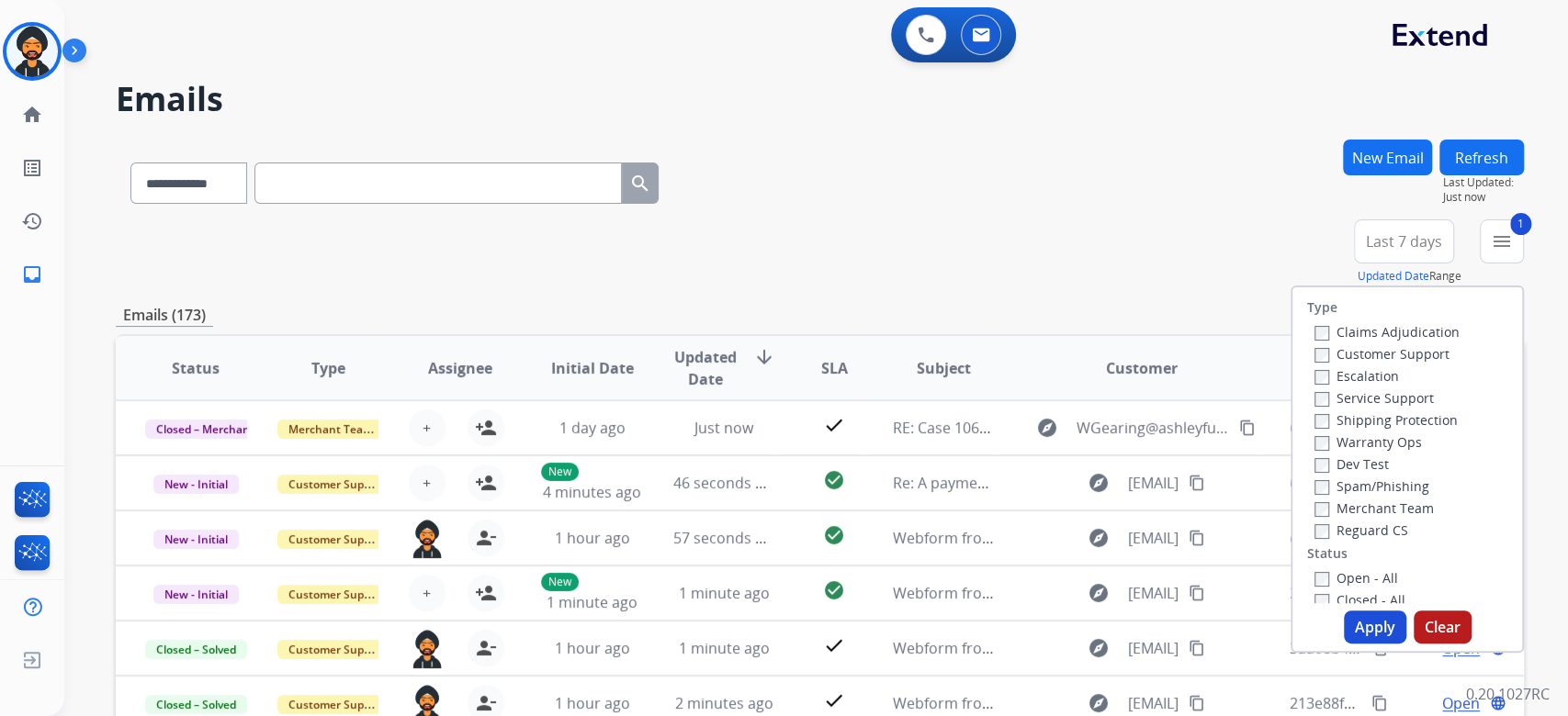 click on "Apply" at bounding box center (1375, 627) 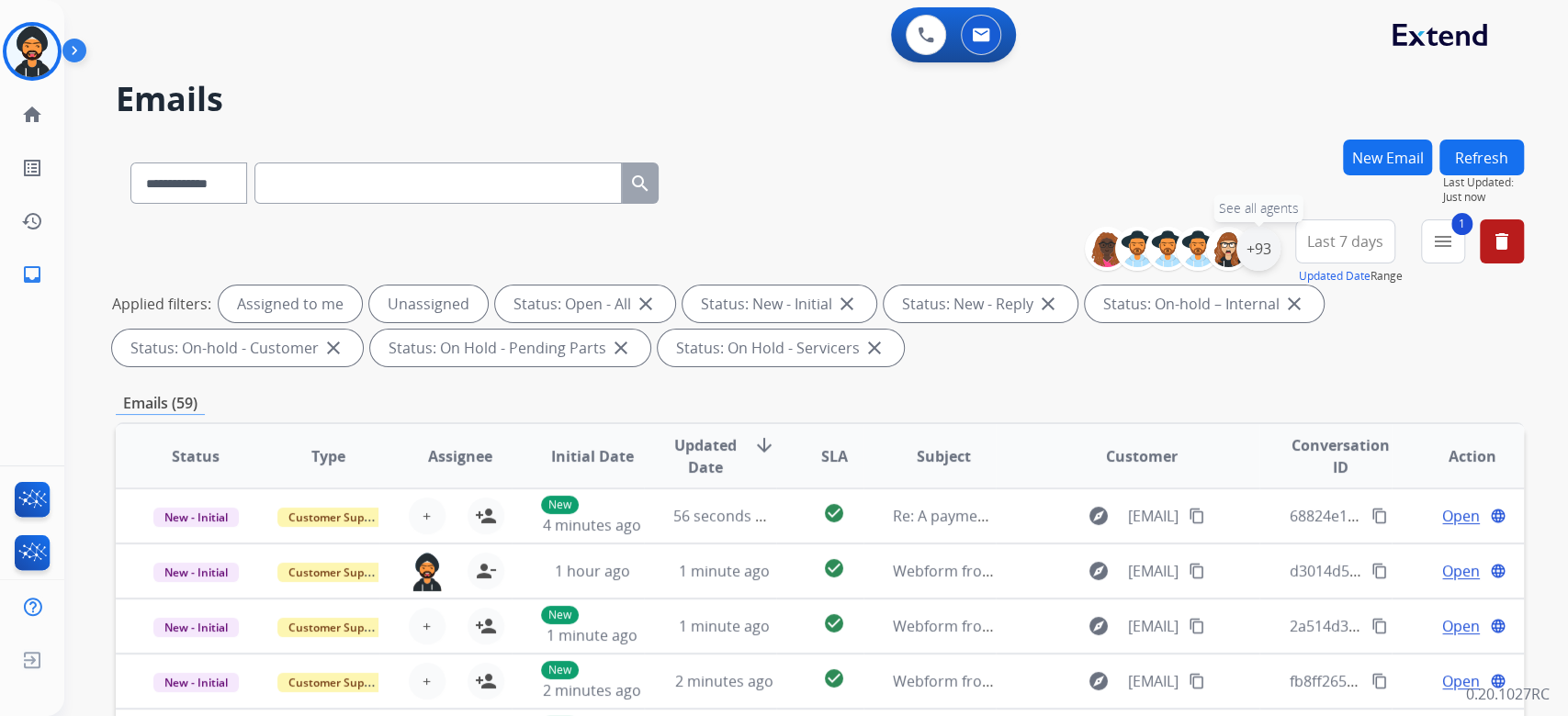 click on "+93" at bounding box center [1258, 249] 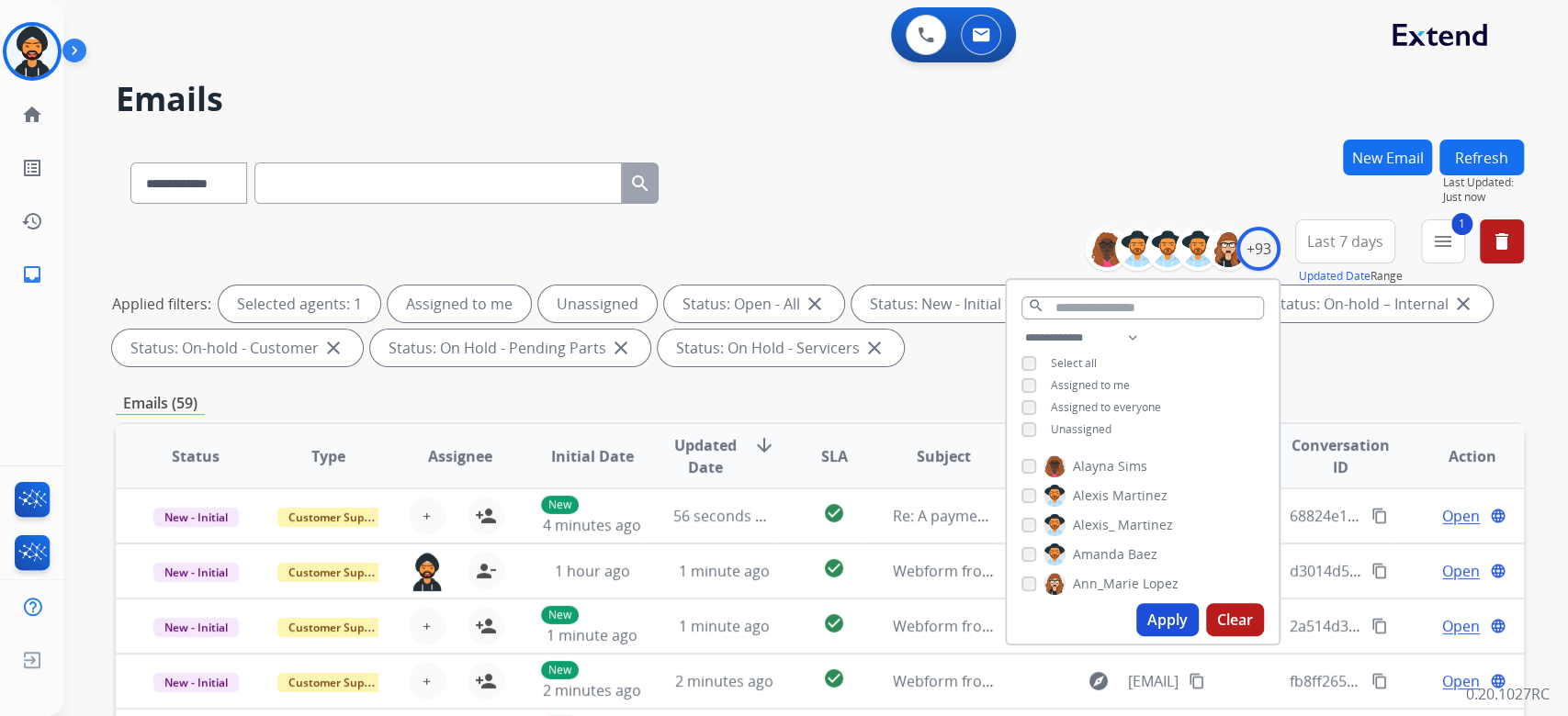 click on "Unassigned" at bounding box center [1066, 430] 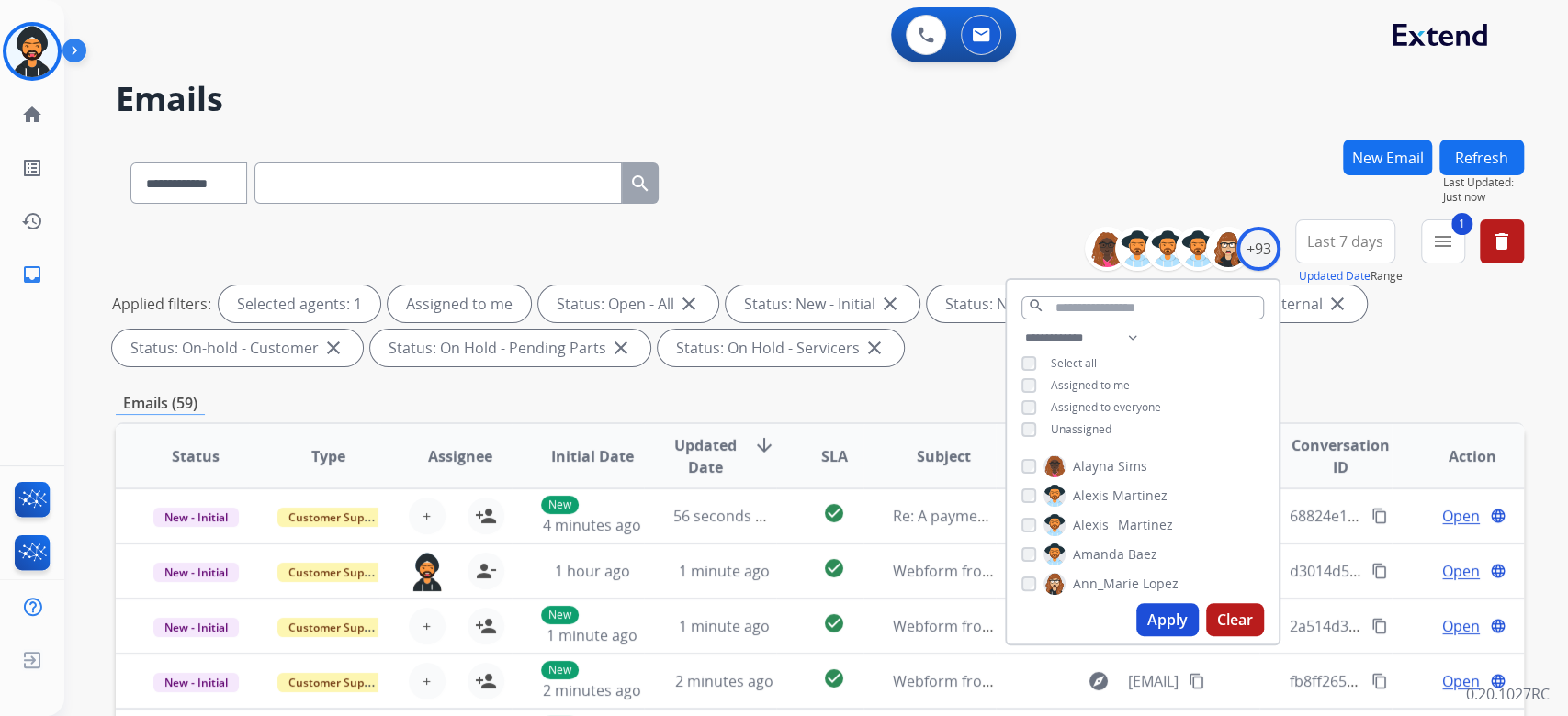 click on "Apply" at bounding box center [1168, 620] 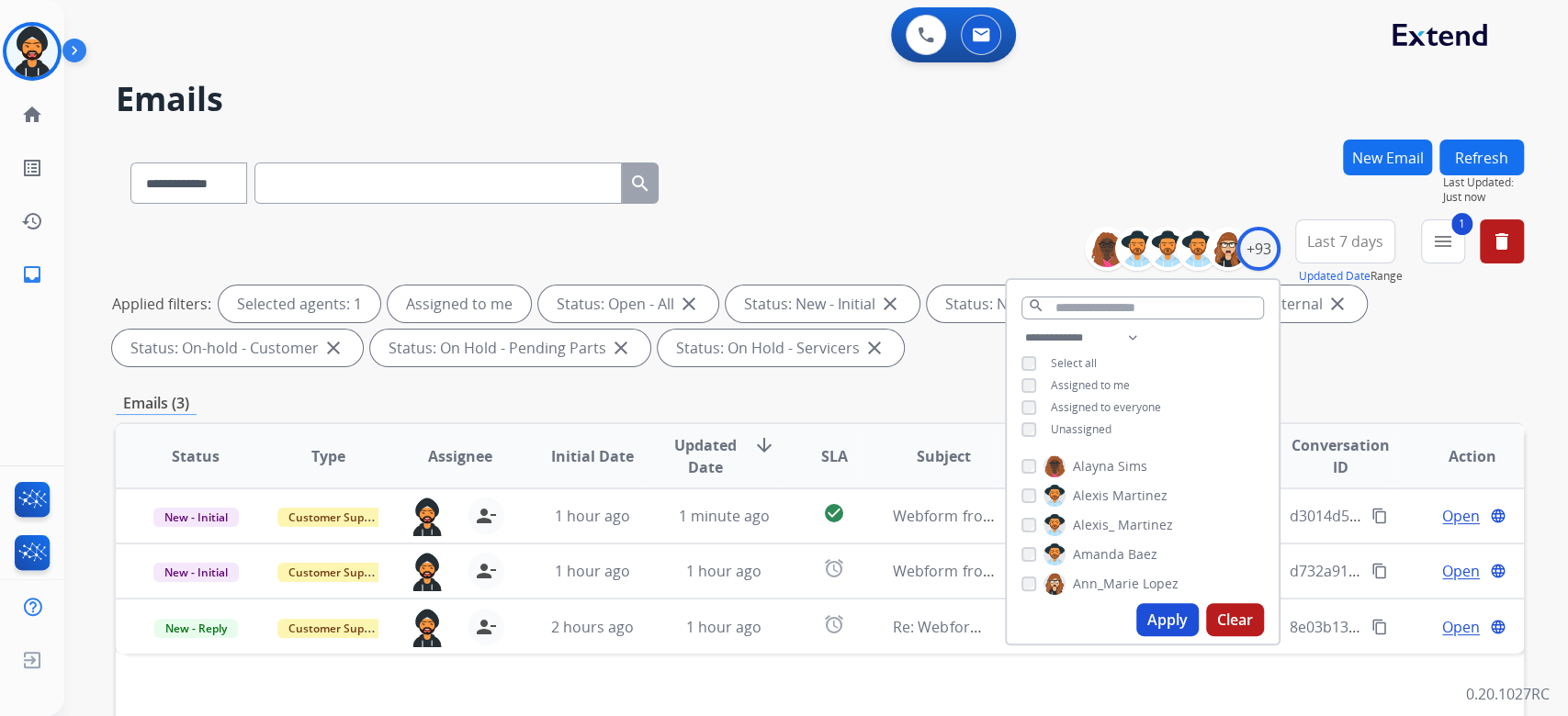 click on "Applied filters:  Selected agents: 1  Assigned to me  Status: Open - All  close  Status: New - Initial  close  Status: New - Reply  close  Status: On-hold – Internal  close  Status: On-hold - Customer  close  Status: On Hold - Pending Parts  close  Status: On Hold - Servicers  close" at bounding box center (816, 326) 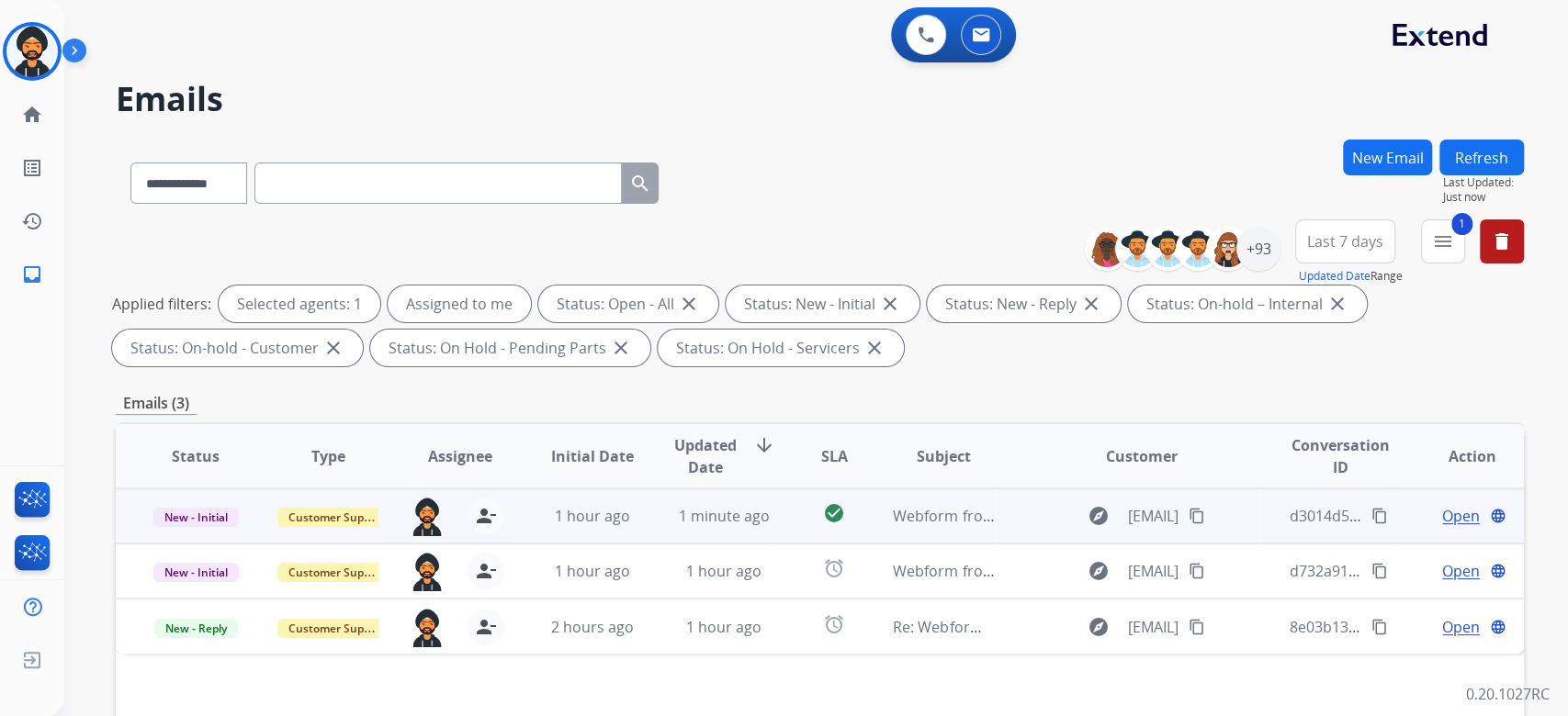 click on "Open" at bounding box center [1461, 516] 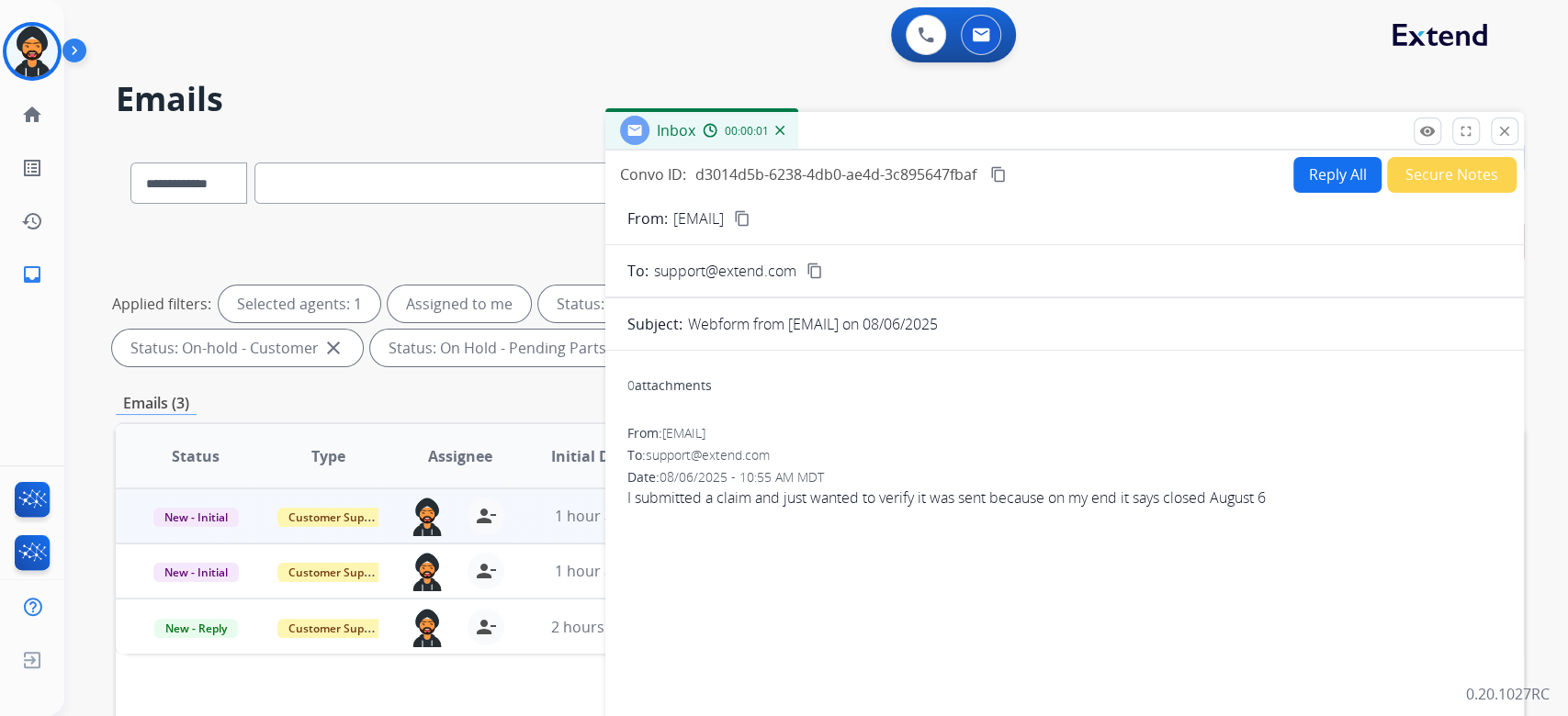 click on "Reply All" at bounding box center [1337, 174] 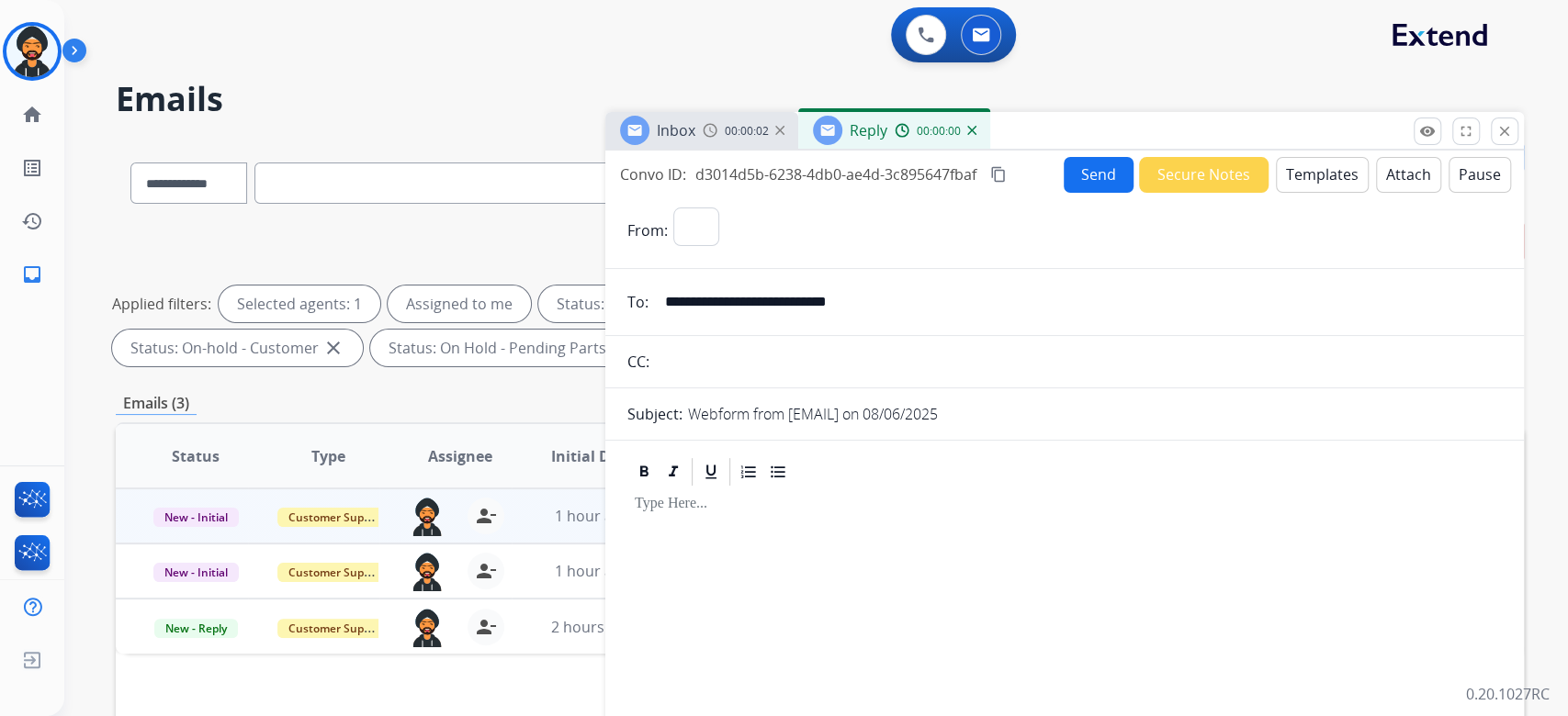 select on "**********" 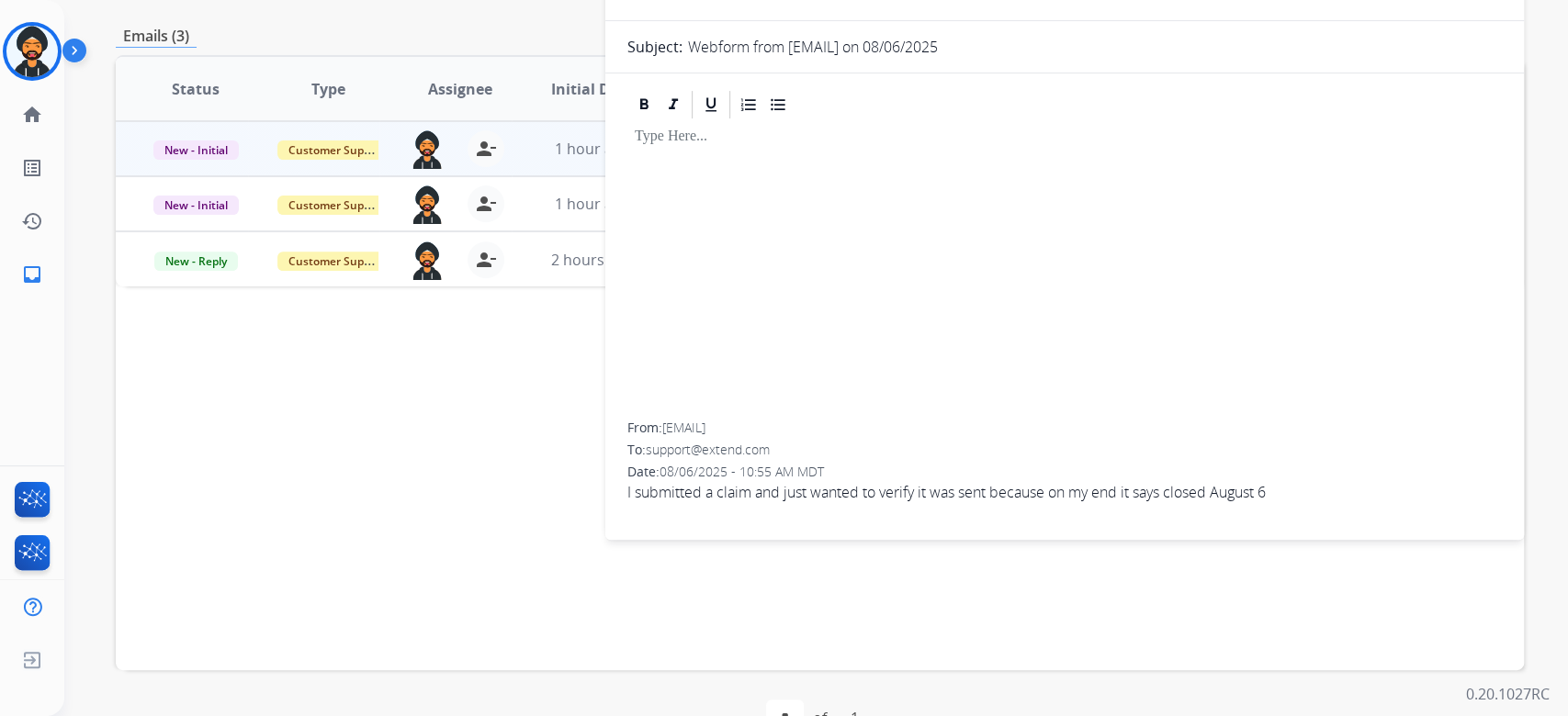 scroll, scrollTop: 0, scrollLeft: 0, axis: both 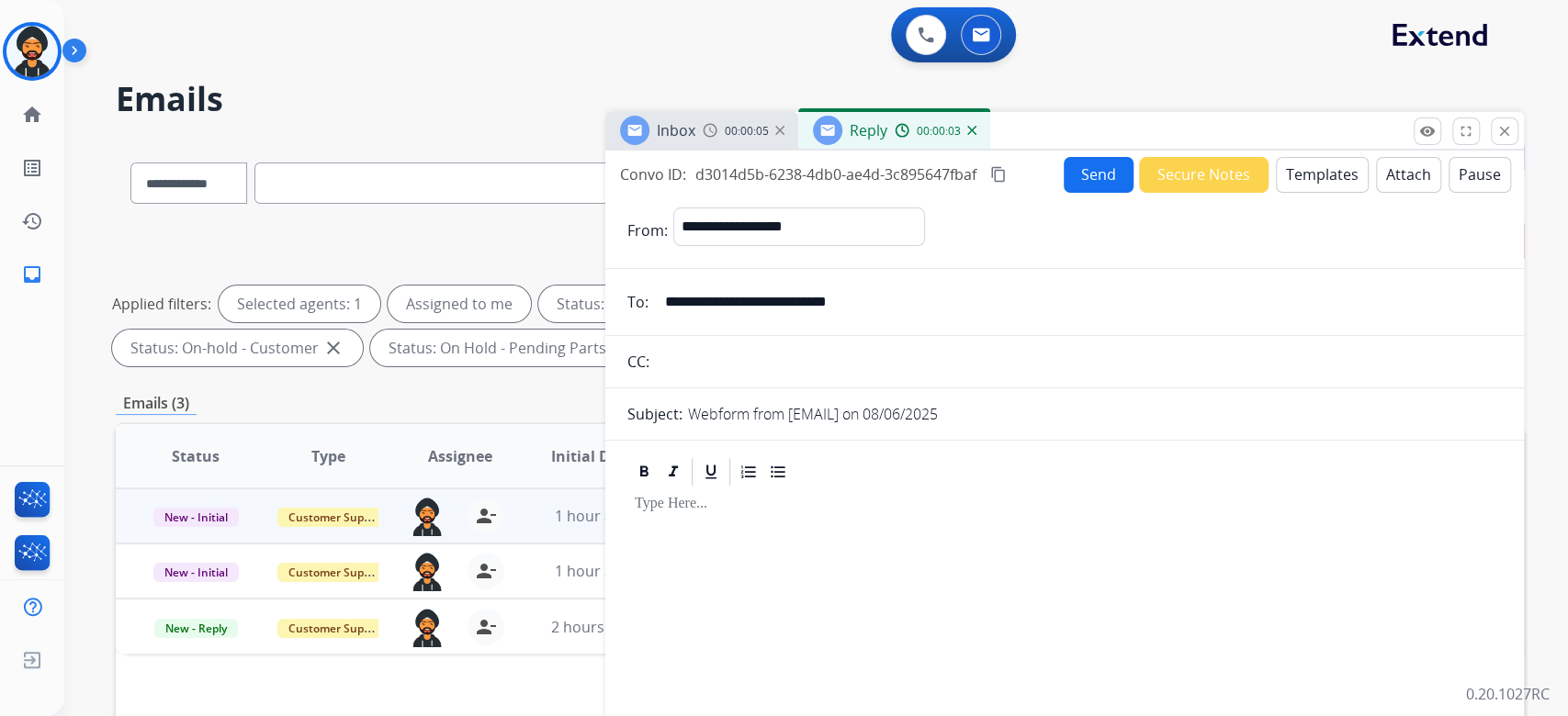 click on "Templates" at bounding box center (1322, 174) 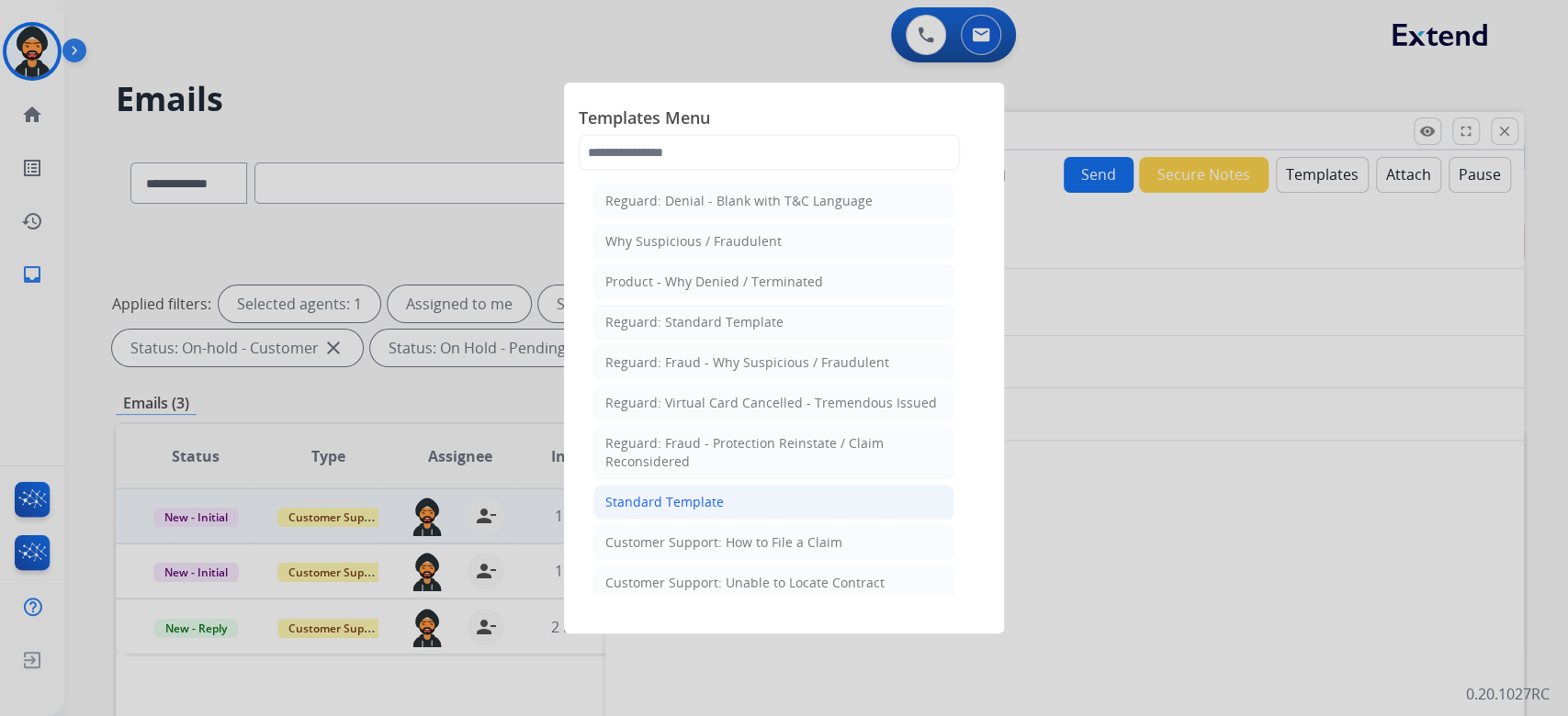click on "Standard Template" 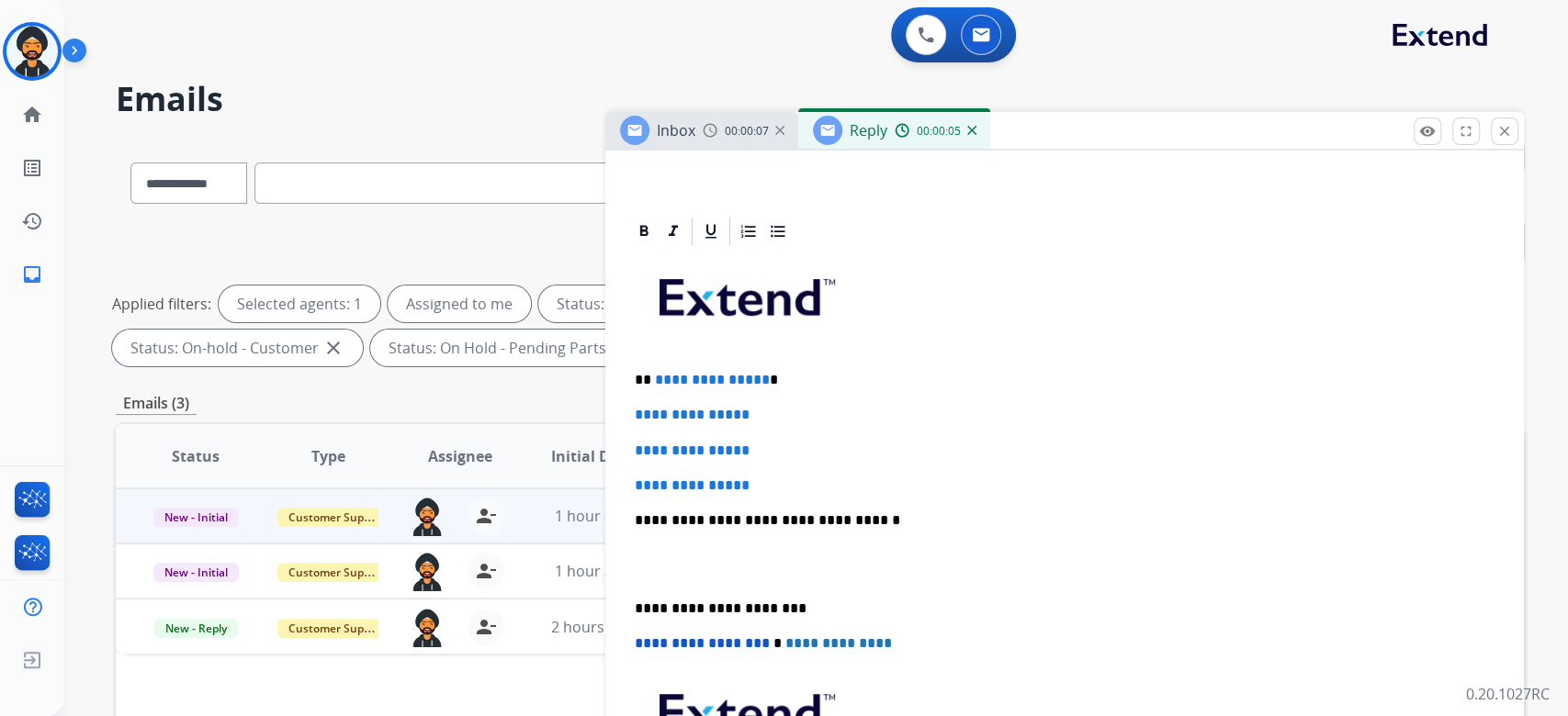 scroll, scrollTop: 367, scrollLeft: 0, axis: vertical 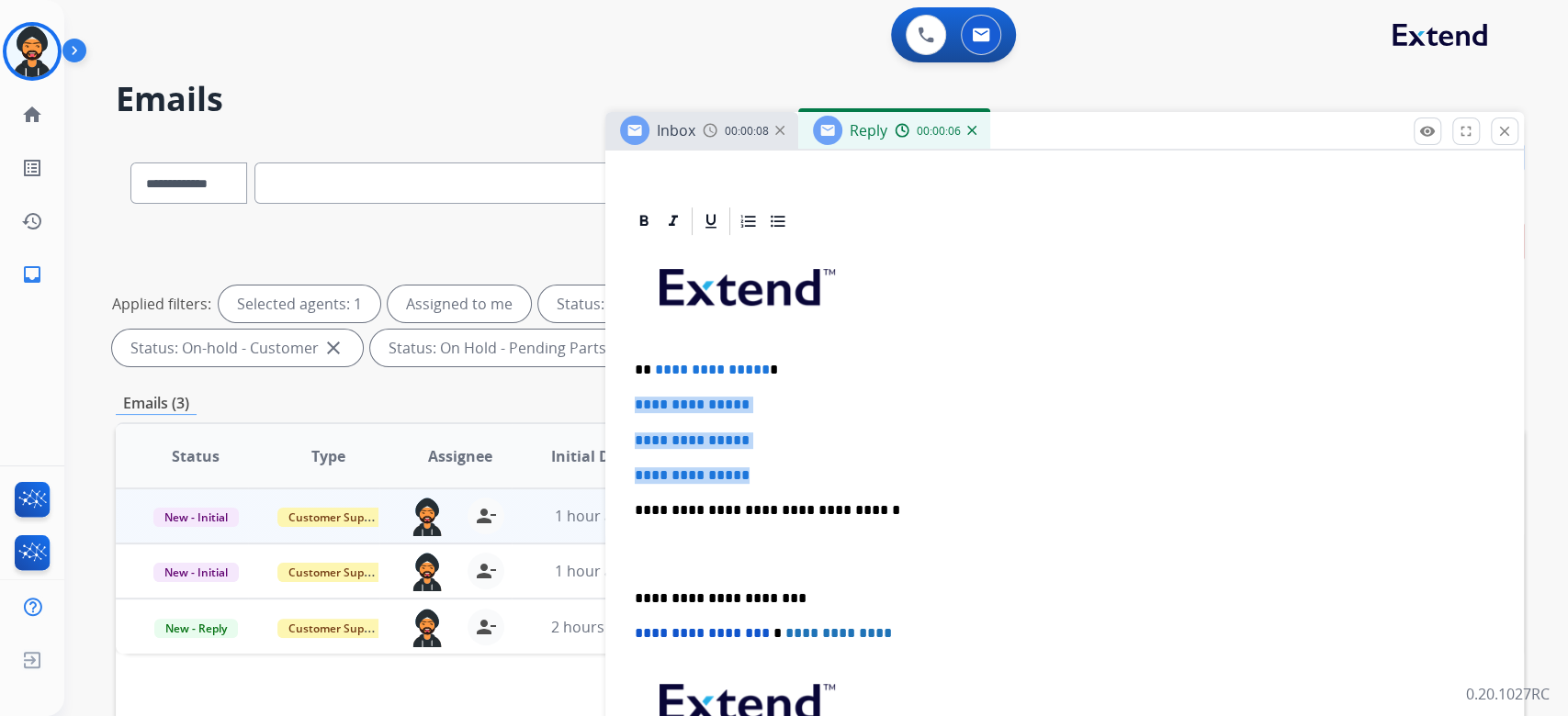 drag, startPoint x: 780, startPoint y: 466, endPoint x: 616, endPoint y: 403, distance: 175.68438 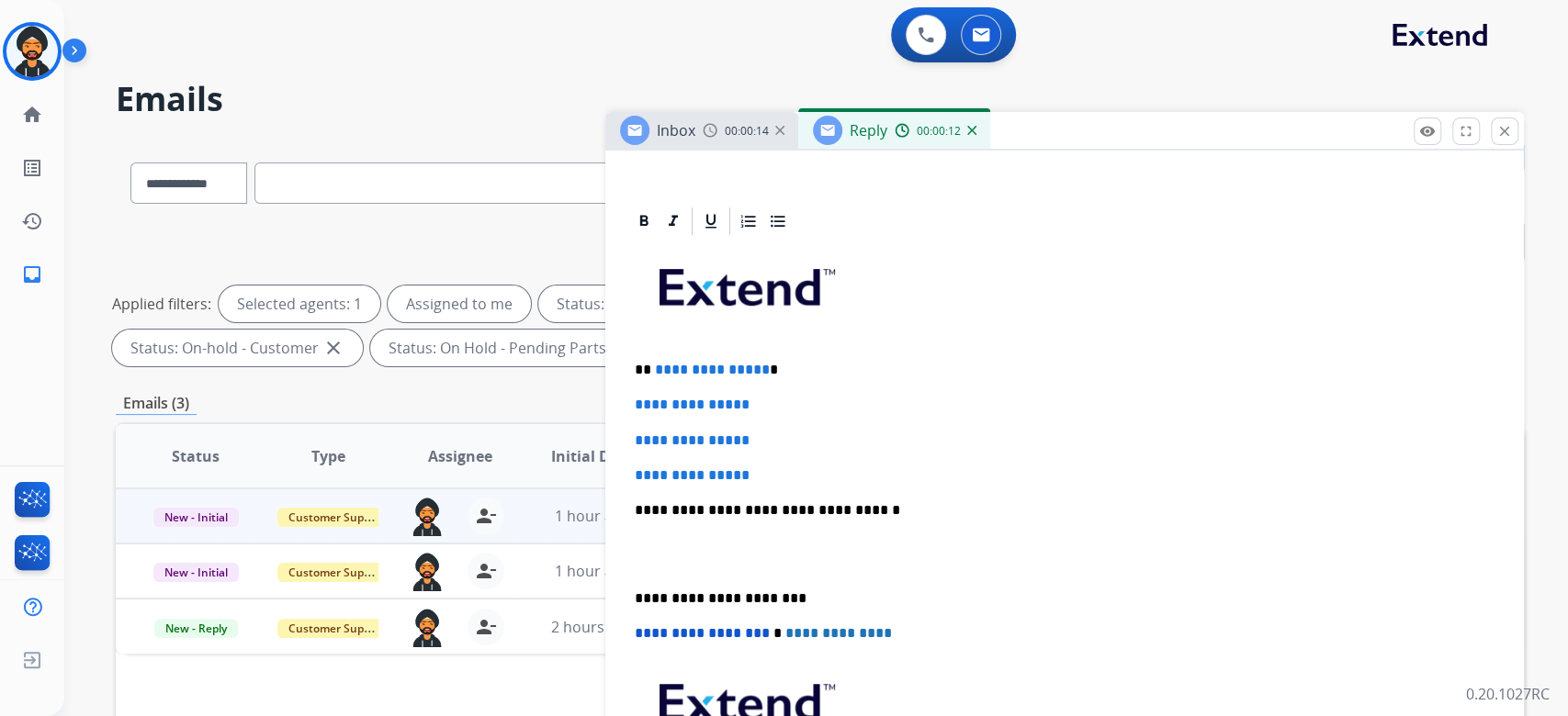 scroll, scrollTop: 366, scrollLeft: 0, axis: vertical 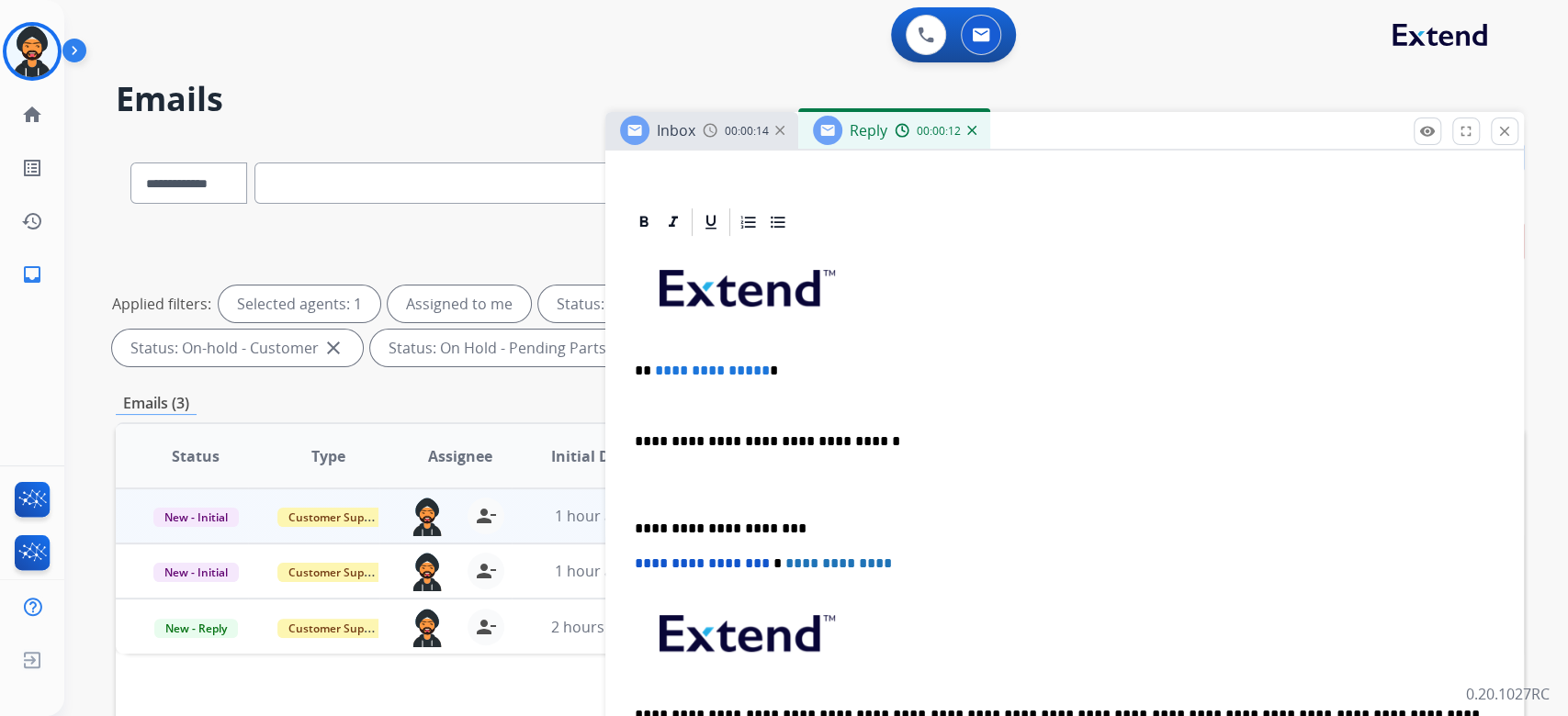 type 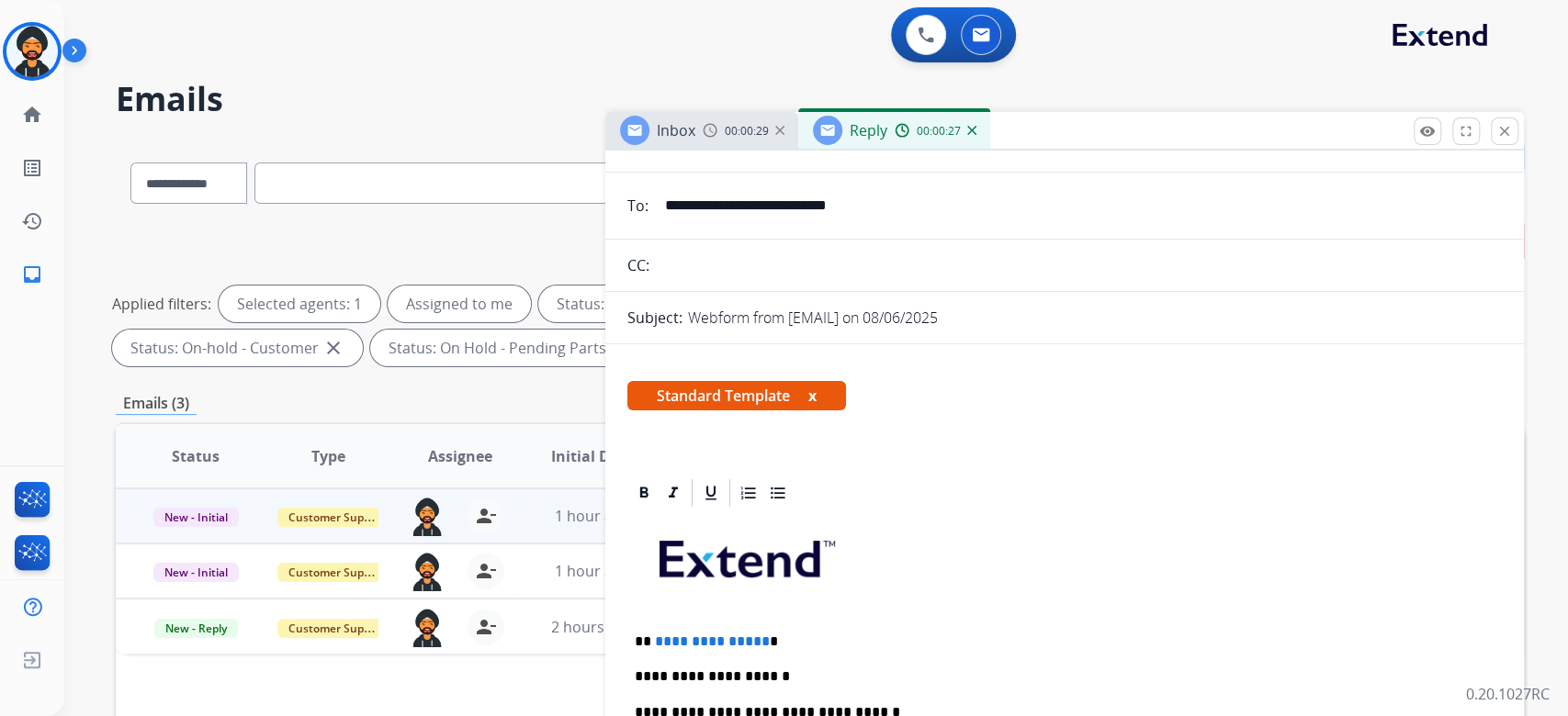 scroll, scrollTop: 366, scrollLeft: 0, axis: vertical 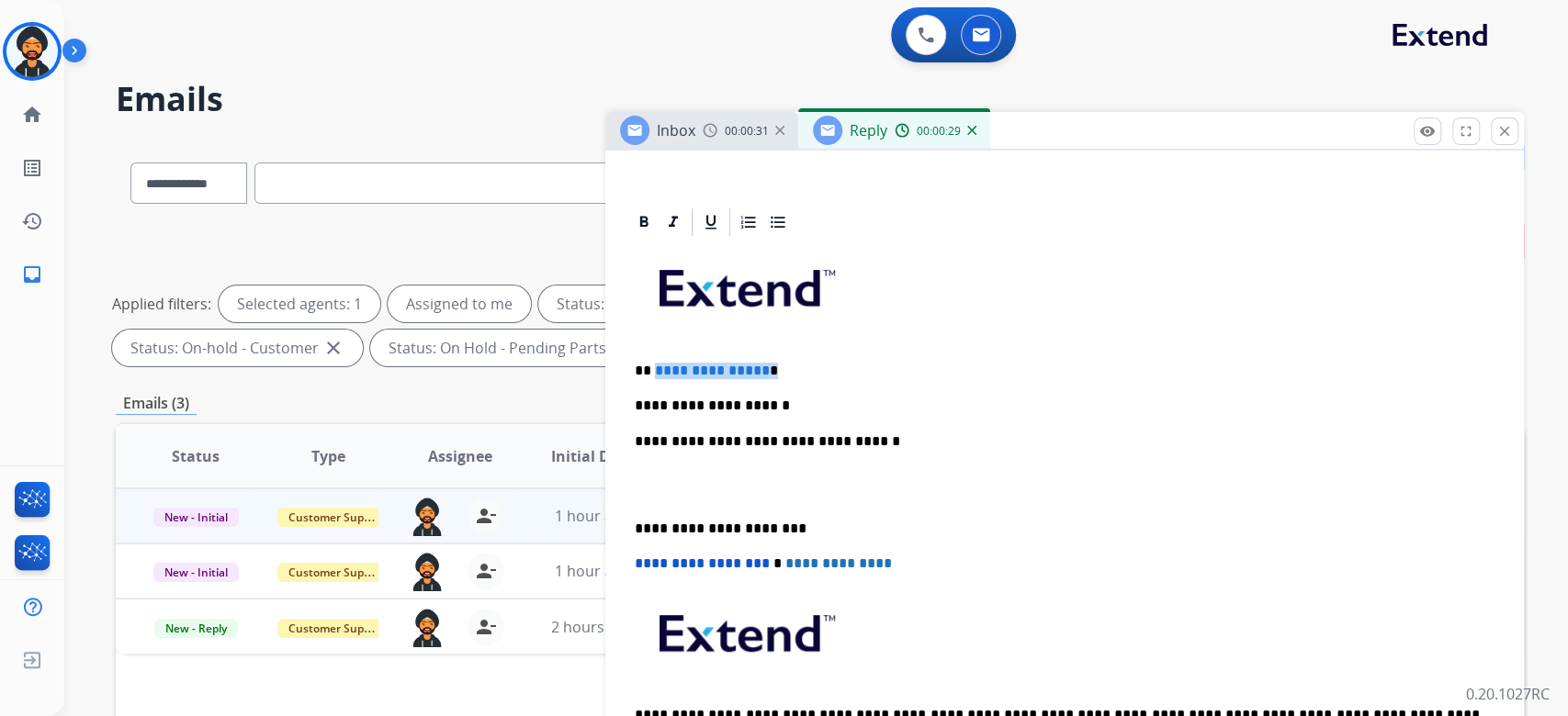 drag, startPoint x: 764, startPoint y: 363, endPoint x: 649, endPoint y: 363, distance: 115 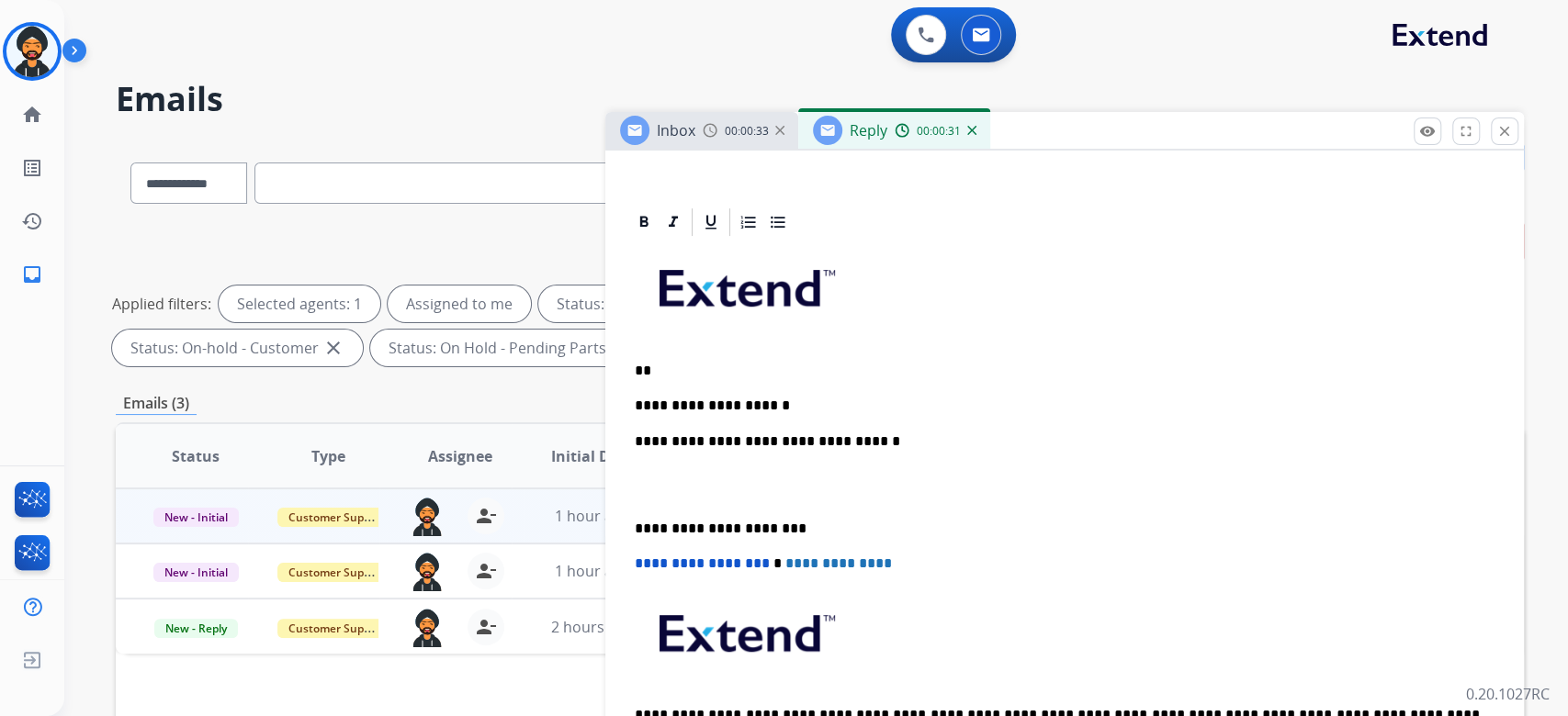 click on "**********" at bounding box center (1057, 406) 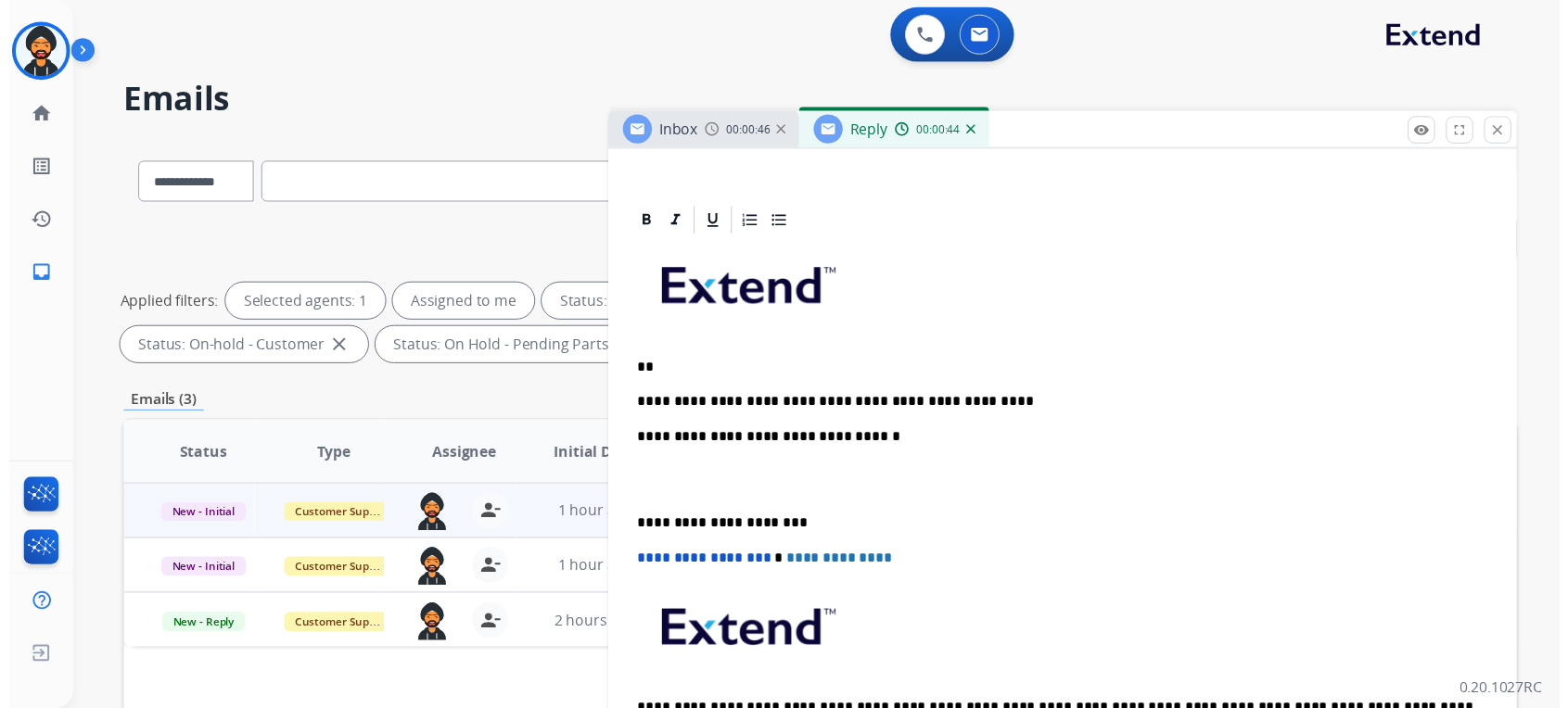 scroll, scrollTop: 0, scrollLeft: 0, axis: both 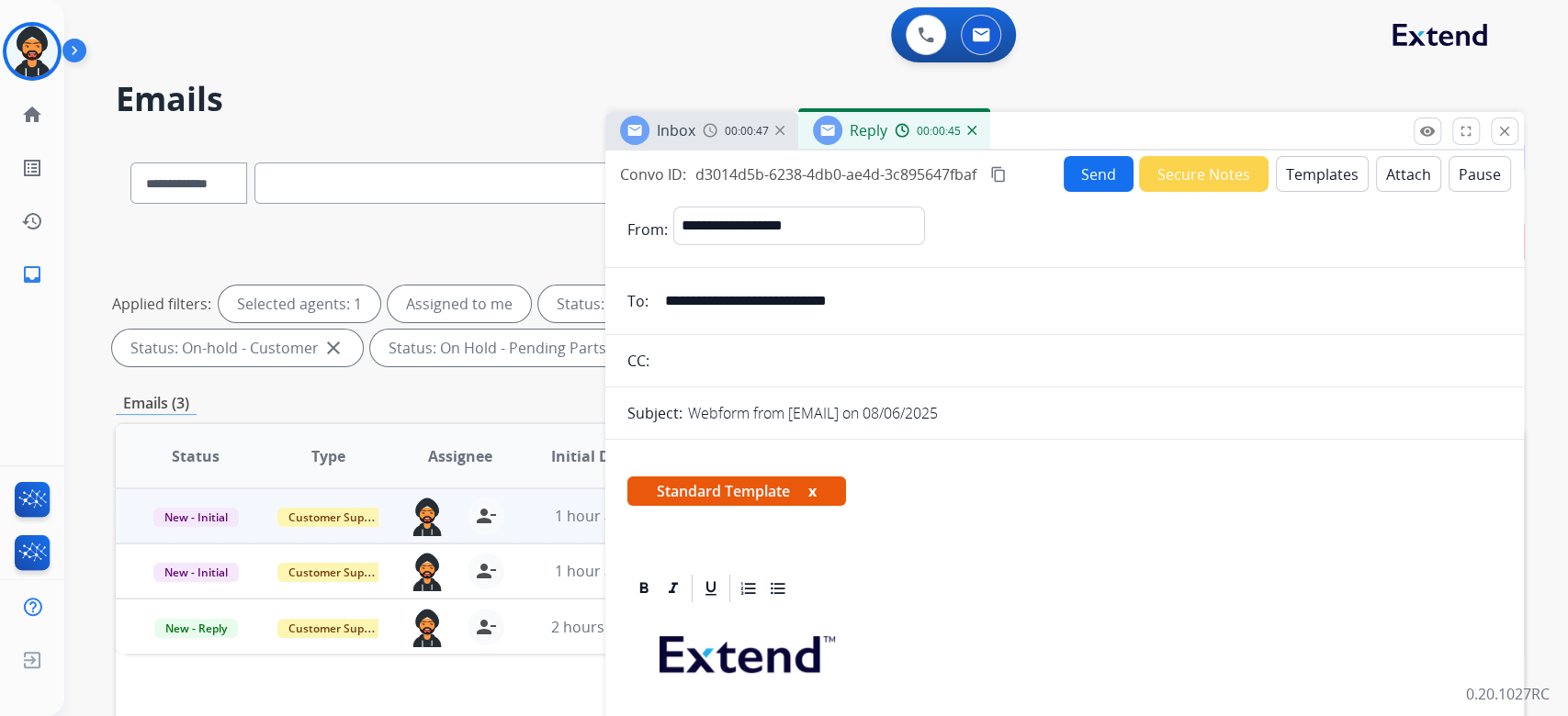 click on "Send" at bounding box center (1099, 173) 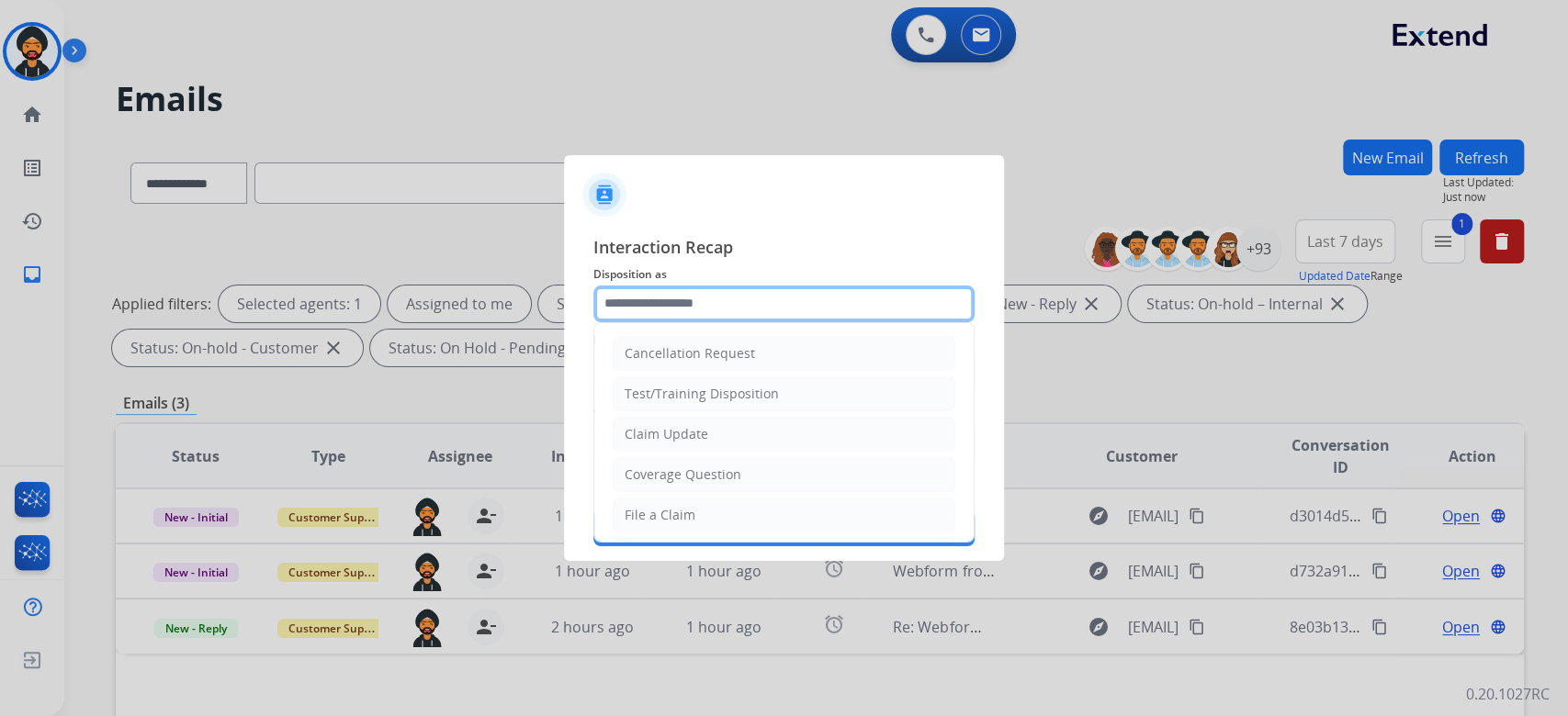 click 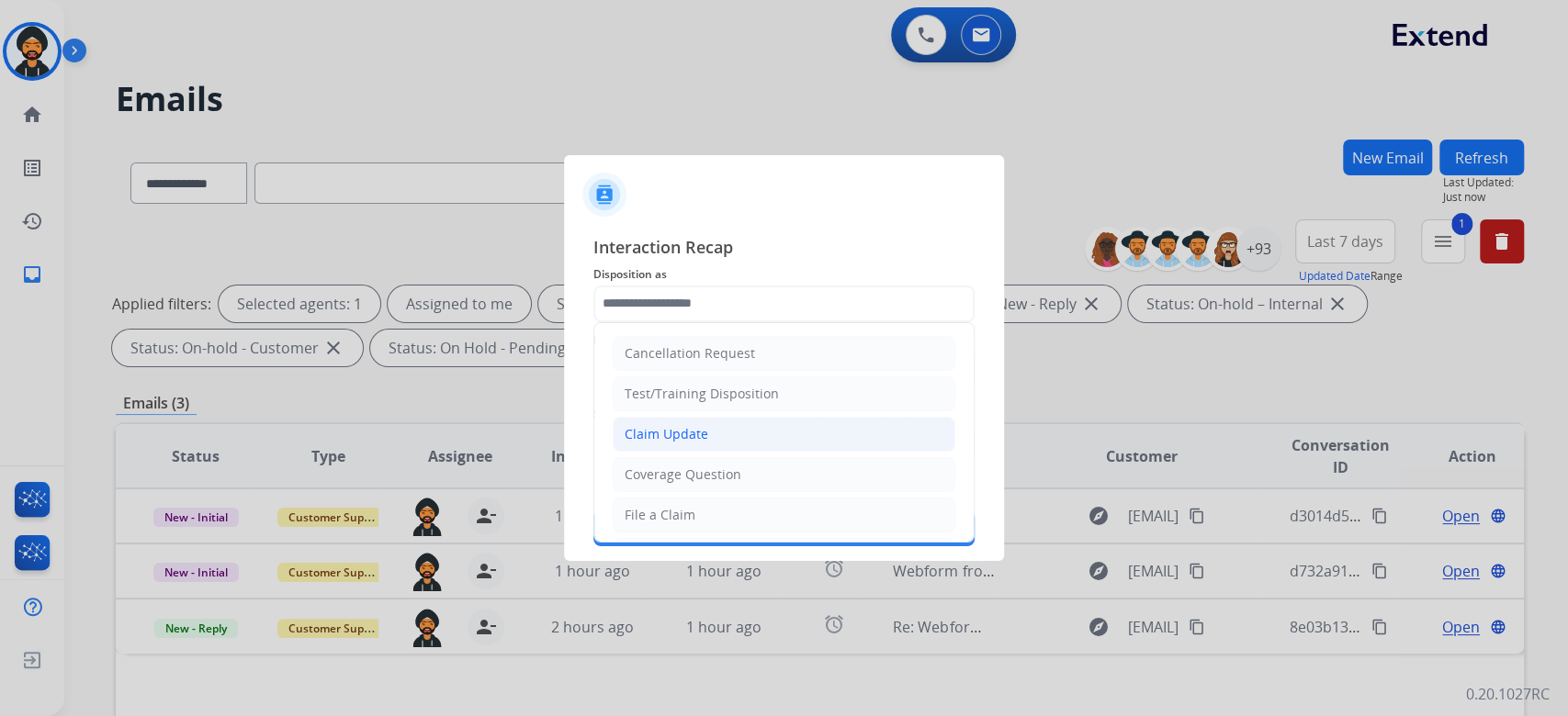 click on "Claim Update" 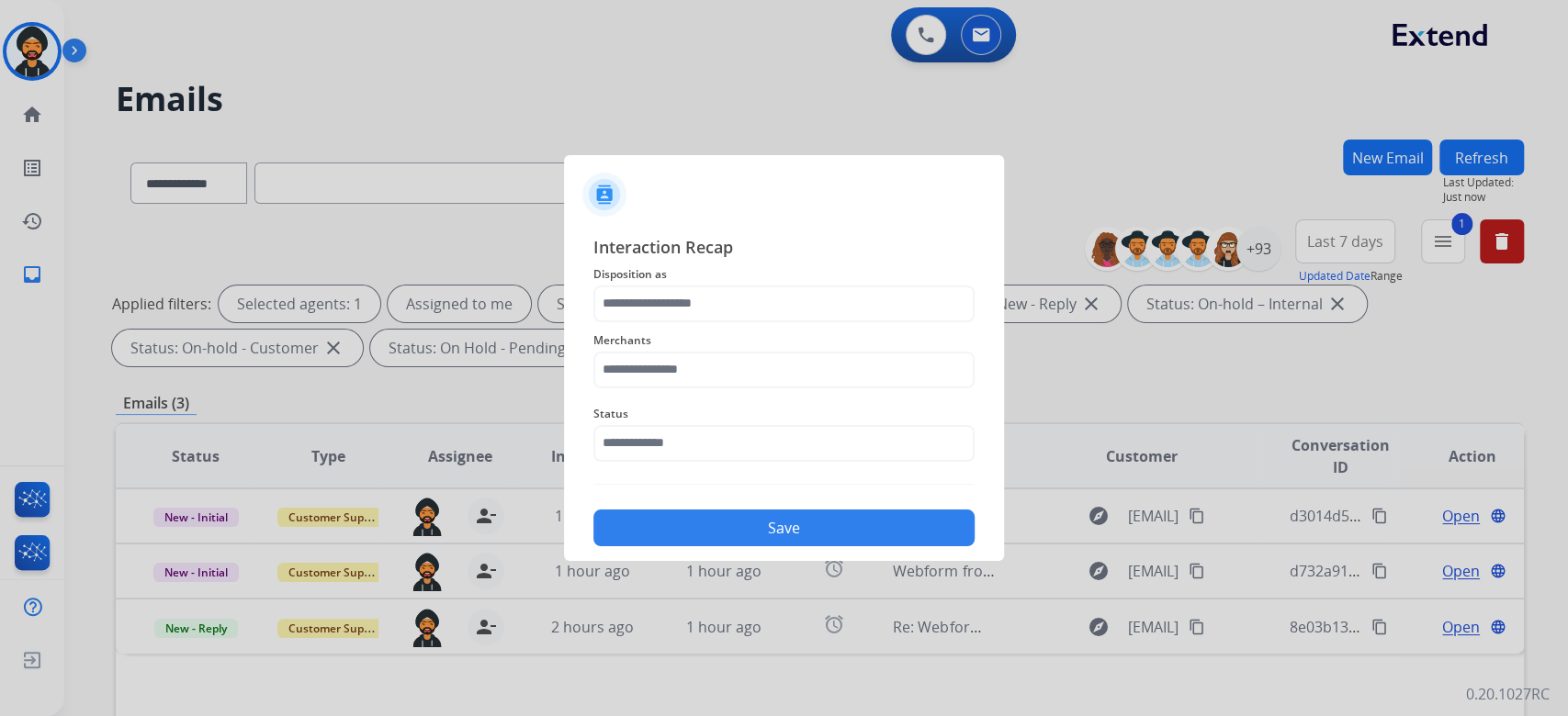 type on "**********" 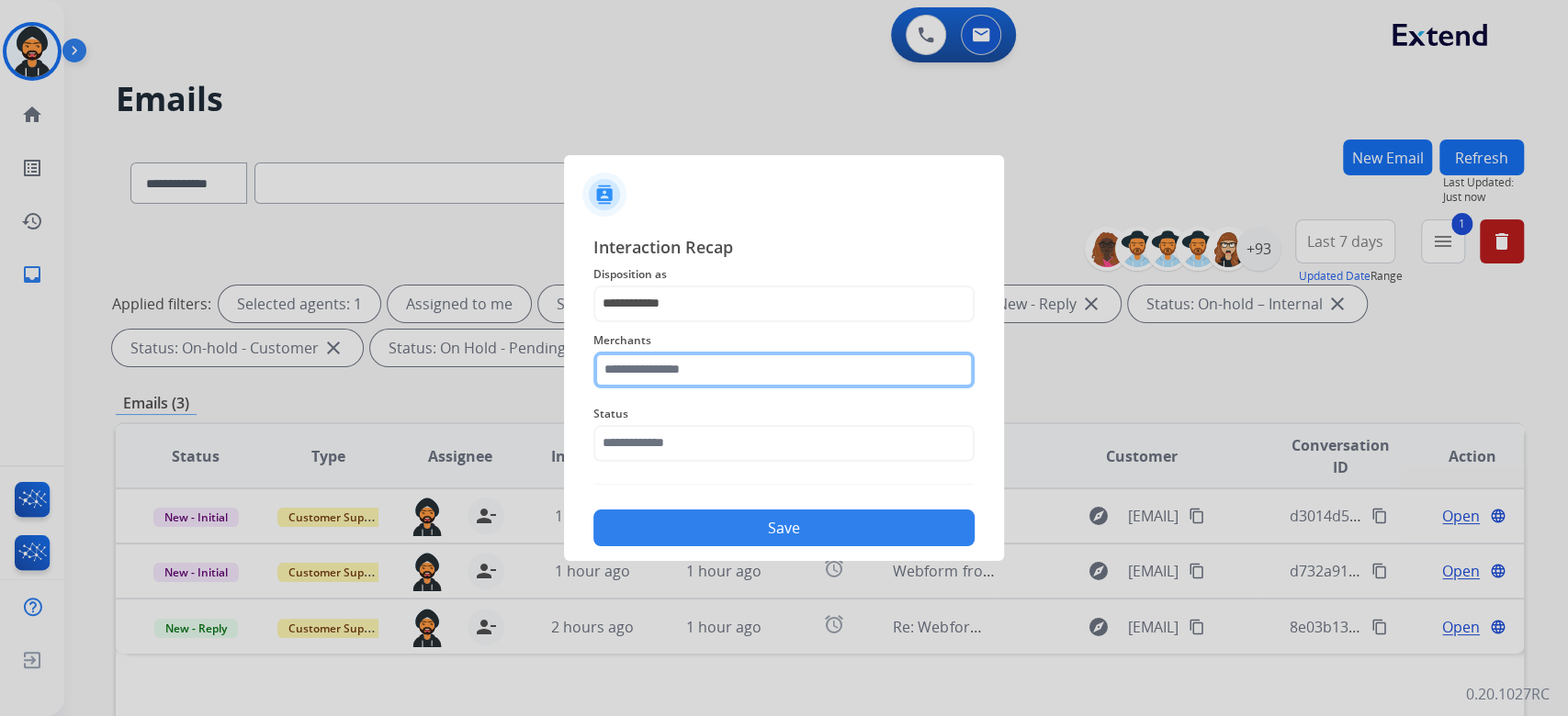 click 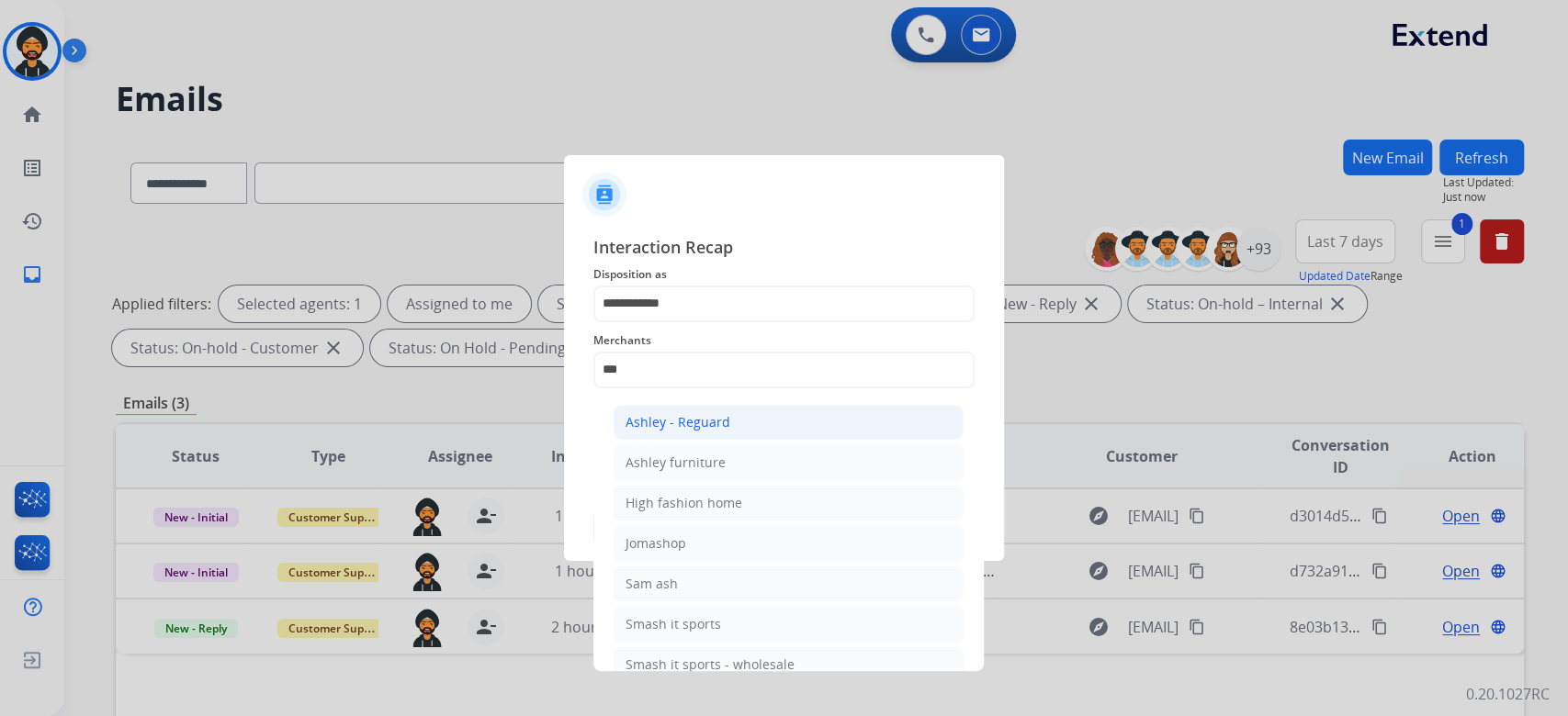 click on "Ashley - Reguard" 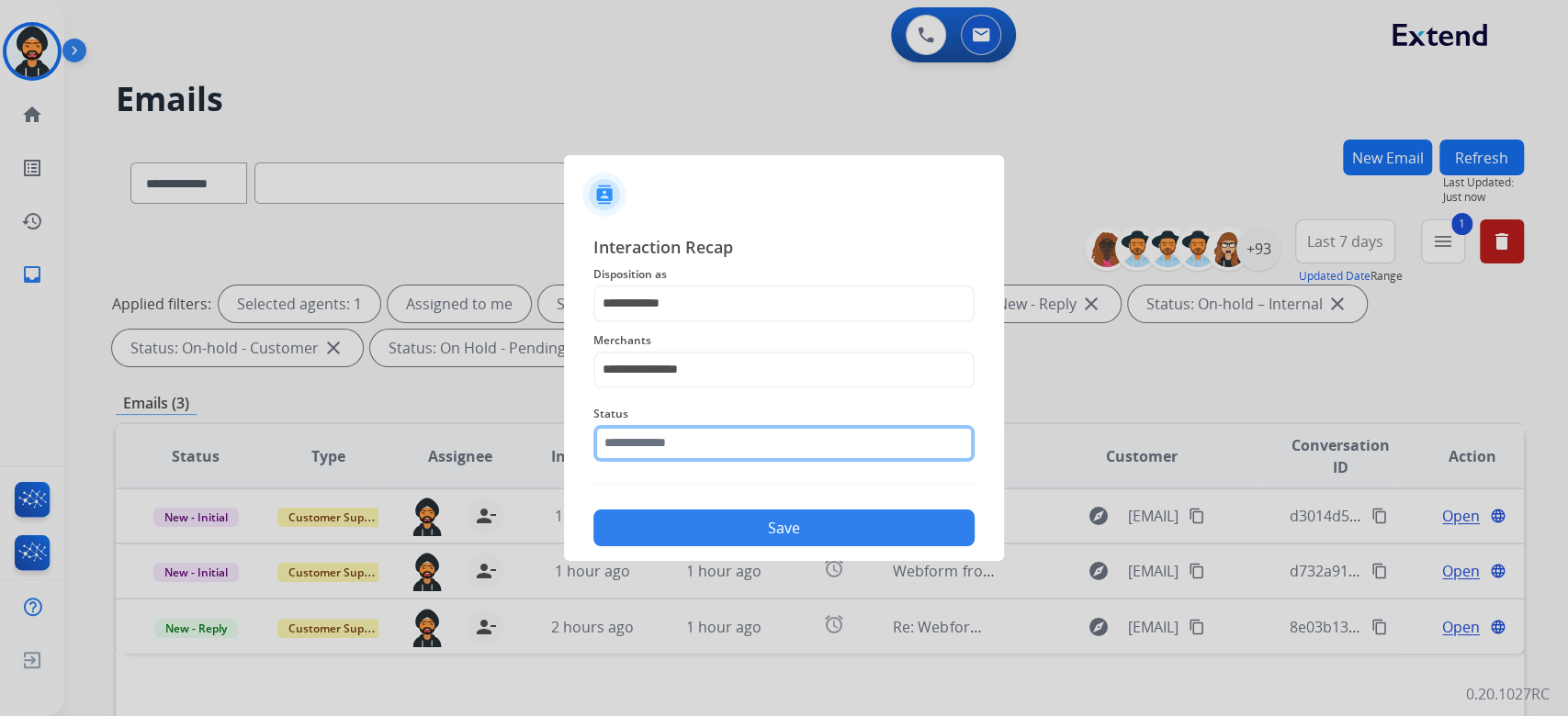 click 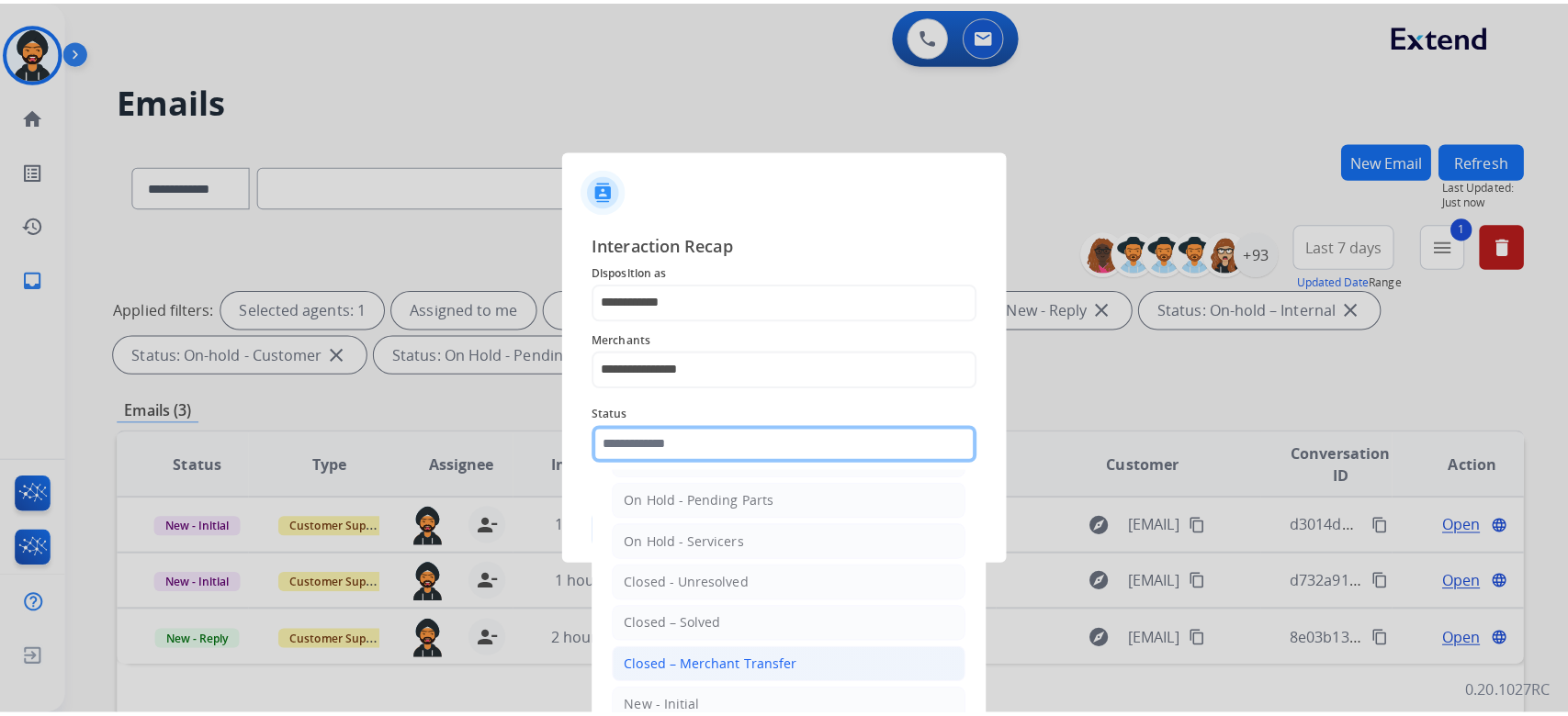 scroll, scrollTop: 107, scrollLeft: 0, axis: vertical 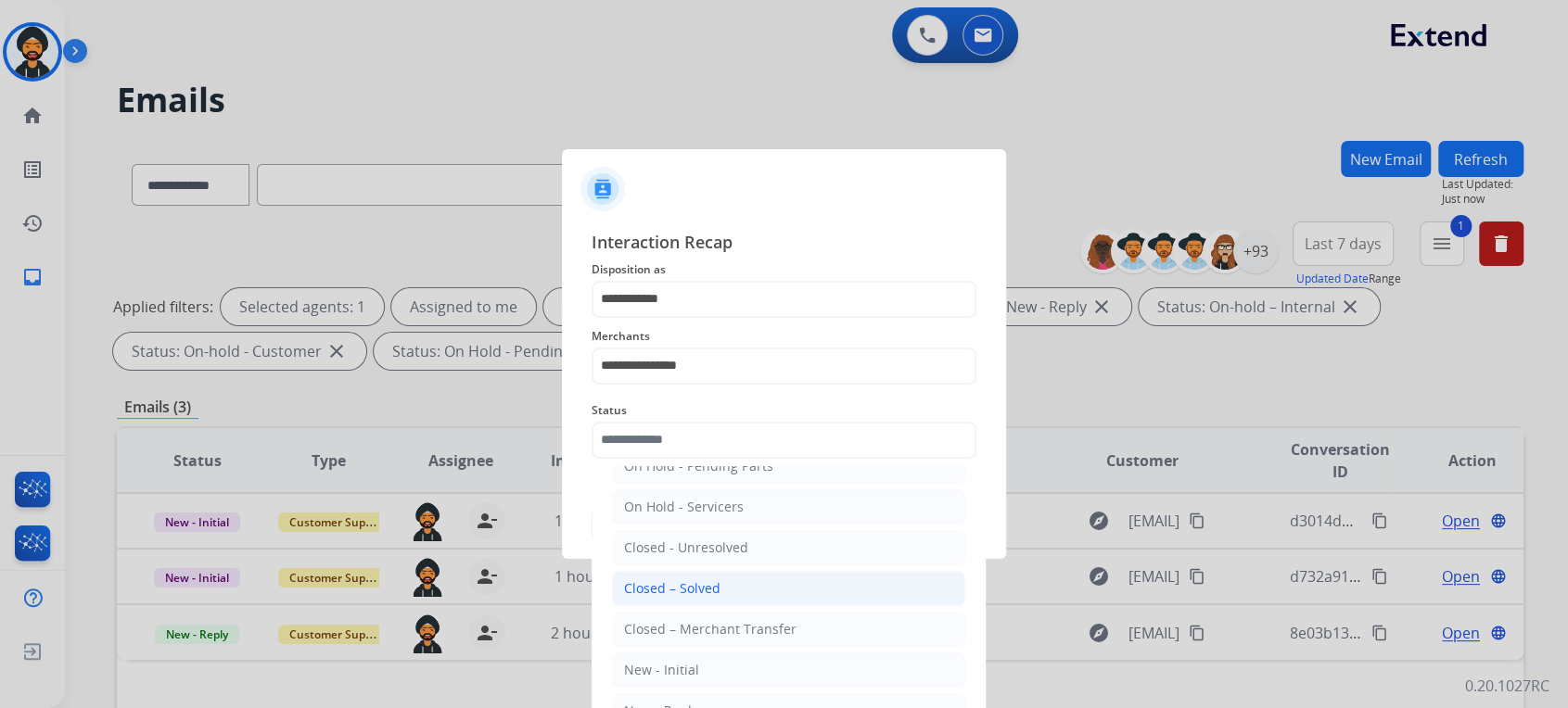 click on "Closed – Solved" 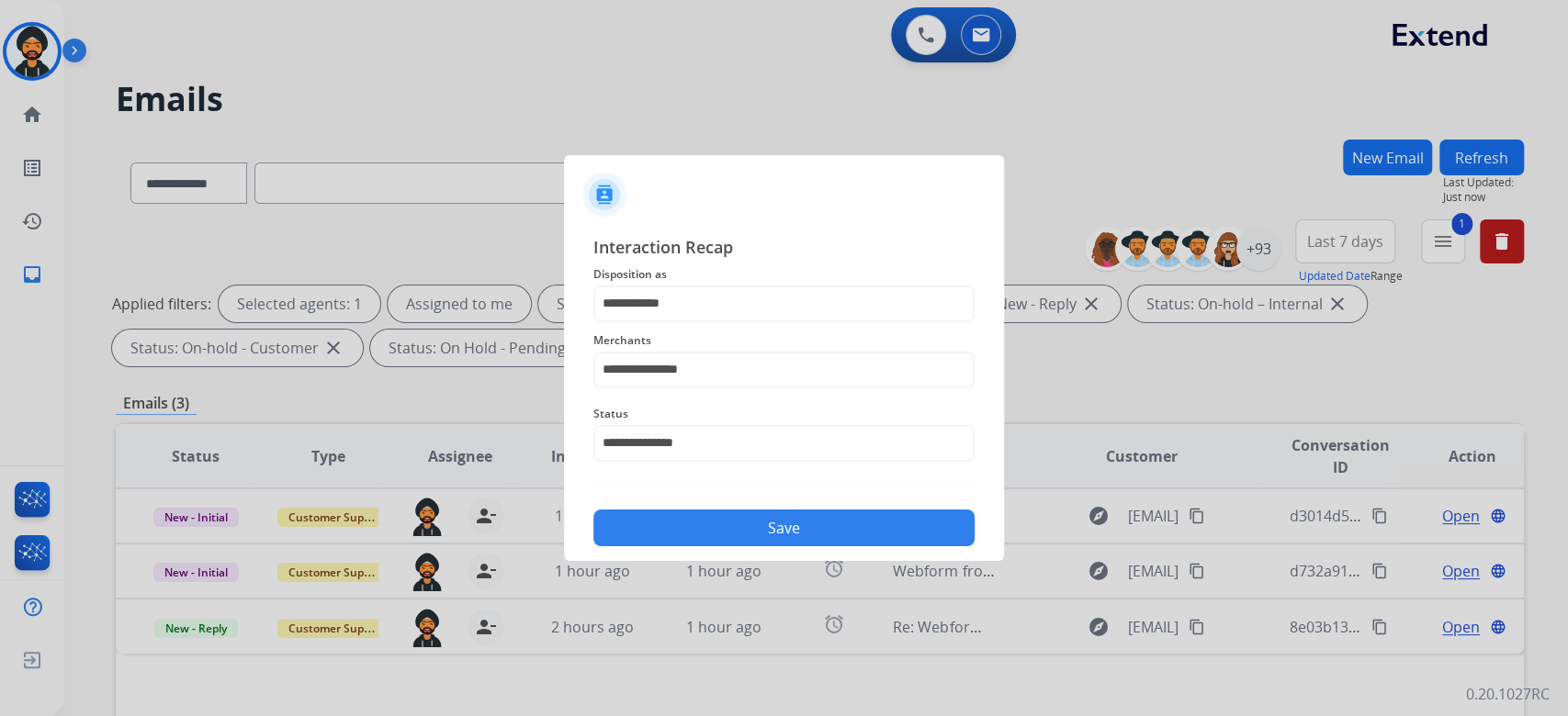 click on "Save" 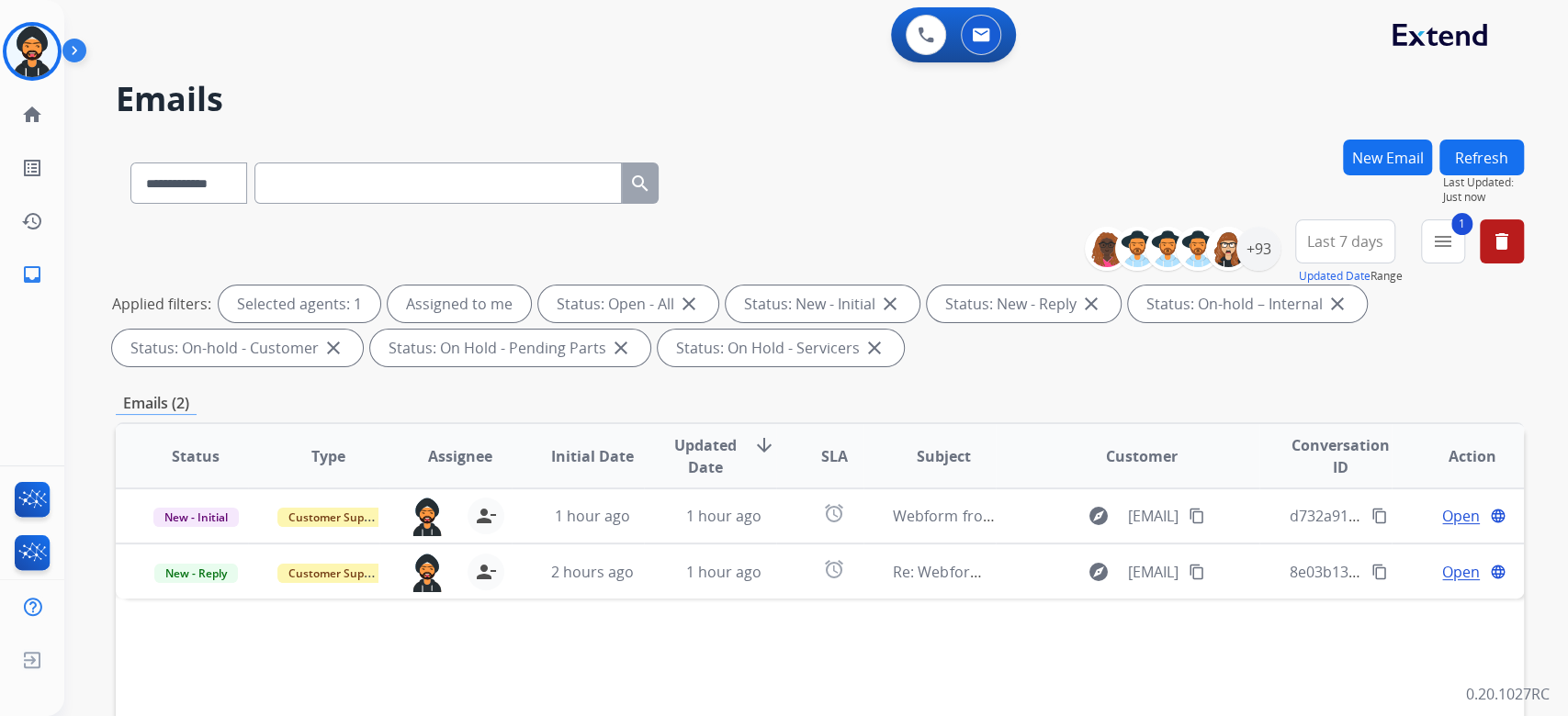 scroll, scrollTop: 244, scrollLeft: 0, axis: vertical 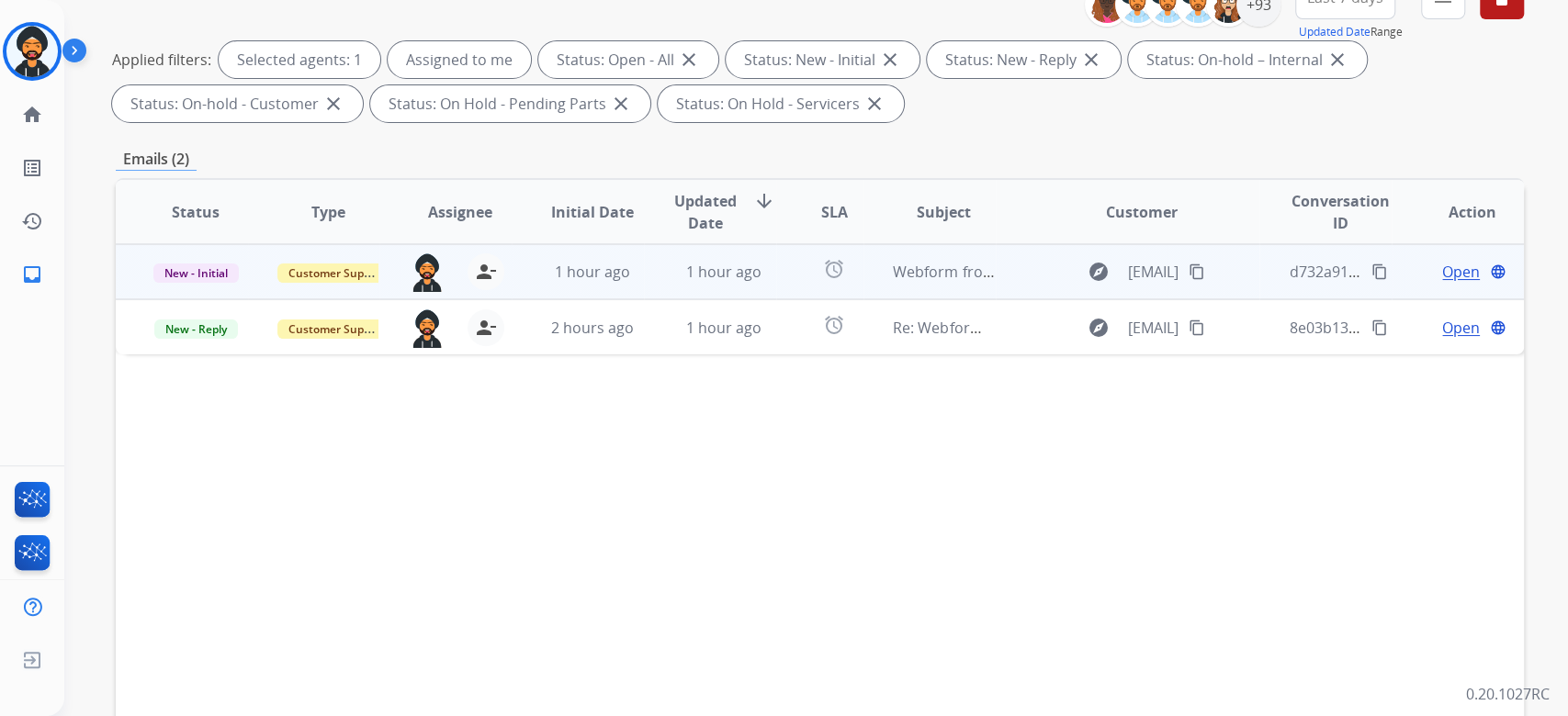 click on "Open" at bounding box center [1461, 272] 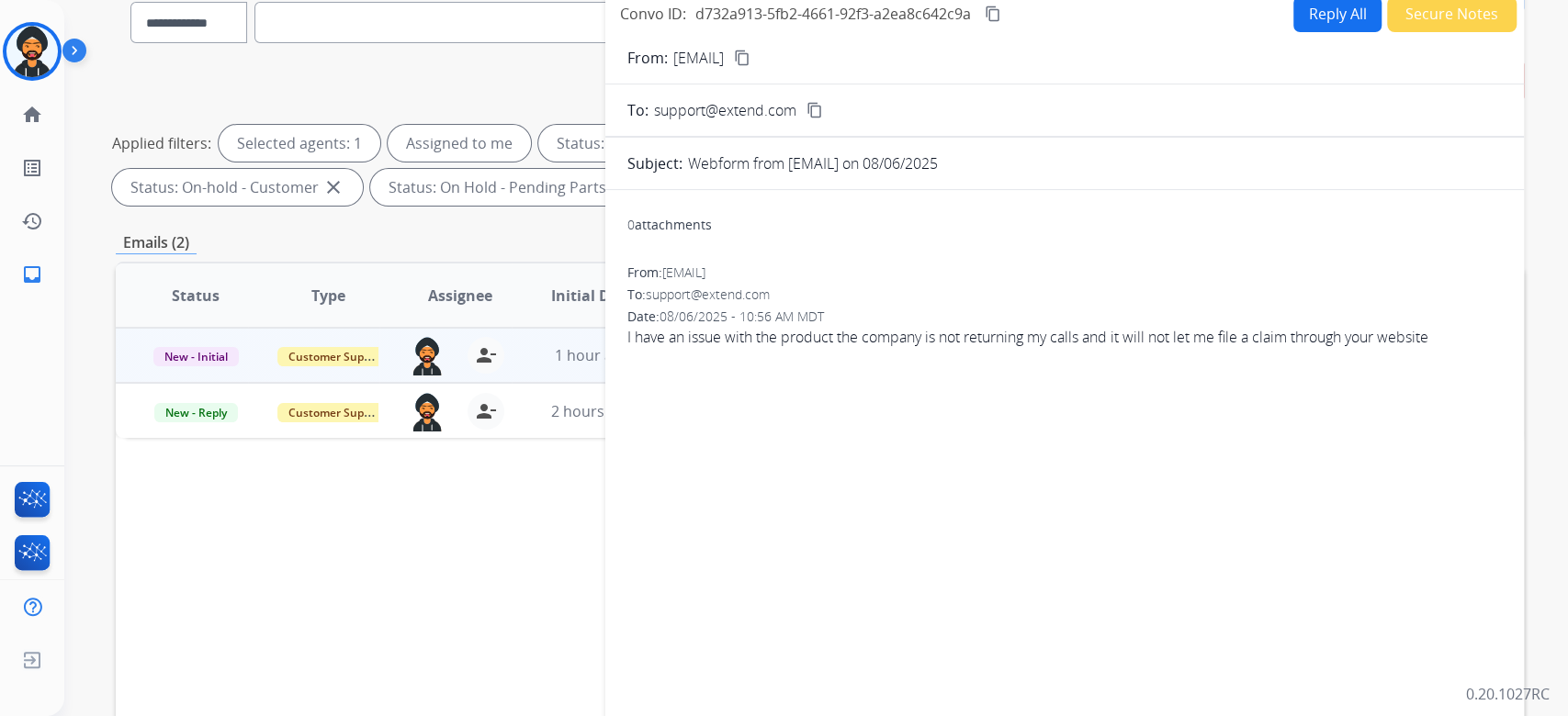 scroll, scrollTop: 122, scrollLeft: 0, axis: vertical 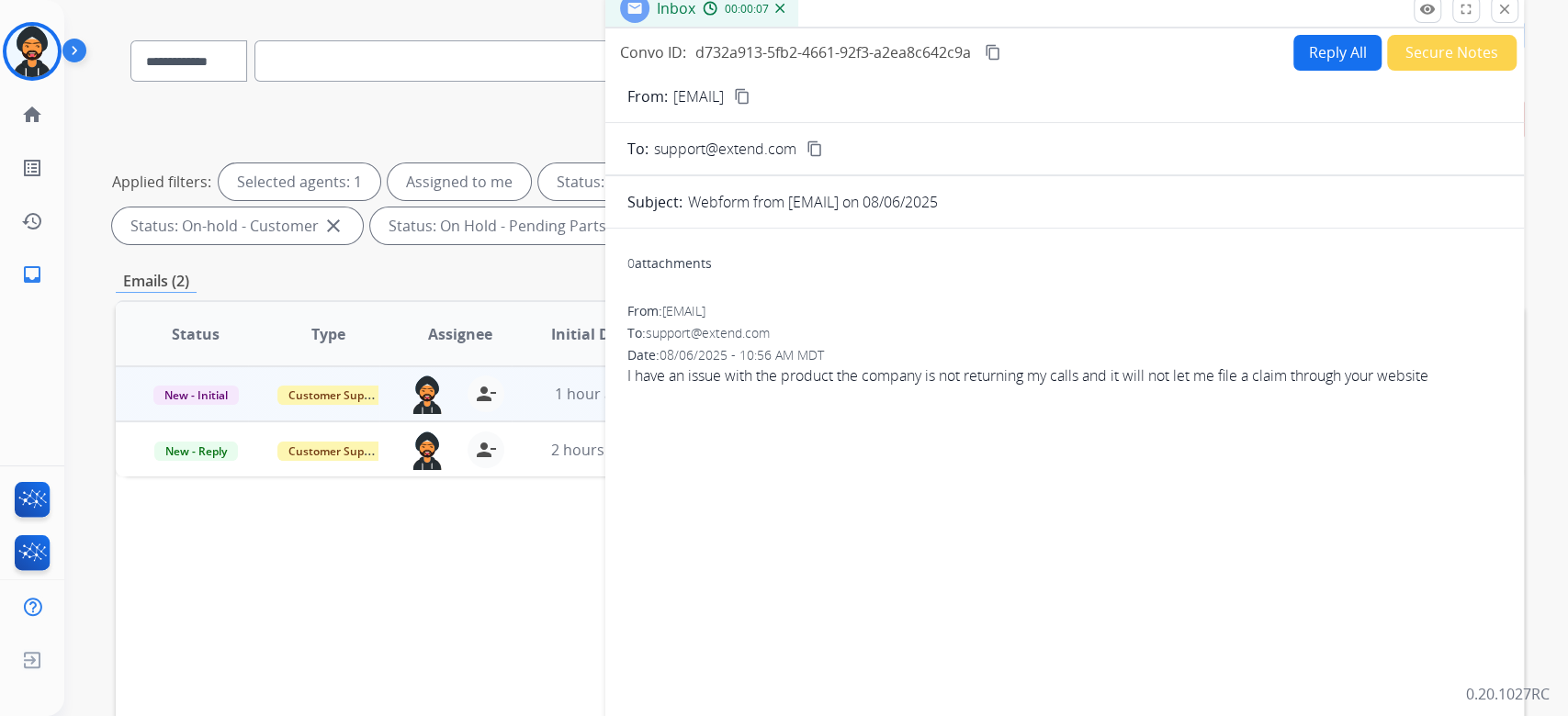 click on "Reply All" at bounding box center [1337, 52] 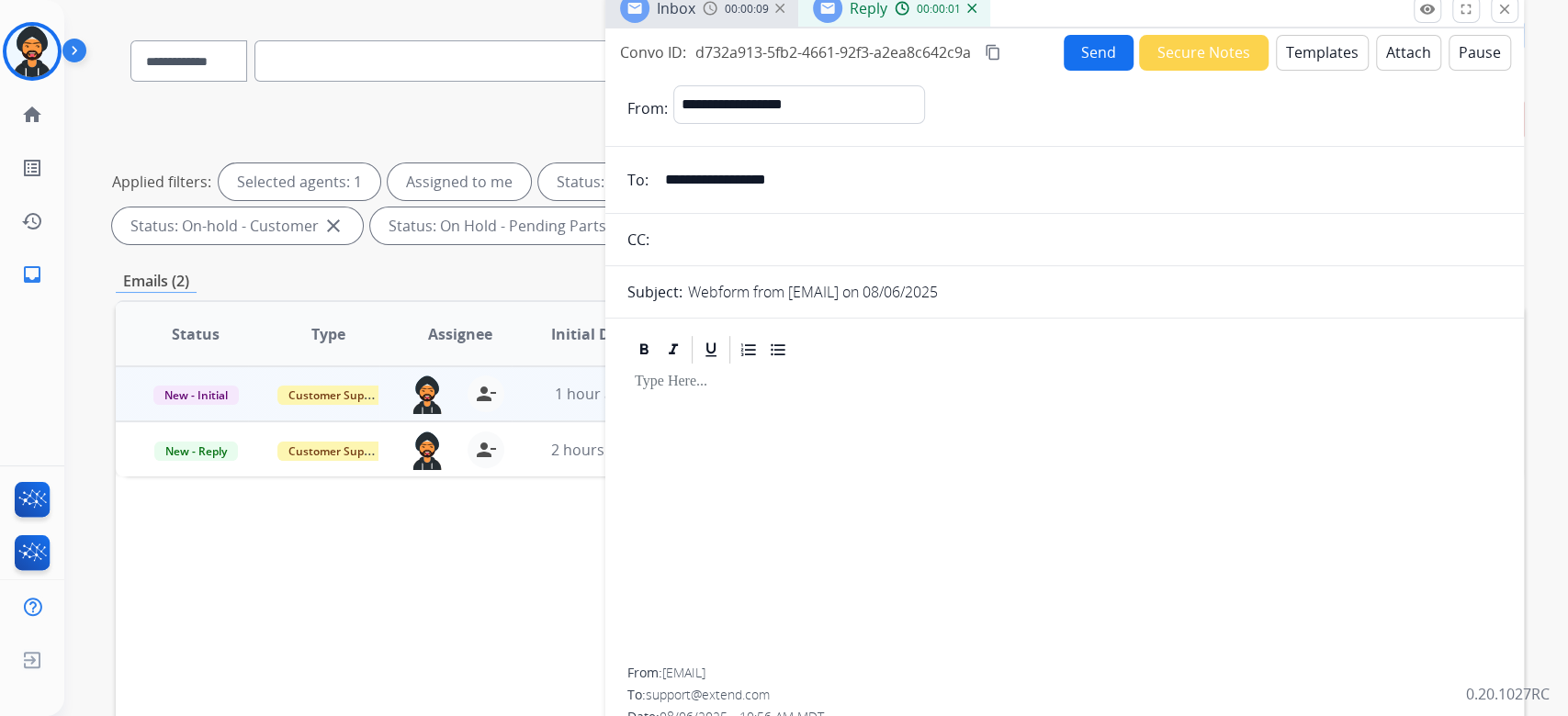 click on "Templates" at bounding box center (1322, 52) 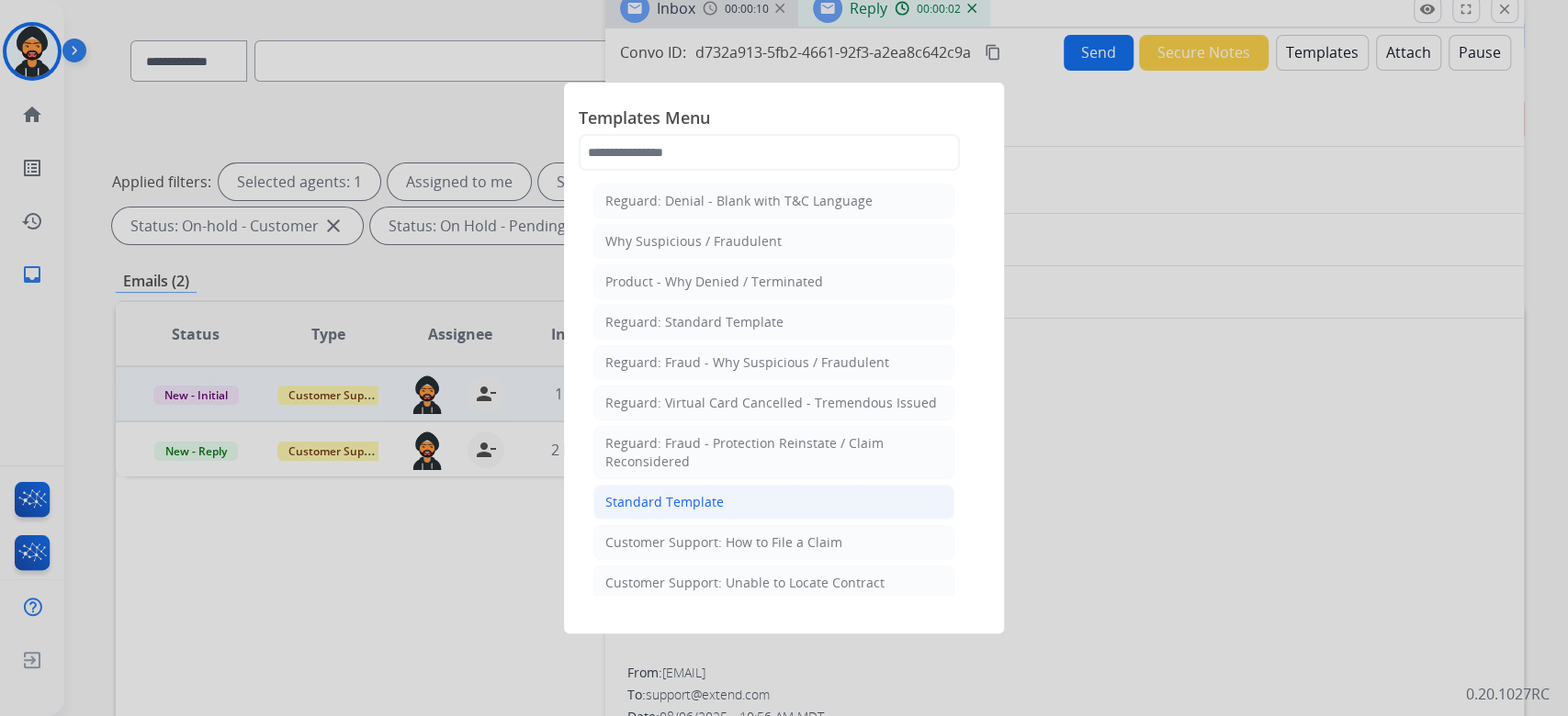 click on "Standard Template" 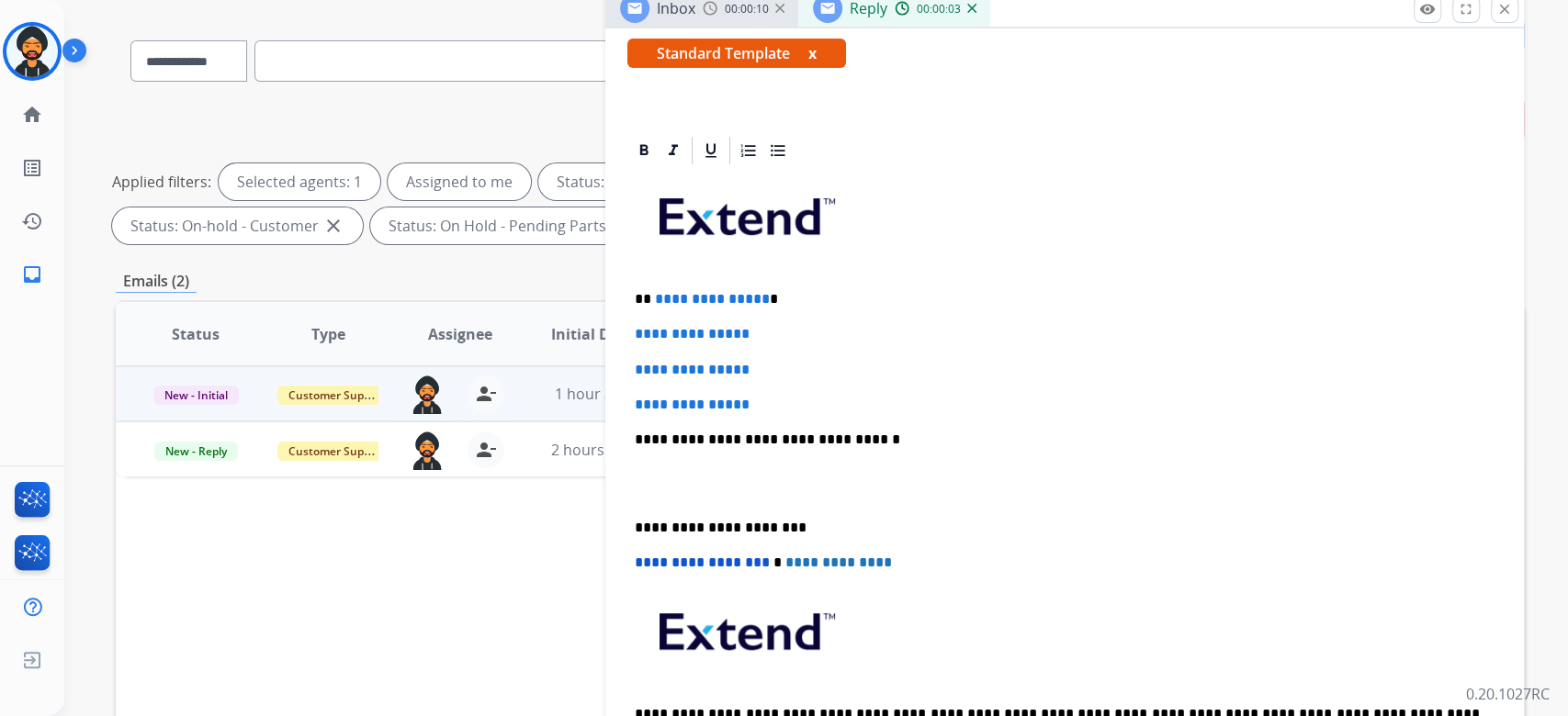 scroll, scrollTop: 367, scrollLeft: 0, axis: vertical 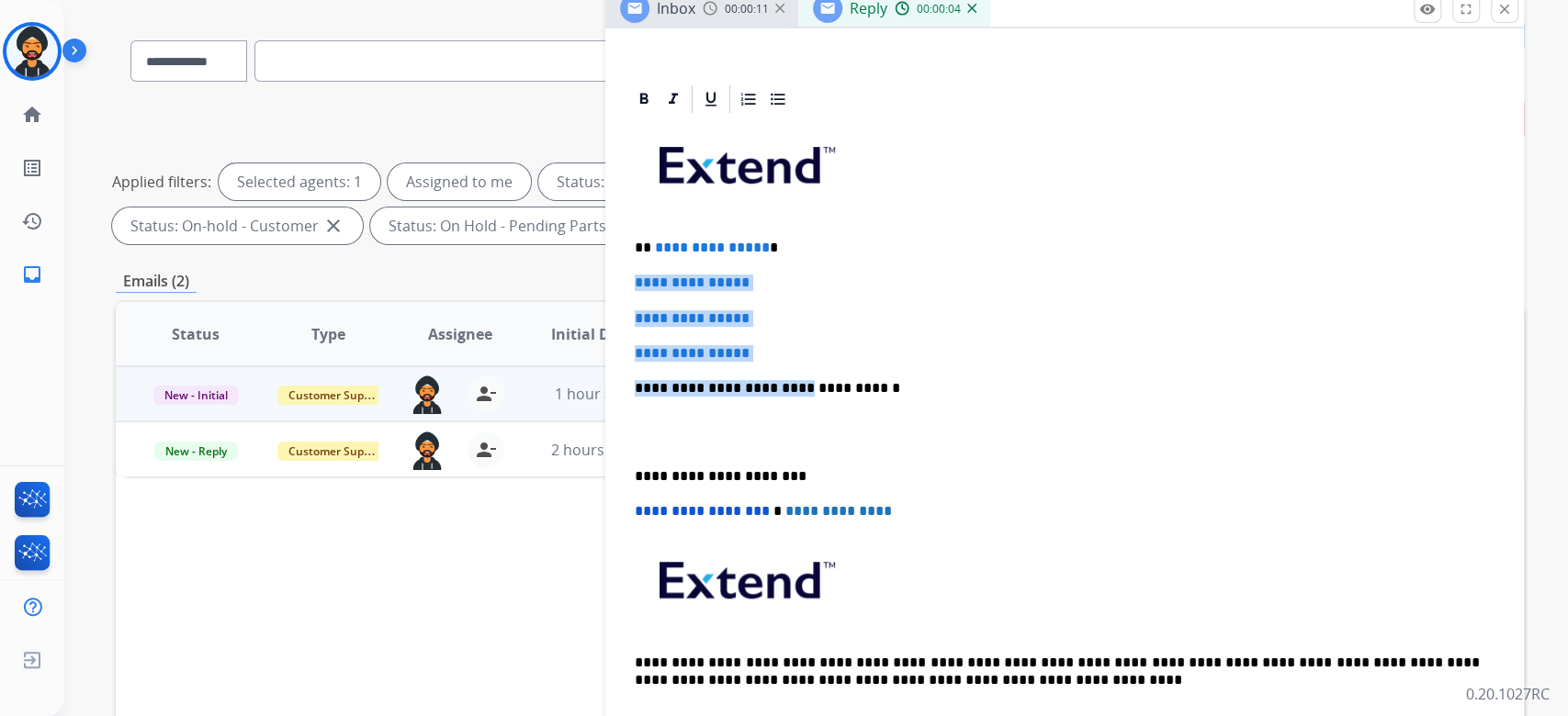 drag, startPoint x: 778, startPoint y: 364, endPoint x: 661, endPoint y: 286, distance: 140.6165 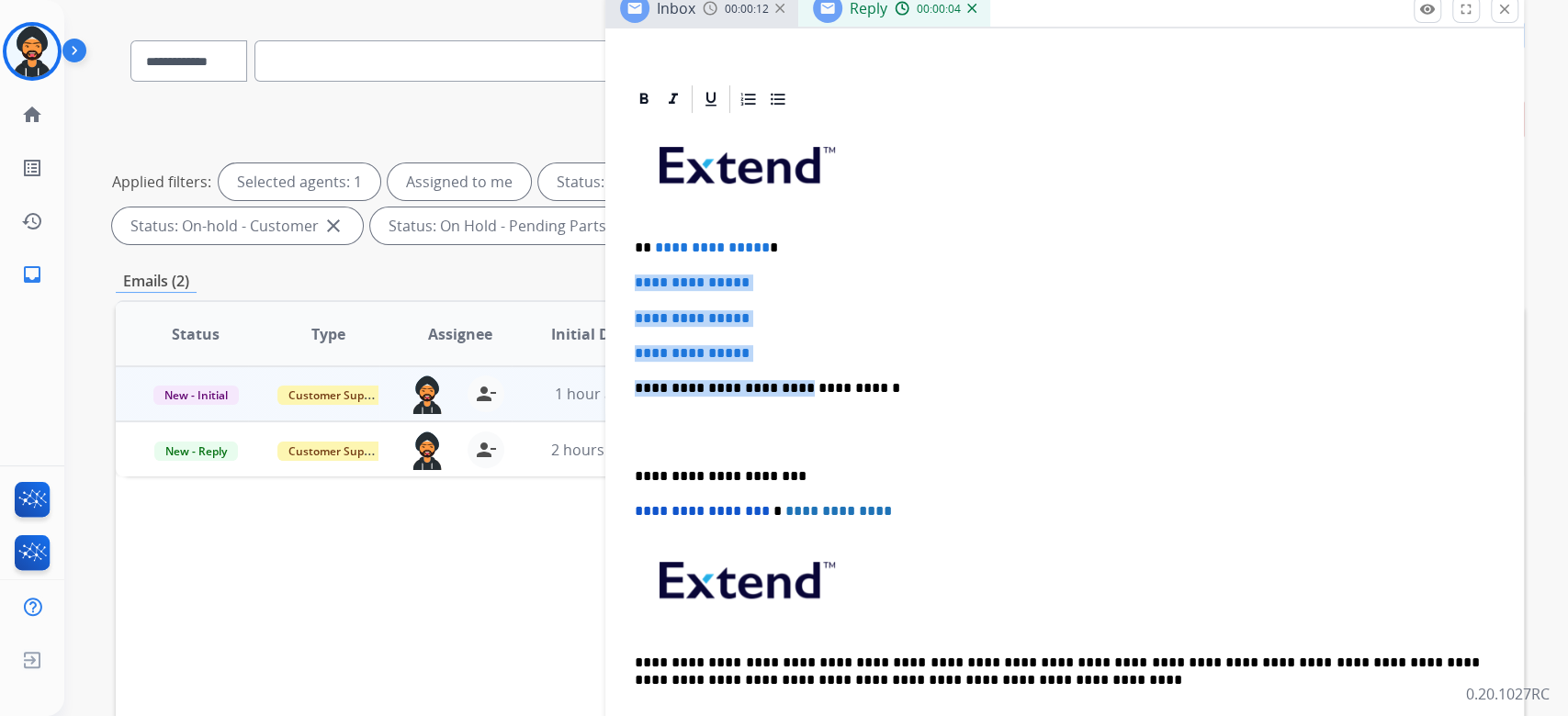click on "**********" at bounding box center (1065, 431) 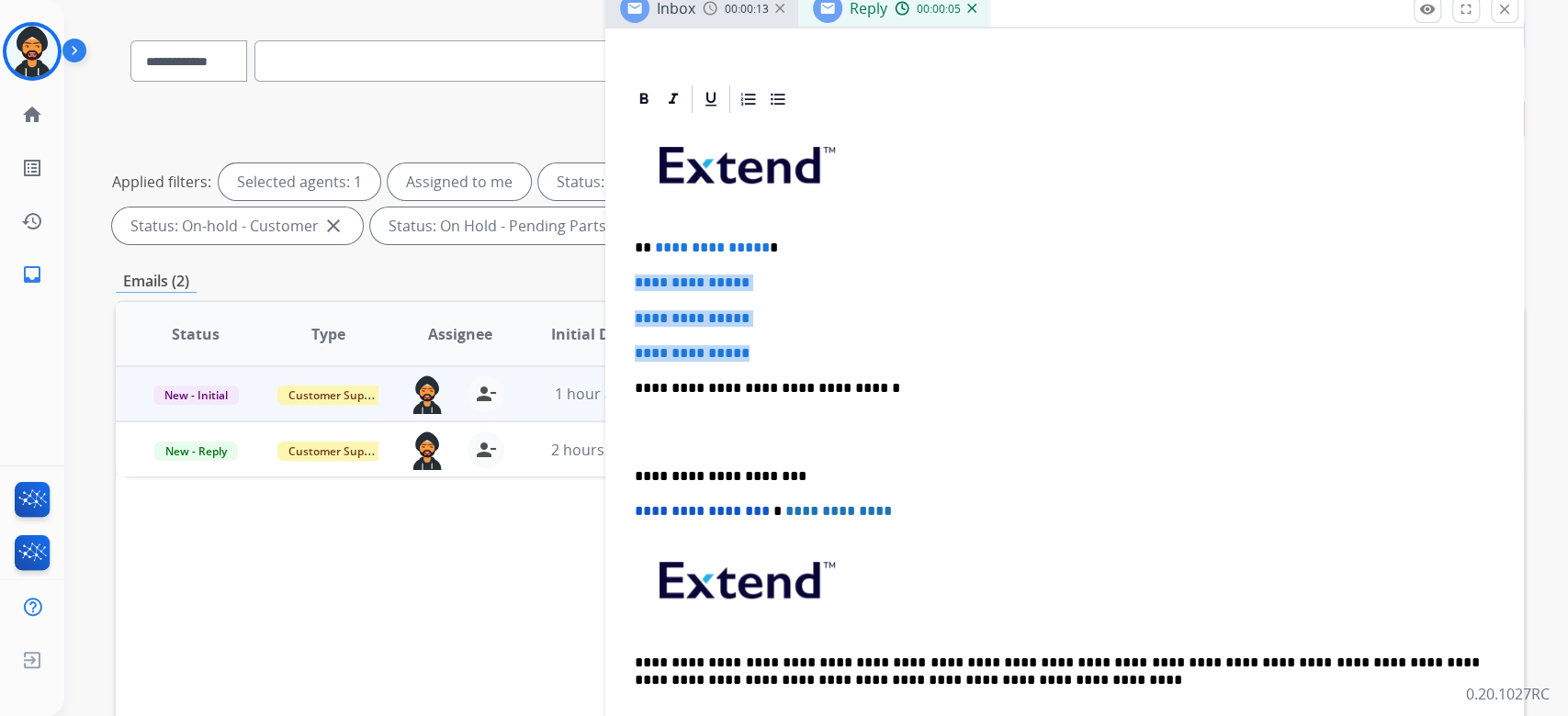 drag, startPoint x: 816, startPoint y: 343, endPoint x: 594, endPoint y: 269, distance: 234.00855 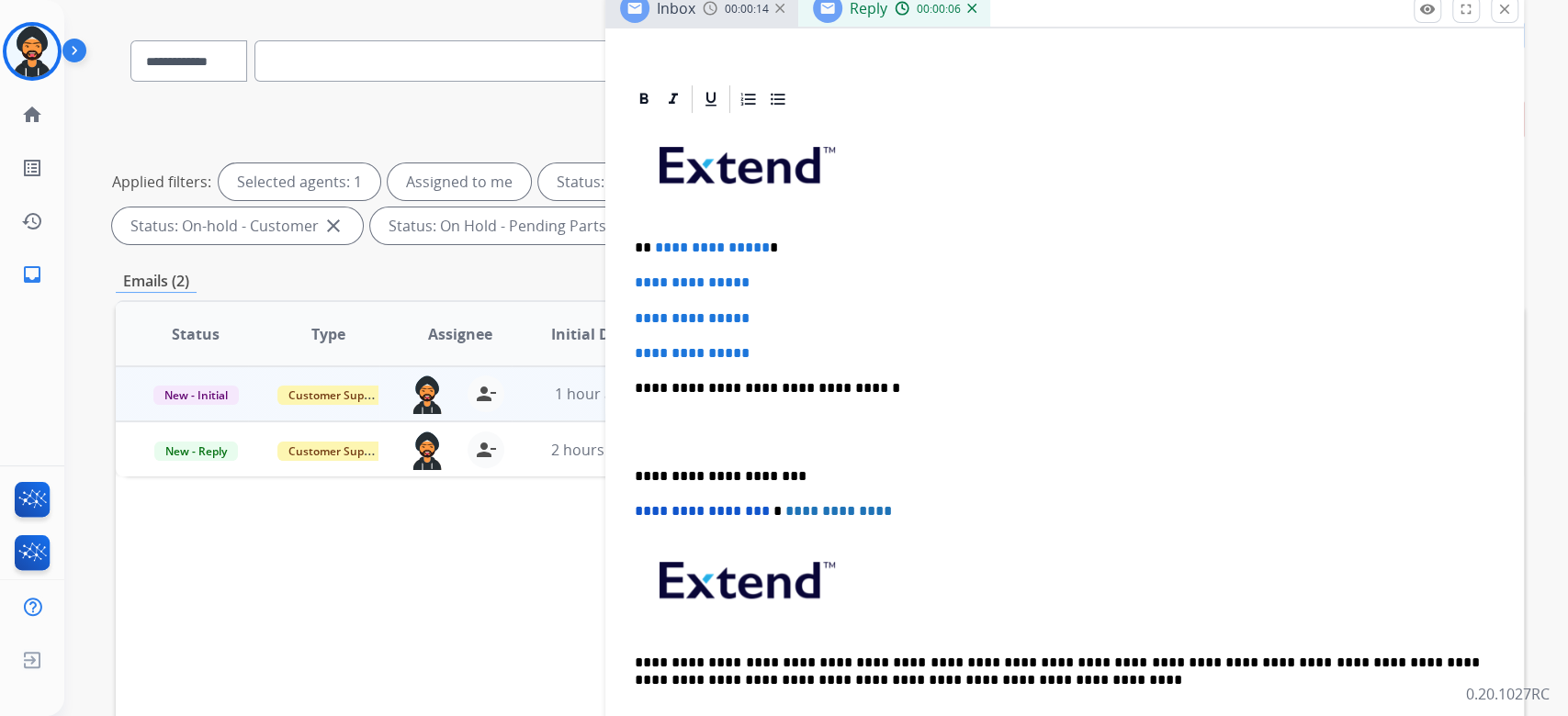 scroll, scrollTop: 366, scrollLeft: 0, axis: vertical 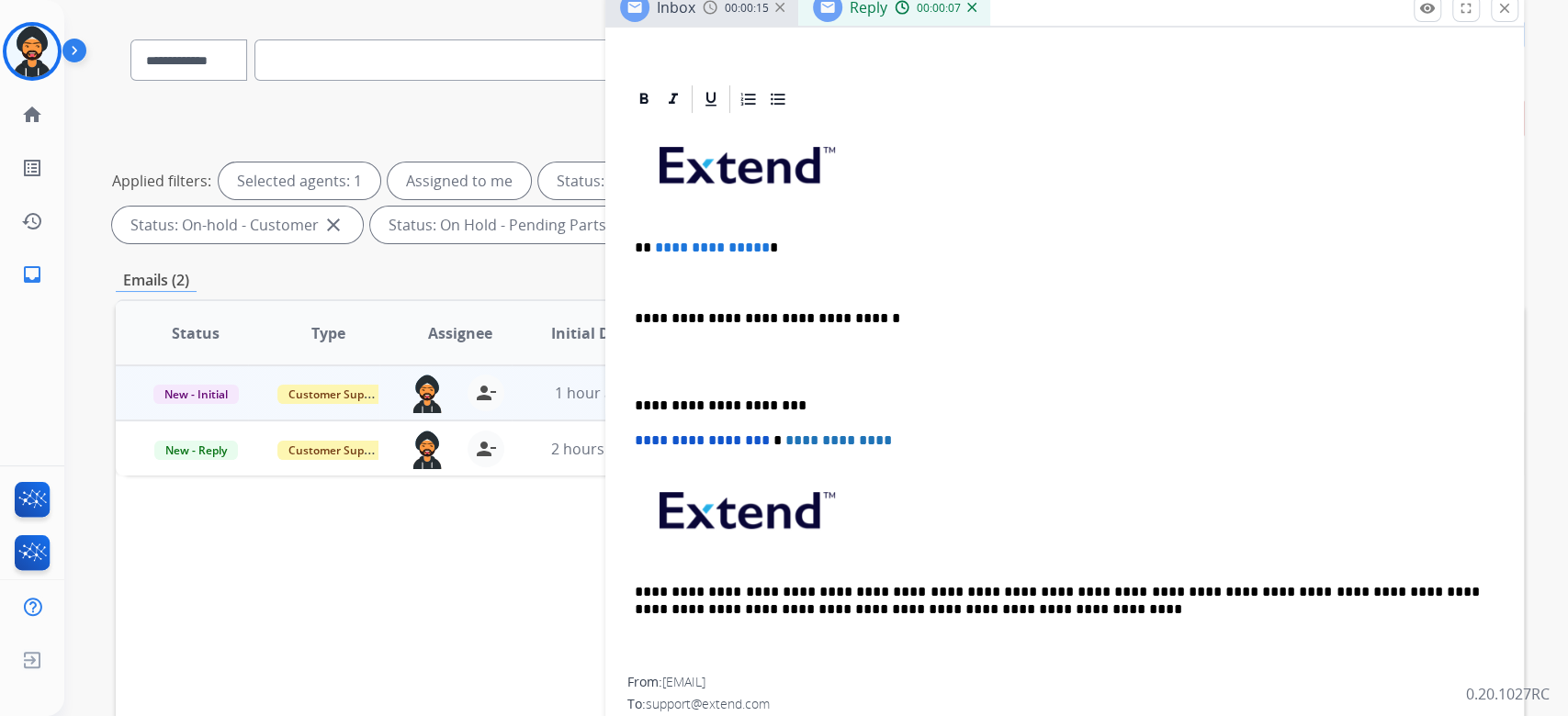 type 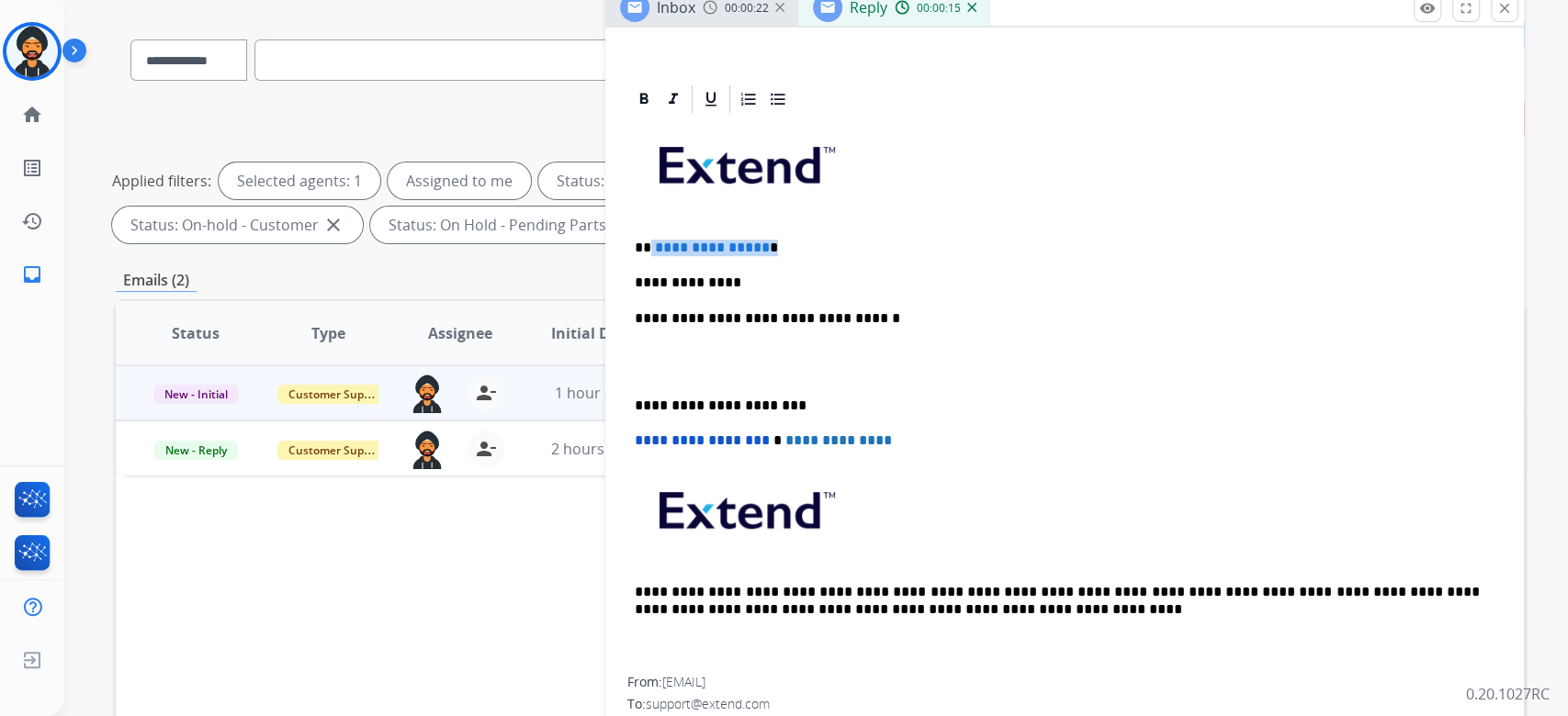 drag, startPoint x: 766, startPoint y: 244, endPoint x: 649, endPoint y: 239, distance: 117.106789 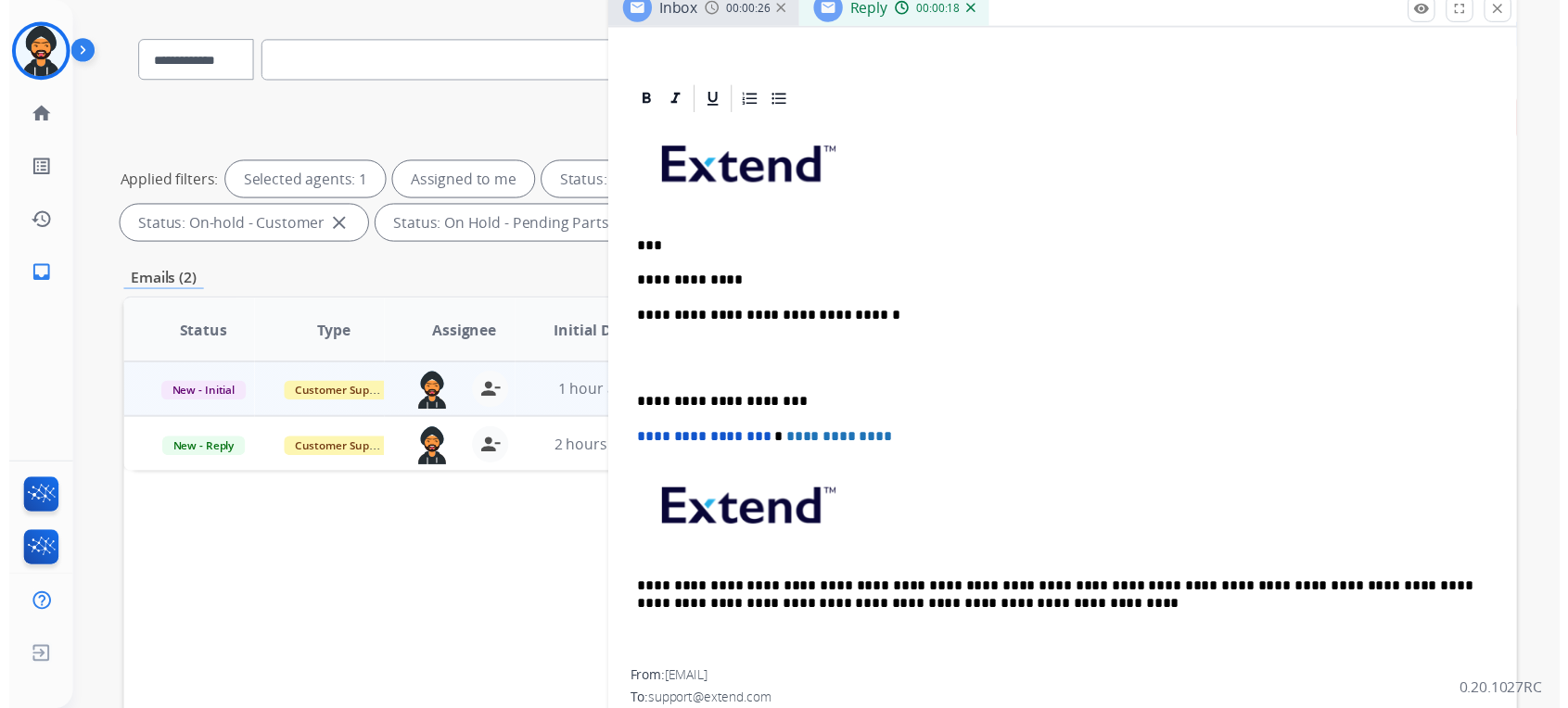 scroll, scrollTop: 0, scrollLeft: 0, axis: both 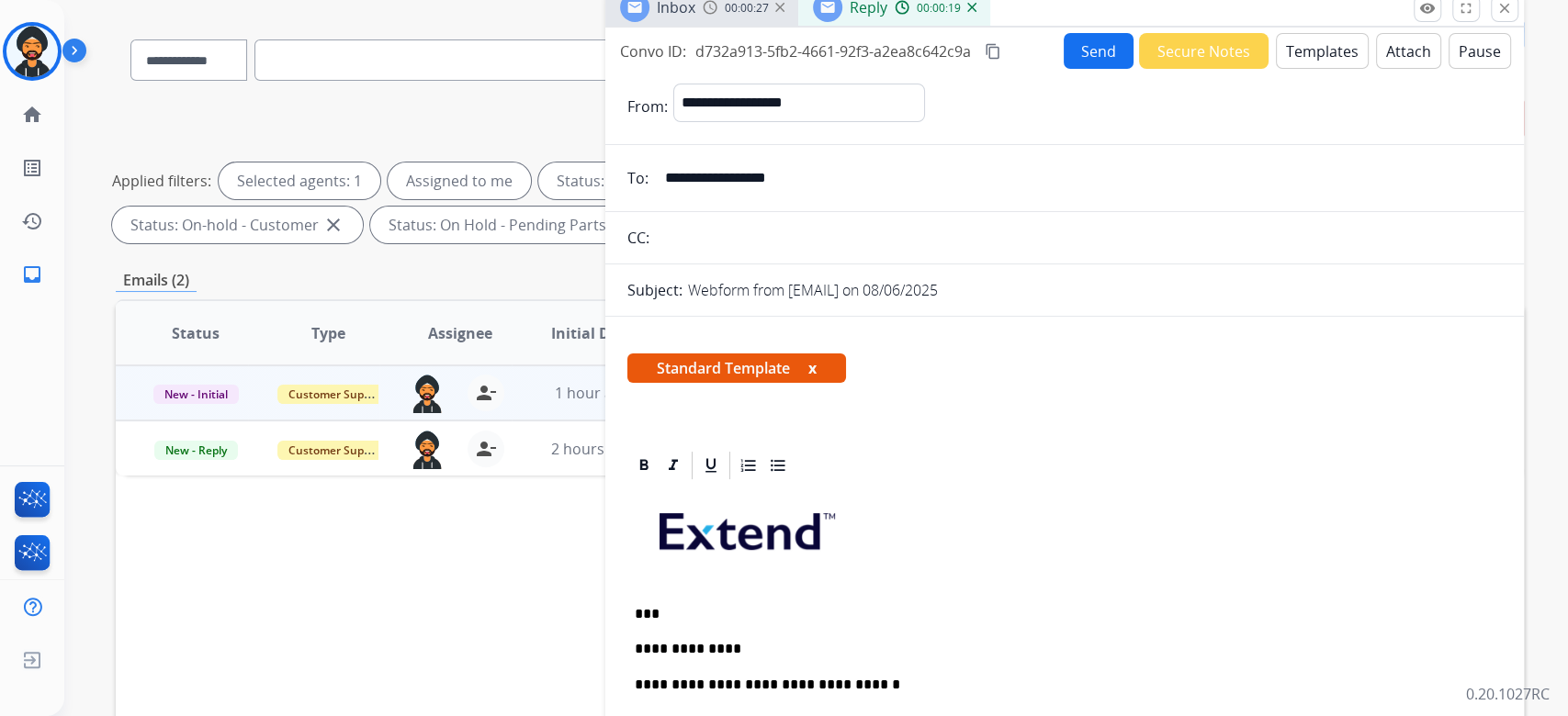 click on "Send" at bounding box center [1099, 50] 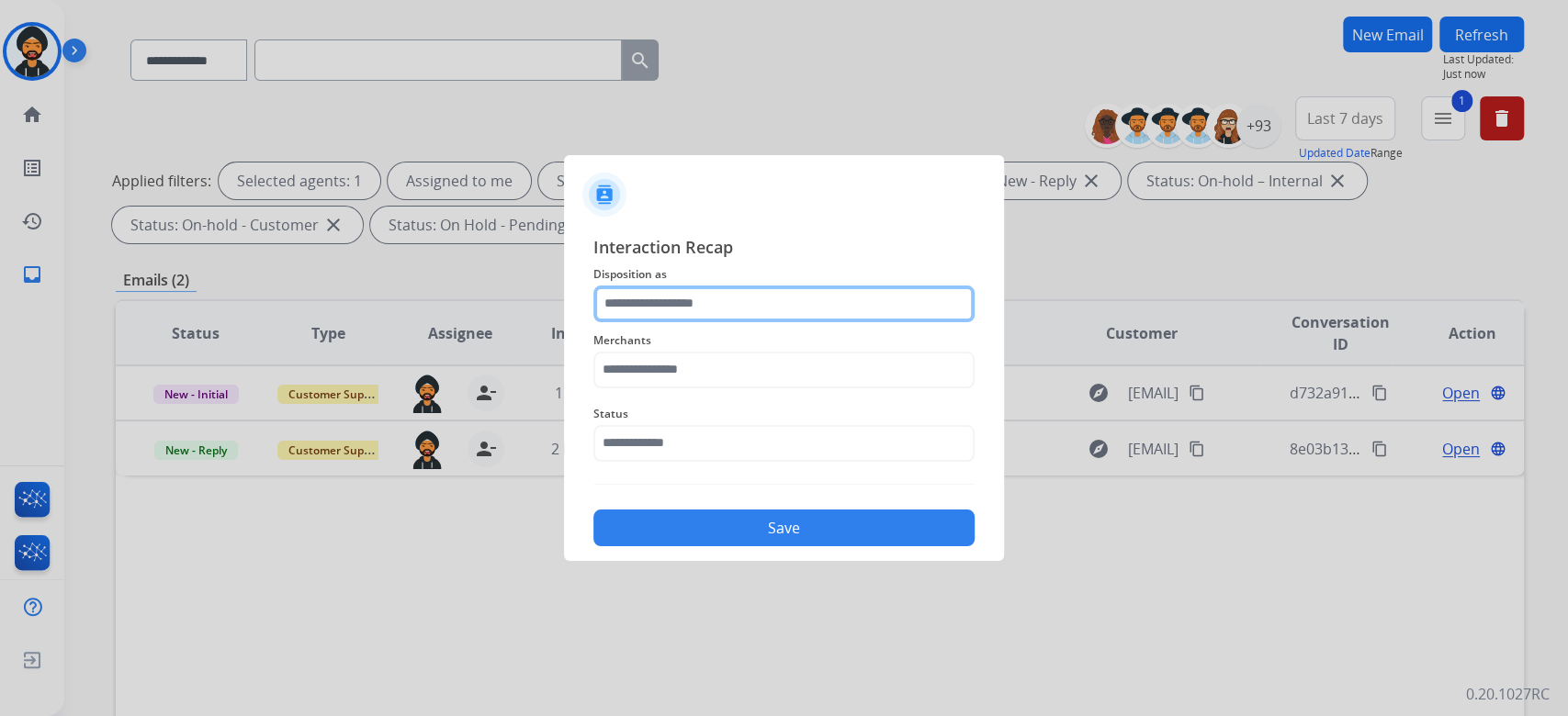 click 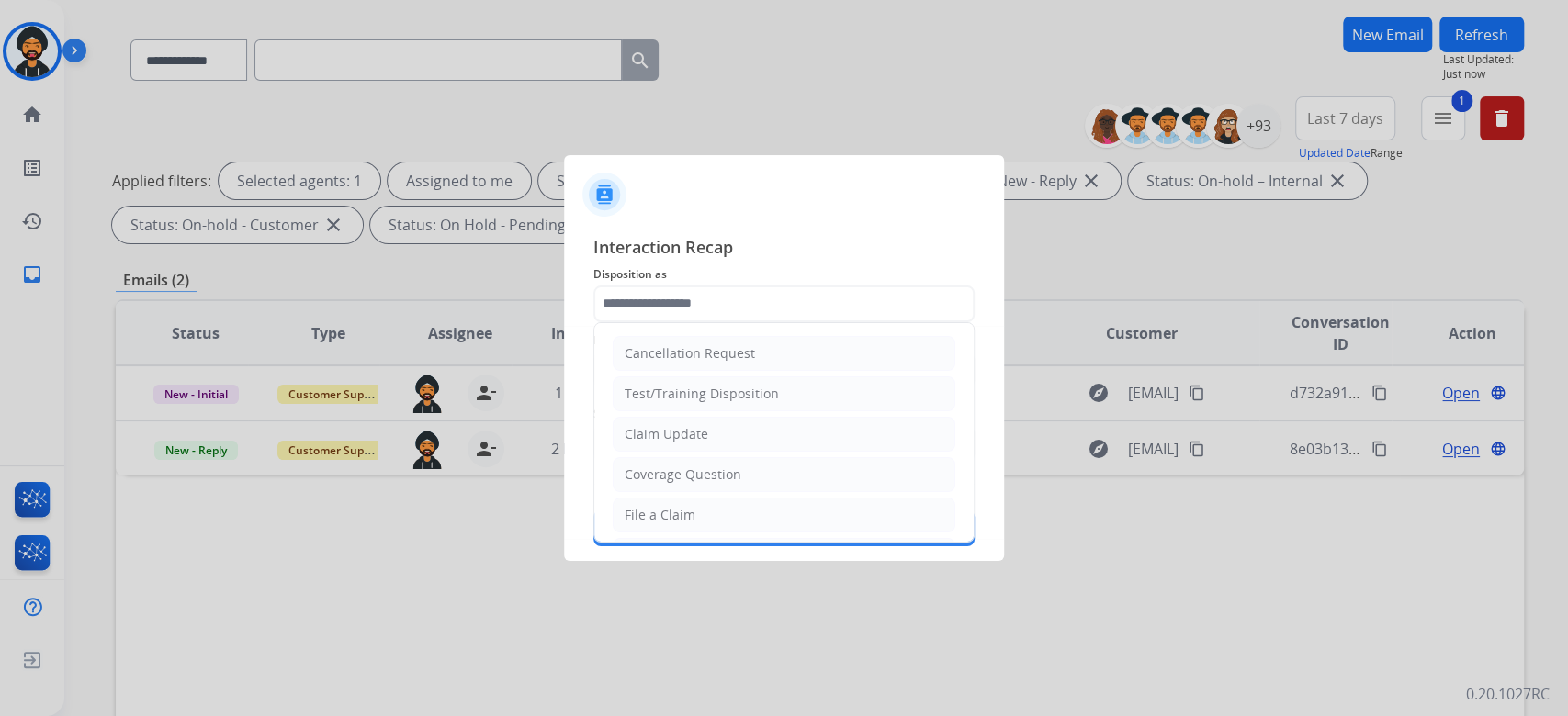 drag, startPoint x: 685, startPoint y: 434, endPoint x: 700, endPoint y: 399, distance: 38.078866 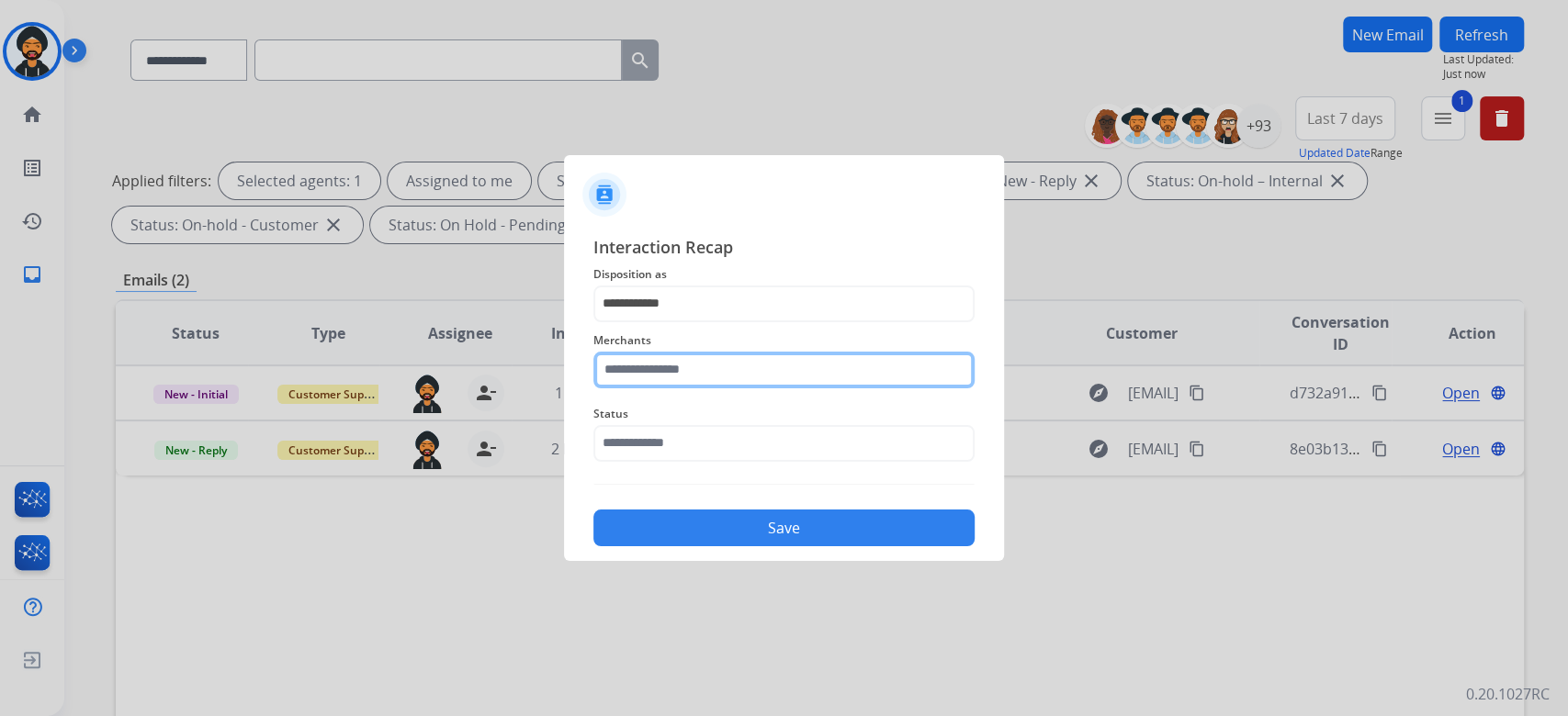 click 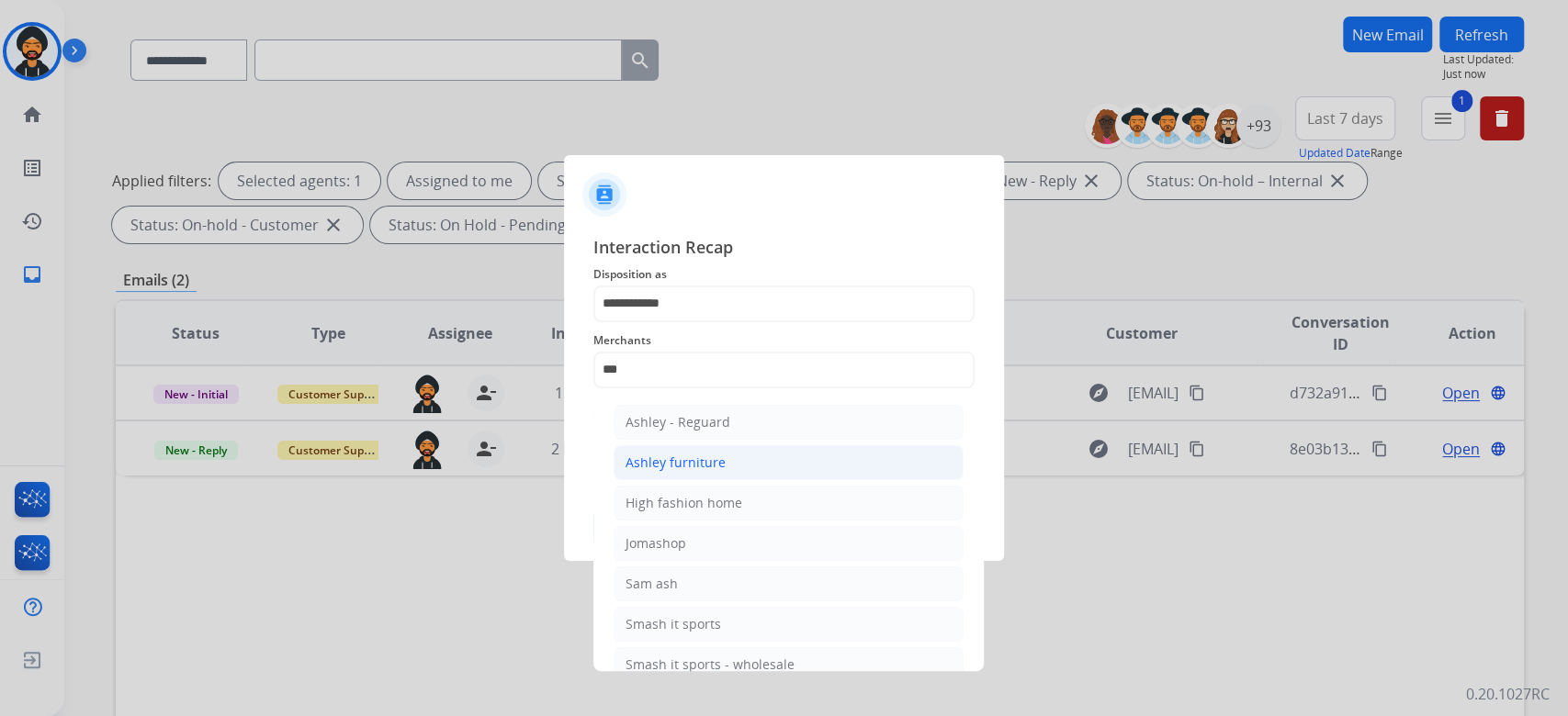 click on "Ashley furniture" 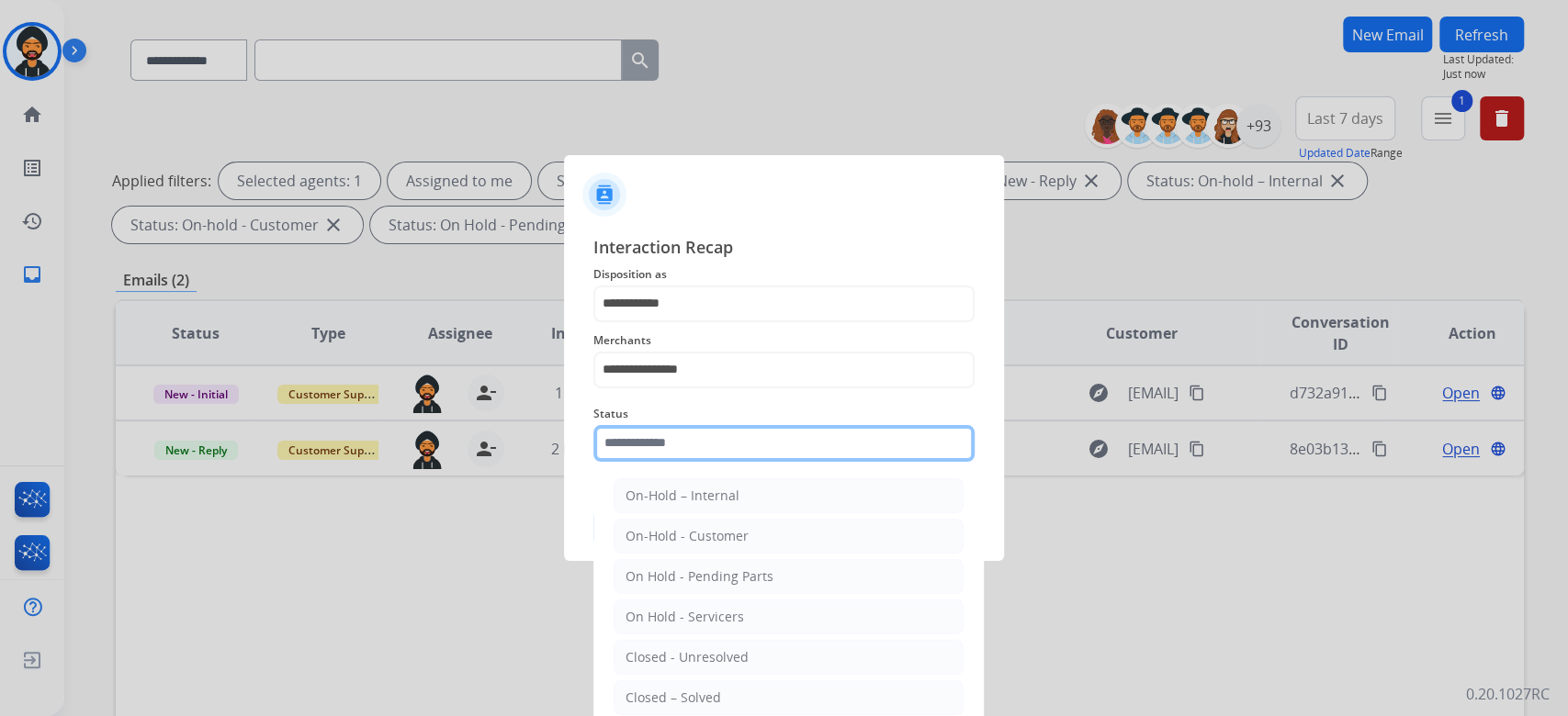 drag, startPoint x: 686, startPoint y: 447, endPoint x: 681, endPoint y: 459, distance: 13 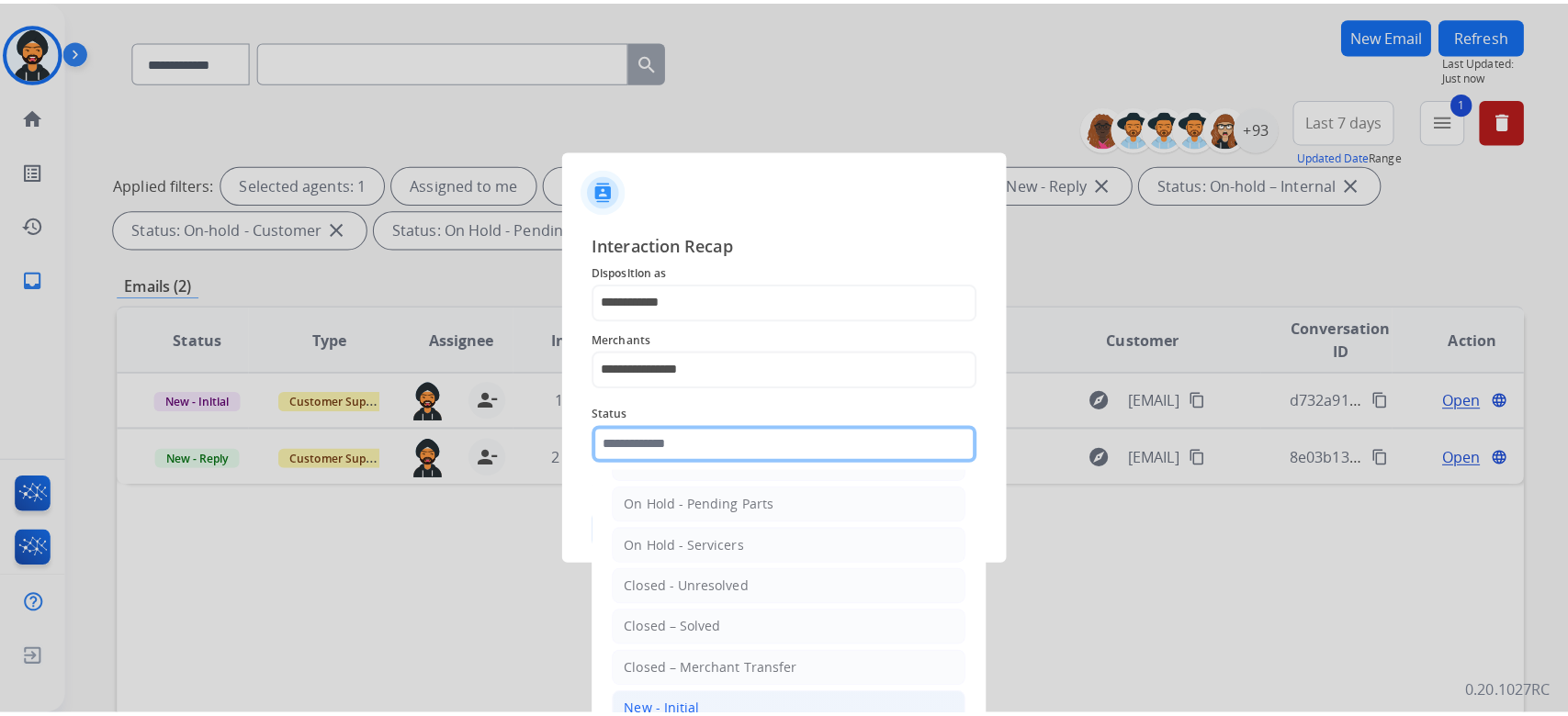 scroll, scrollTop: 107, scrollLeft: 0, axis: vertical 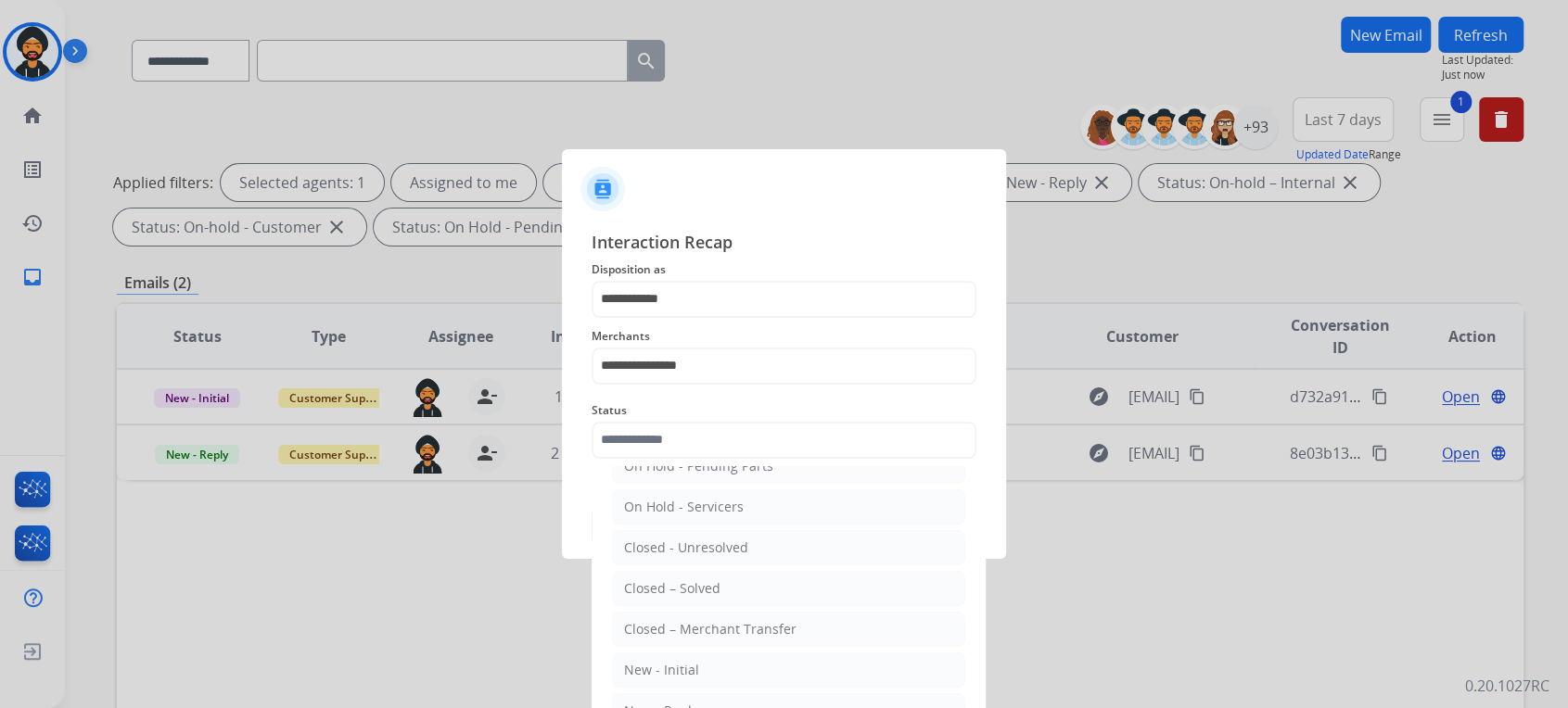 click on "Closed – Solved" 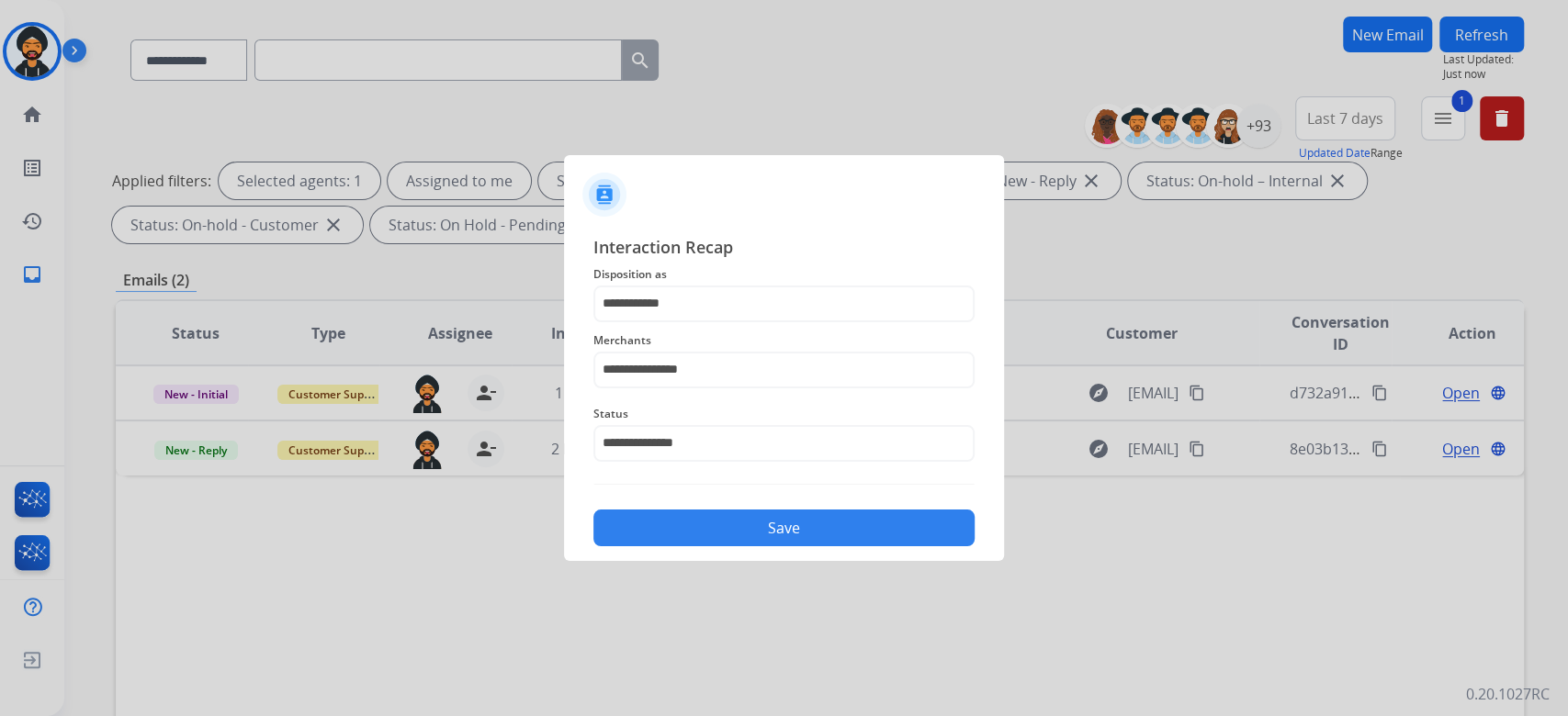 click on "Save" 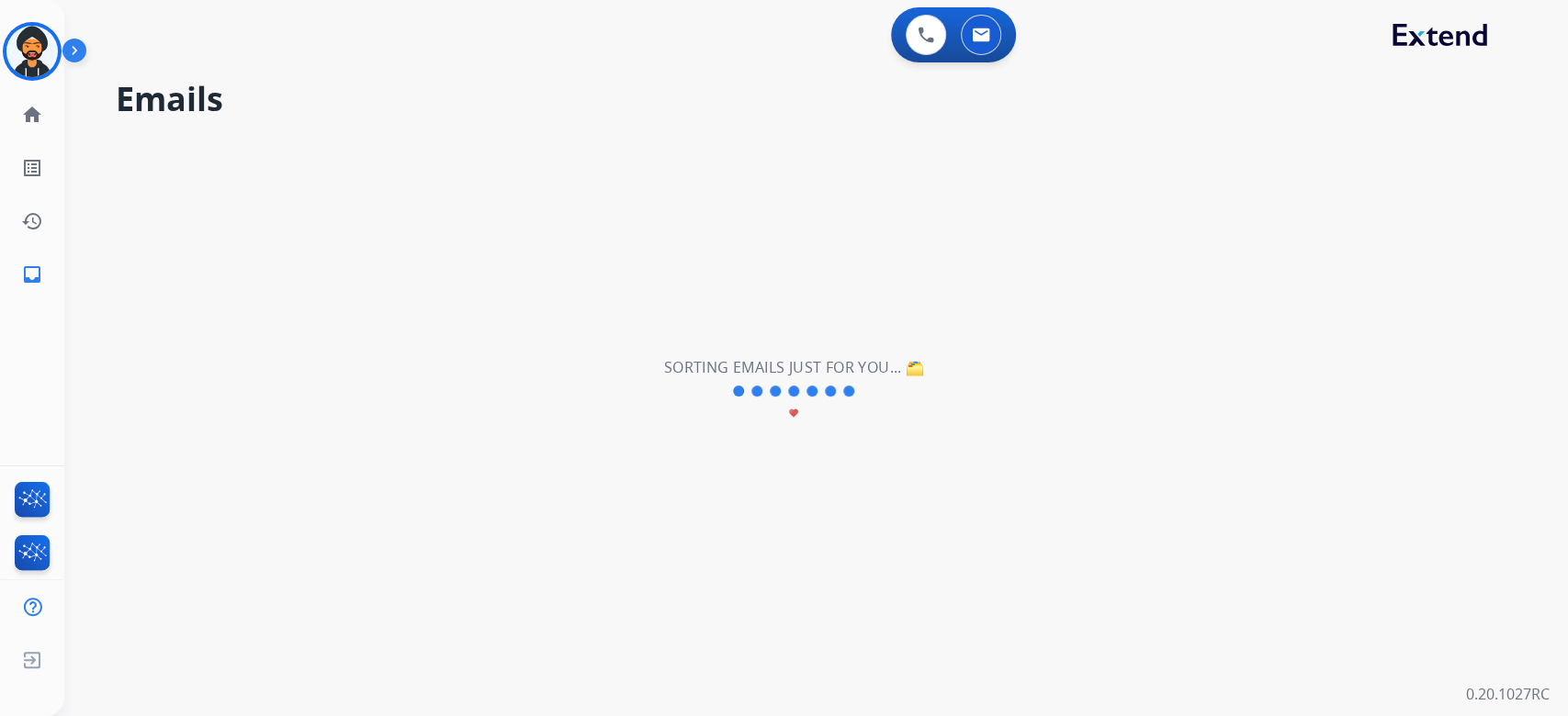 scroll, scrollTop: 0, scrollLeft: 0, axis: both 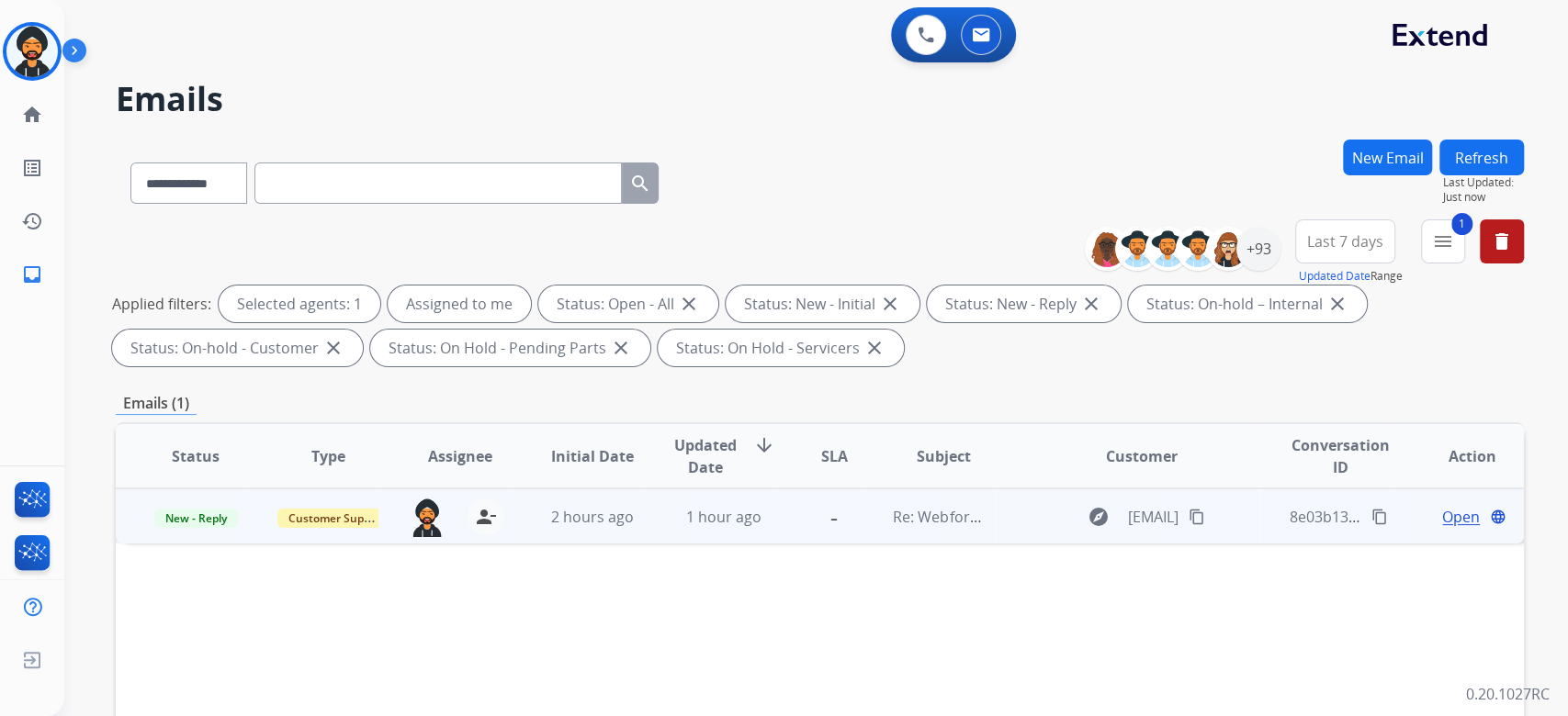 click on "Open language" at bounding box center [1458, 516] 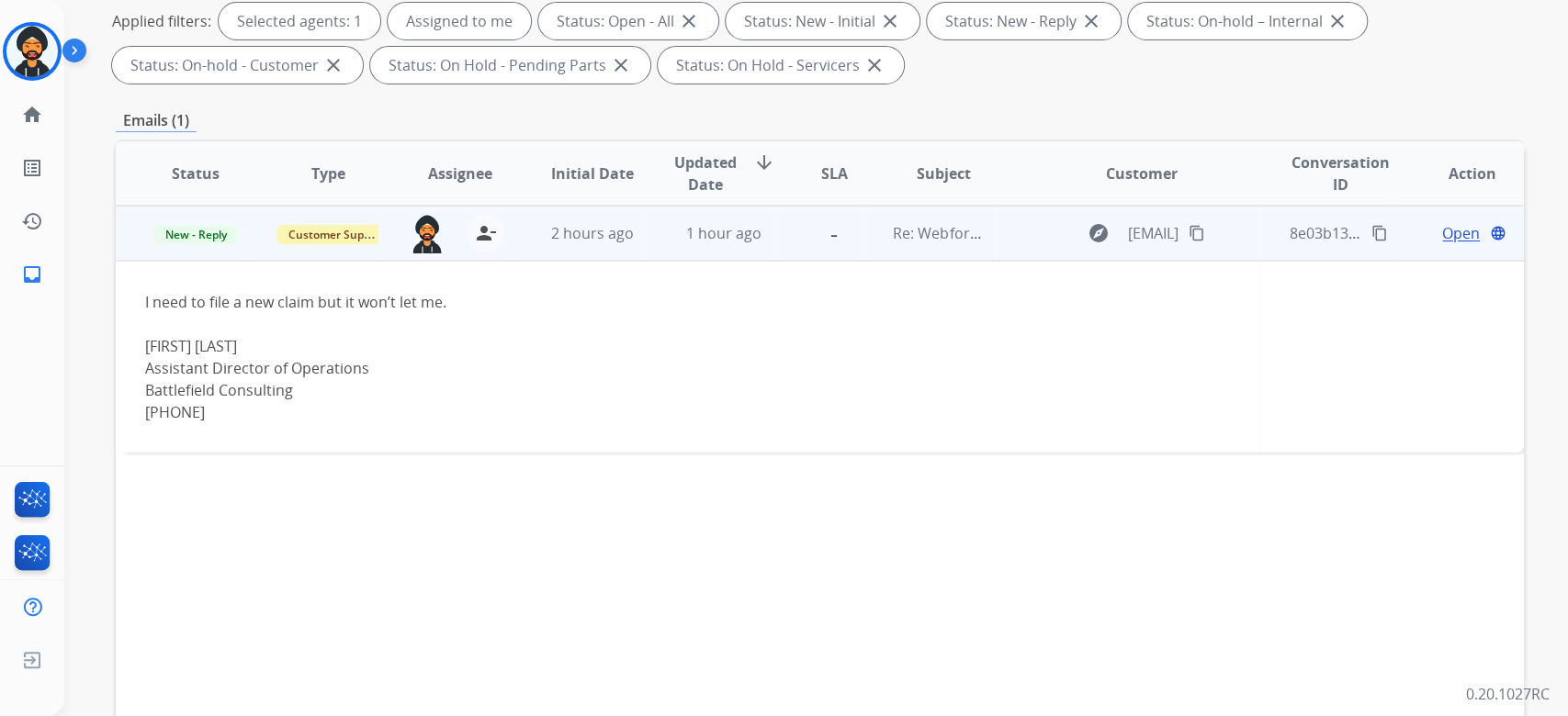 scroll, scrollTop: 244, scrollLeft: 0, axis: vertical 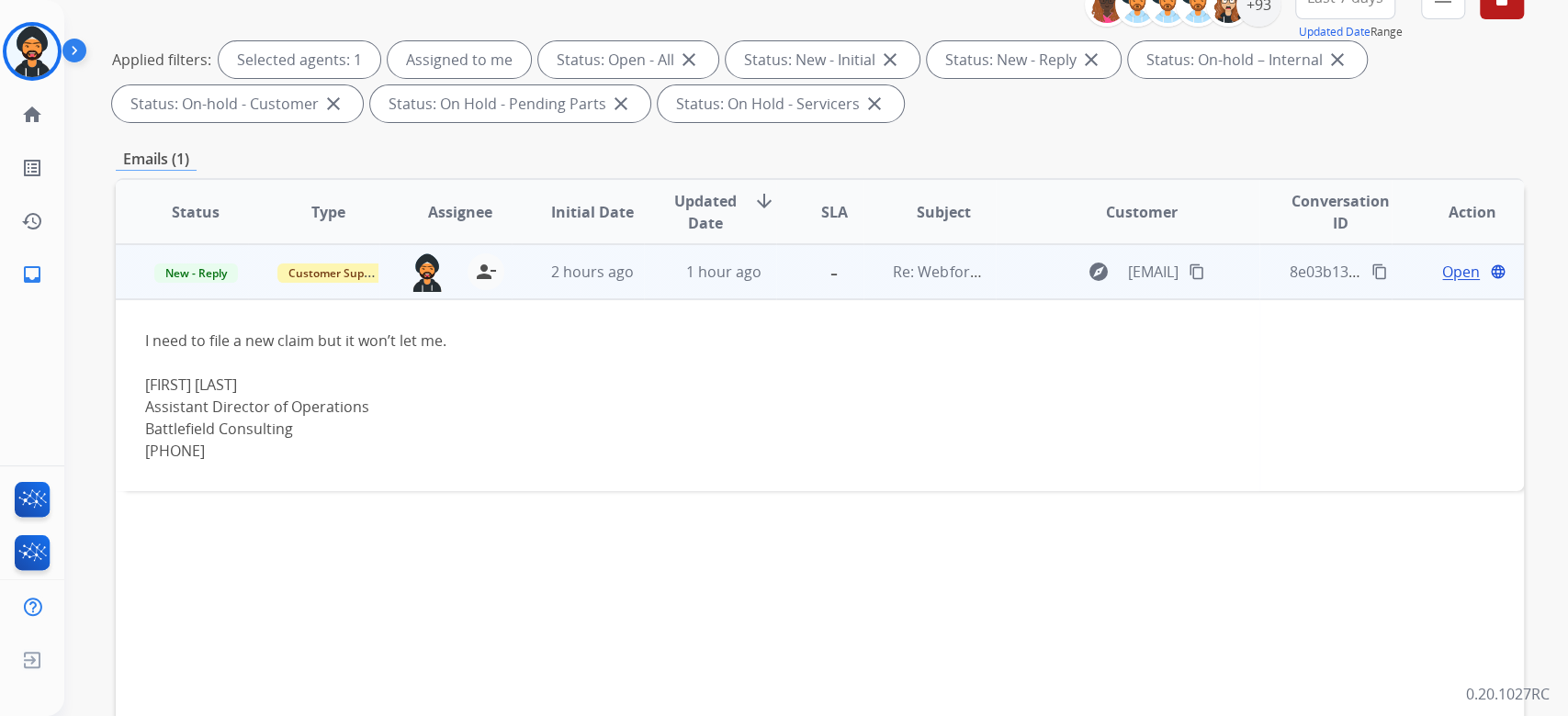 click on "Open" at bounding box center [1461, 272] 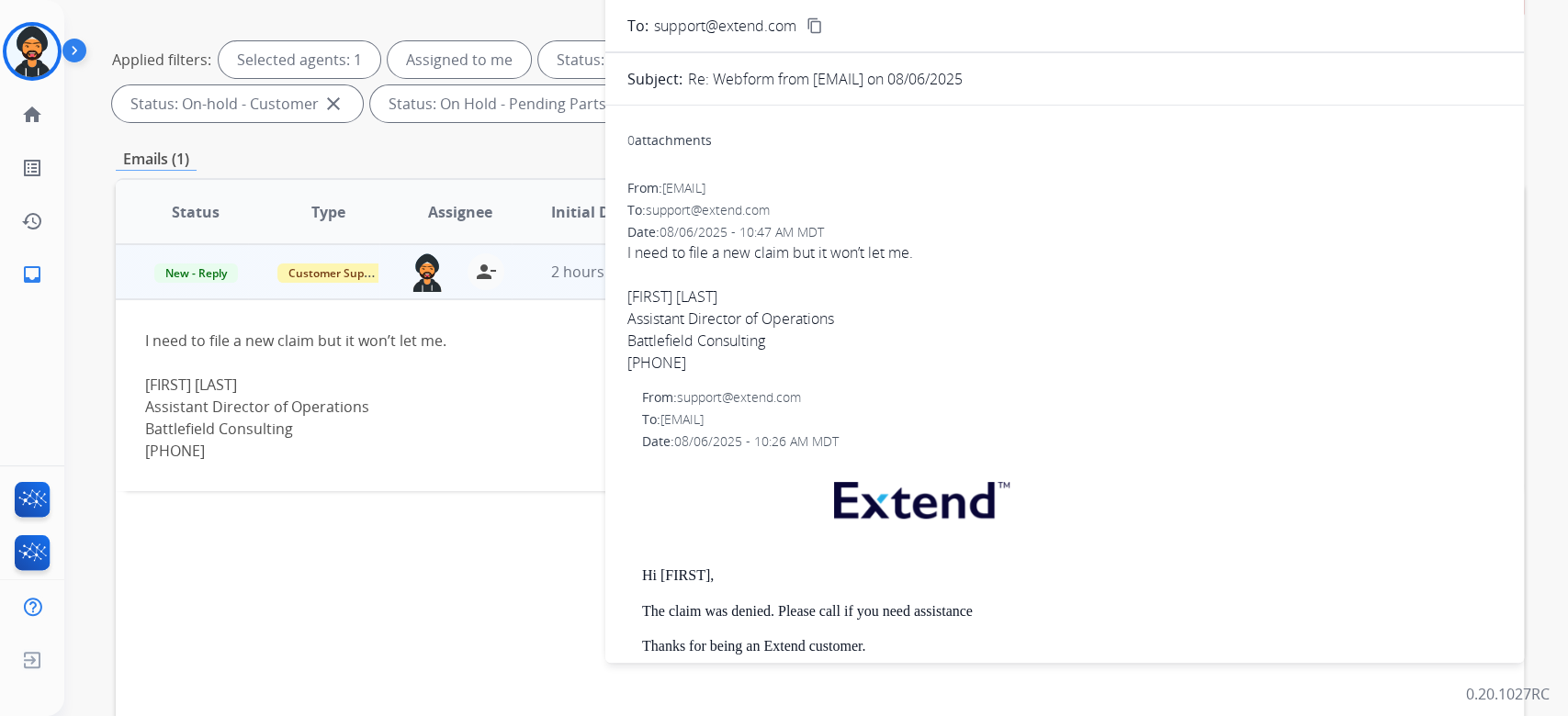 scroll, scrollTop: 0, scrollLeft: 0, axis: both 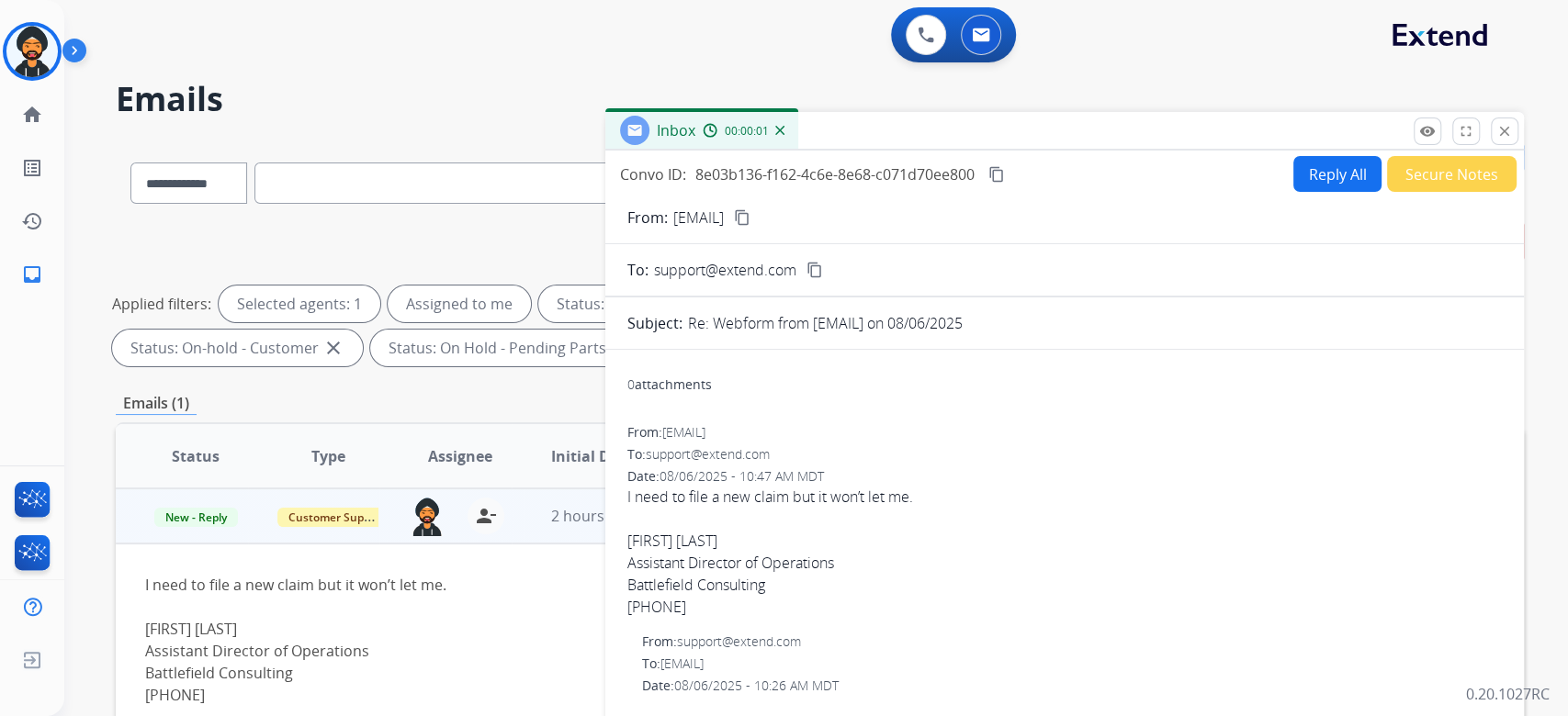 click on "Reply All" at bounding box center (1337, 173) 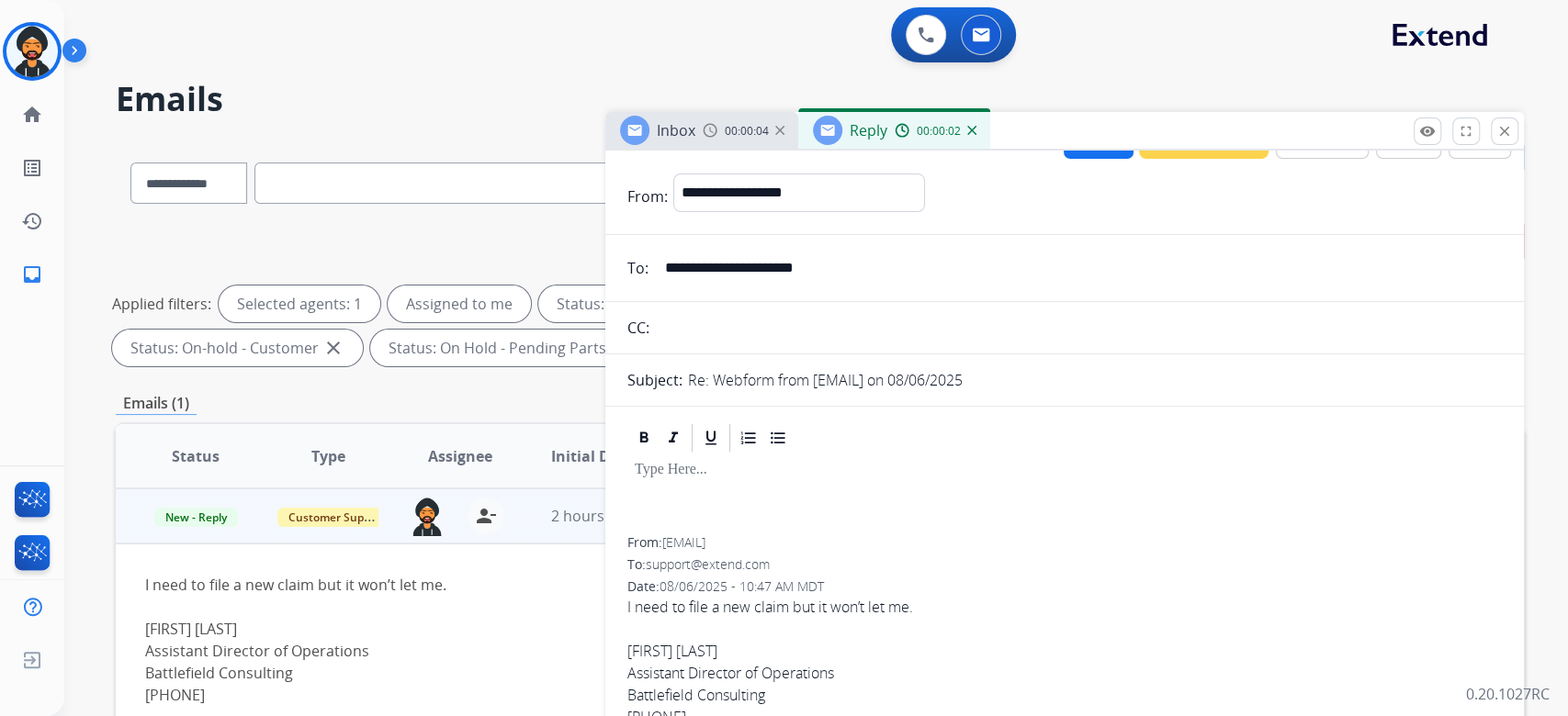 scroll, scrollTop: 0, scrollLeft: 0, axis: both 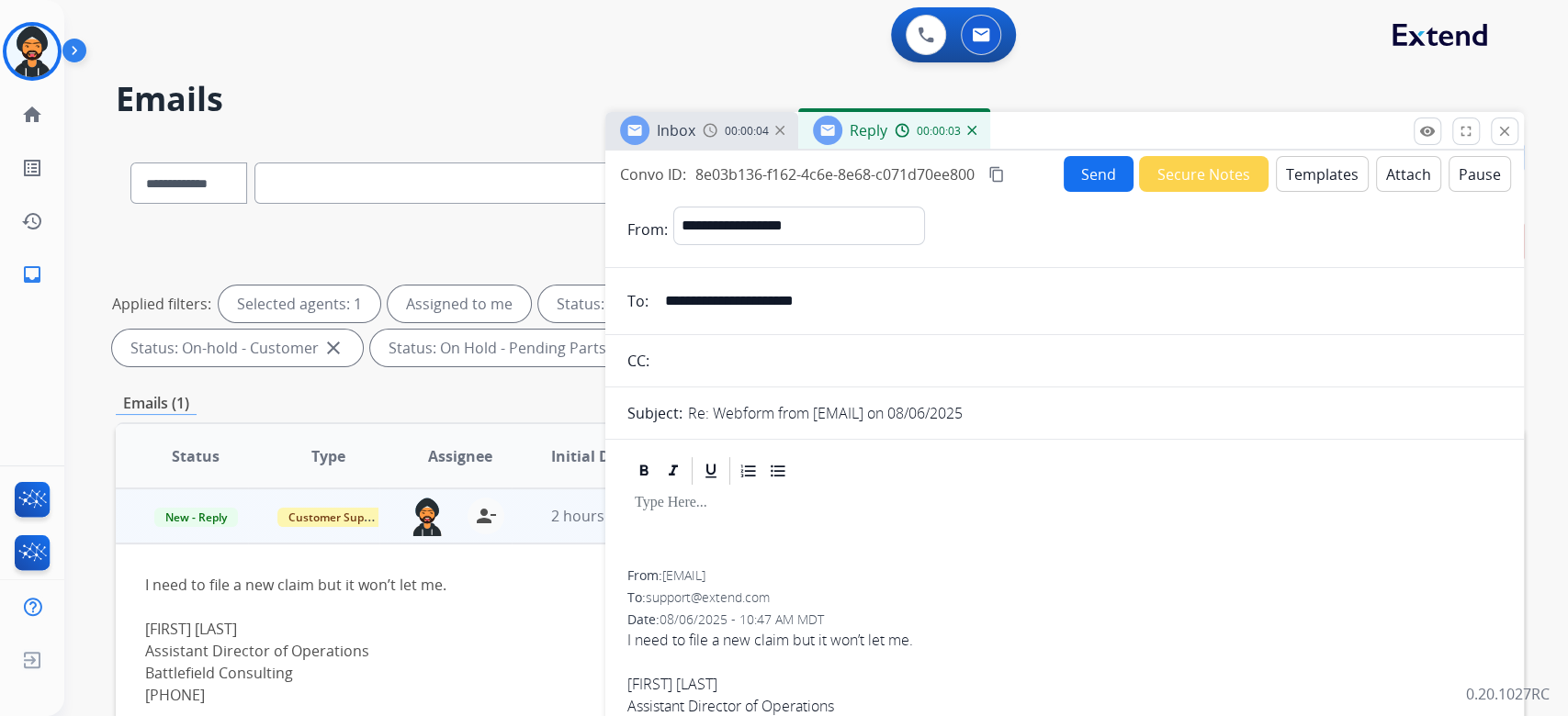 click on "Templates" at bounding box center (1322, 173) 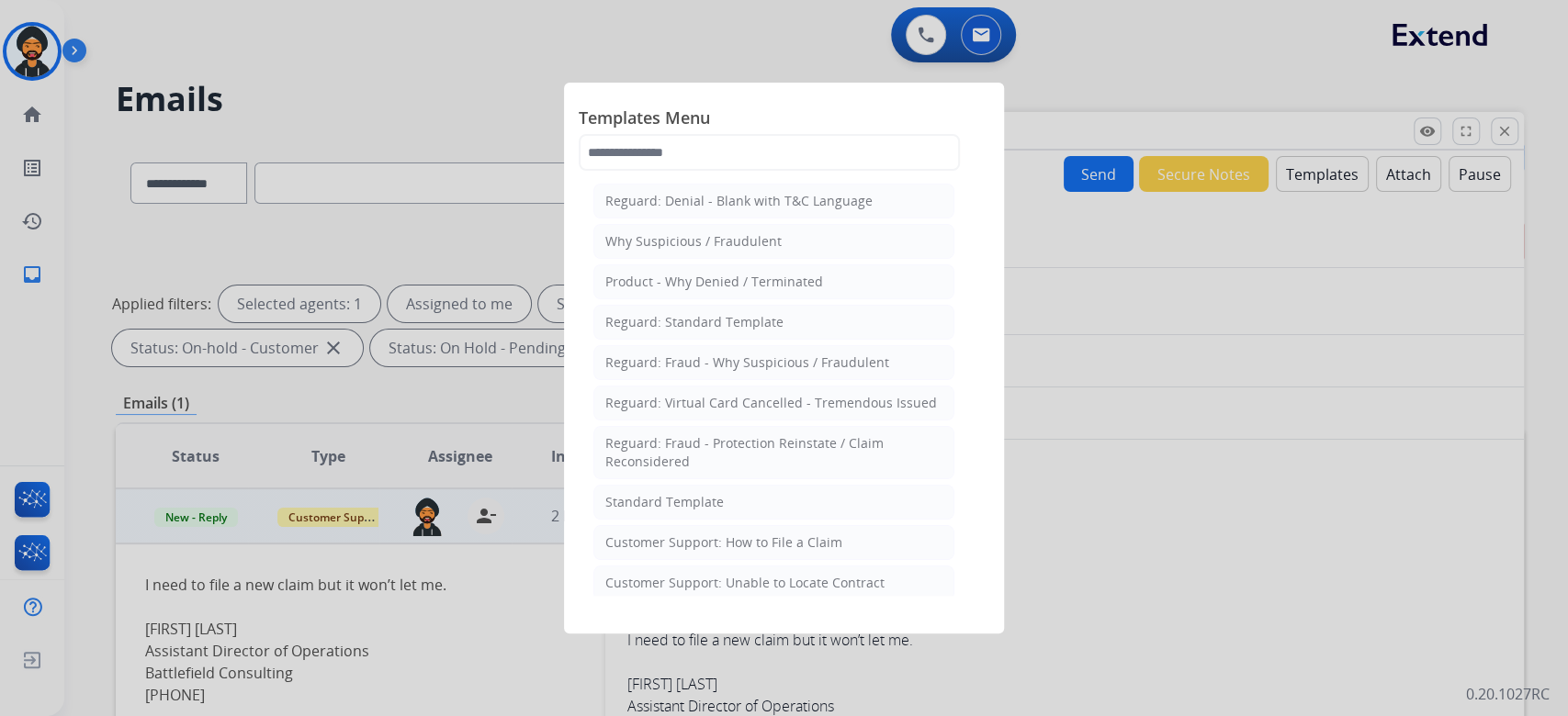 click 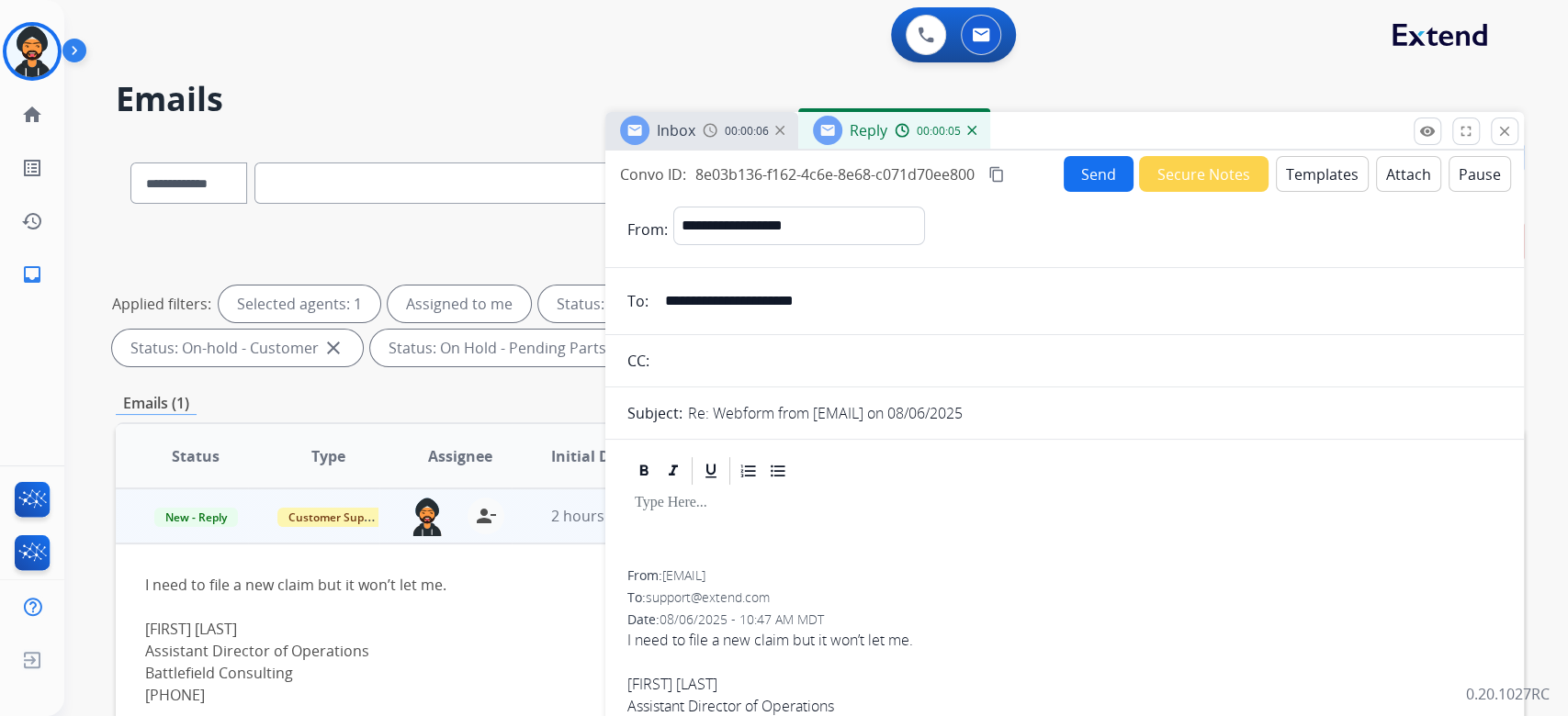 click on "**********" at bounding box center [1077, 301] 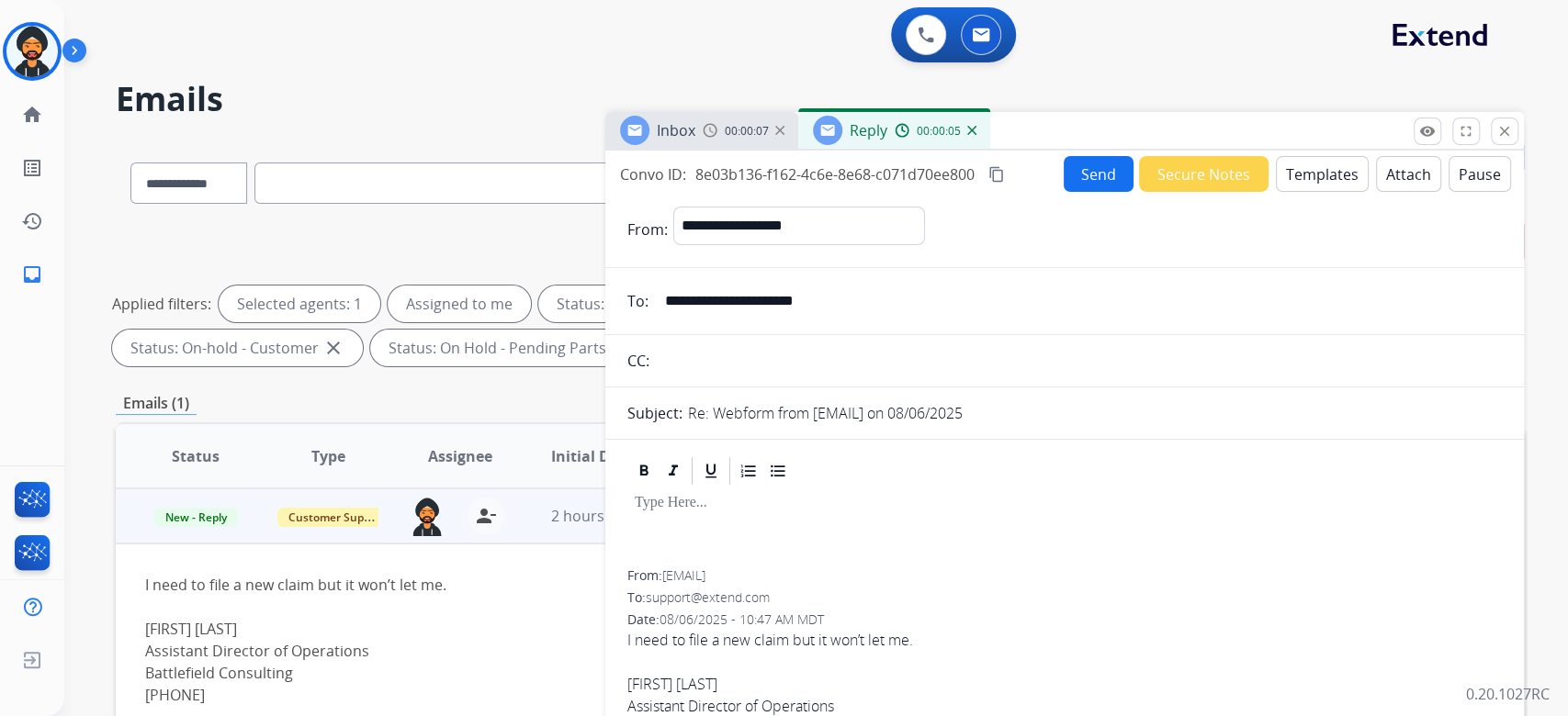 click on "**********" at bounding box center [1077, 301] 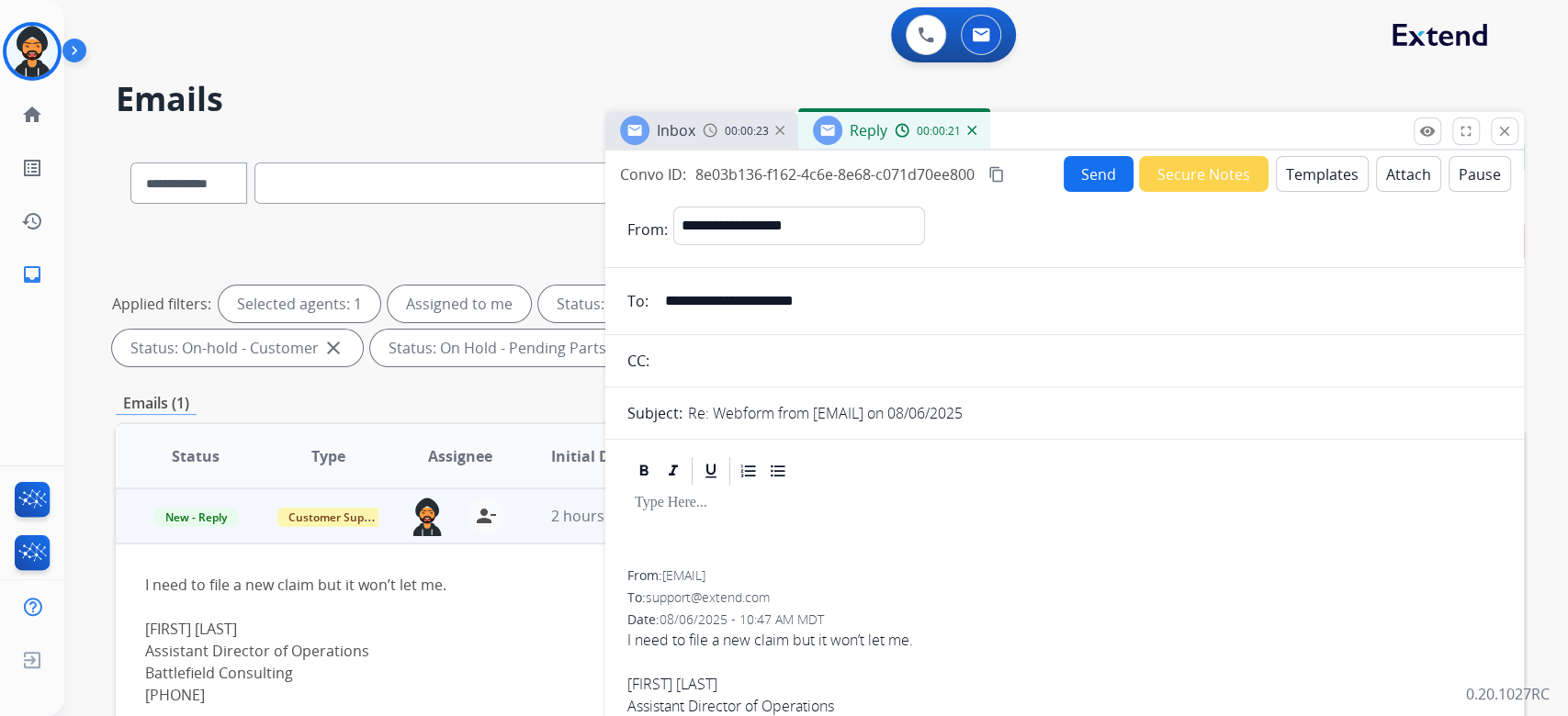 click on "Templates" at bounding box center [1322, 173] 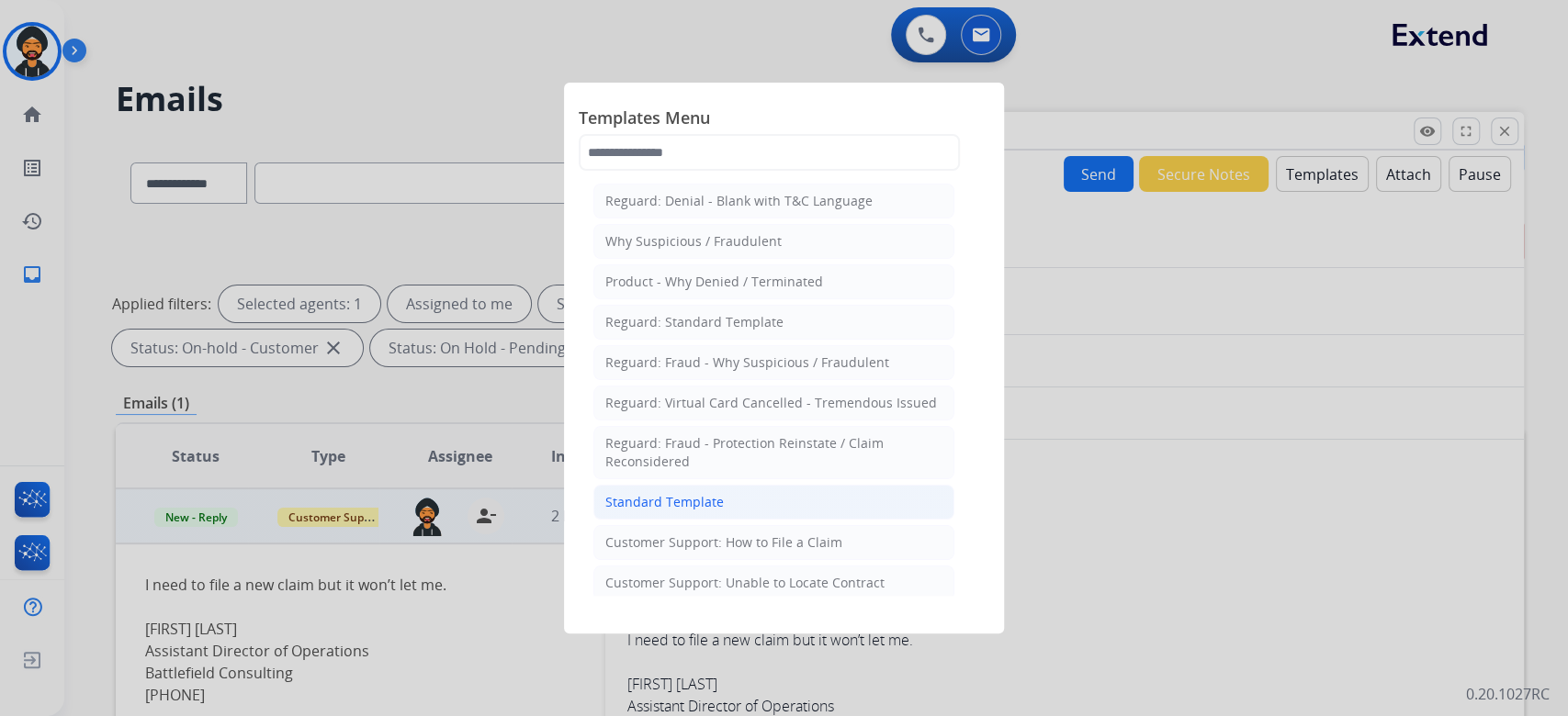 click on "Standard Template" 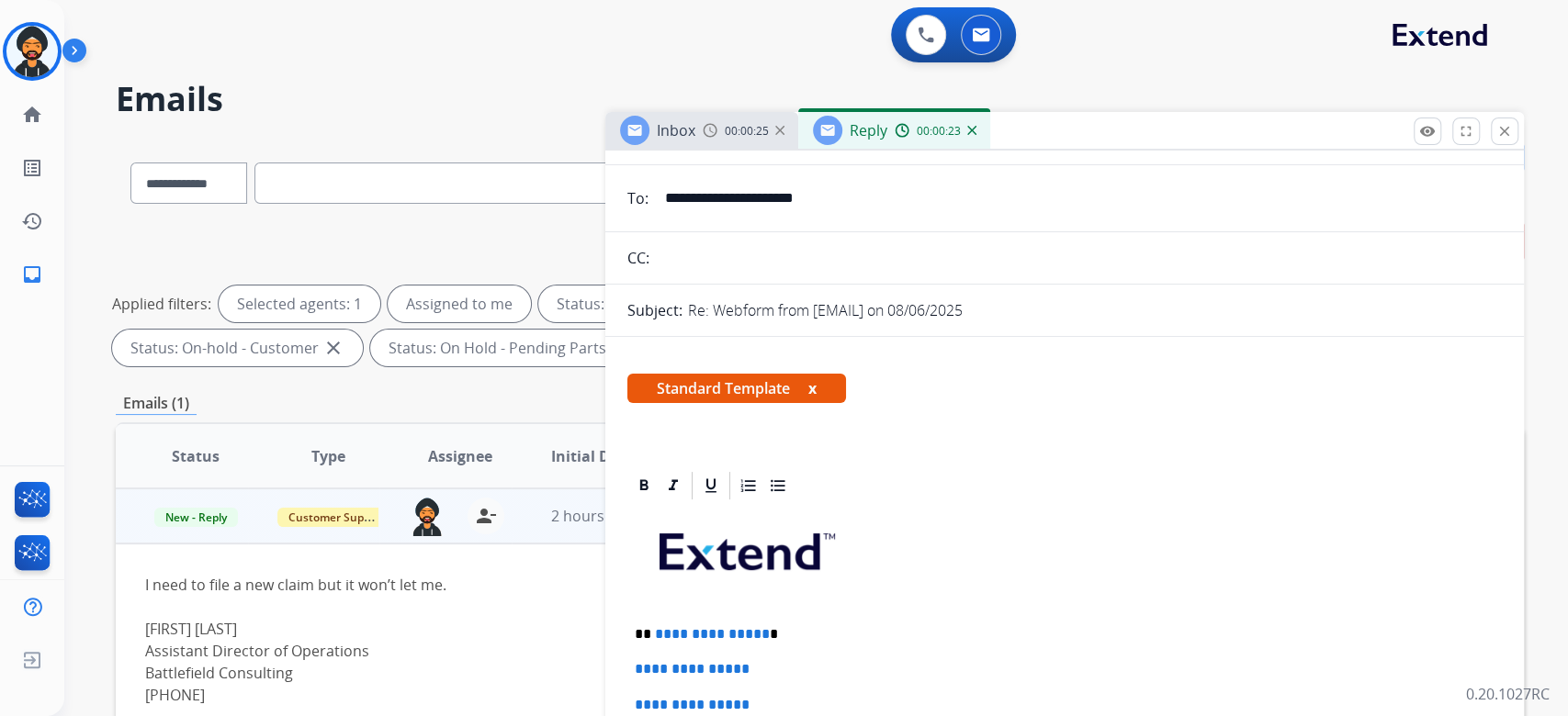 scroll, scrollTop: 244, scrollLeft: 0, axis: vertical 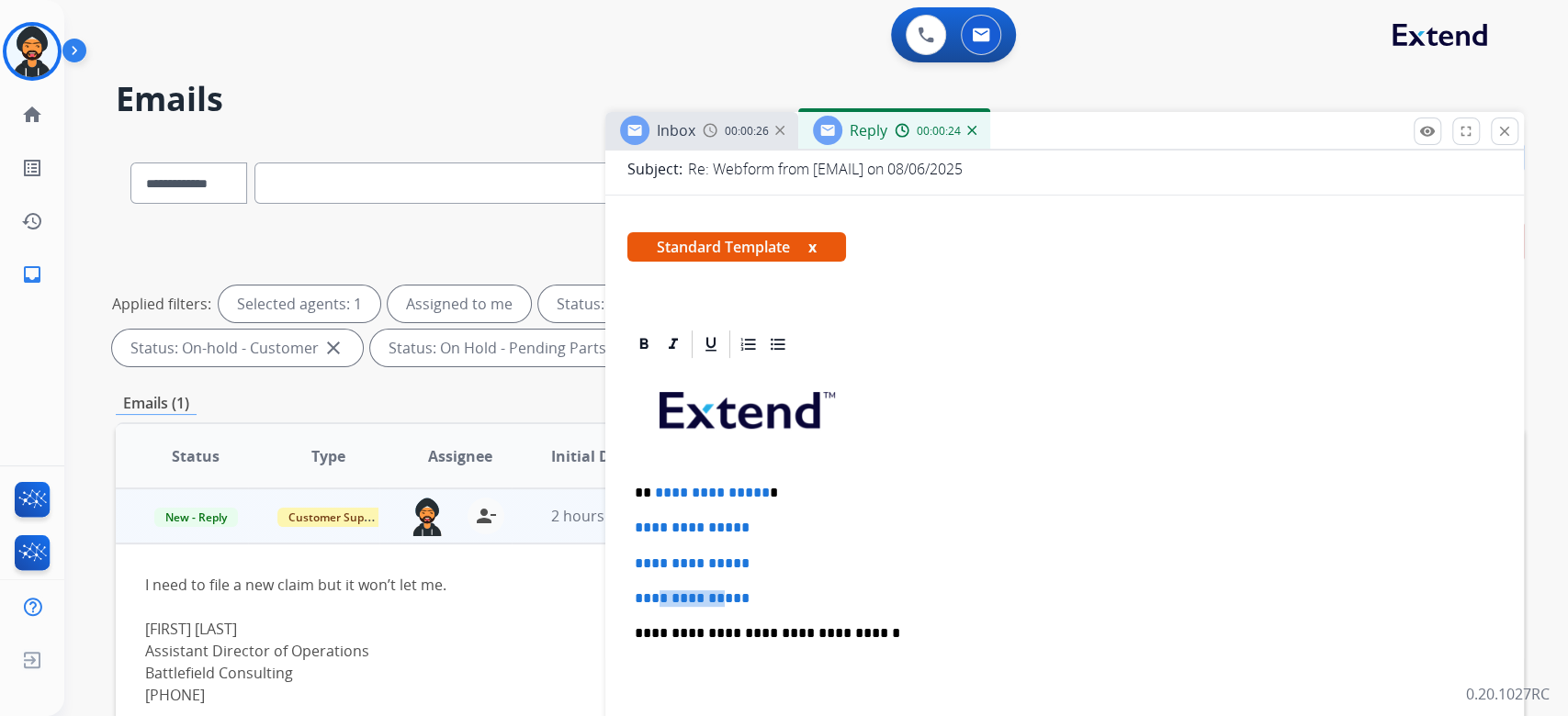 drag, startPoint x: 736, startPoint y: 587, endPoint x: 772, endPoint y: 593, distance: 36.49658 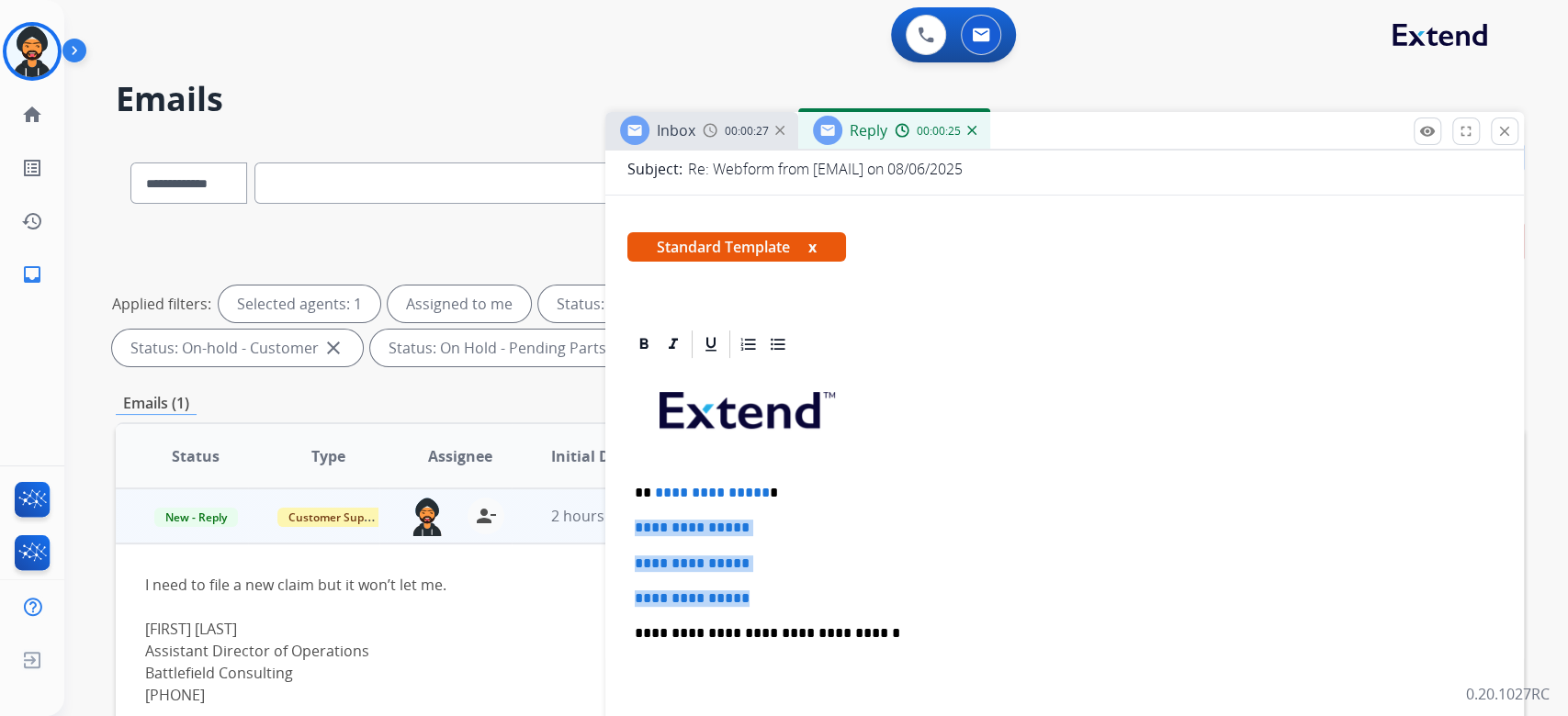 drag, startPoint x: 786, startPoint y: 598, endPoint x: 624, endPoint y: 520, distance: 179.79989 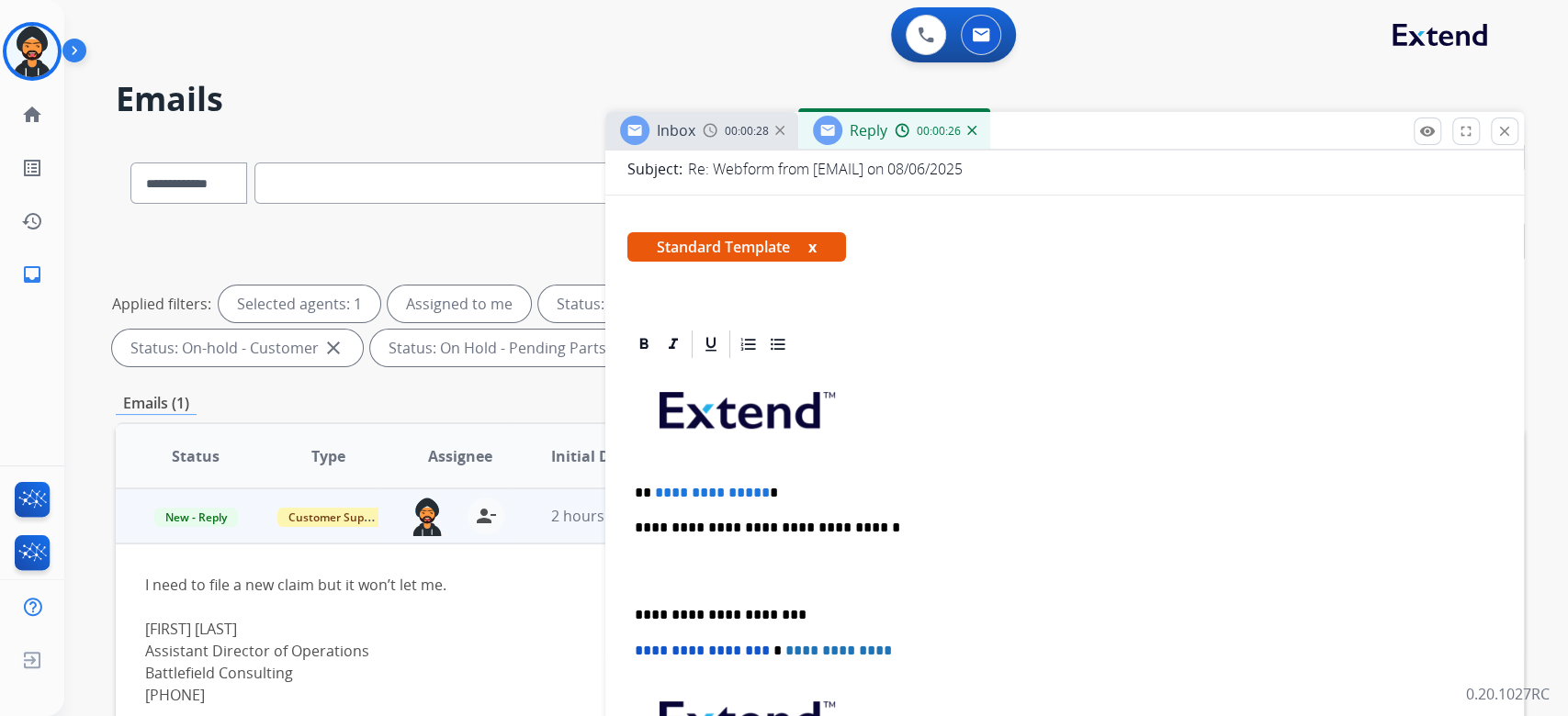 type 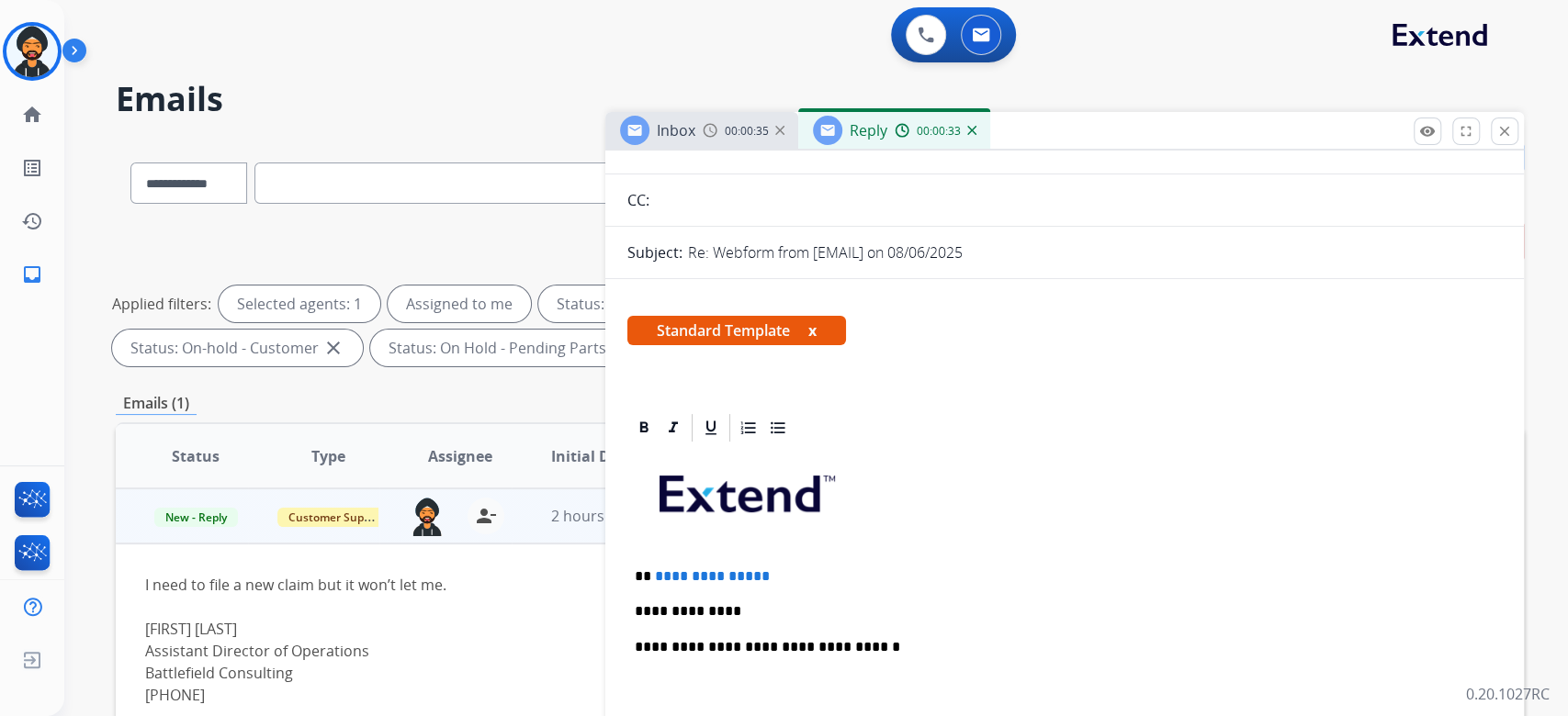scroll, scrollTop: 122, scrollLeft: 0, axis: vertical 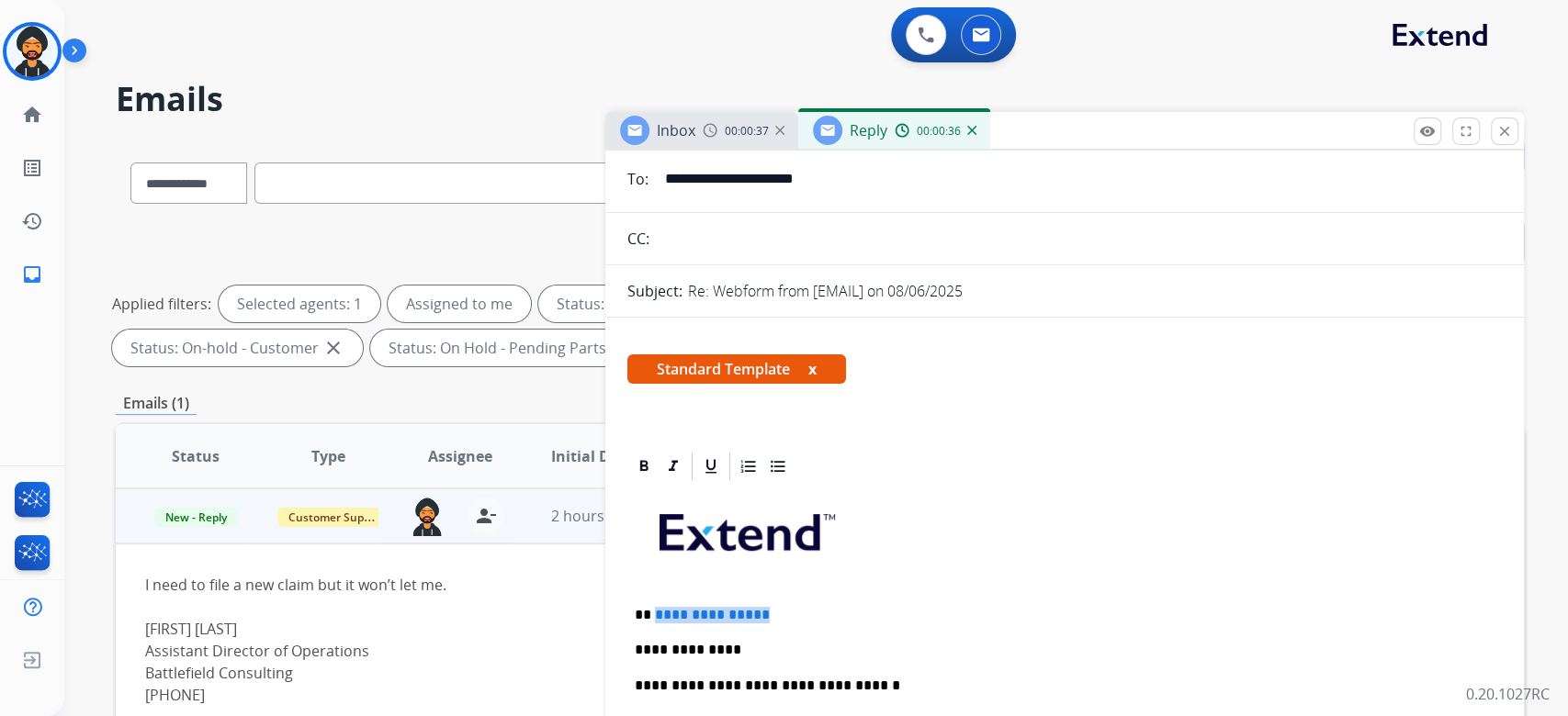 drag, startPoint x: 783, startPoint y: 596, endPoint x: 653, endPoint y: 598, distance: 130.01538 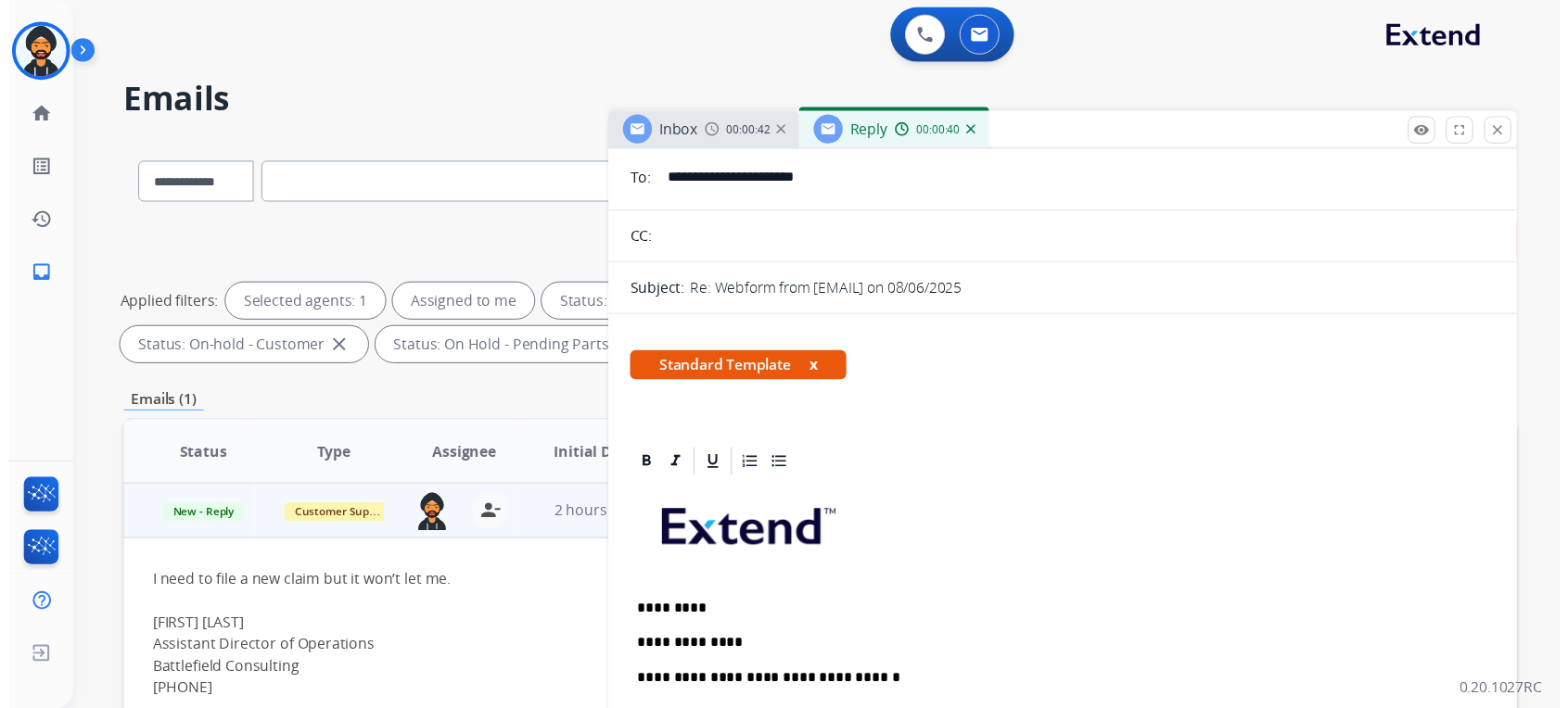 scroll, scrollTop: 0, scrollLeft: 0, axis: both 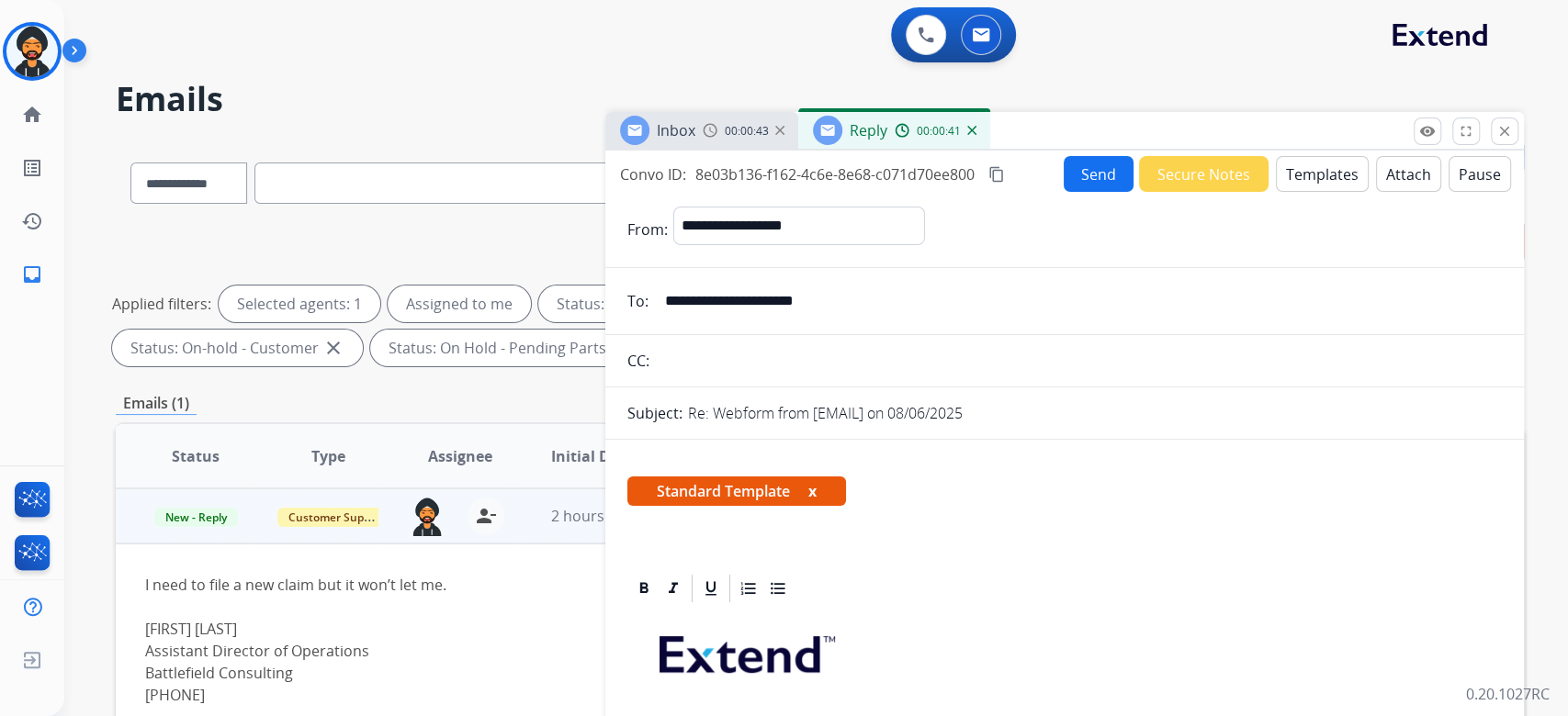 click on "Send" at bounding box center [1099, 173] 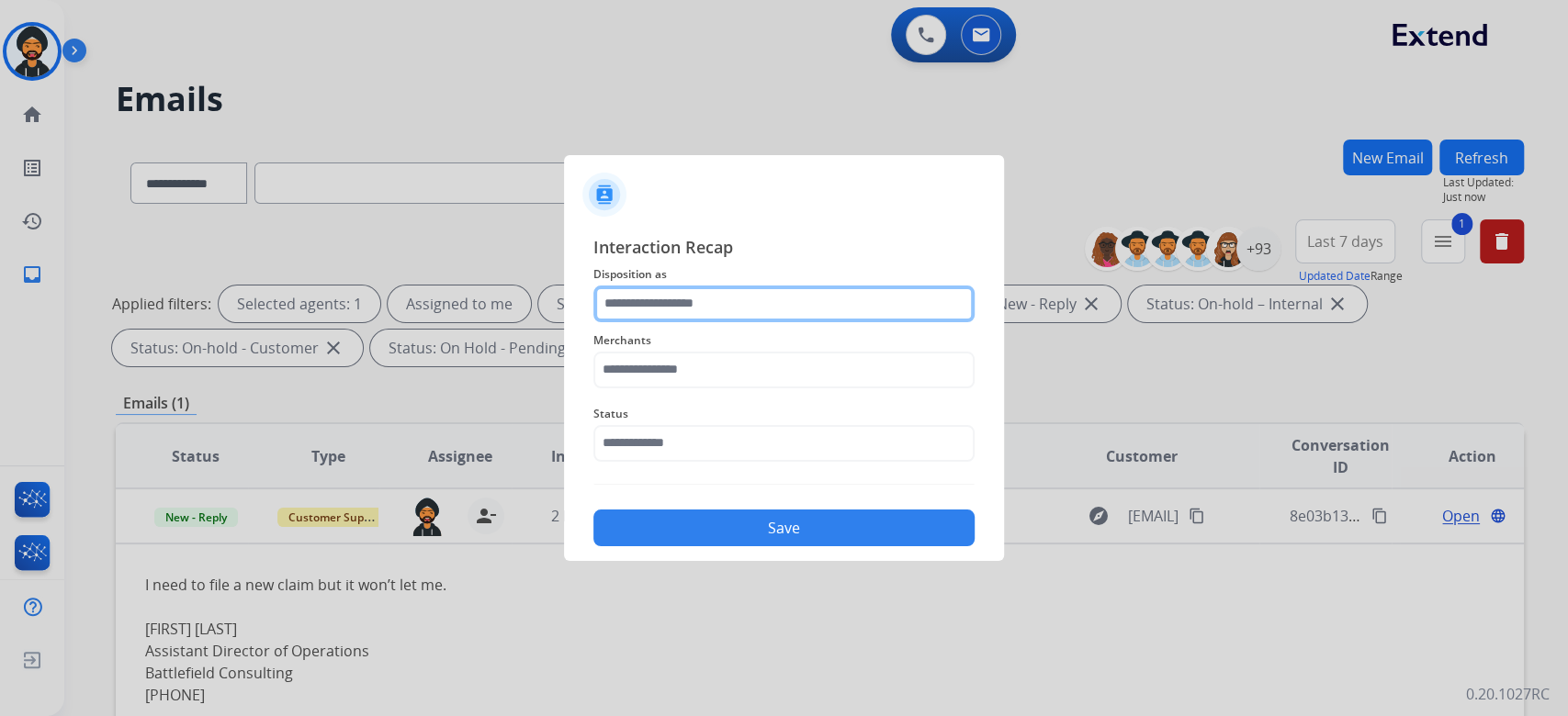 click 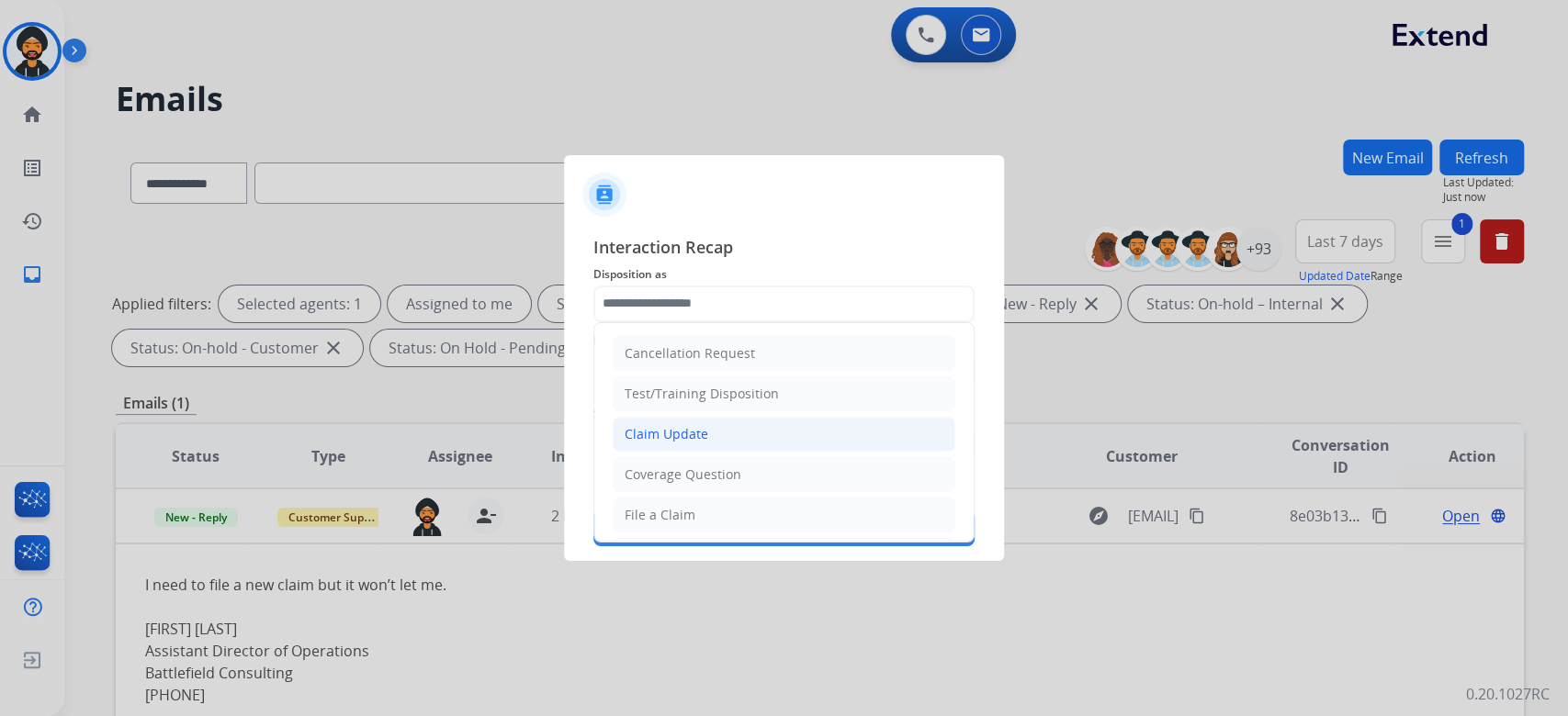 click on "Claim Update" 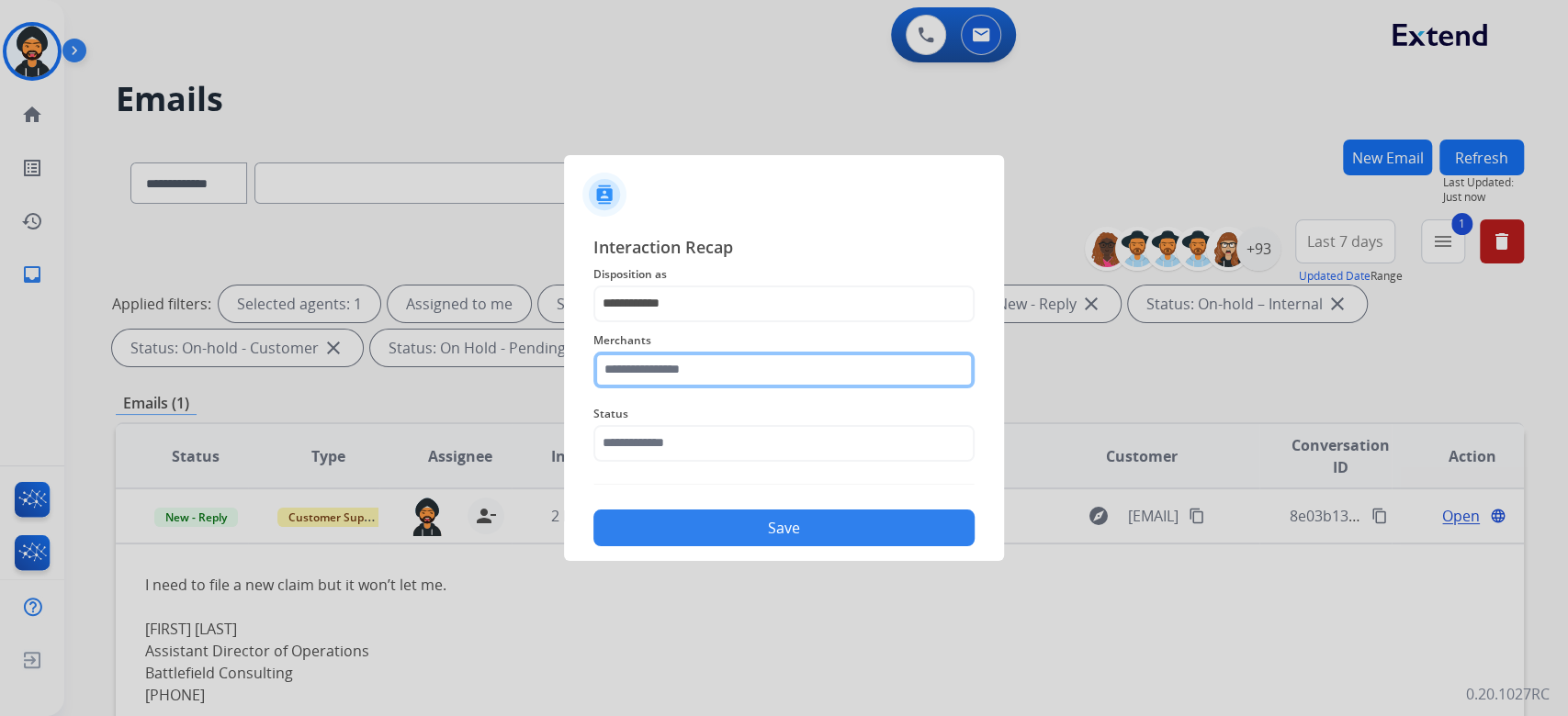 click 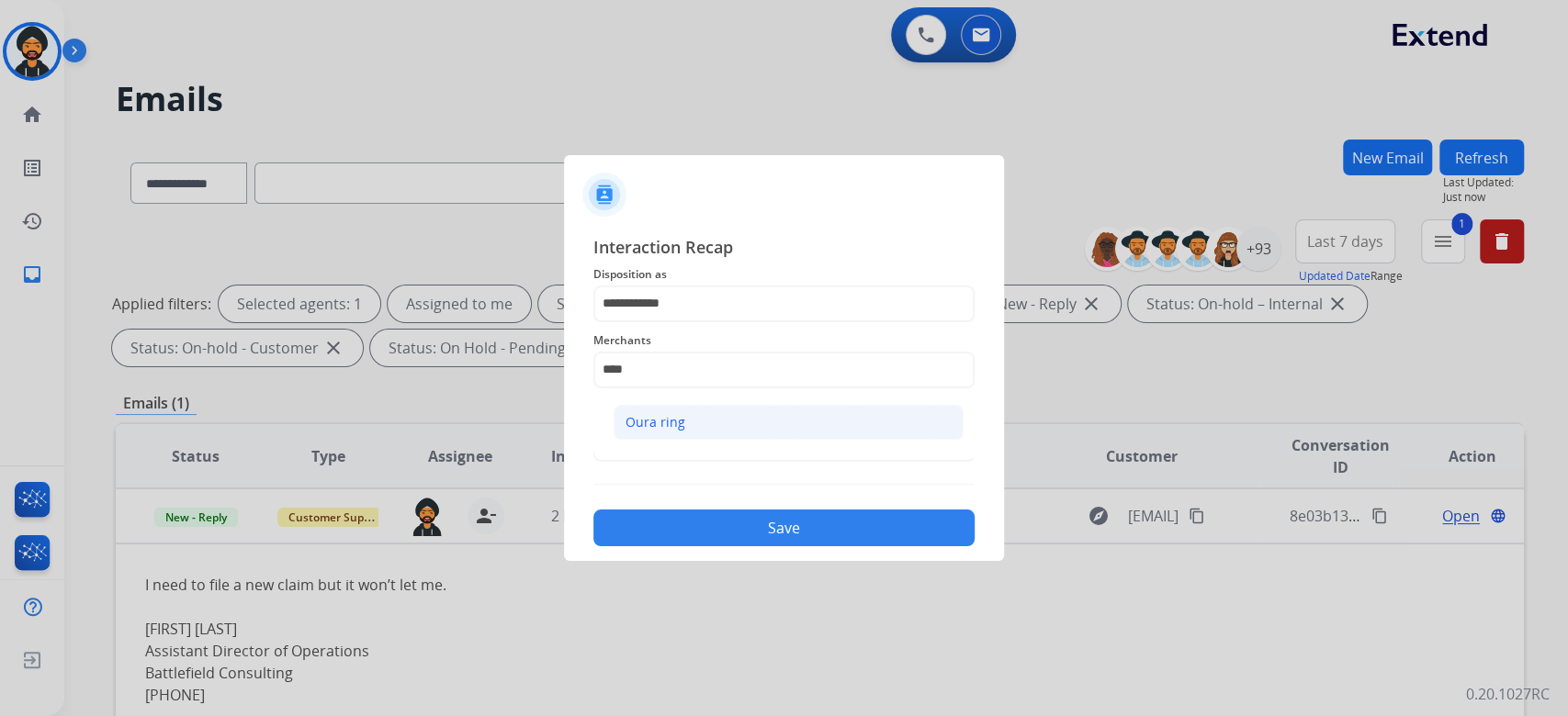 click on "Oura ring" 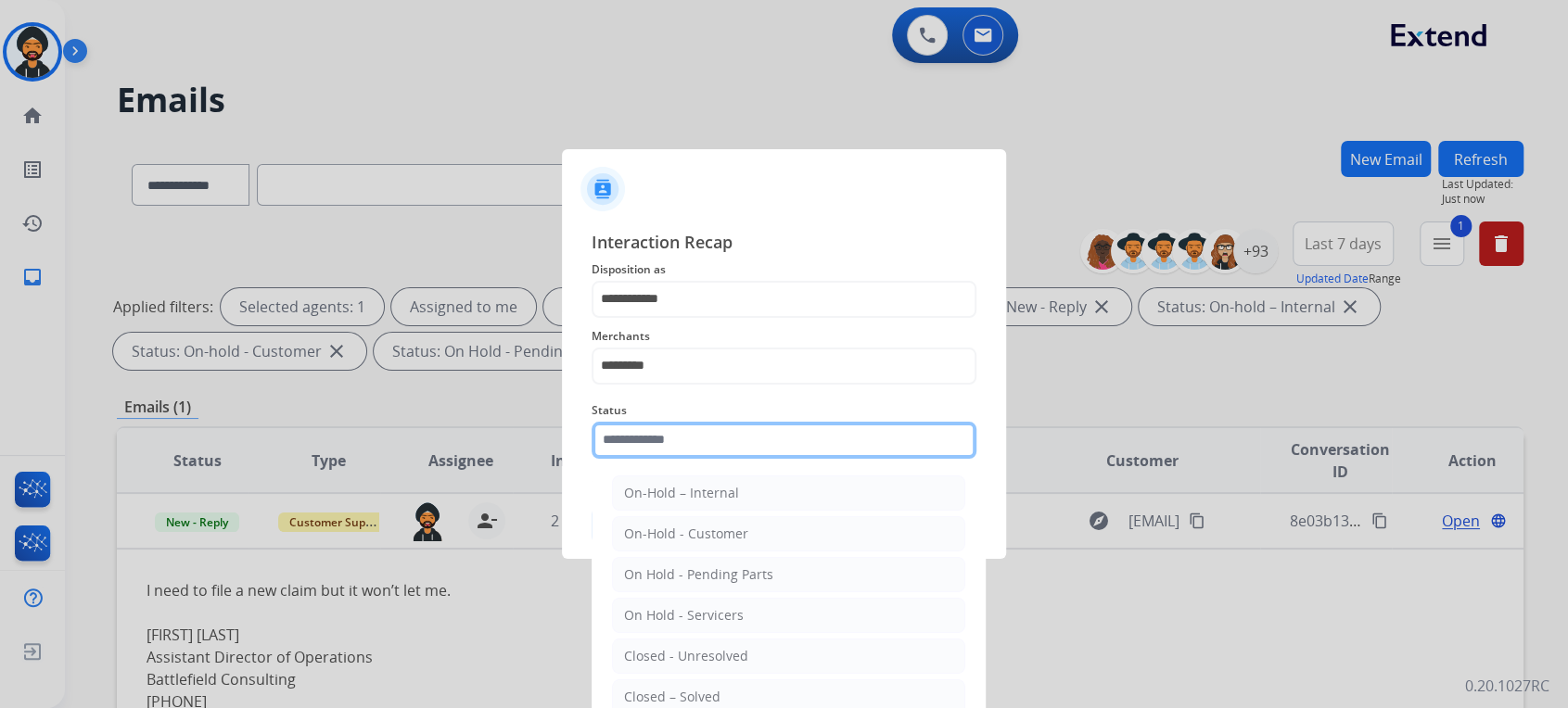 click 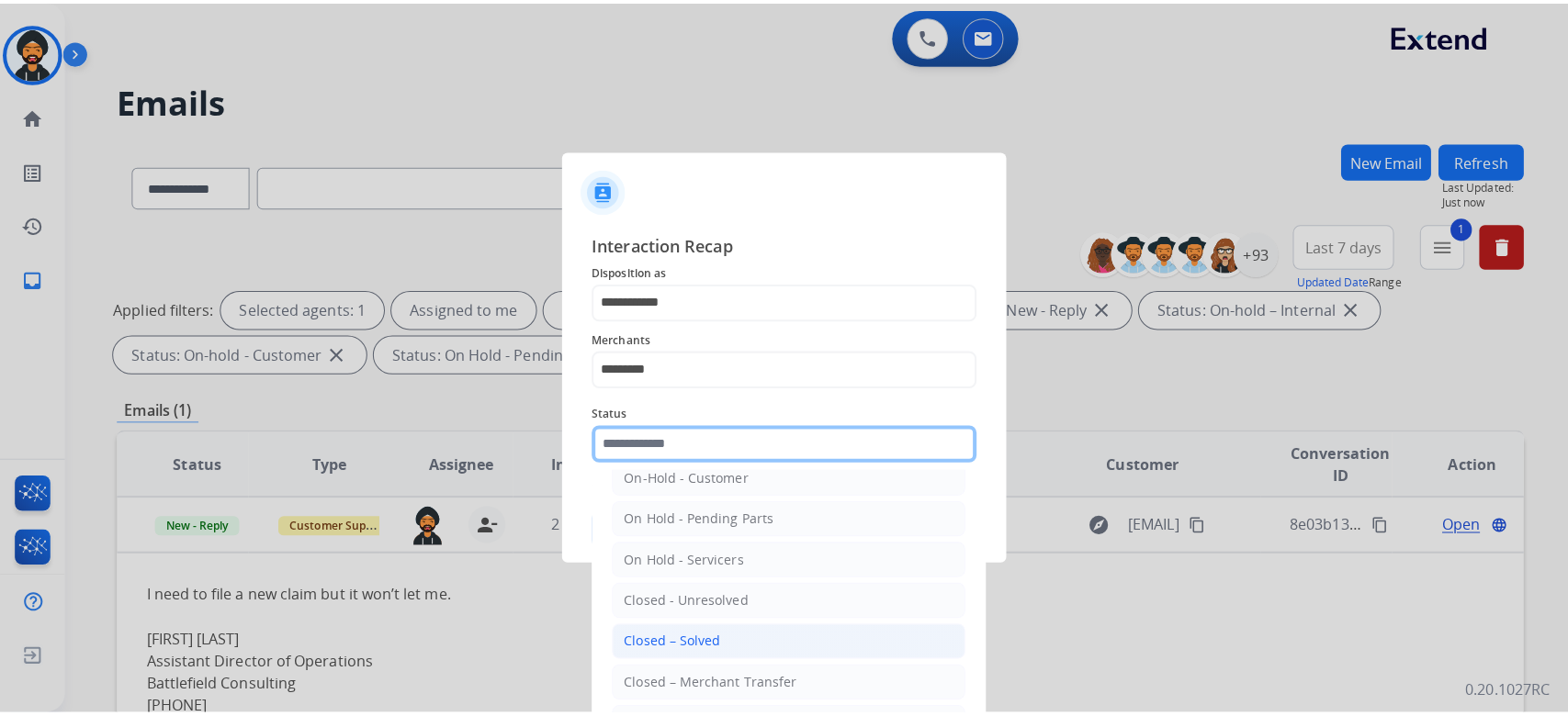 scroll, scrollTop: 107, scrollLeft: 0, axis: vertical 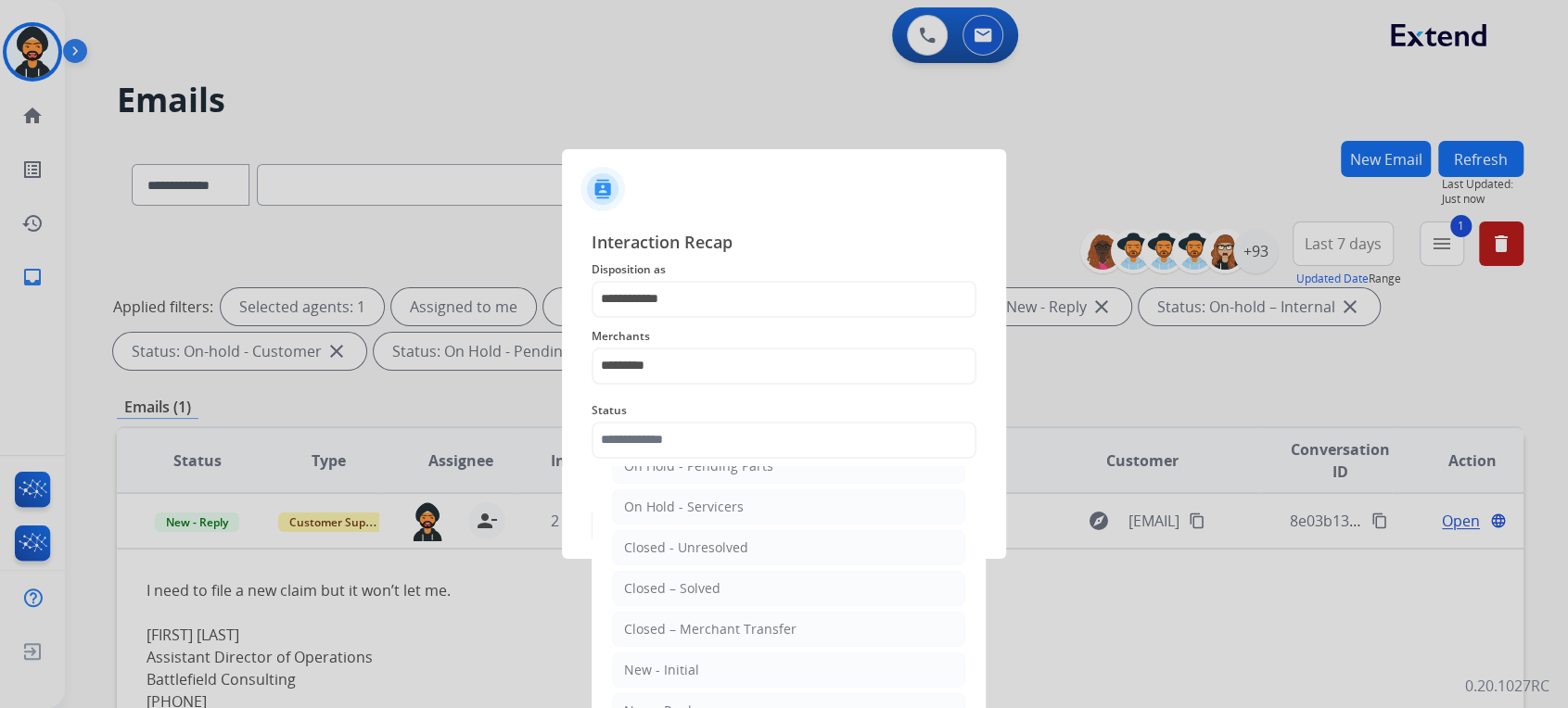 click on "Closed – Solved" 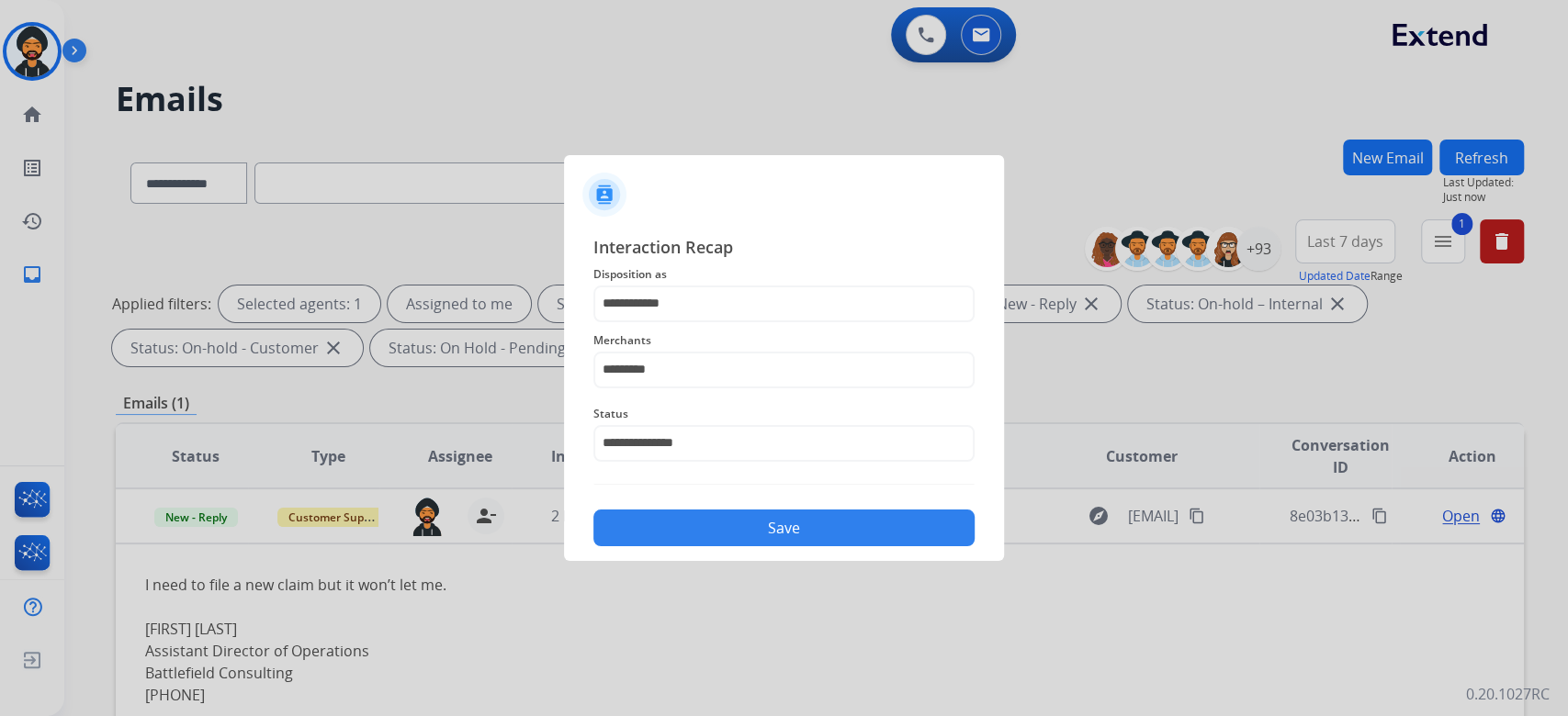 click on "Save" 